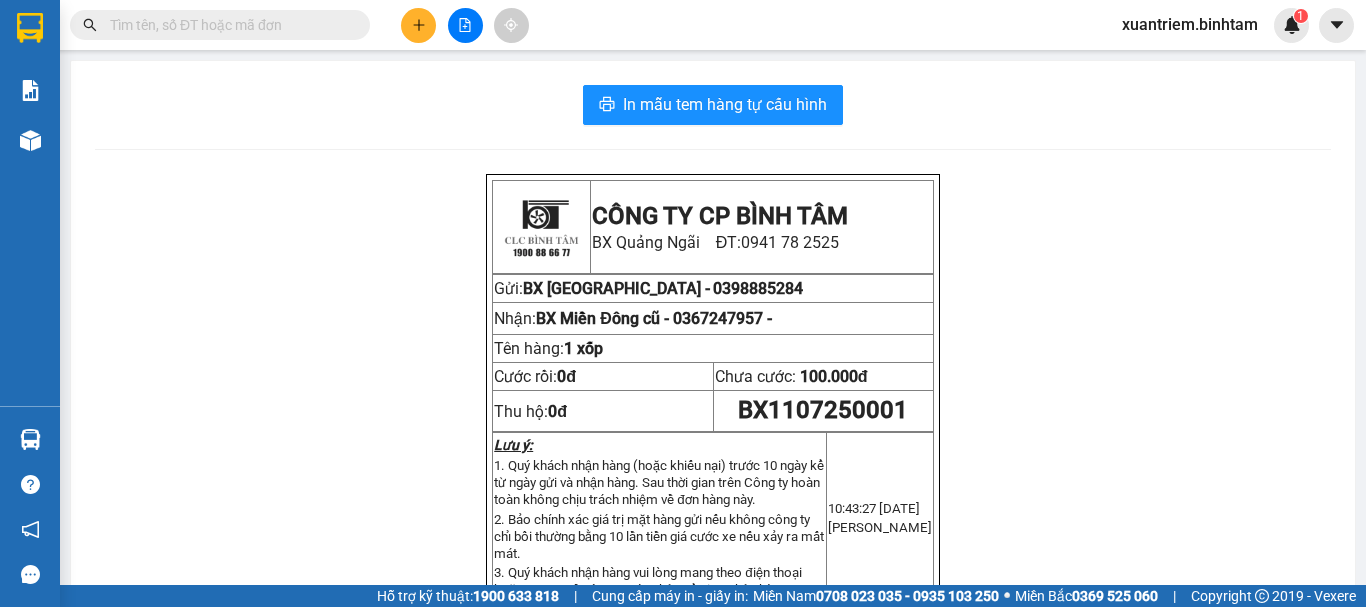 scroll, scrollTop: 0, scrollLeft: 0, axis: both 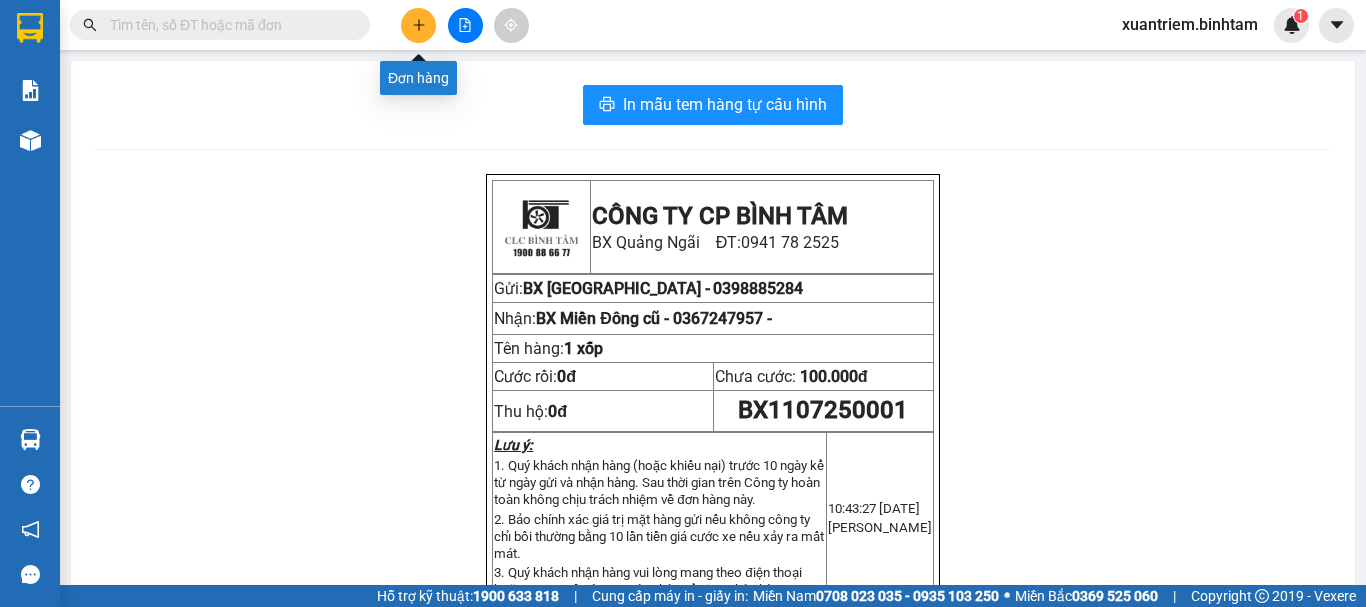 click 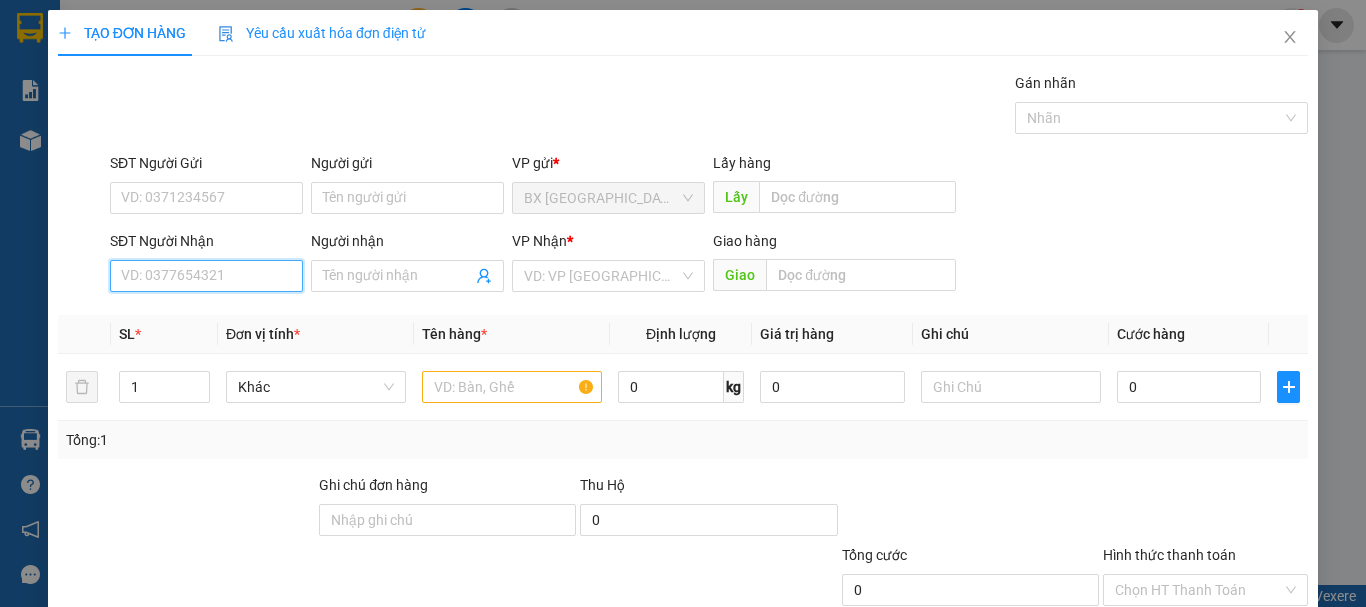 click on "SĐT Người Nhận" at bounding box center (206, 276) 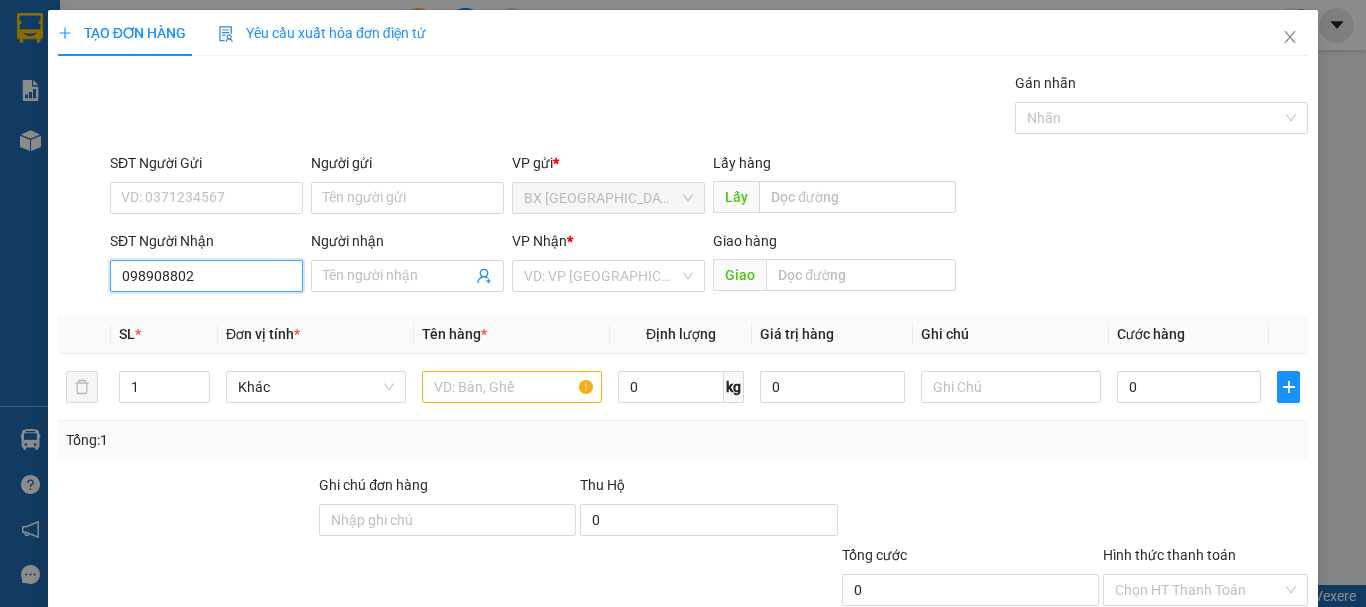 type on "0989088028" 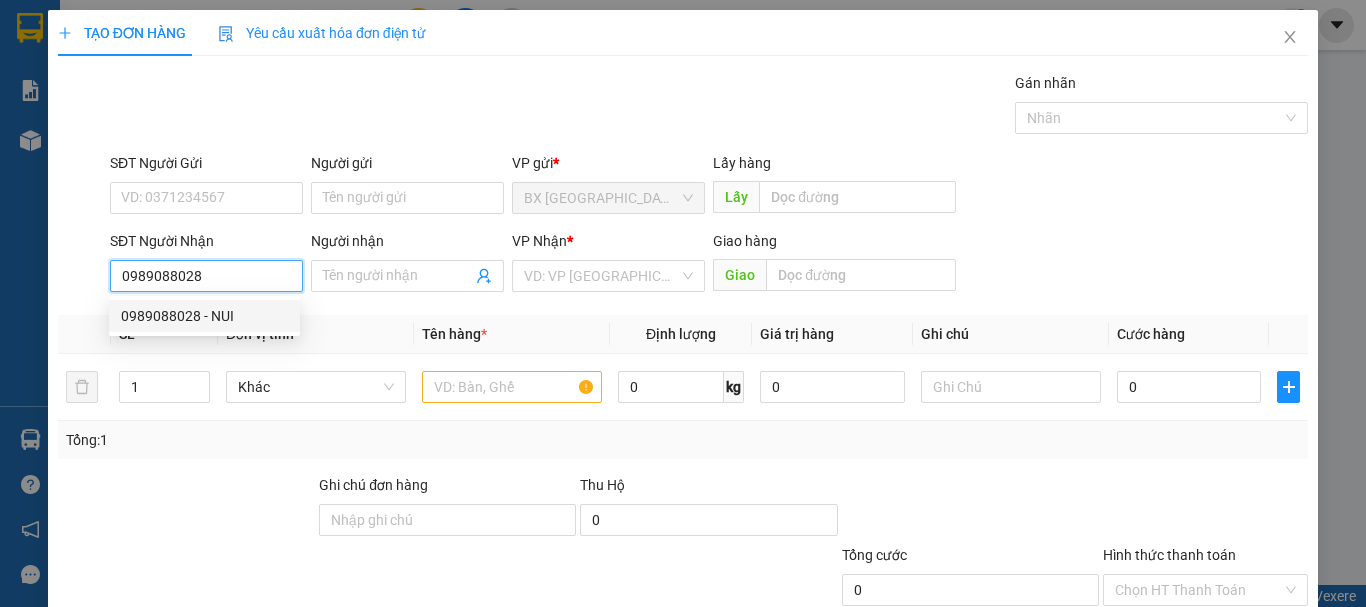 click on "0989088028" at bounding box center (206, 276) 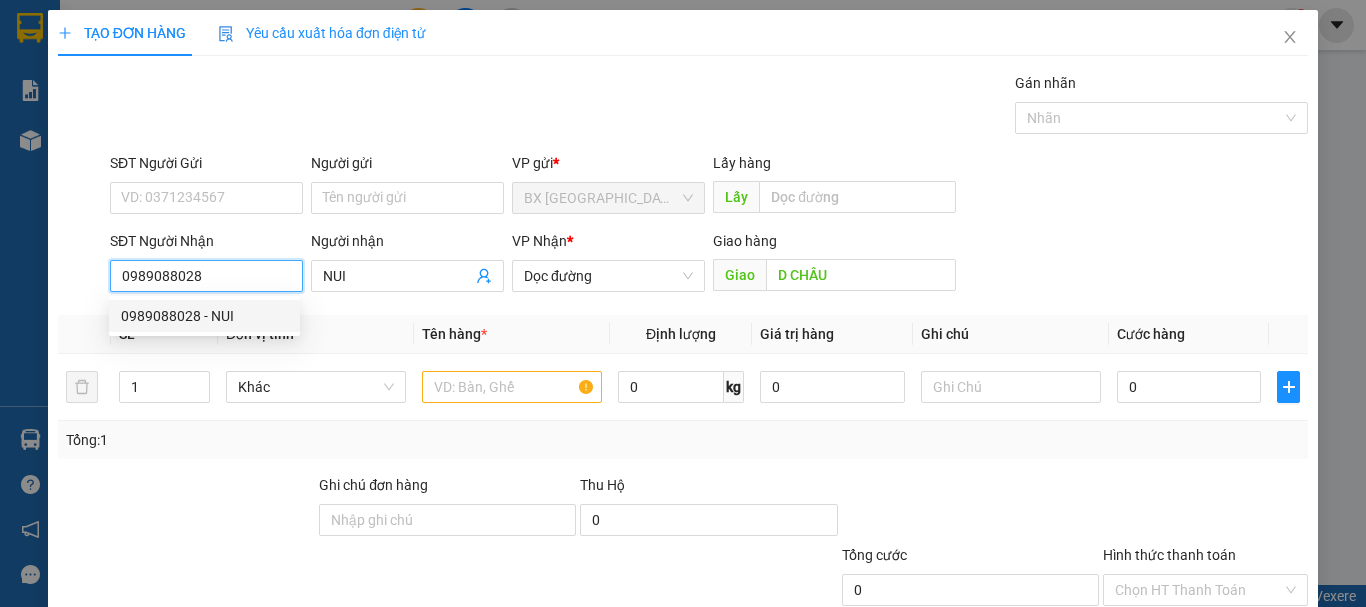 type on "100.000" 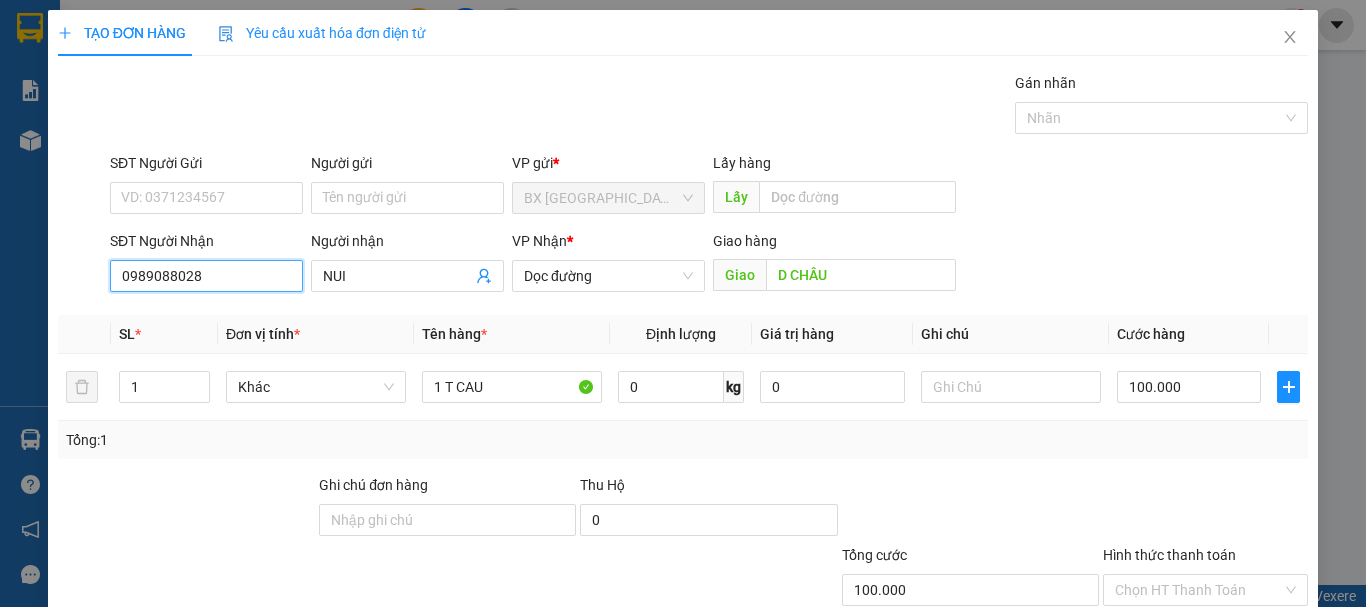 type on "0989088028" 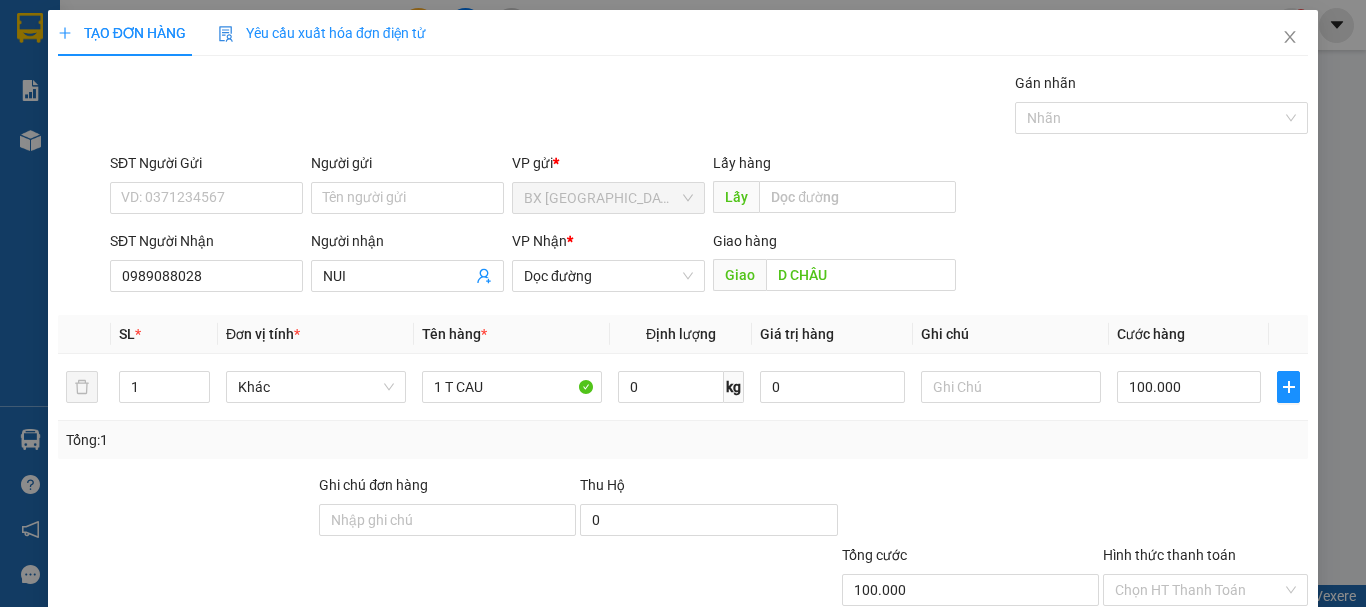 scroll, scrollTop: 133, scrollLeft: 0, axis: vertical 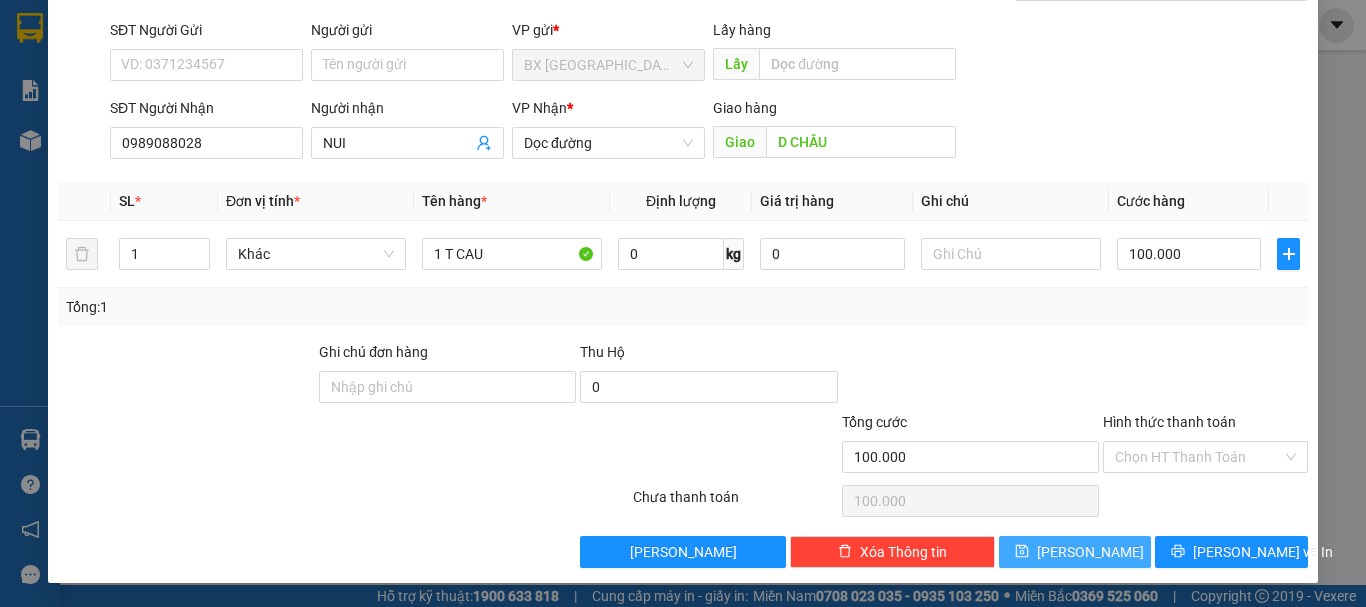 click on "[PERSON_NAME]" at bounding box center (1075, 552) 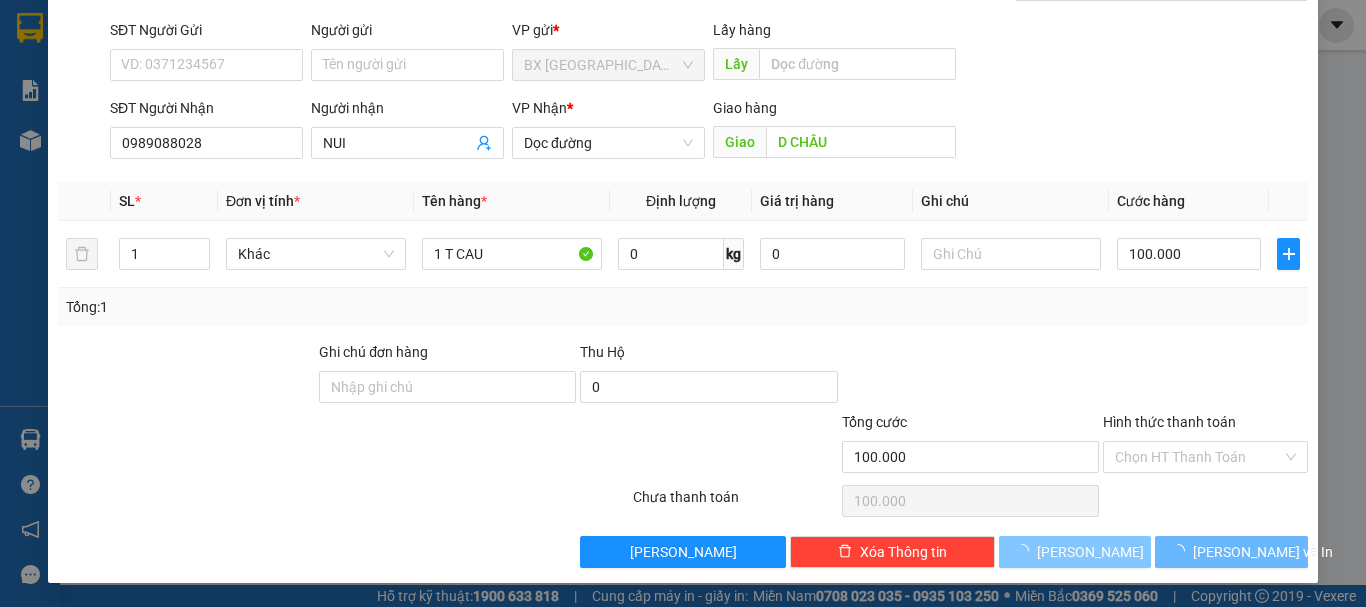 type 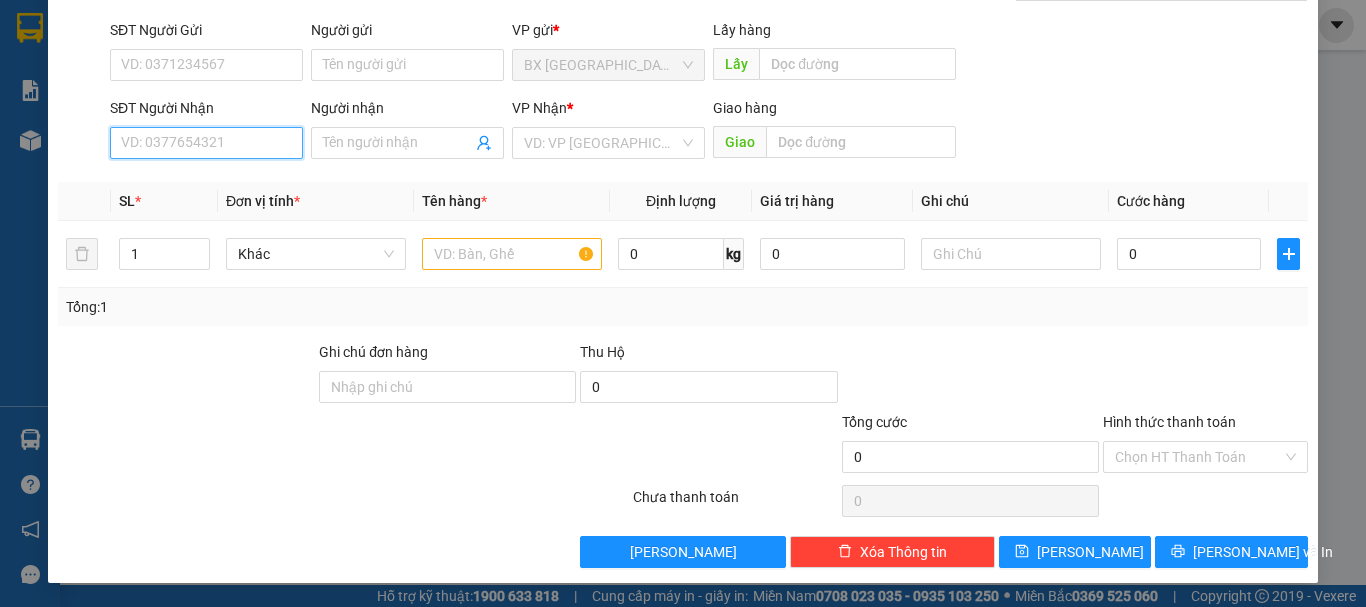 click on "SĐT Người Nhận" at bounding box center [206, 143] 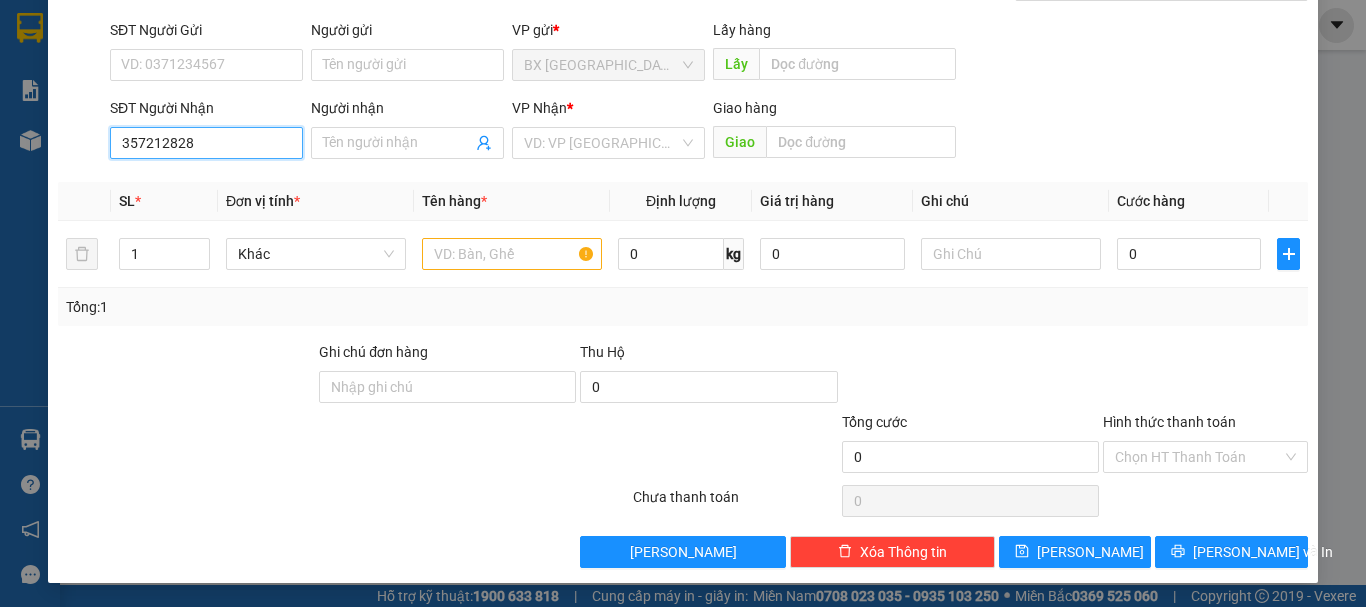 click on "357212828" at bounding box center (206, 143) 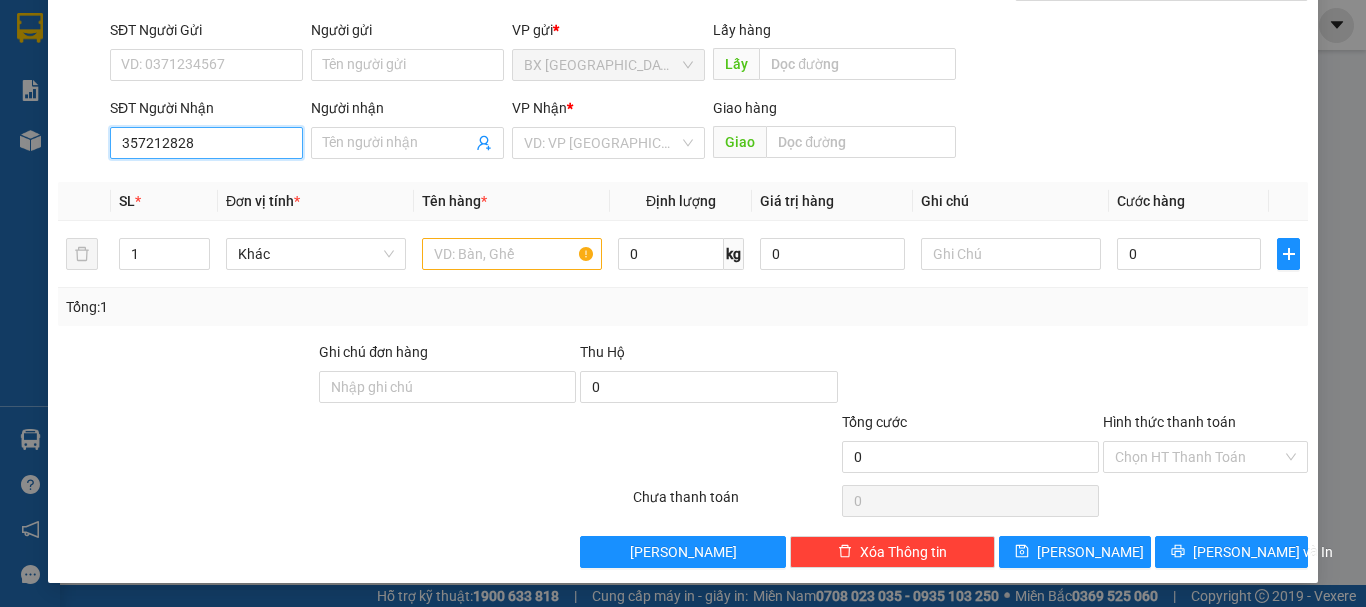 click on "357212828" at bounding box center [206, 143] 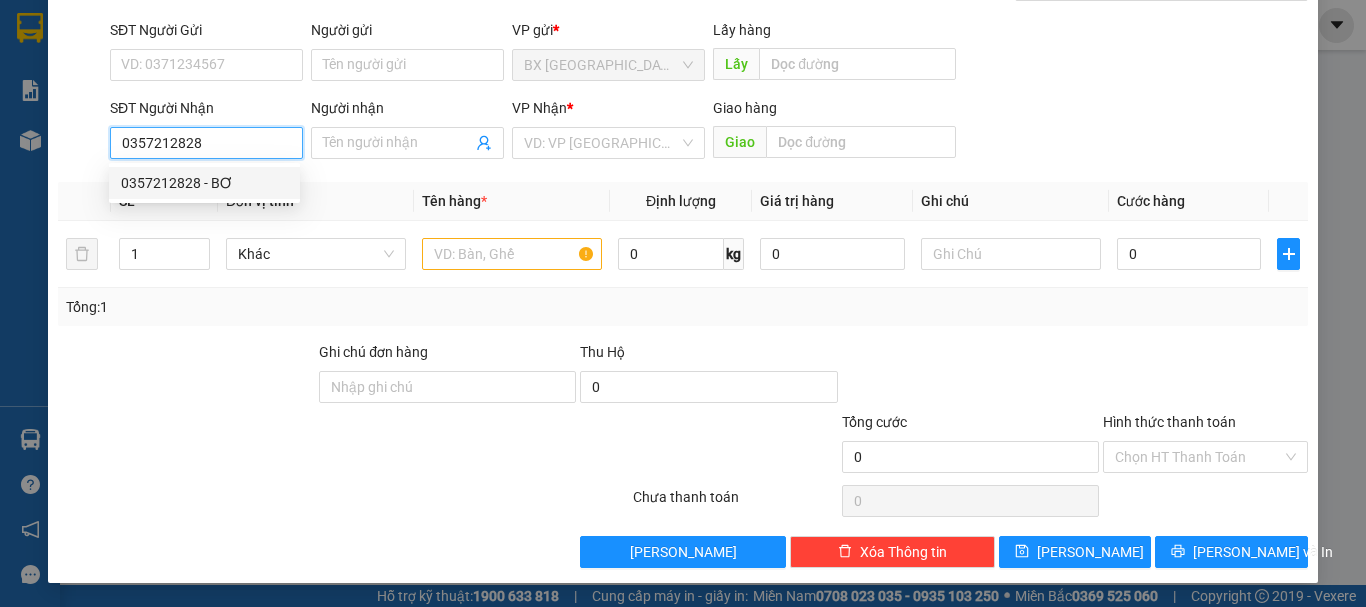 click on "0357212828" at bounding box center [206, 143] 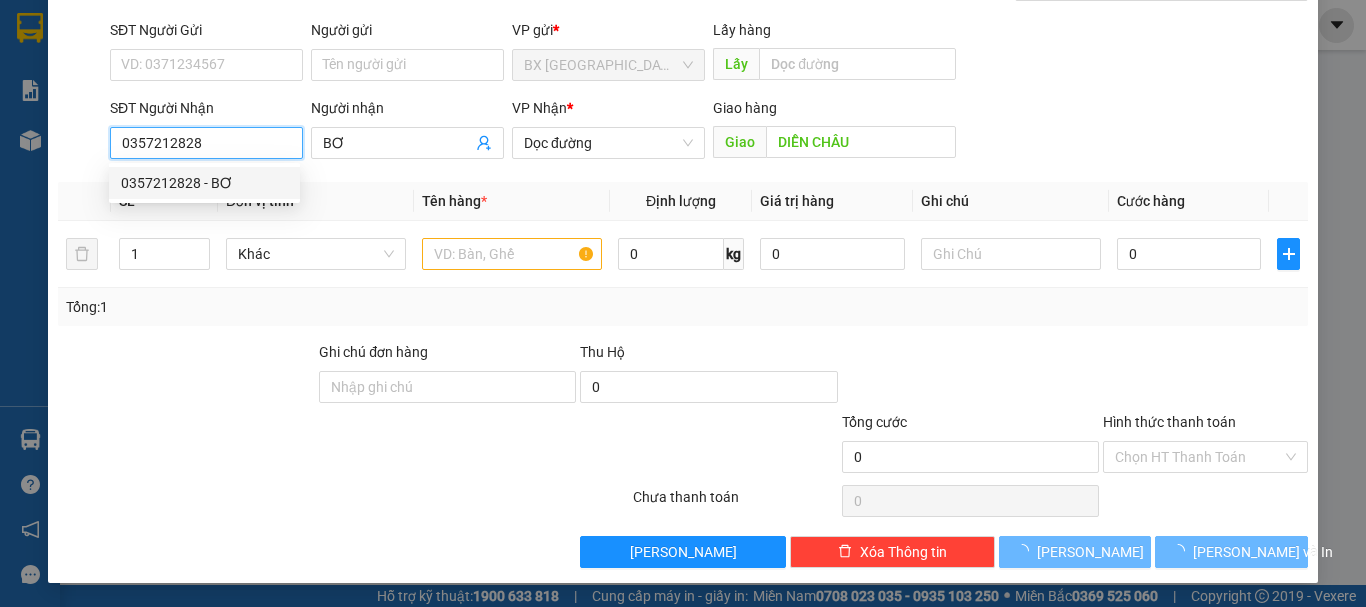 type on "200.000" 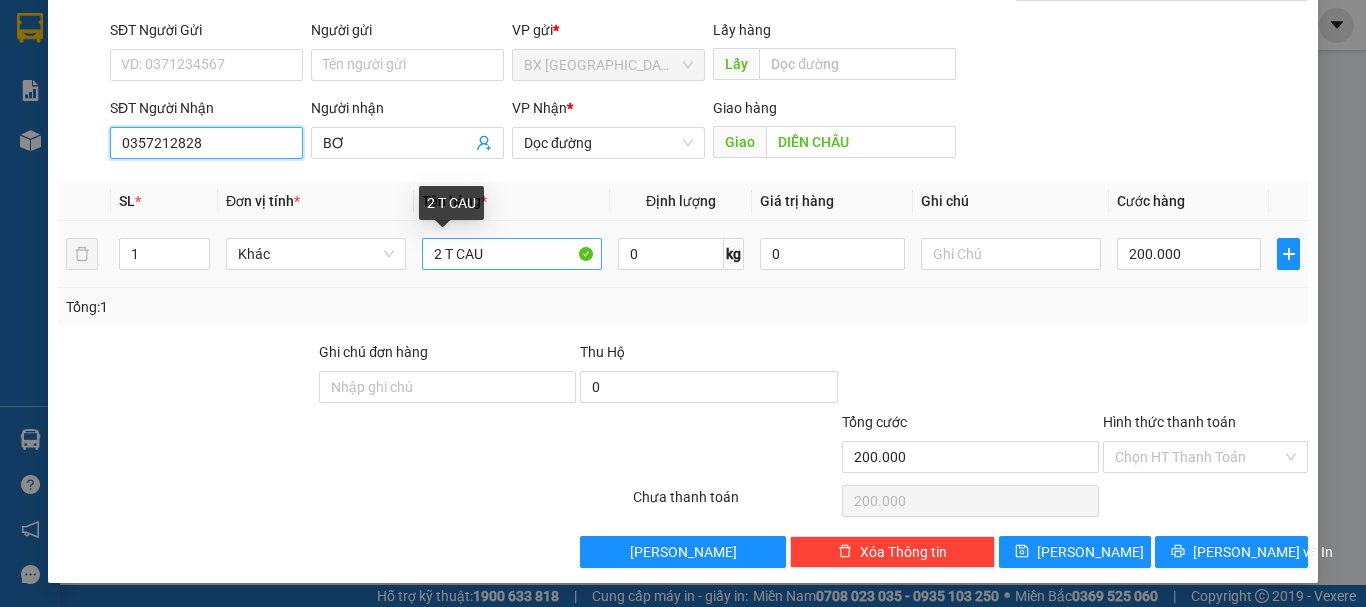 type on "0357212828" 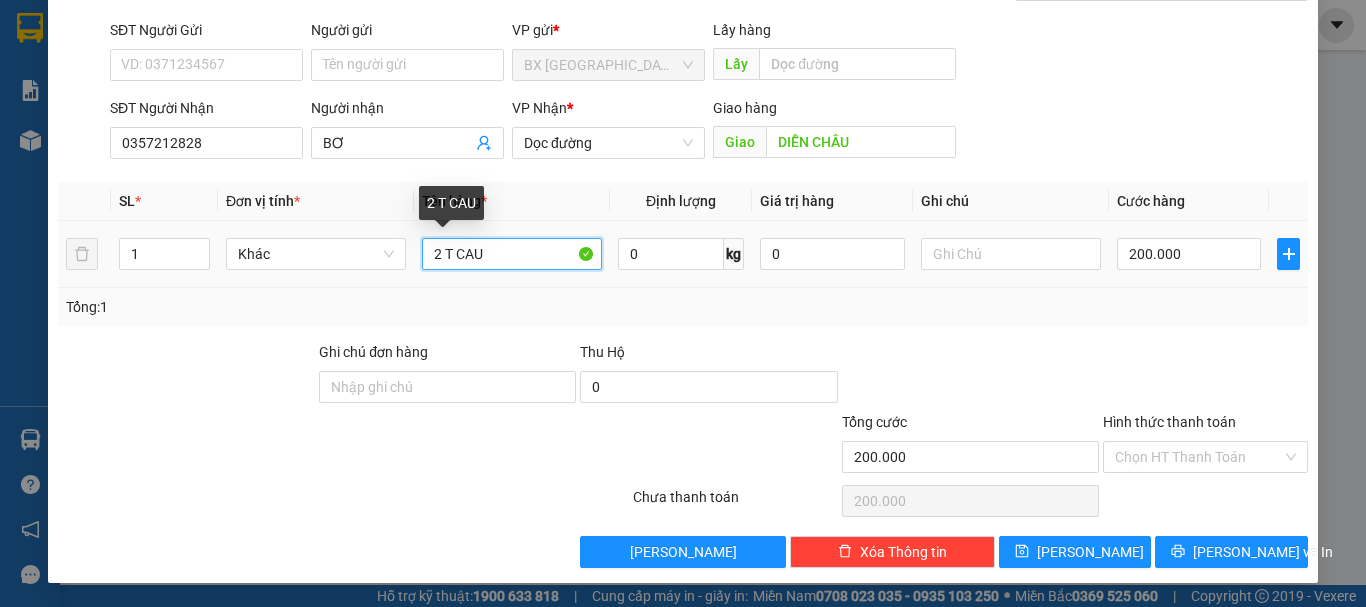 click on "2 T CAU" at bounding box center (512, 254) 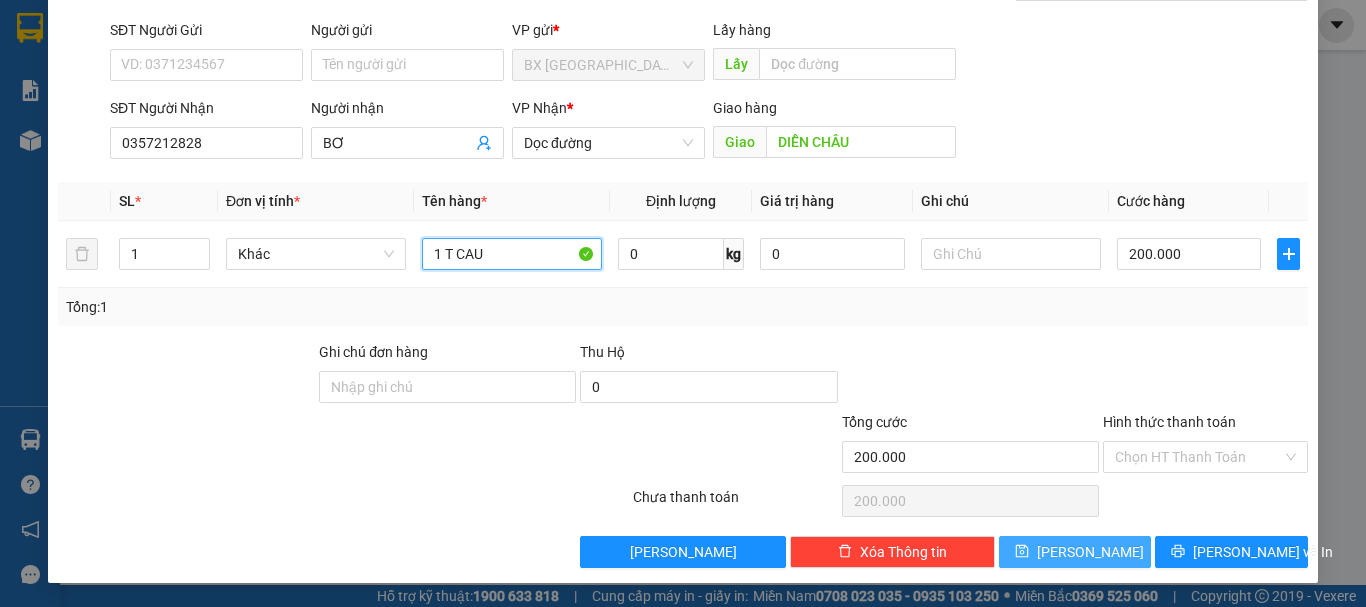 type on "1 T CAU" 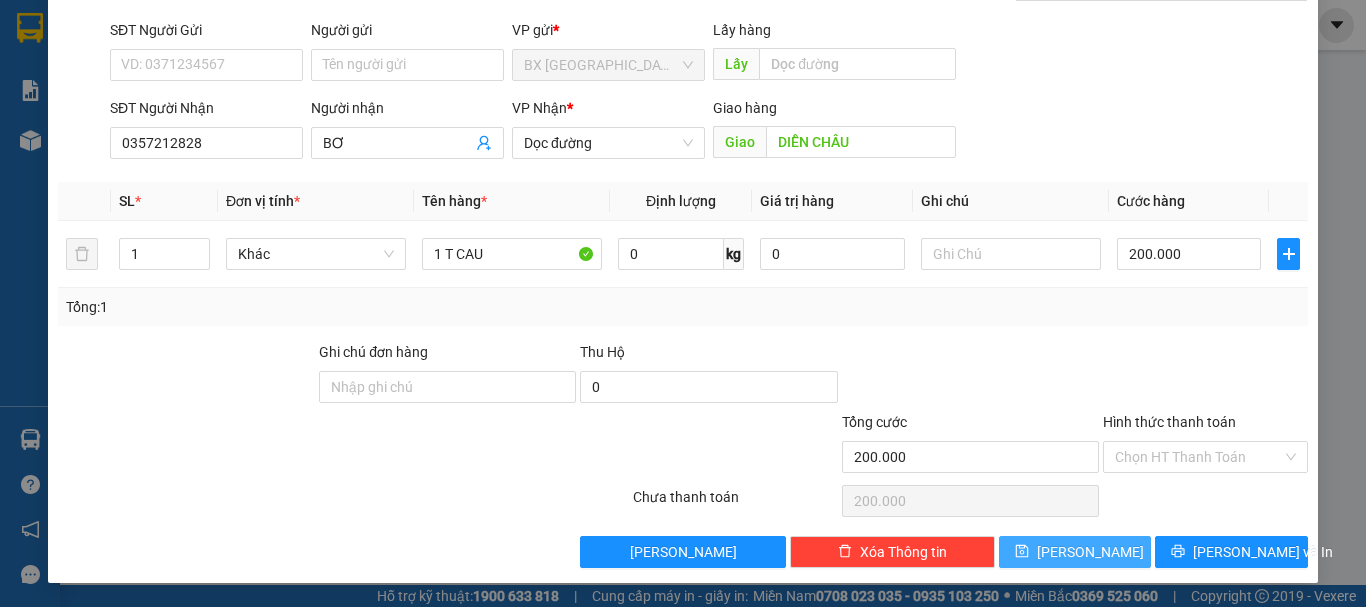 click on "[PERSON_NAME]" at bounding box center [1075, 552] 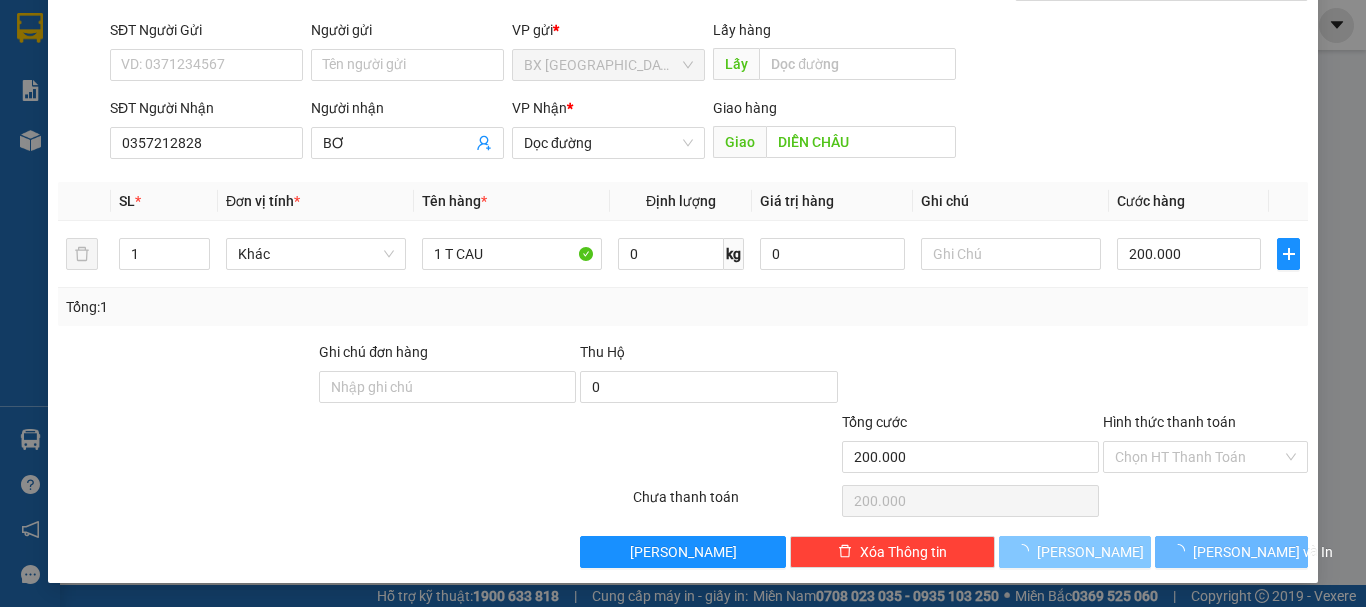 type 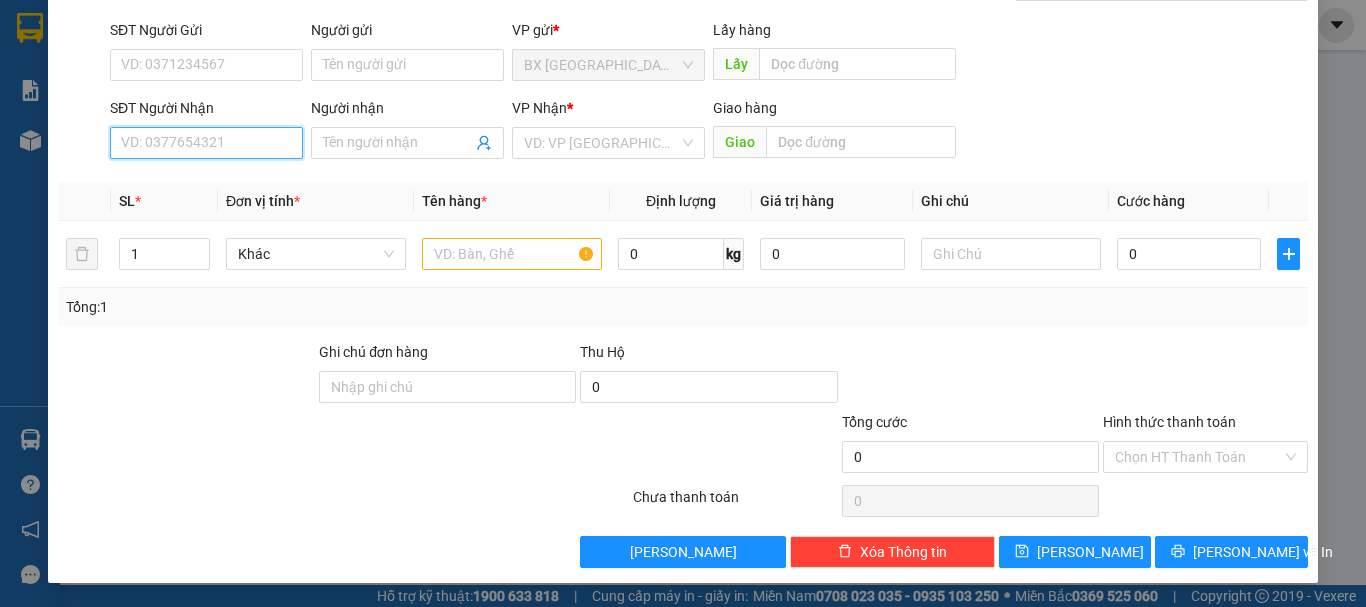 click on "SĐT Người Nhận" at bounding box center [206, 143] 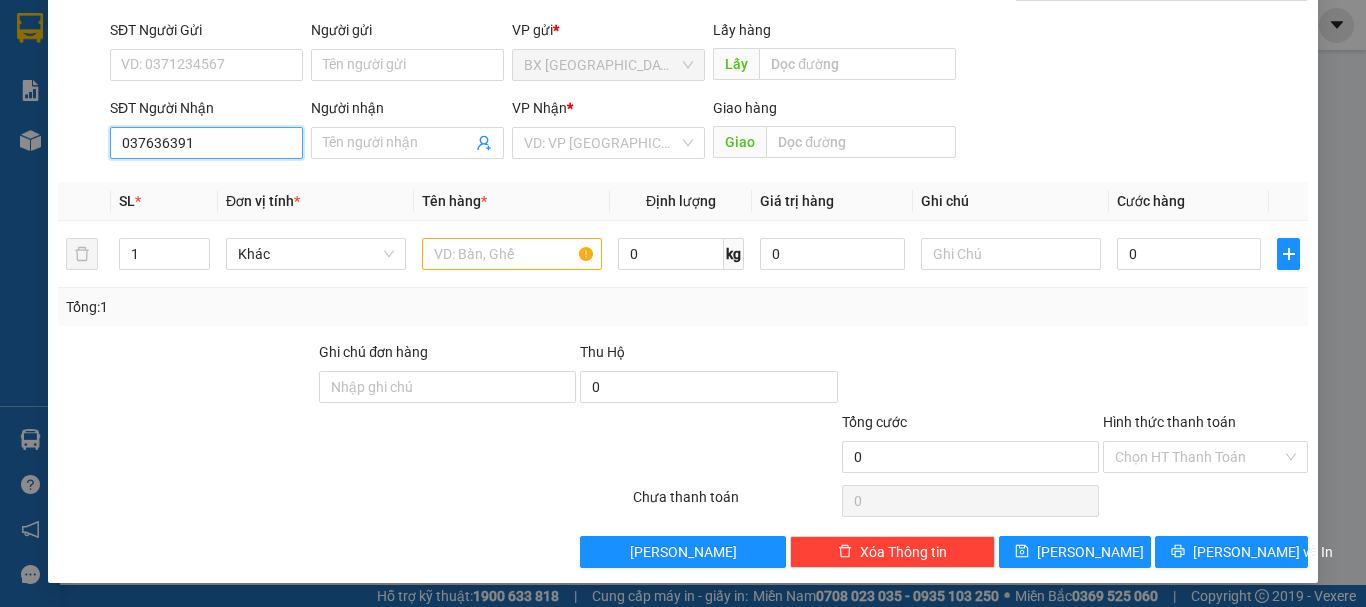 type on "0376363914" 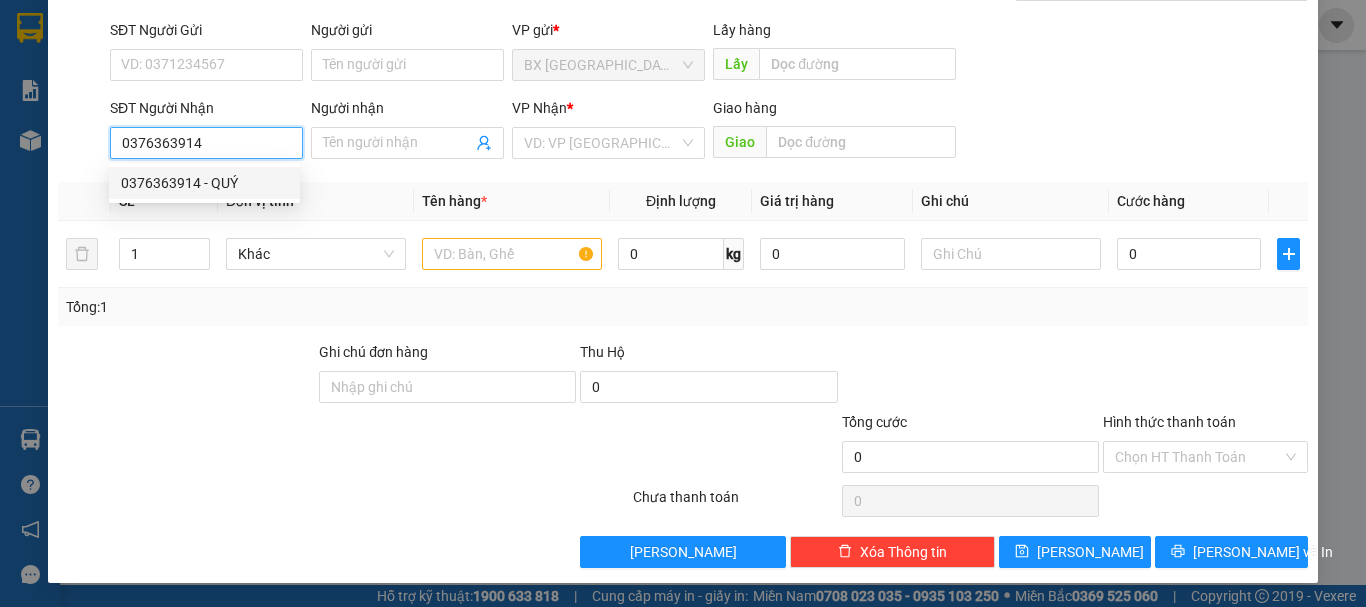 click on "0376363914 - QUÝ" at bounding box center (204, 183) 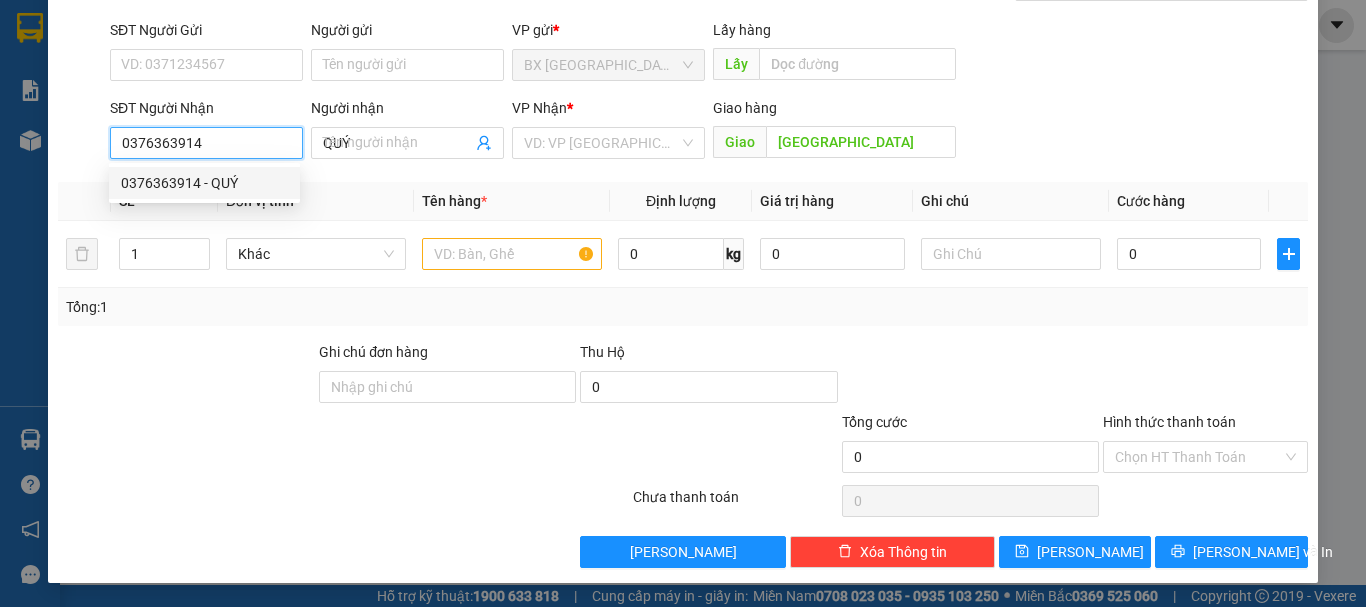 type on "300.000" 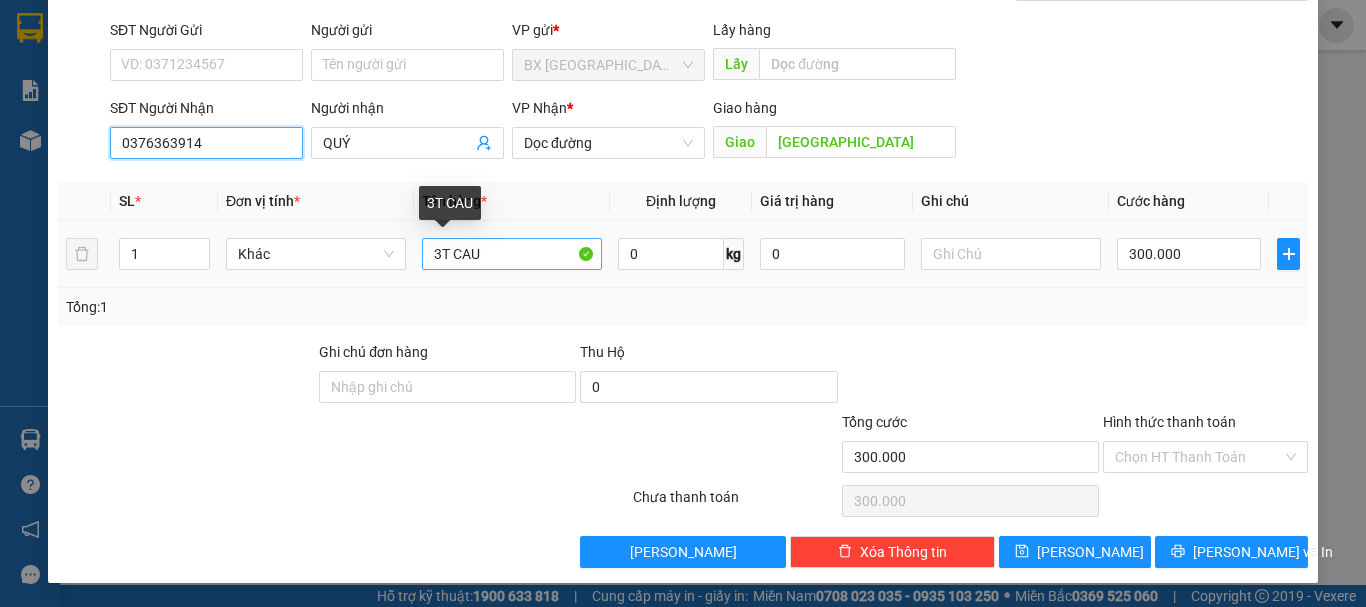 type on "0376363914" 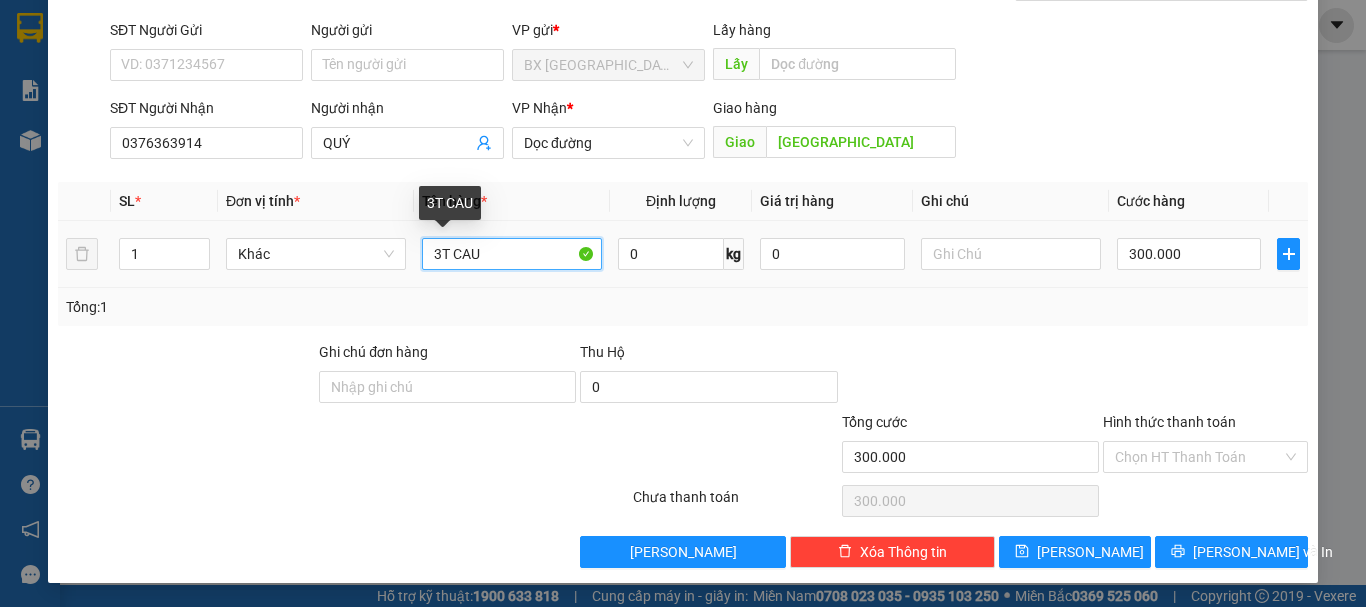 click on "3T CAU" at bounding box center [512, 254] 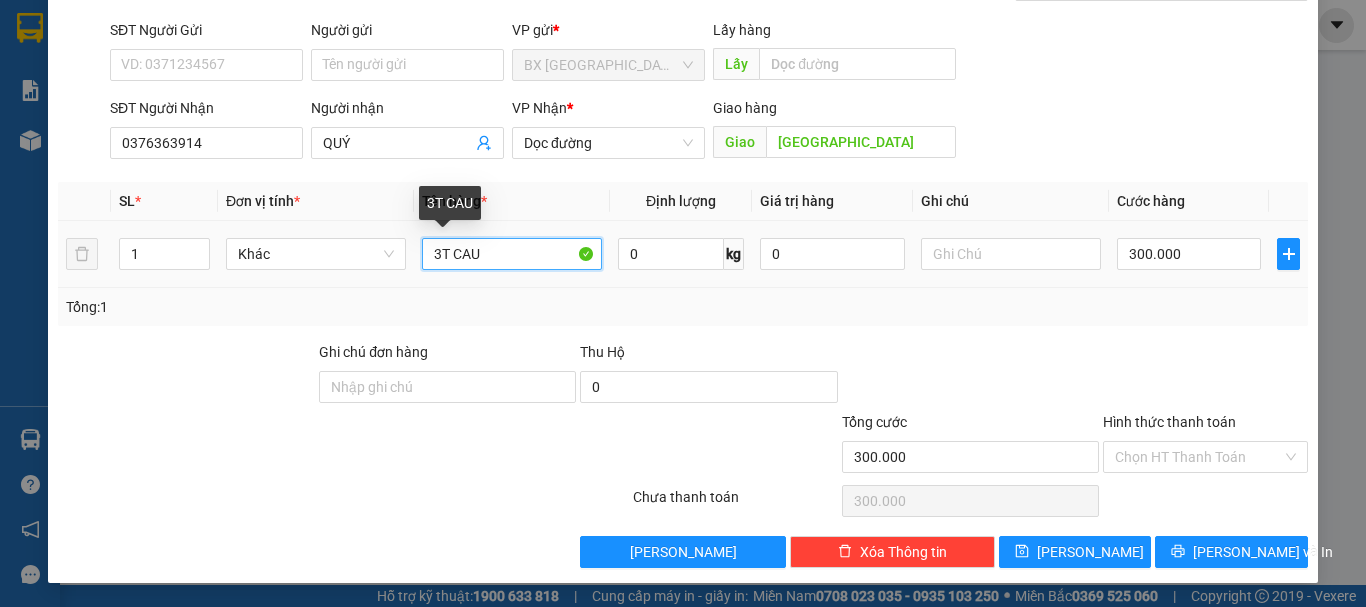 click on "3T CAU" at bounding box center [512, 254] 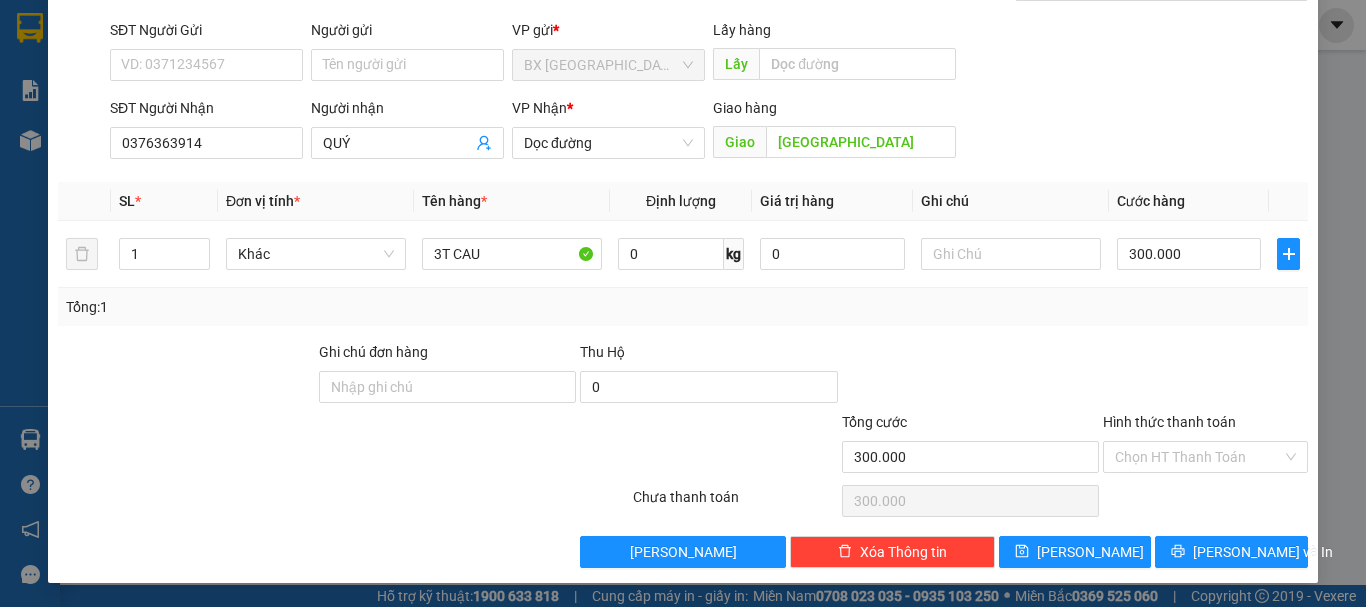 scroll, scrollTop: 0, scrollLeft: 0, axis: both 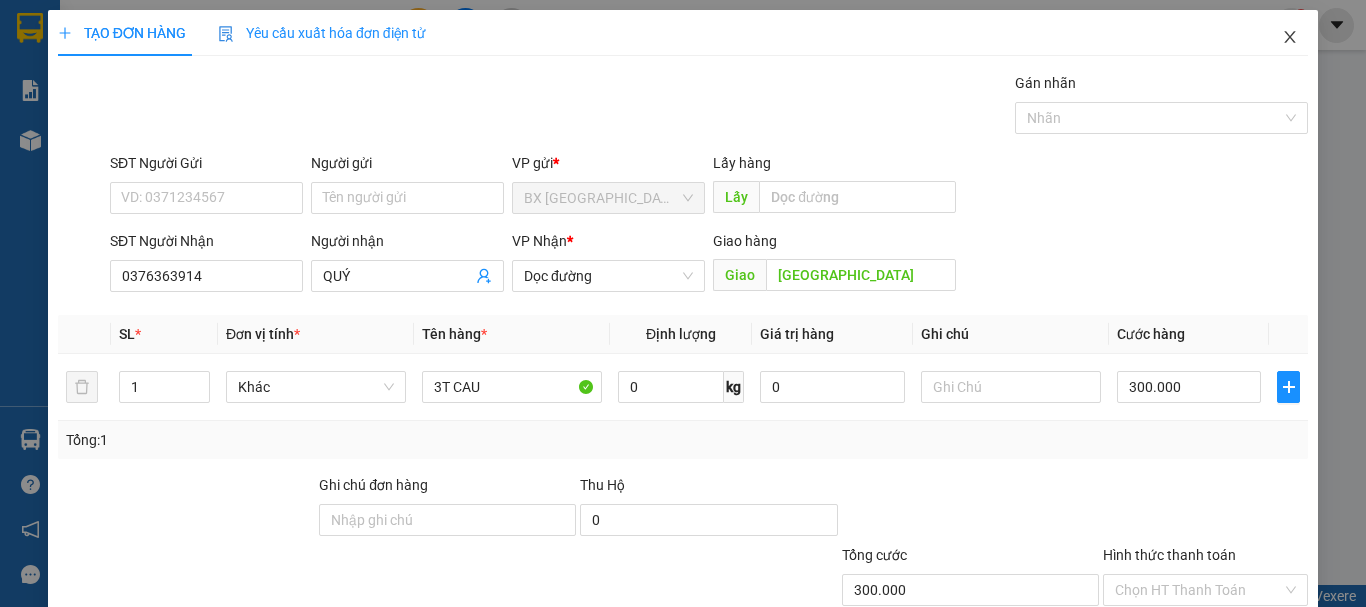 click 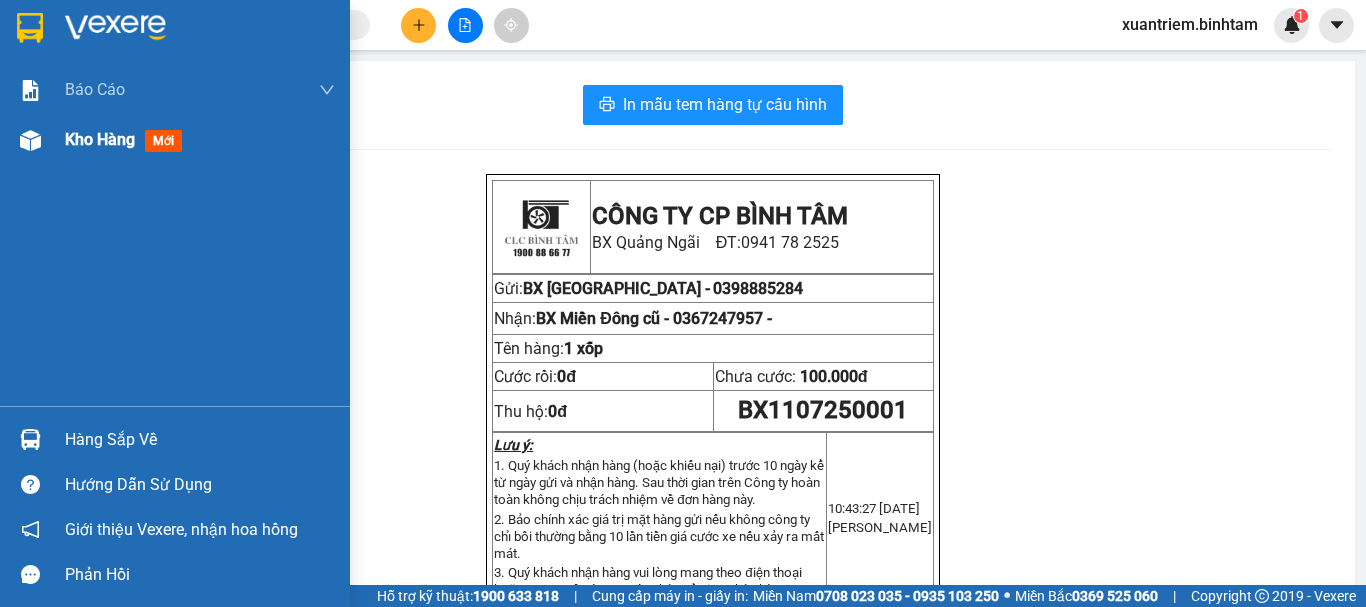 click at bounding box center (30, 140) 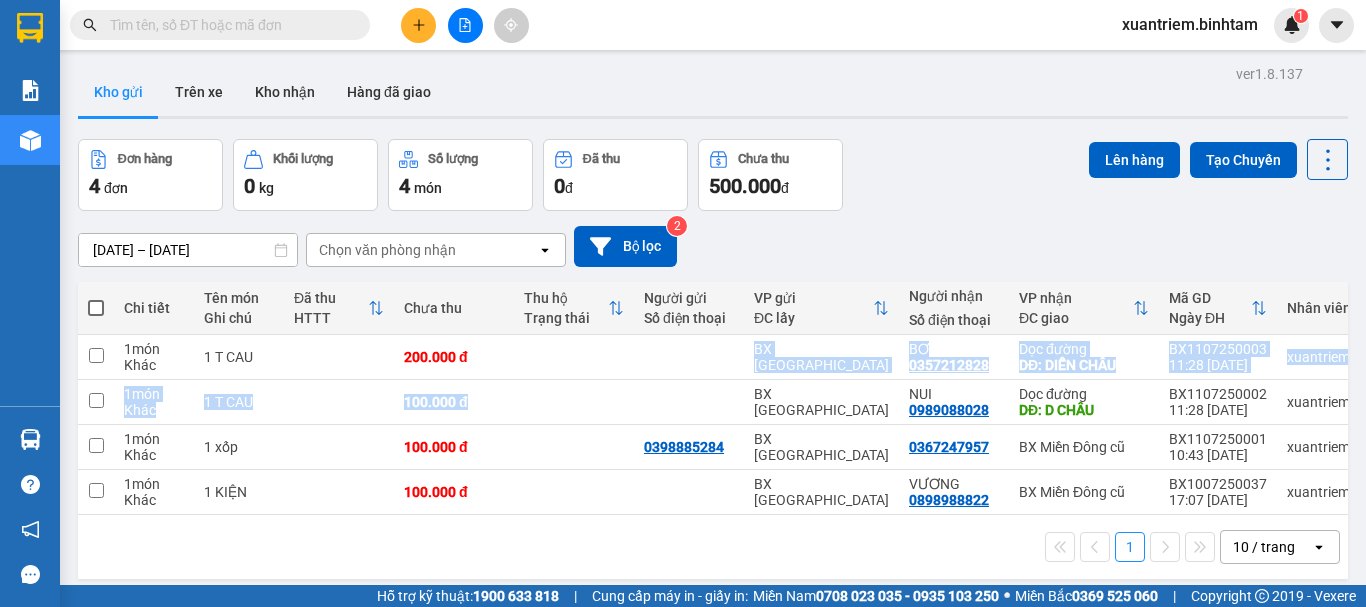 drag, startPoint x: 688, startPoint y: 250, endPoint x: 702, endPoint y: 372, distance: 122.80065 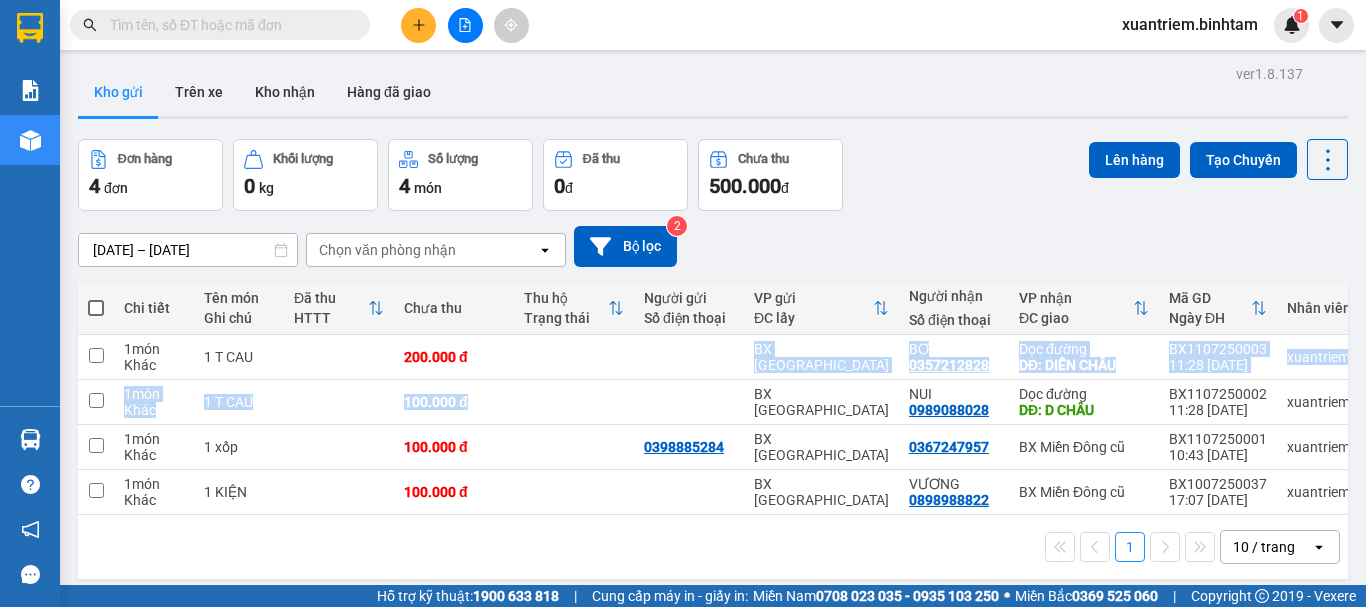 click on "1  món Khác 1 T CAU 200.000 đ BX [GEOGRAPHIC_DATA]  0357212828 Dọc đường DĐ: [GEOGRAPHIC_DATA] 11:28 [DATE] xuantriem.binhtam 1  món Khác 1 T CAU 100.000 đ BX [GEOGRAPHIC_DATA] 0989088028 Dọc đường DĐ: D [GEOGRAPHIC_DATA] 11:28 [DATE] xuantriem.binhtam 1  món Khác 1 xốp 100.000 đ 0398885284 [GEOGRAPHIC_DATA] 0367247957 BX Miền Đông cũ BX1107250001 10:43 [DATE] xuantriem.binhtam 1  món Khác 1    KIỆN 100.000 đ BX [GEOGRAPHIC_DATA] VƯƠNG   0898988822 BX Miền Đông cũ BX1007250037 17:07 [DATE] xuantriem.binhtam" at bounding box center [748, 425] 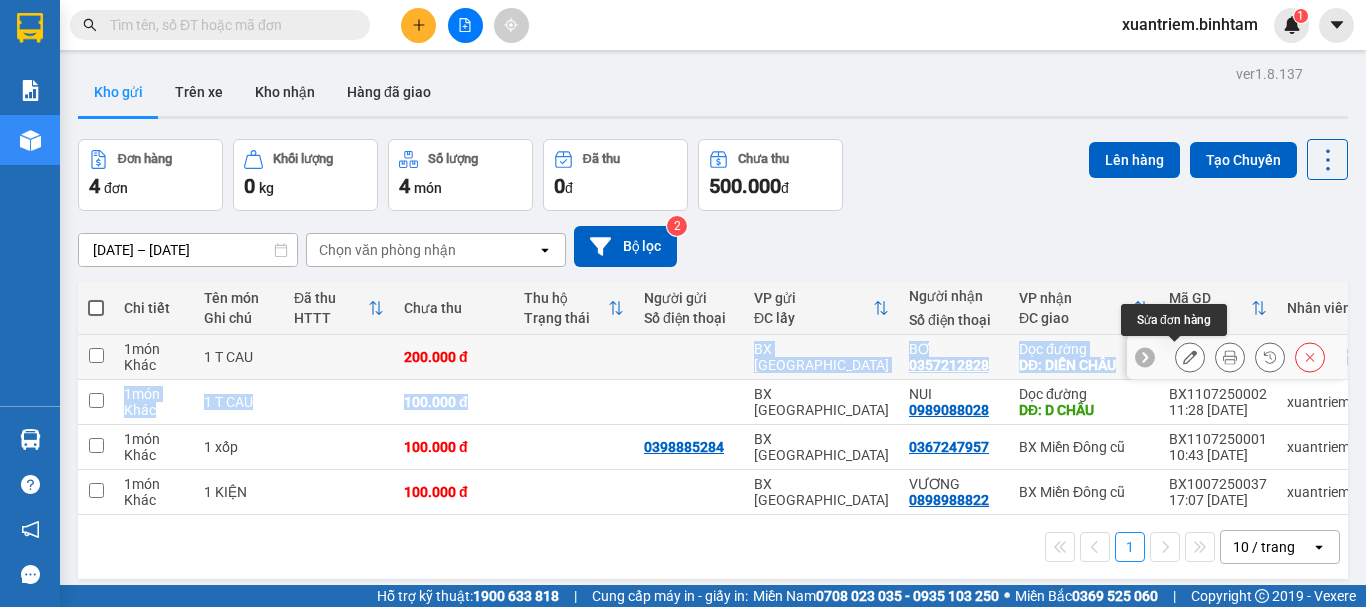 click at bounding box center (1190, 357) 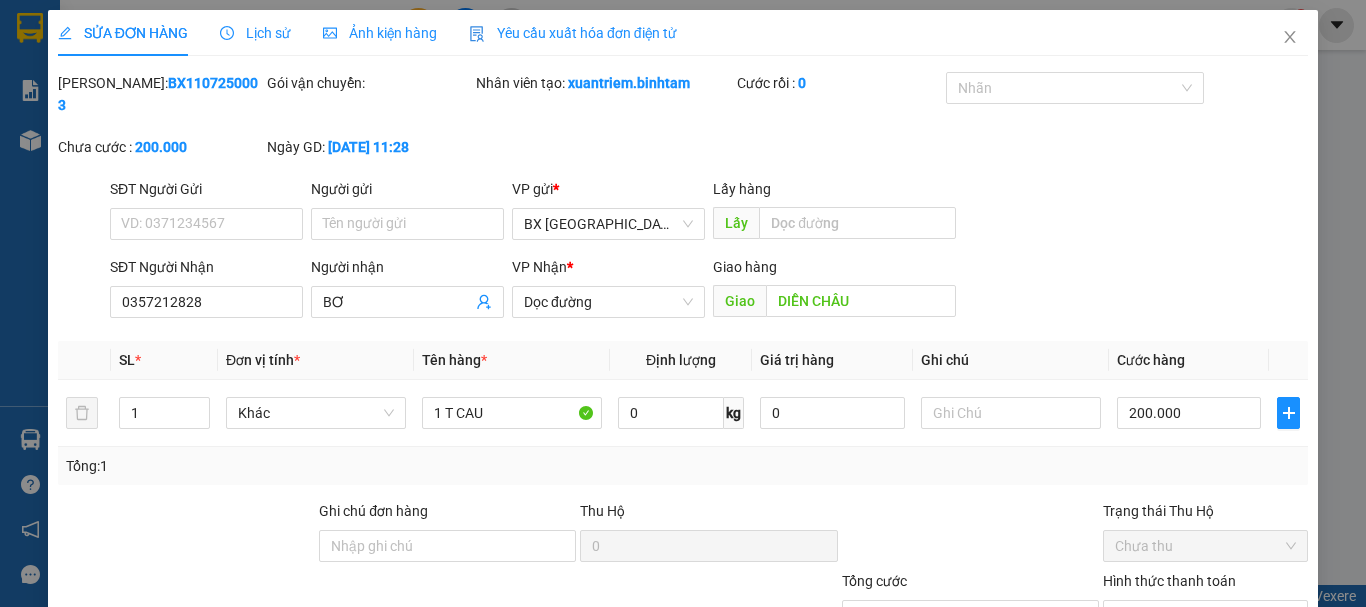type on "0357212828" 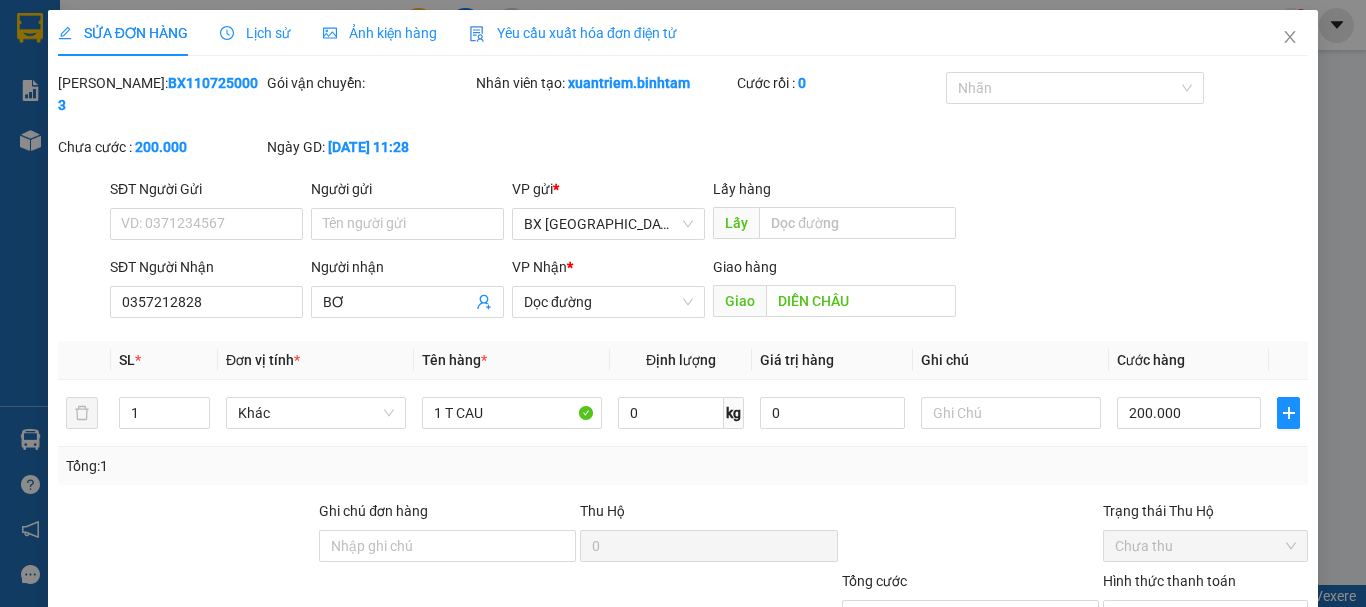 type on "BƠ" 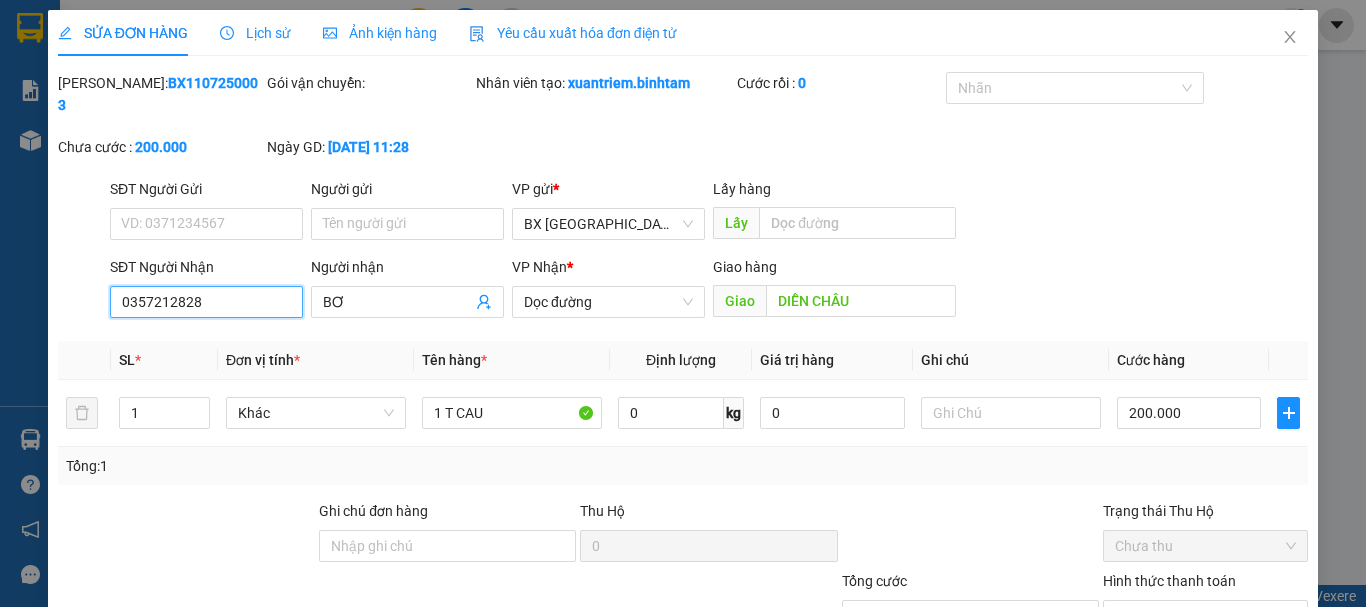 click on "0357212828" at bounding box center [206, 302] 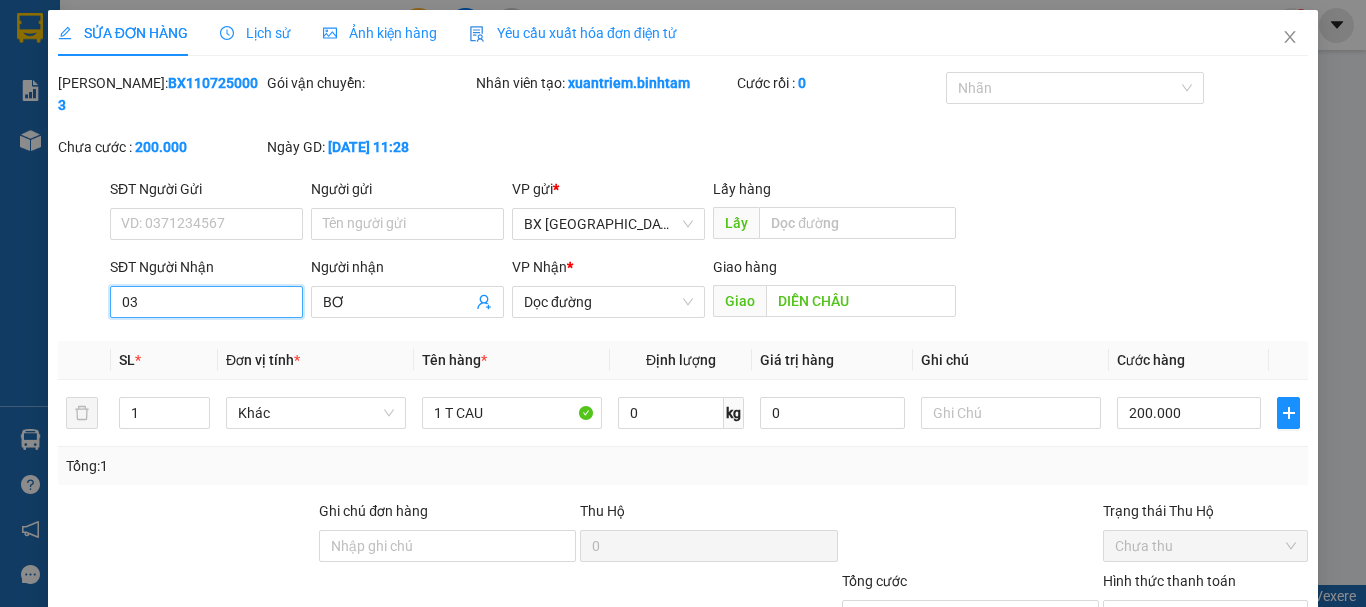 type on "0" 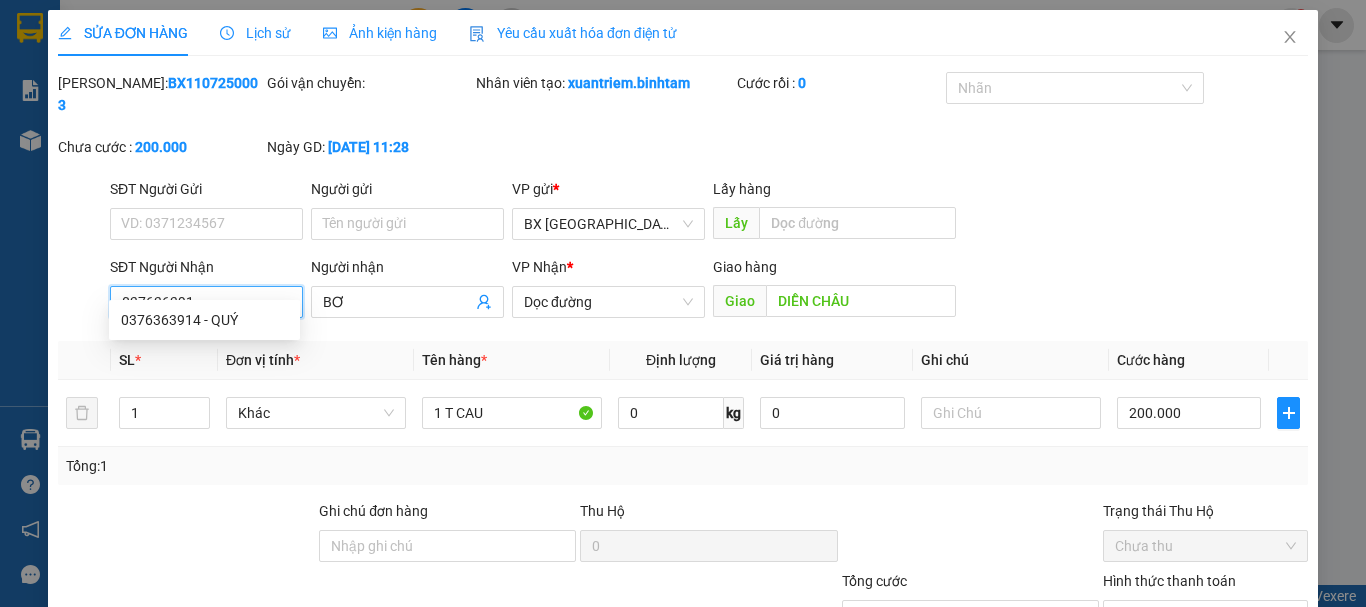 type on "0376363914" 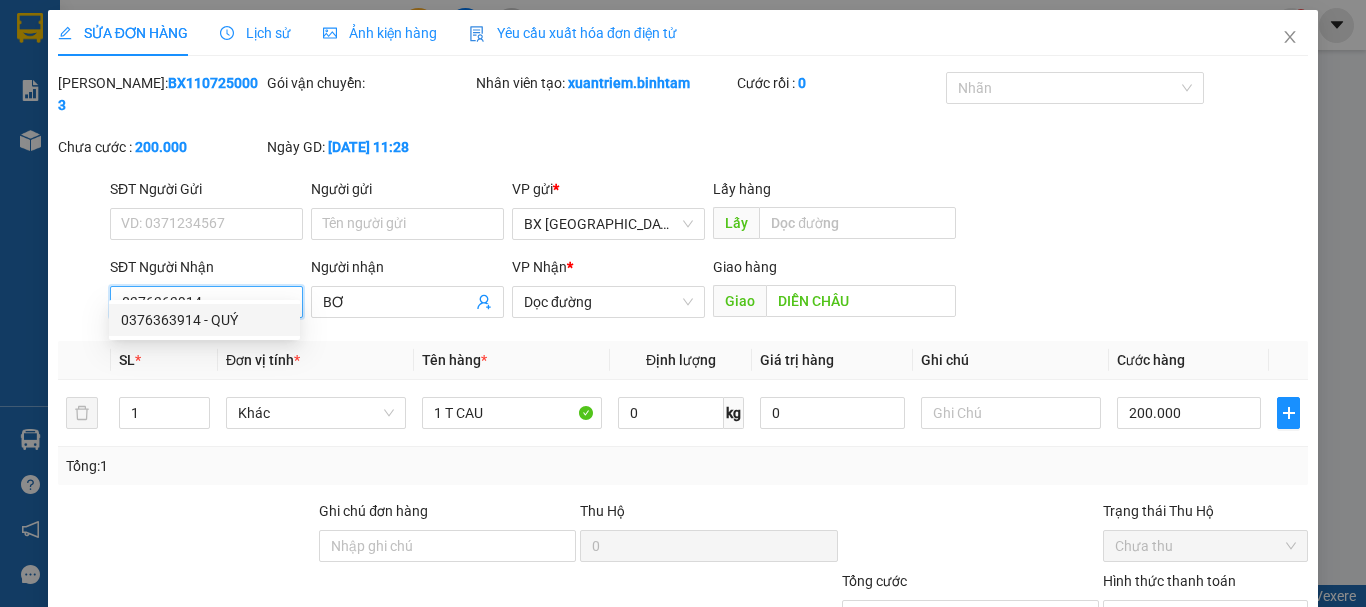click on "0376363914 - QUÝ" at bounding box center [204, 320] 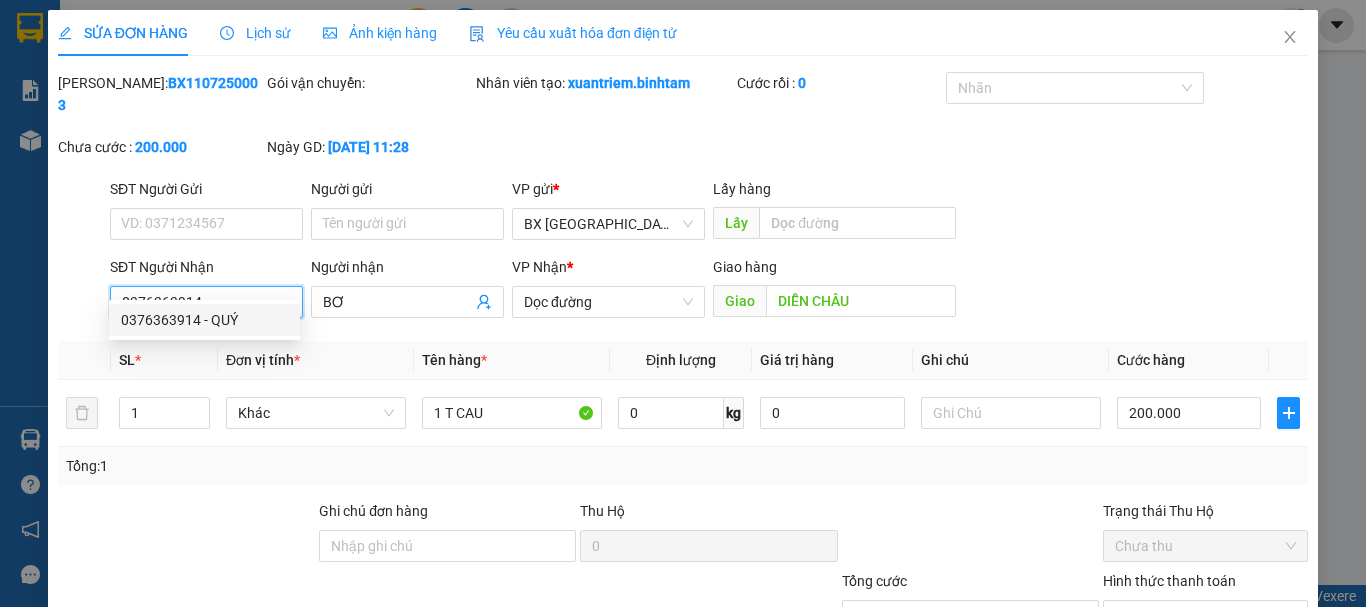 type on "QUÝ" 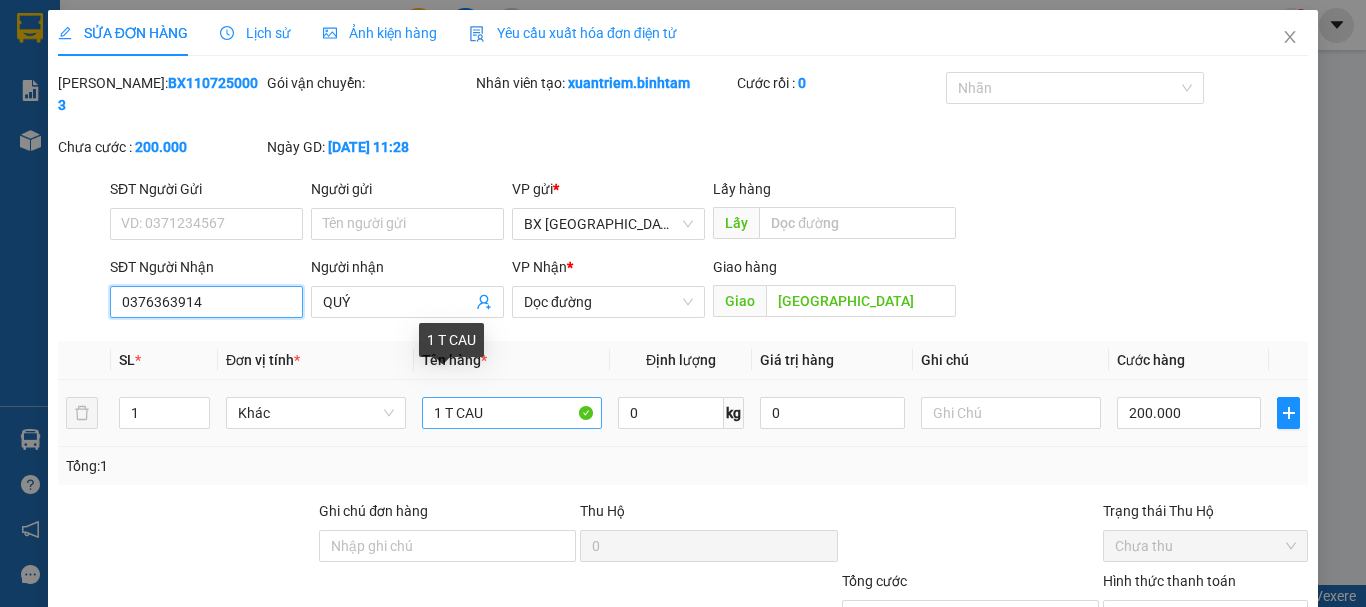 type on "0376363914" 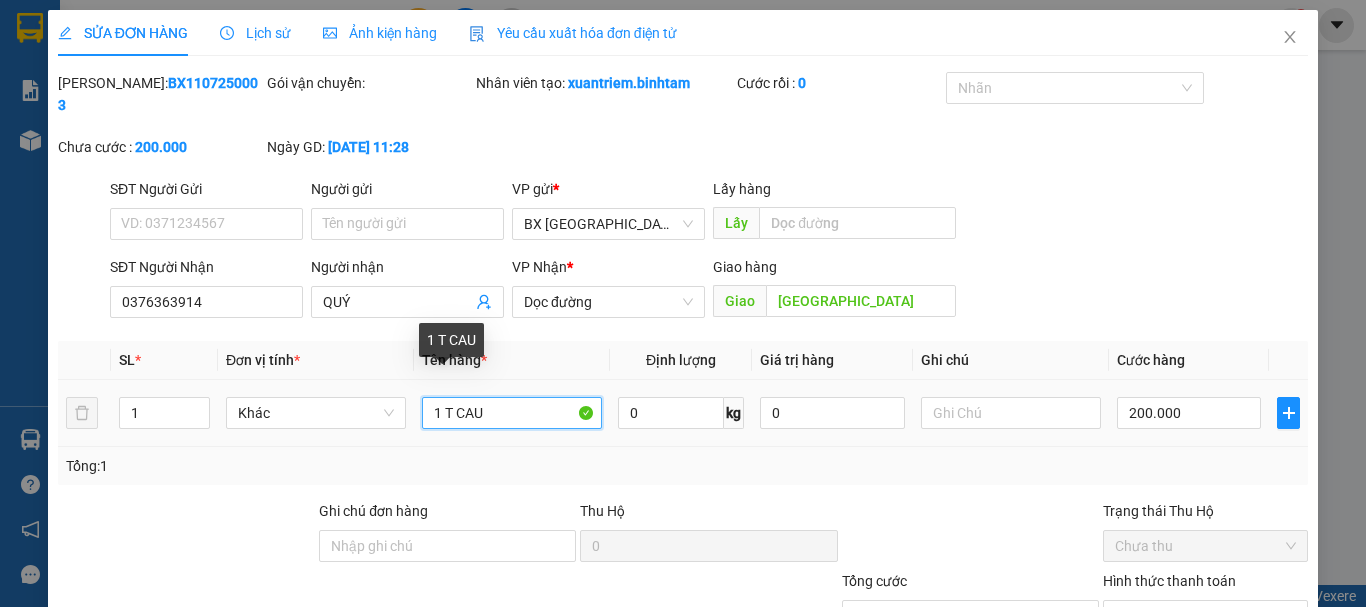 click on "1 T CAU" at bounding box center [512, 413] 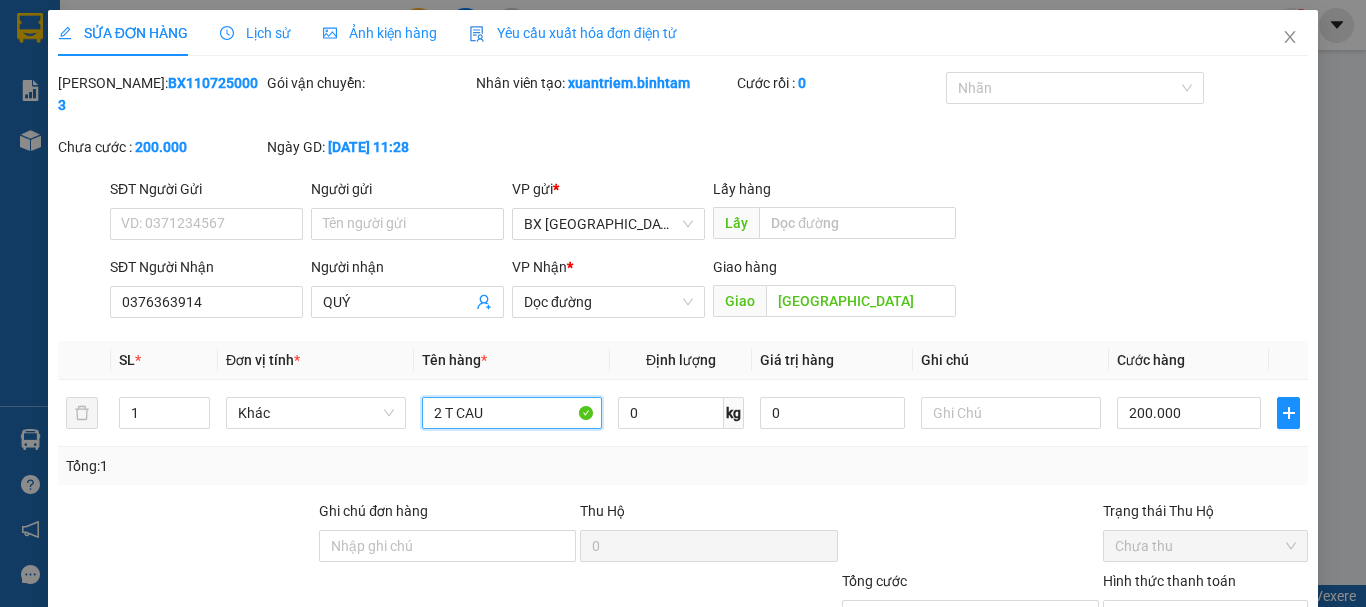 type on "2 T CAU" 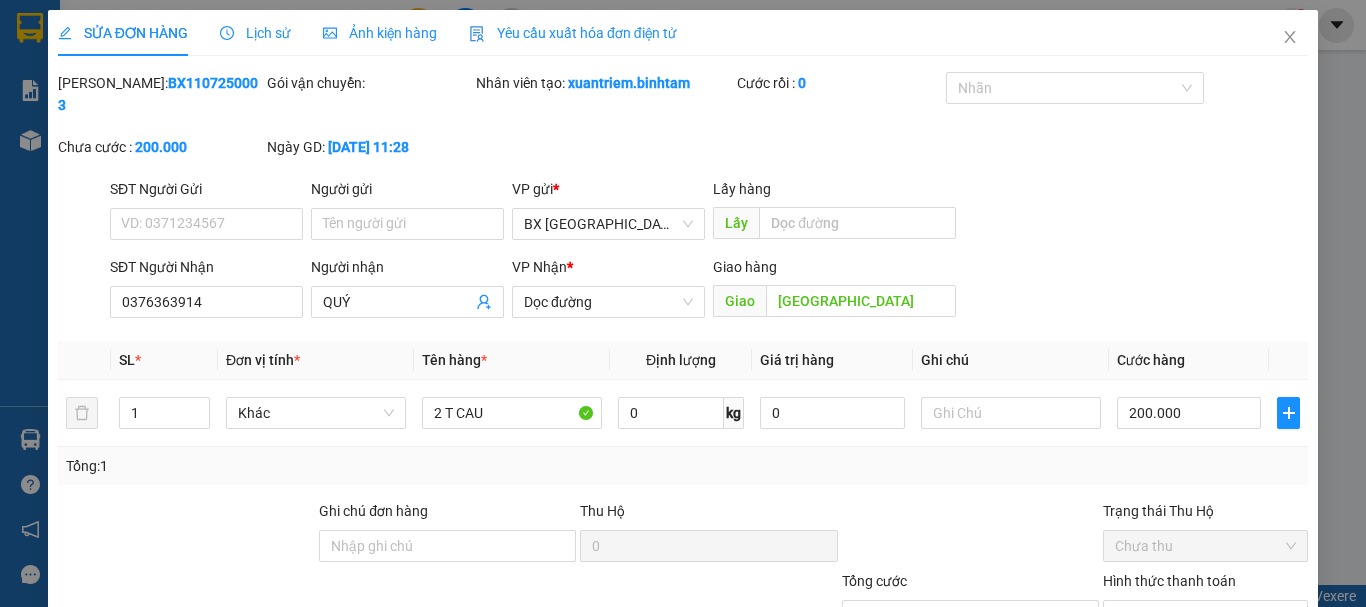 scroll, scrollTop: 137, scrollLeft: 0, axis: vertical 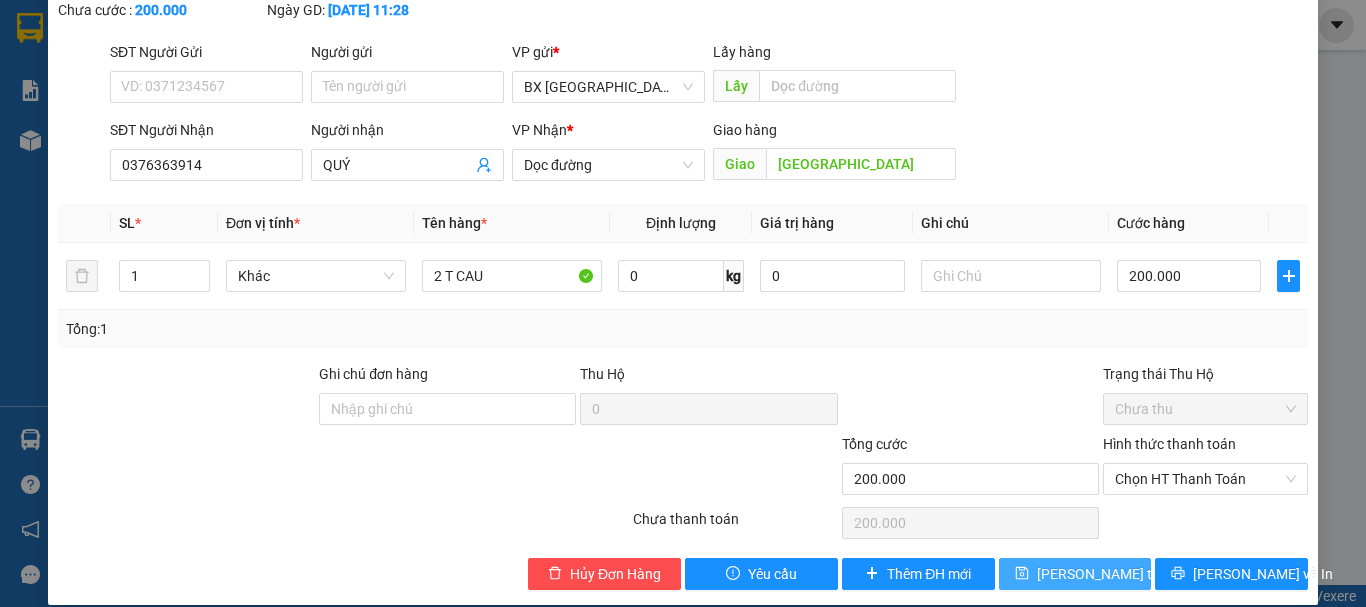 click on "[PERSON_NAME] thay đổi" at bounding box center [1117, 574] 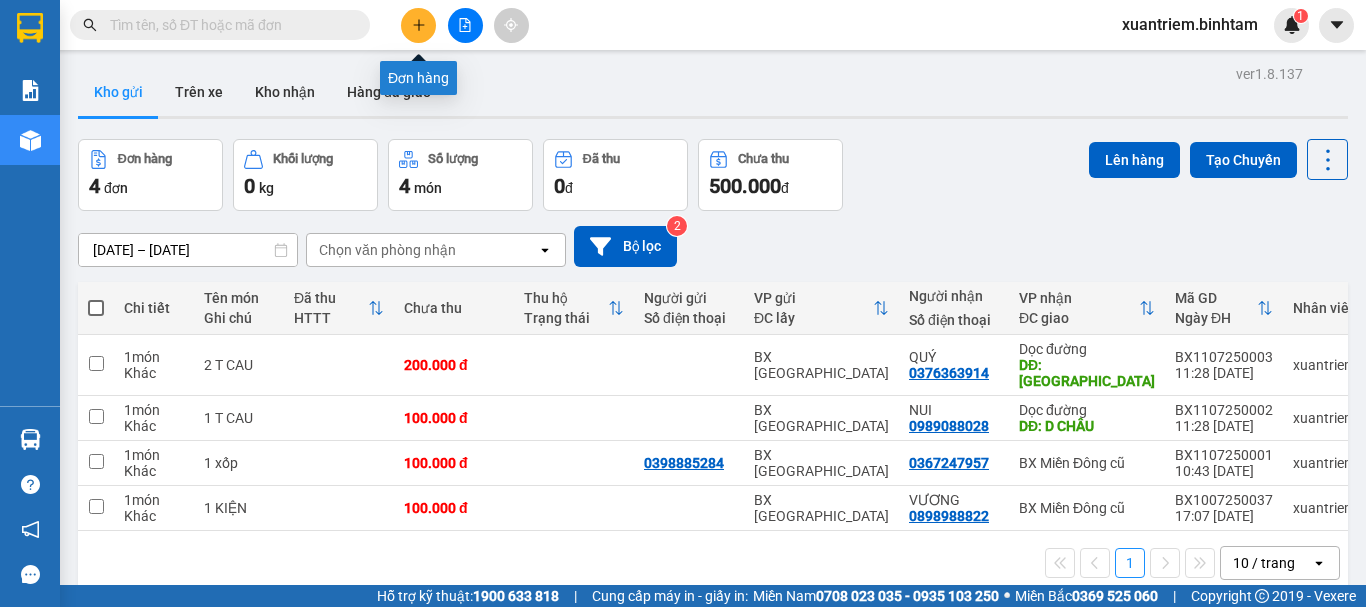 click at bounding box center [418, 25] 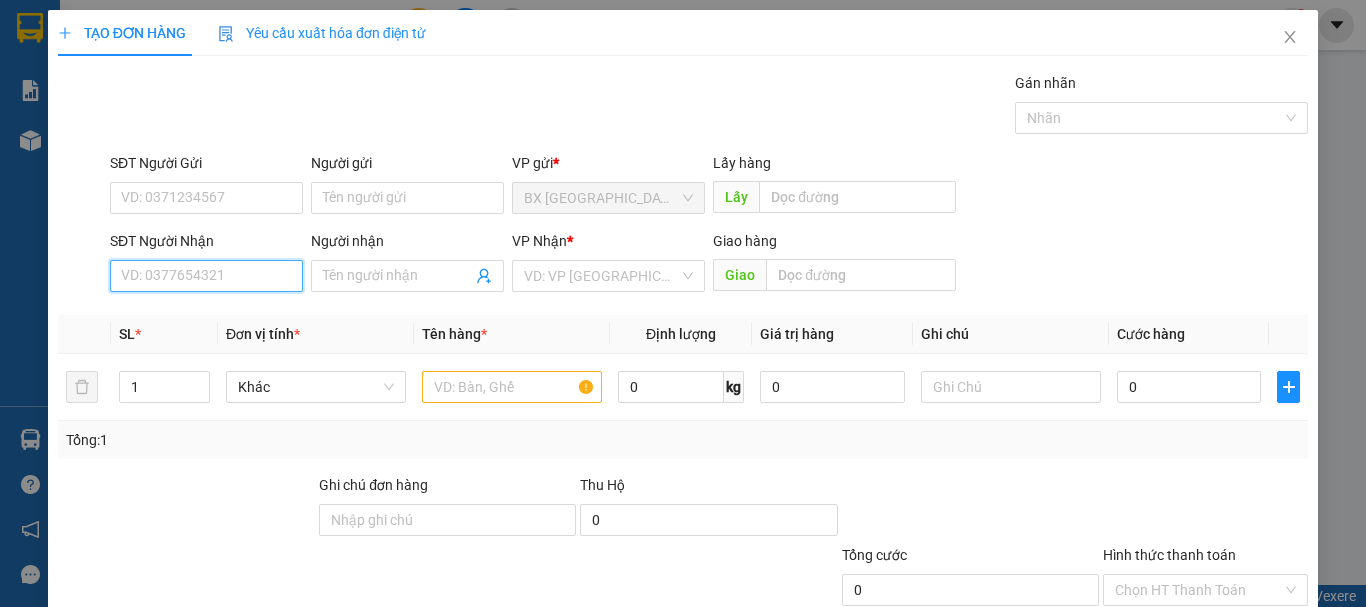 click on "SĐT Người Nhận" at bounding box center [206, 276] 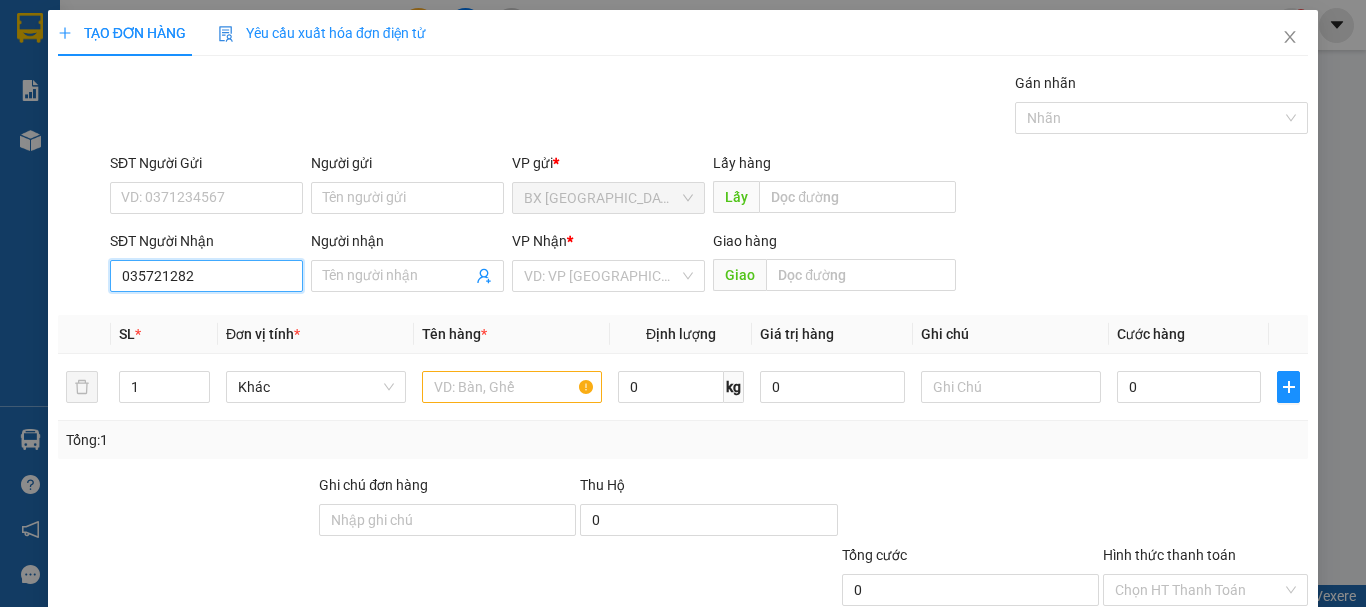 type on "0357212828" 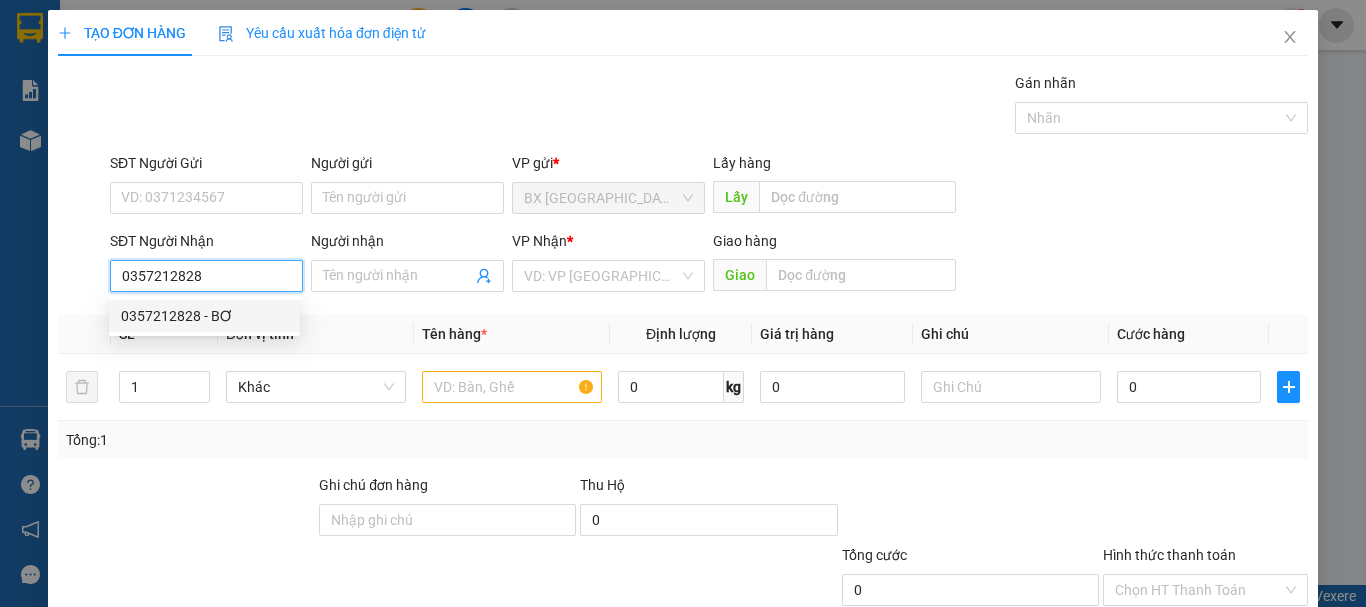 click on "0357212828" at bounding box center (206, 276) 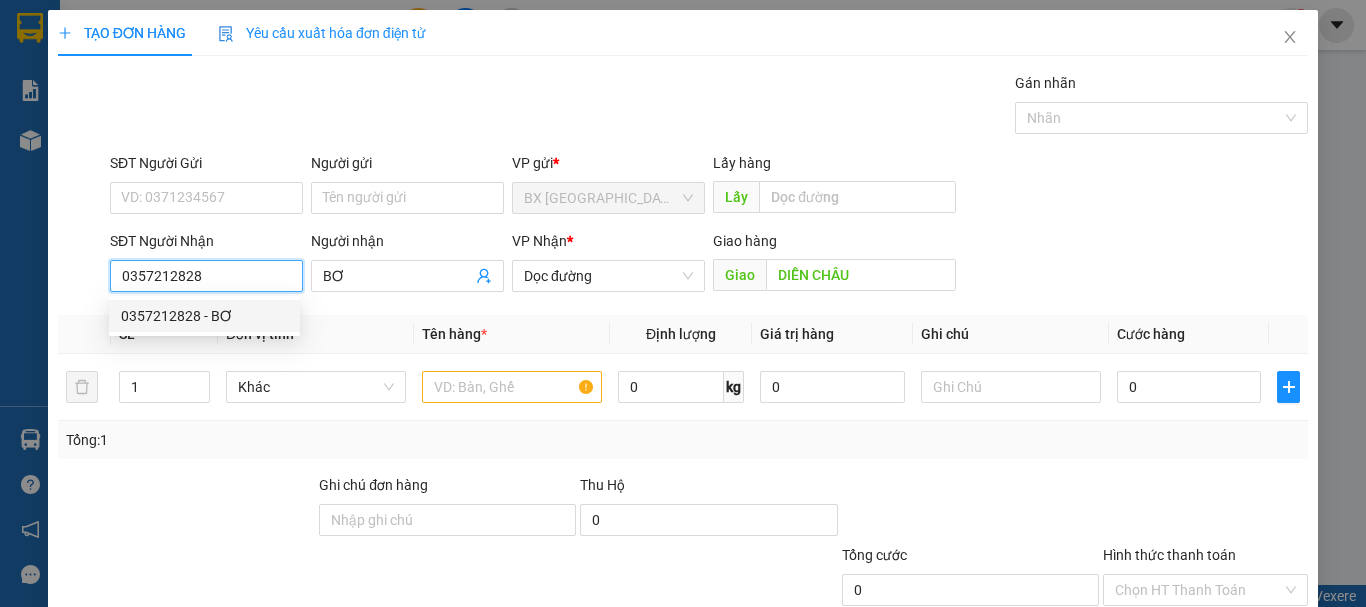 type on "200.000" 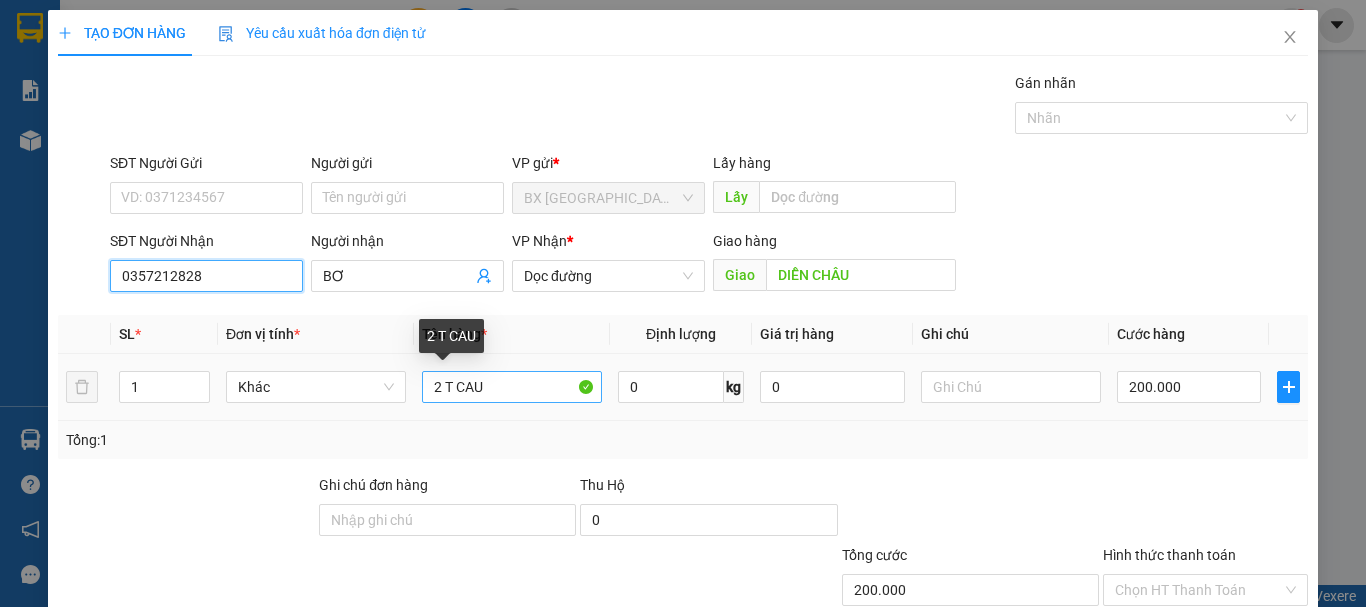 type on "0357212828" 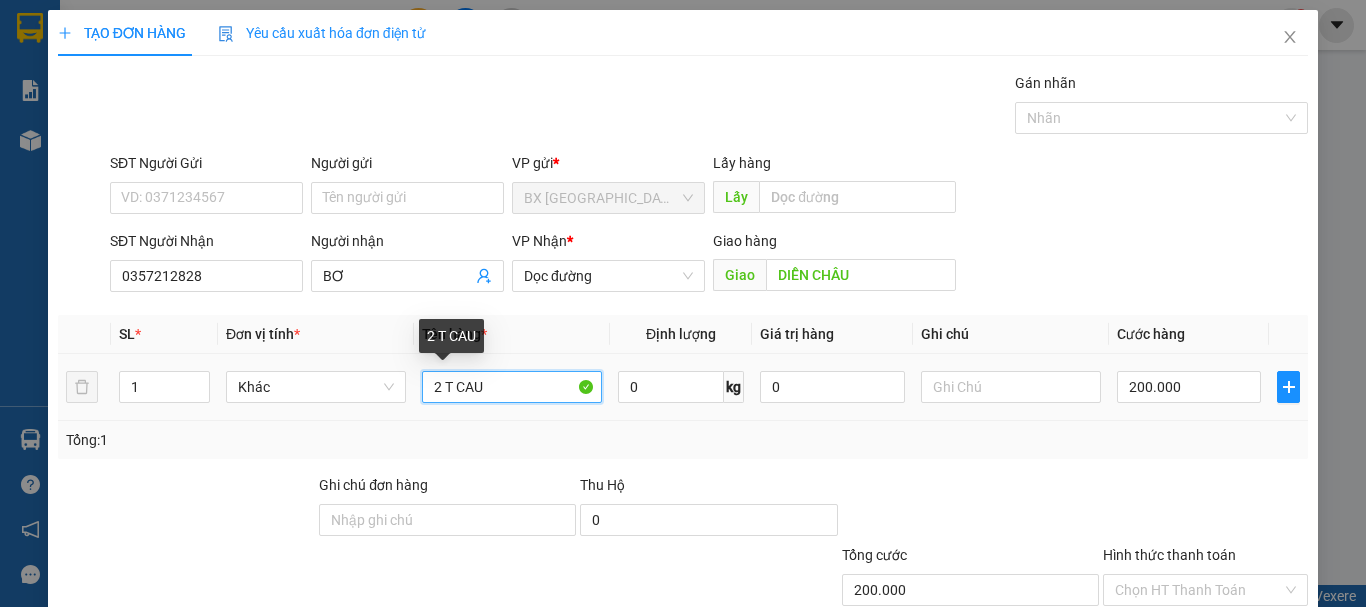 click on "2 T CAU" at bounding box center [512, 387] 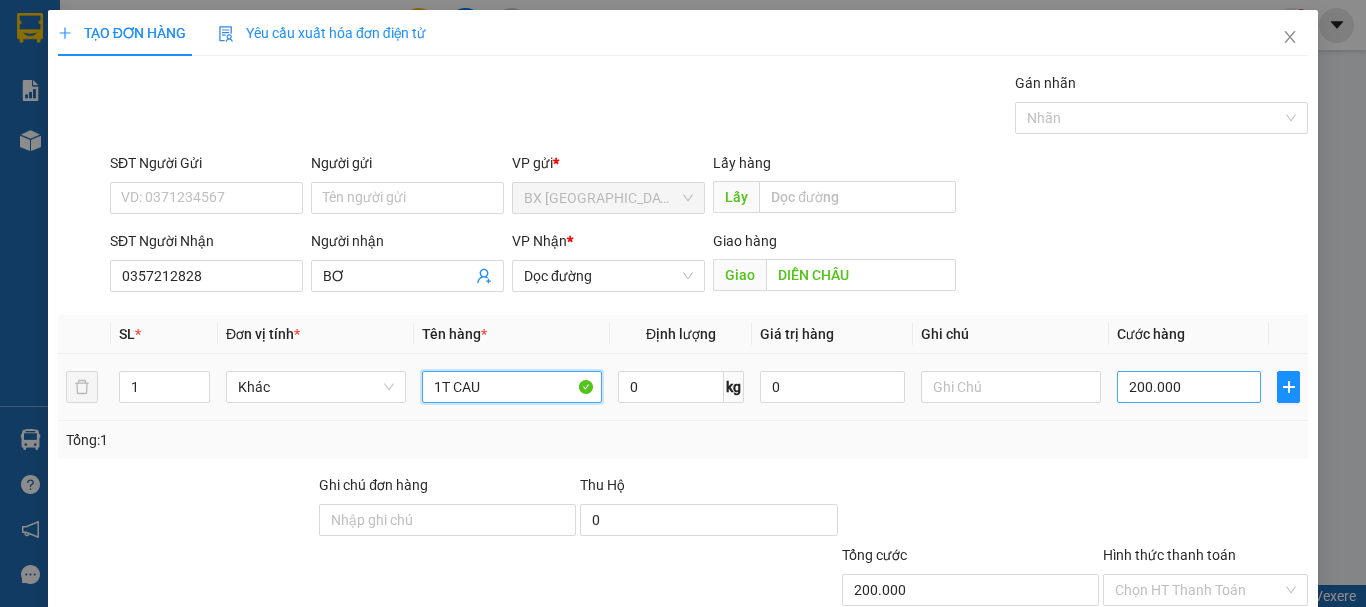 type on "1T CAU" 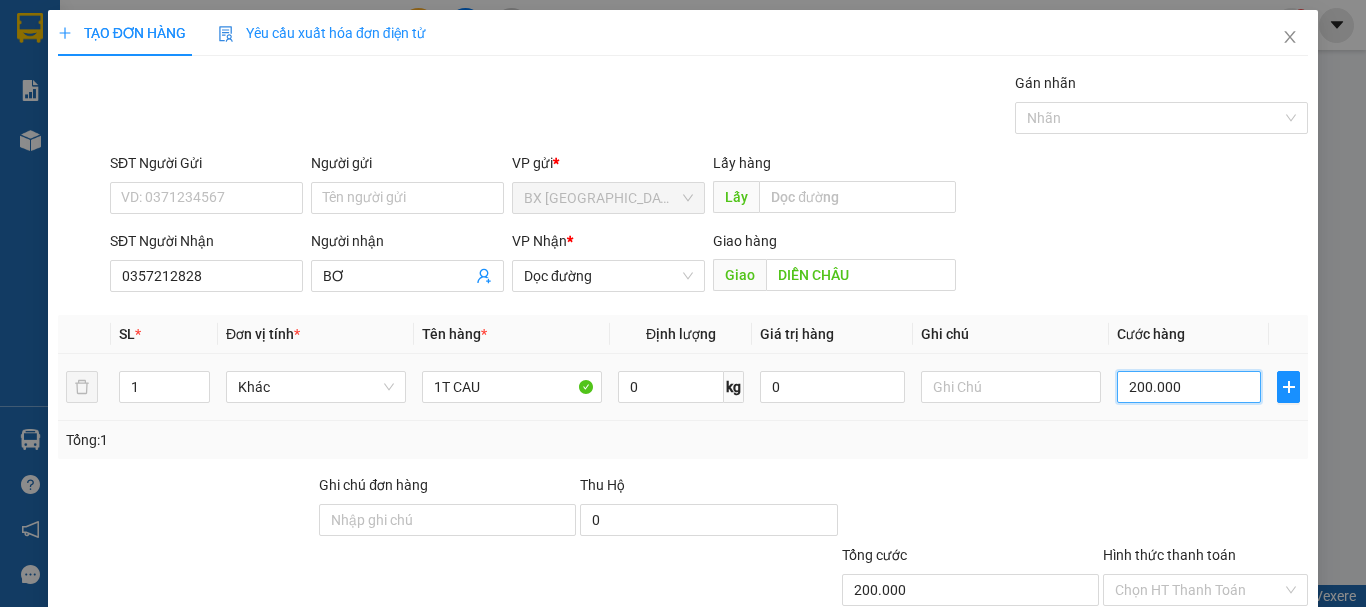 click on "200.000" at bounding box center [1189, 387] 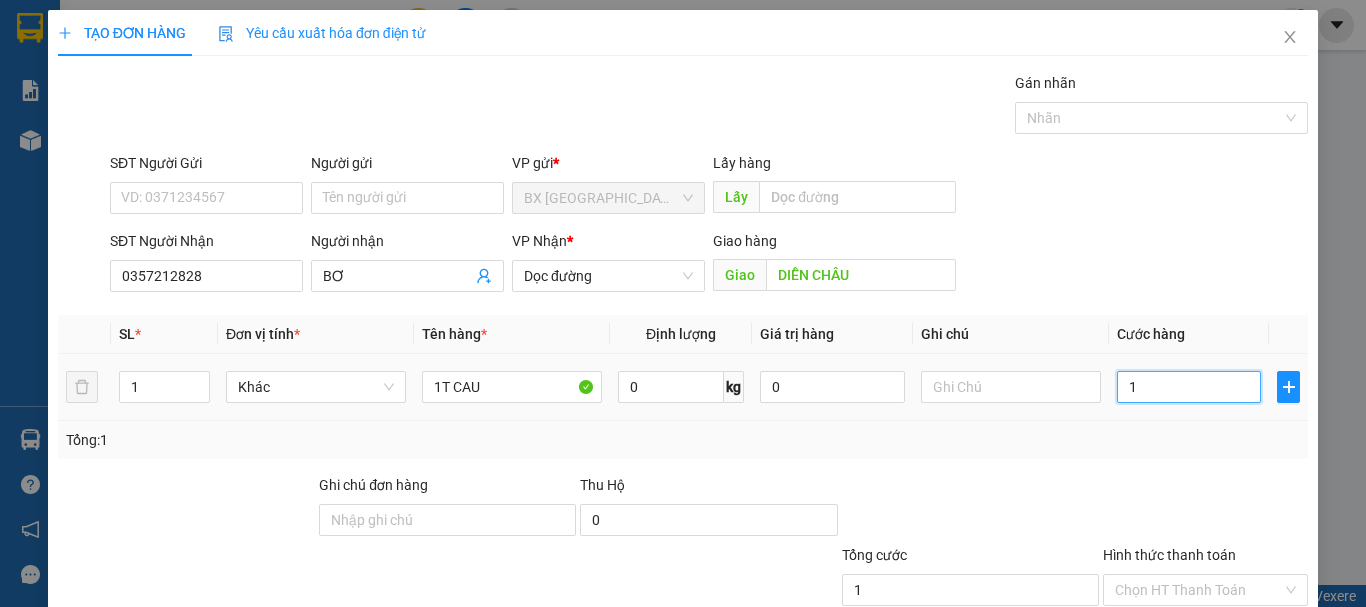 type on "10" 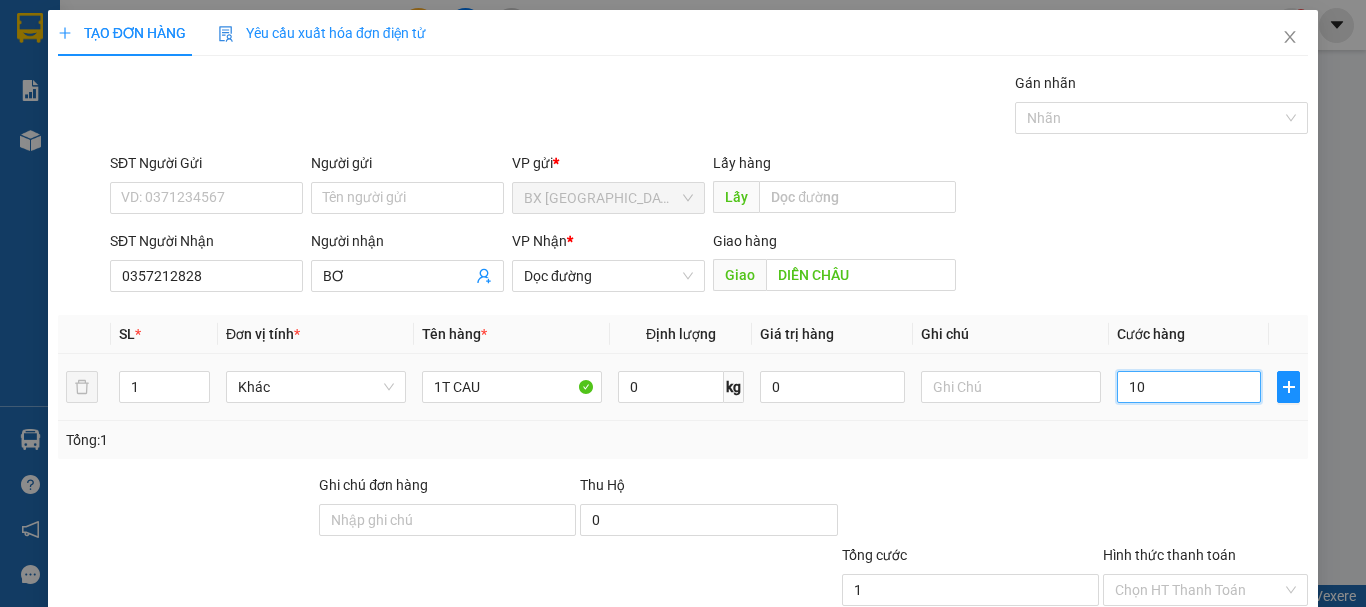 type on "10" 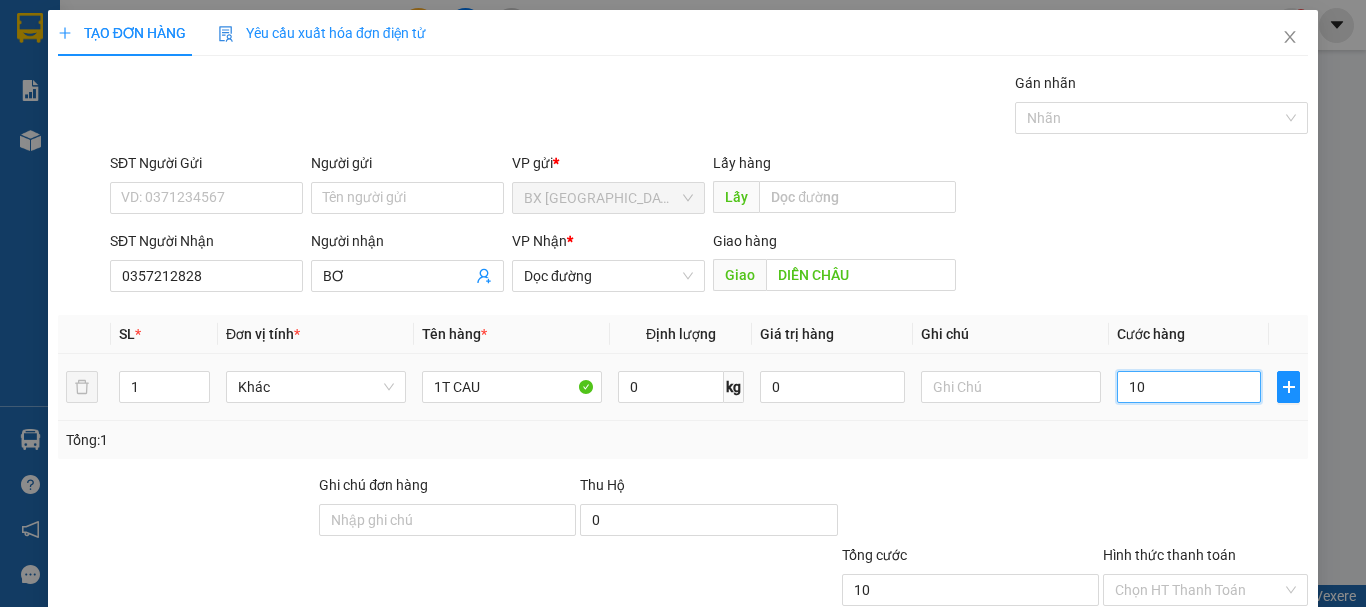 type on "100" 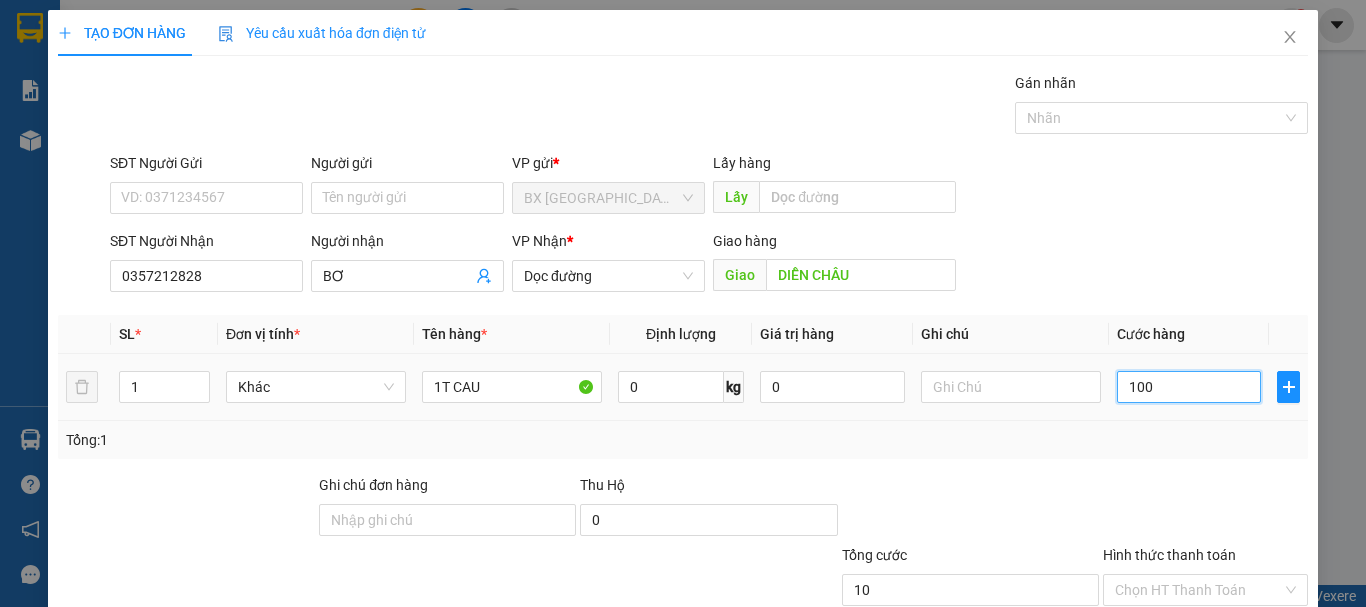 type on "100" 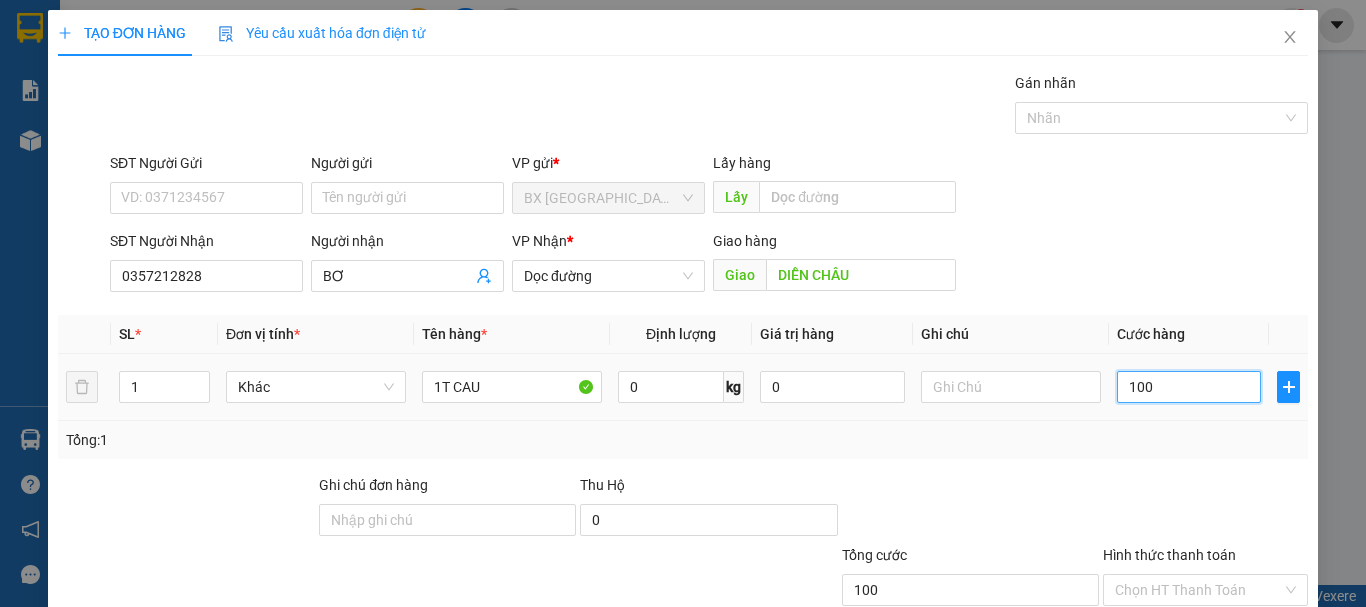 type on "1.000" 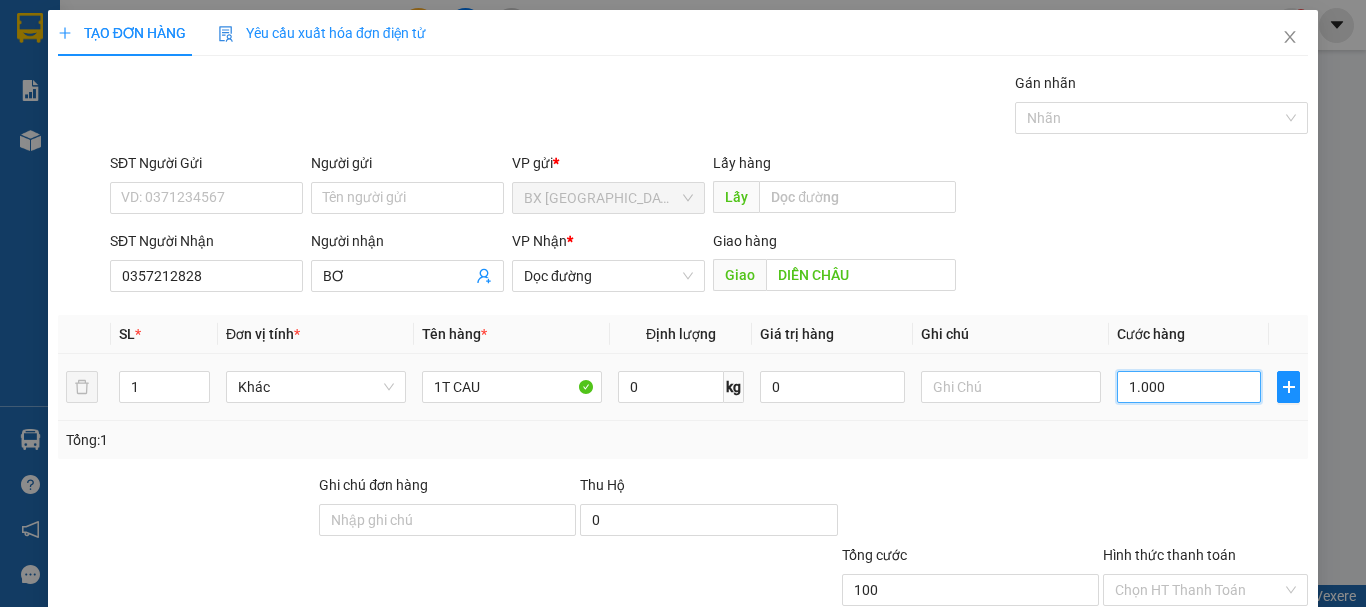 type on "1.000" 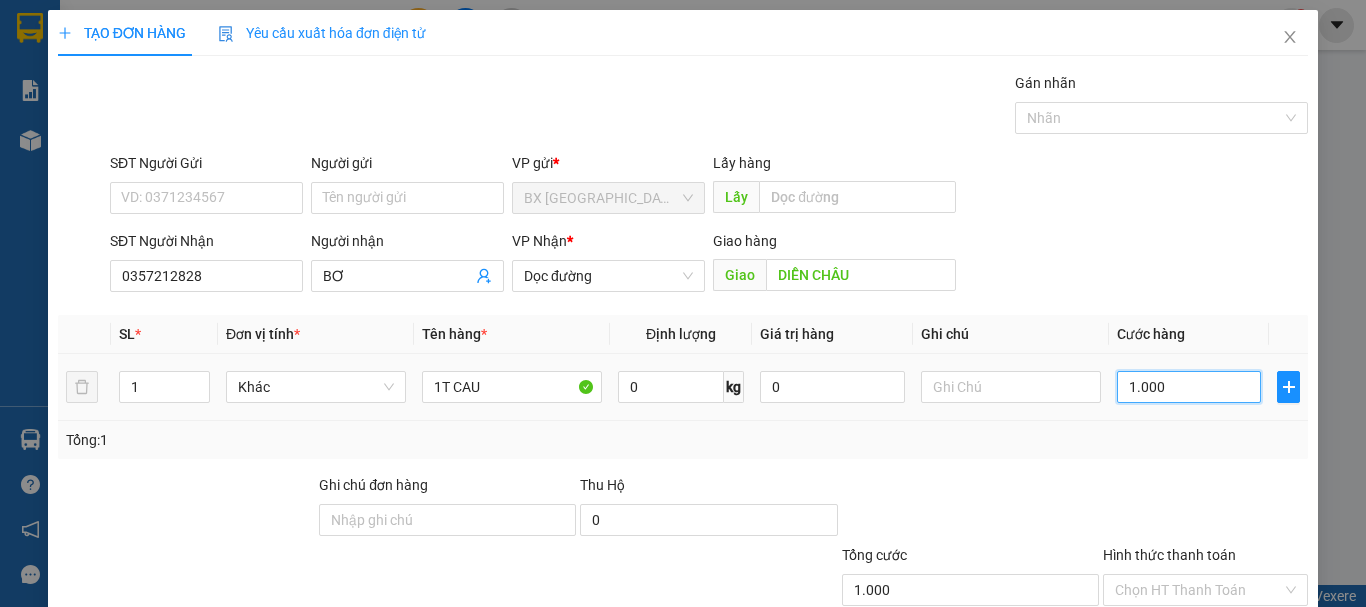 type on "10.000" 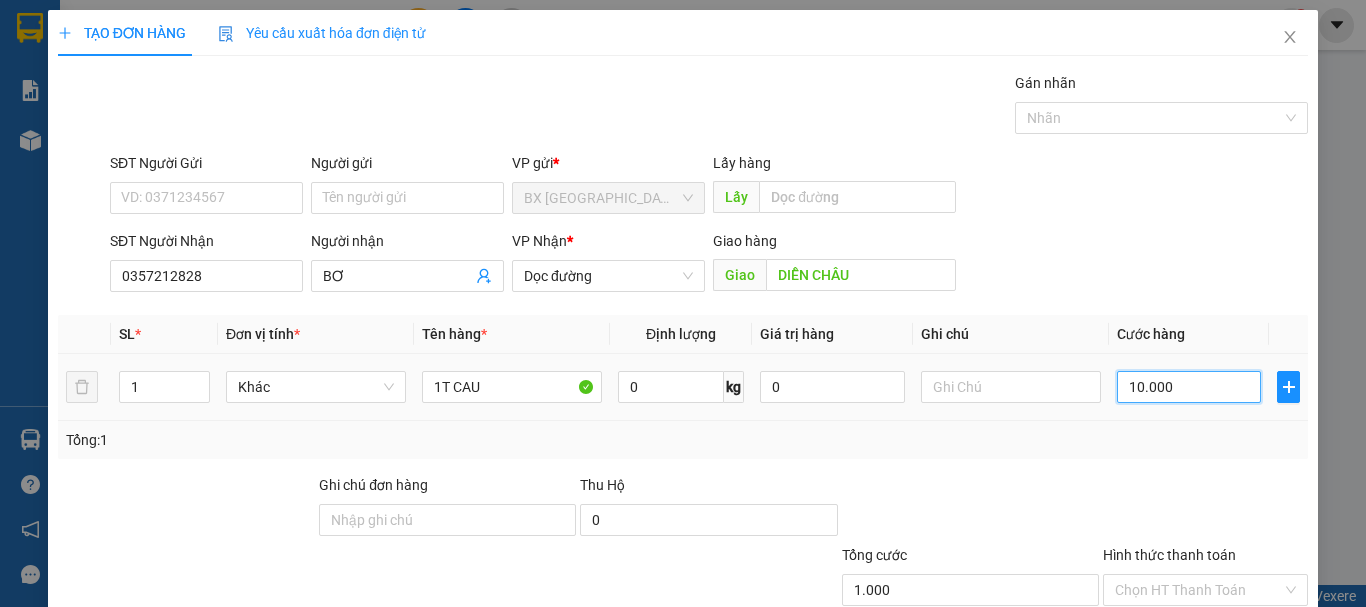 type on "10.000" 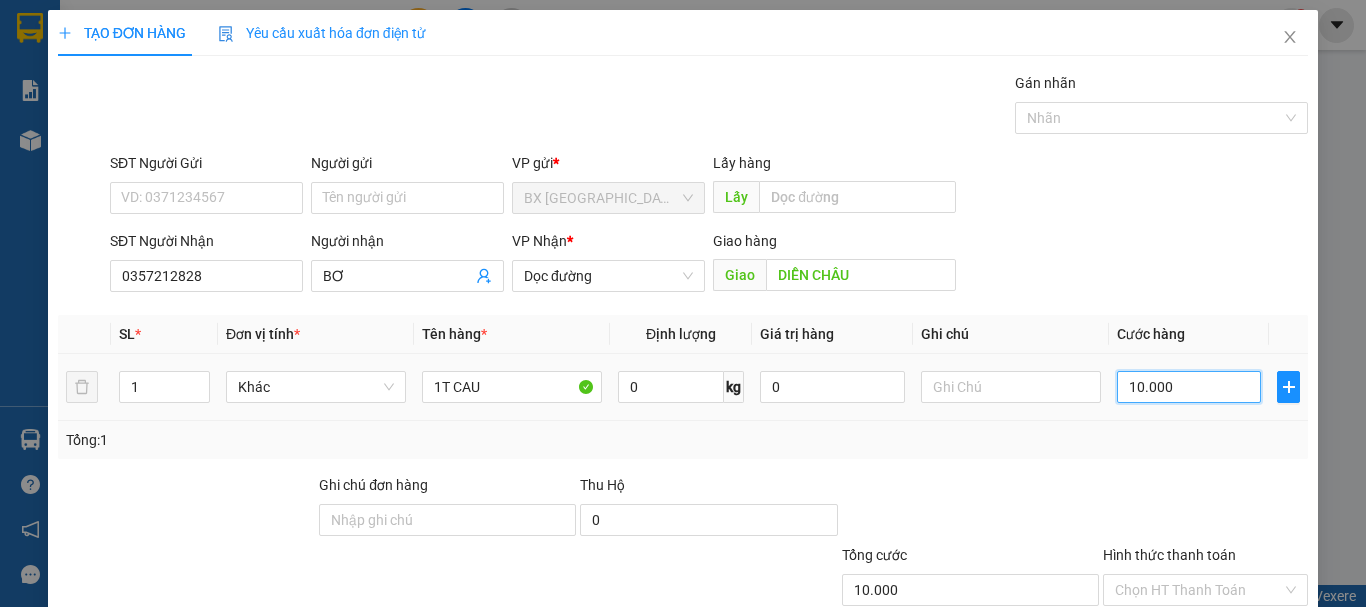 type on "100.000" 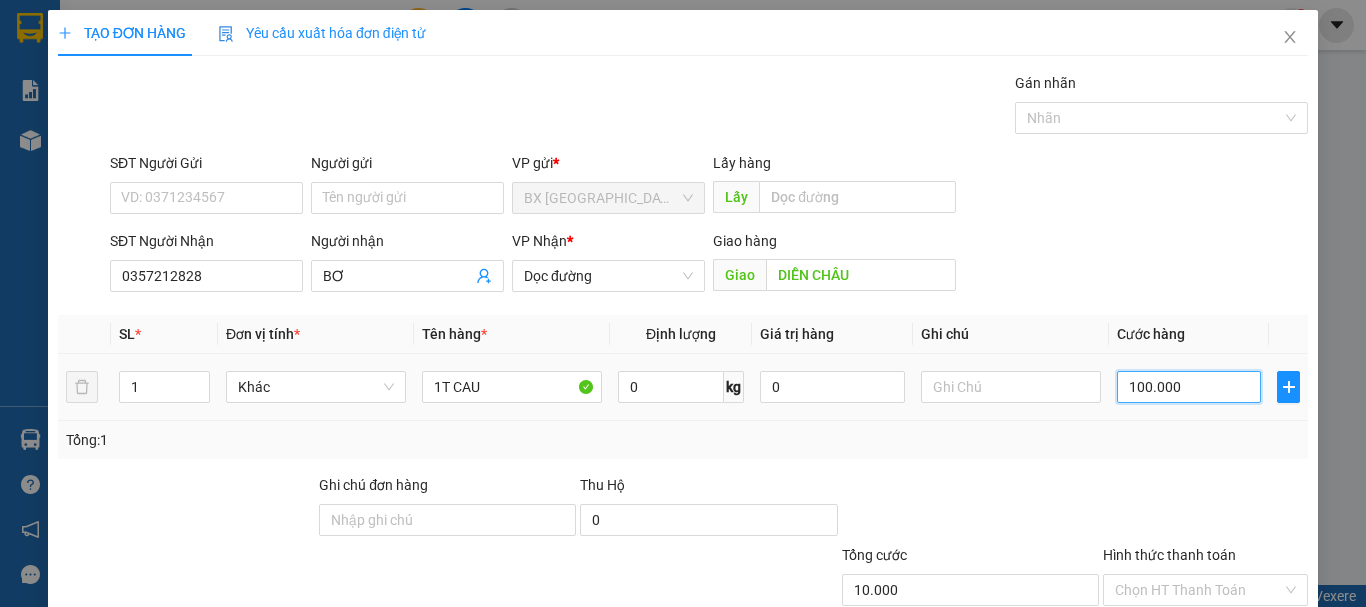 type on "100.000" 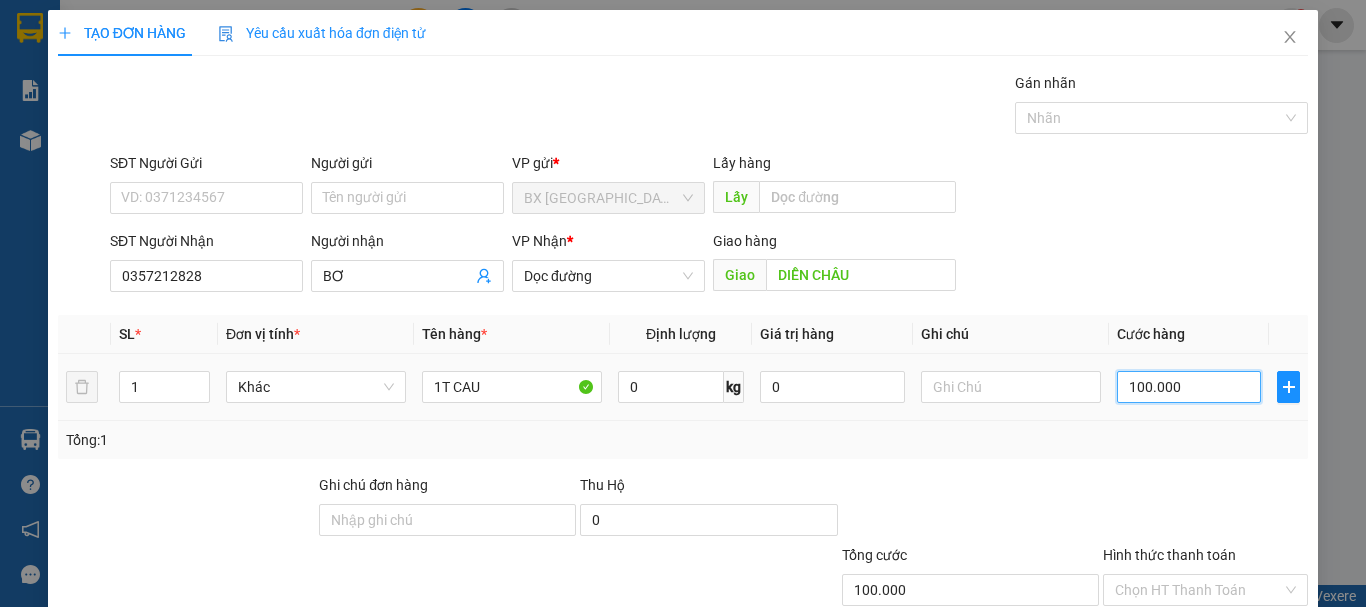 type on "1.000.000" 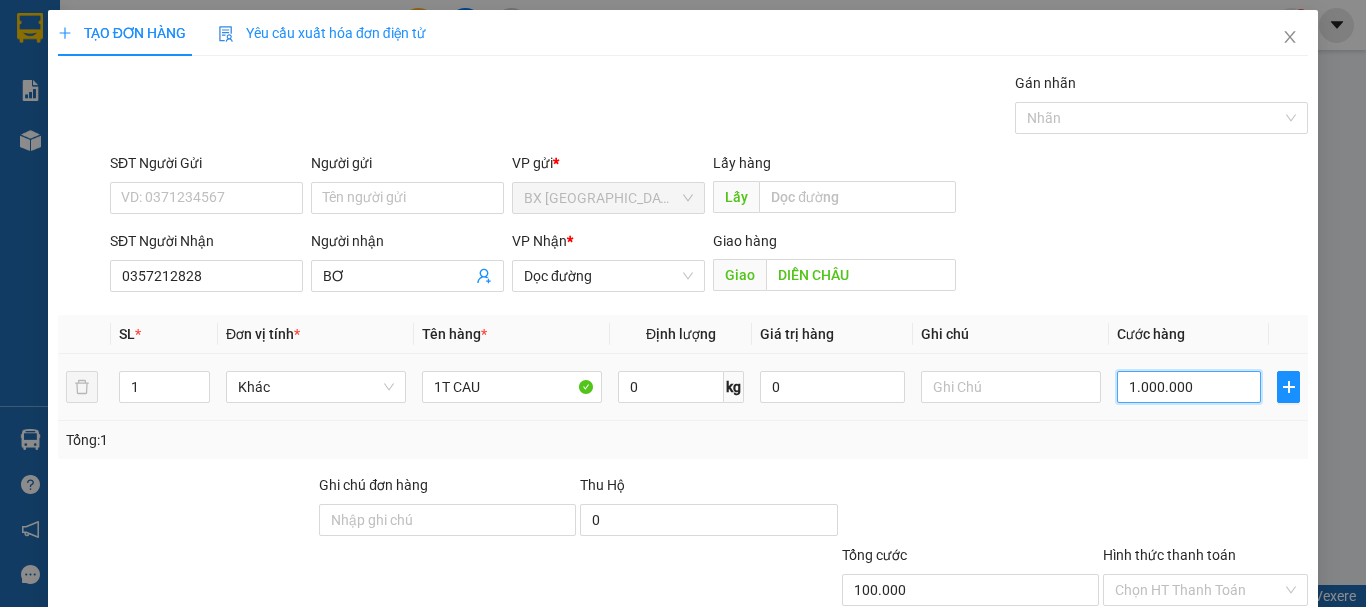 type on "1.000.000" 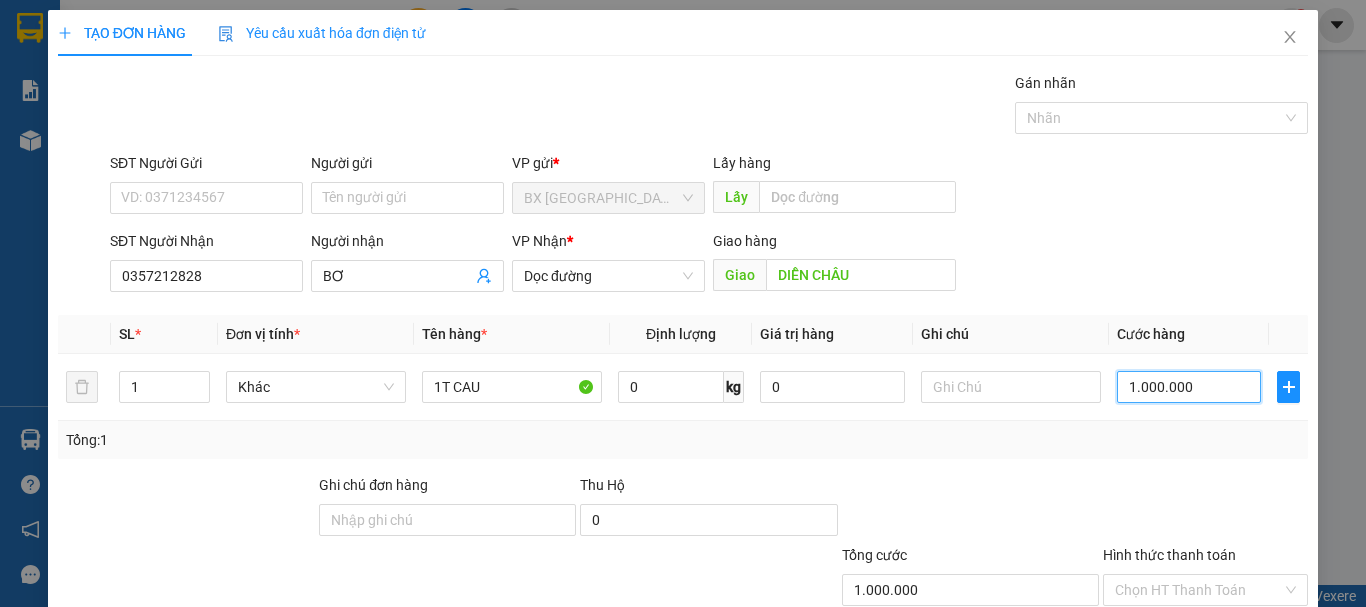 type on "1.000.000" 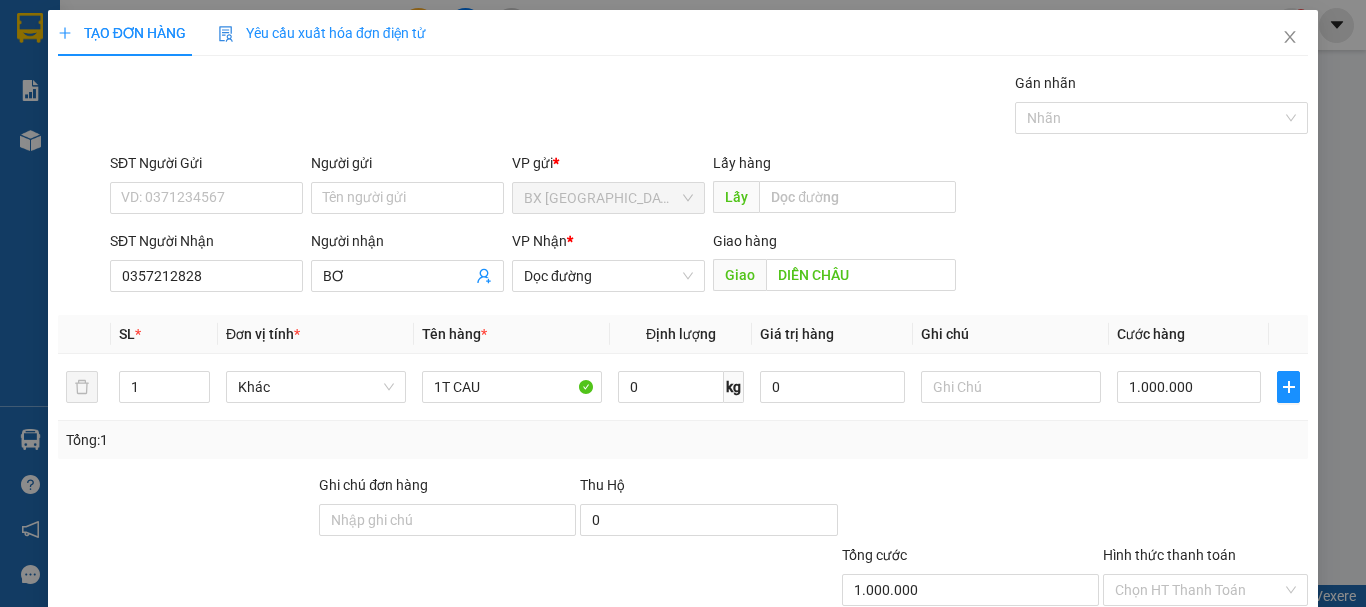 scroll, scrollTop: 133, scrollLeft: 0, axis: vertical 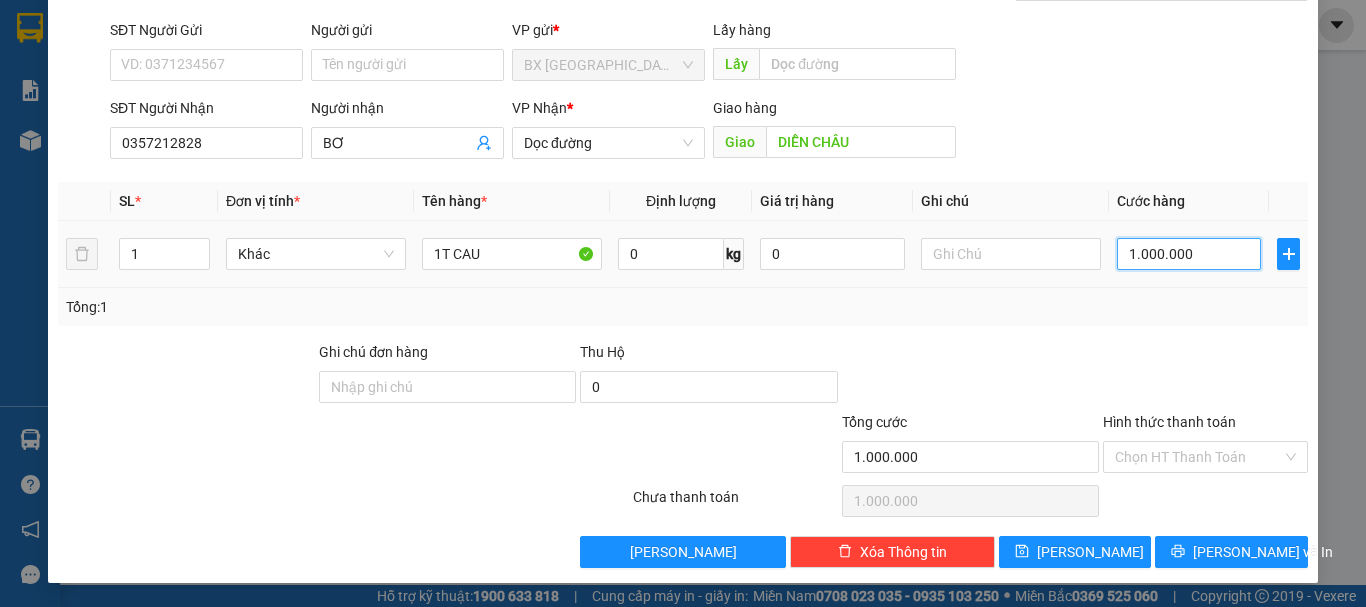 click on "1.000.000" at bounding box center [1189, 254] 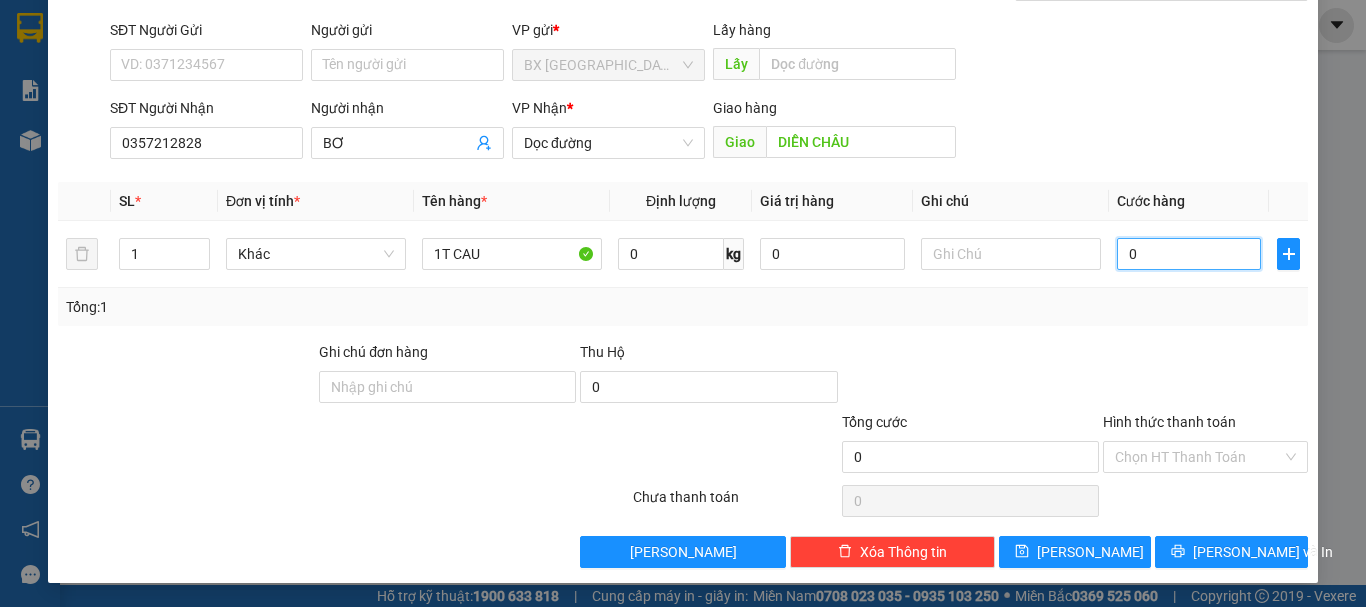 type on "01" 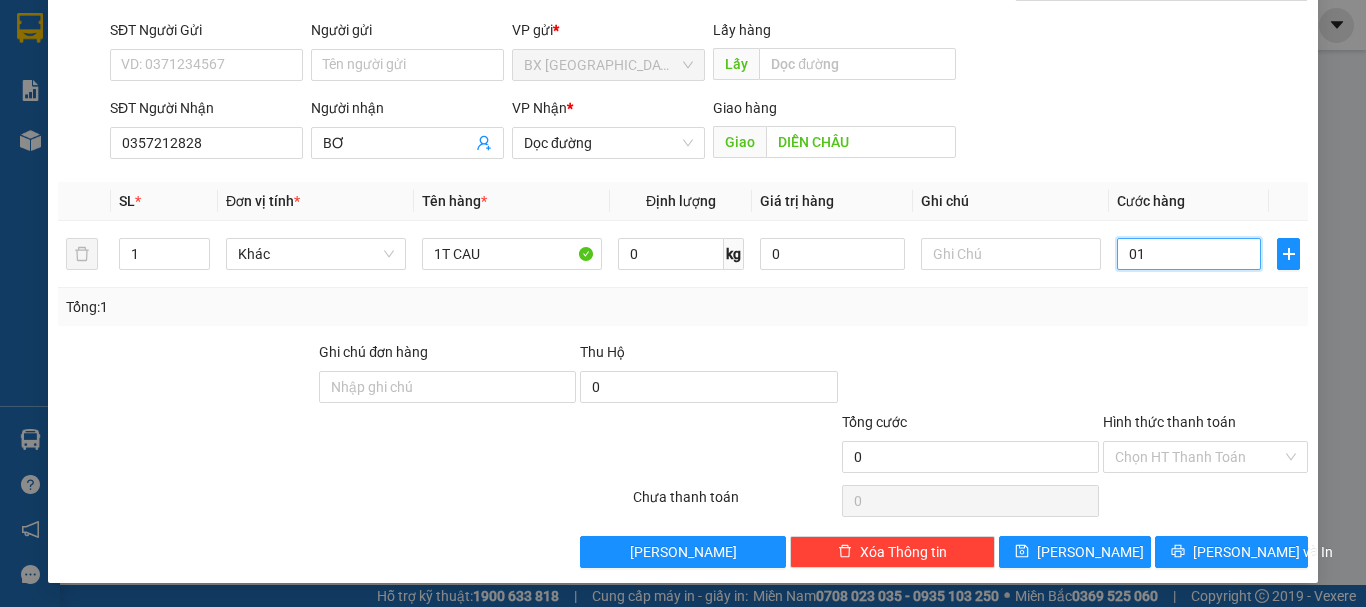type on "1" 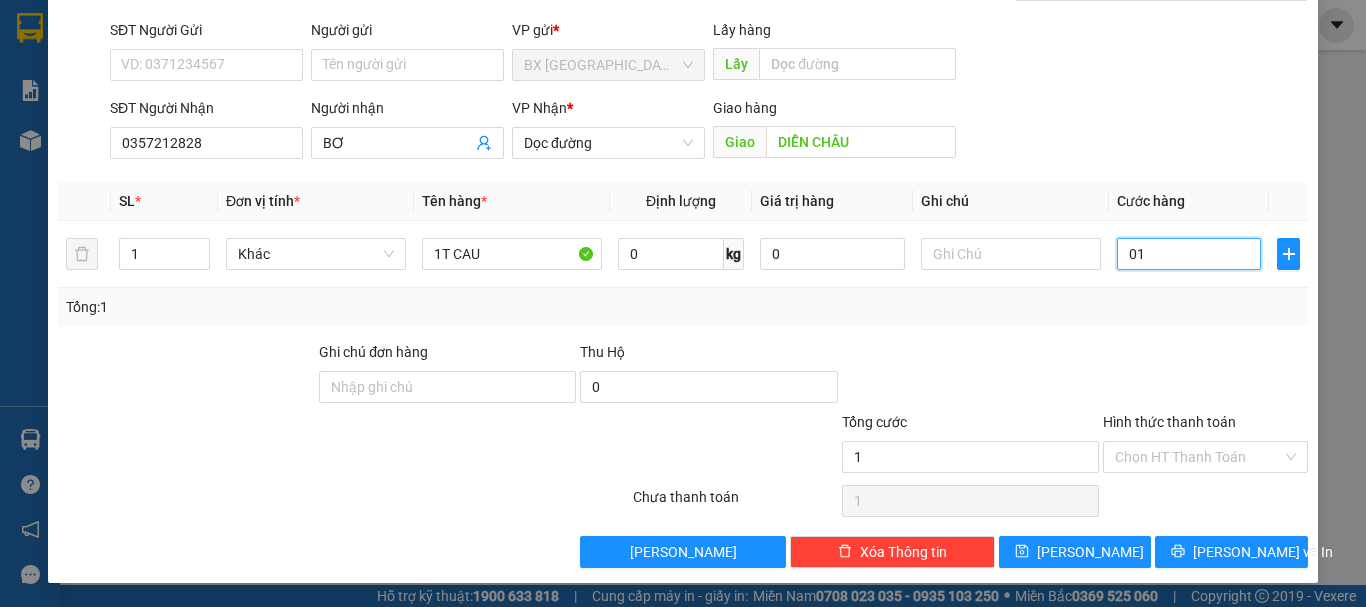 type on "010" 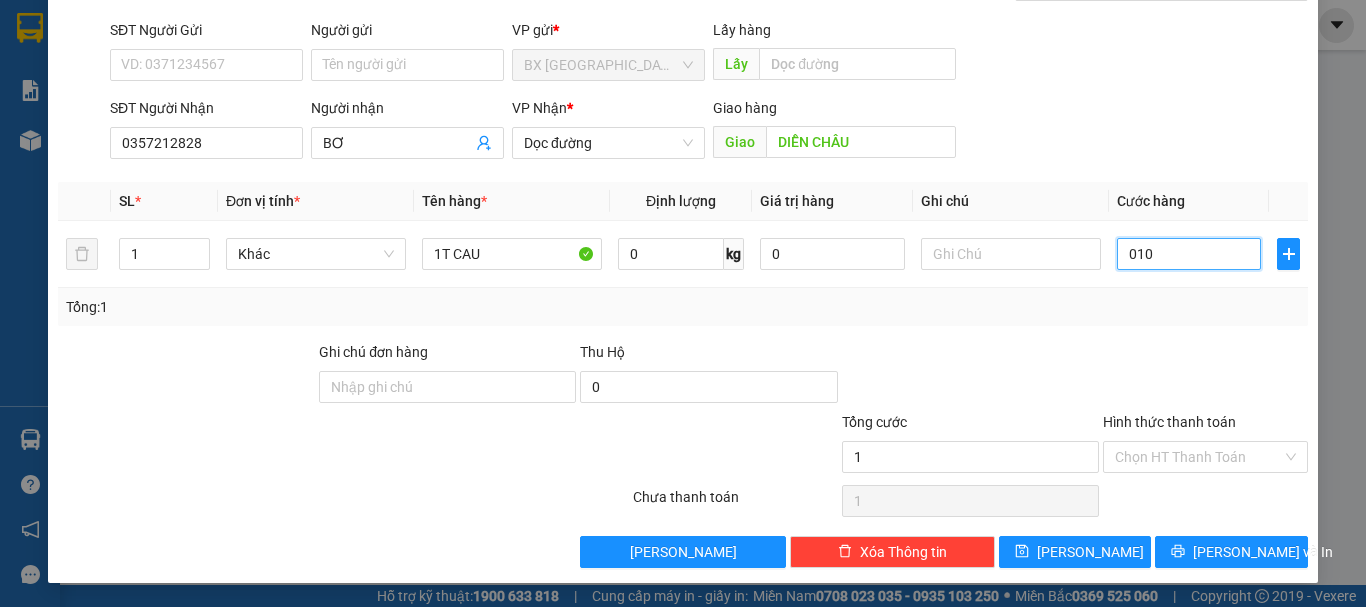 type on "10" 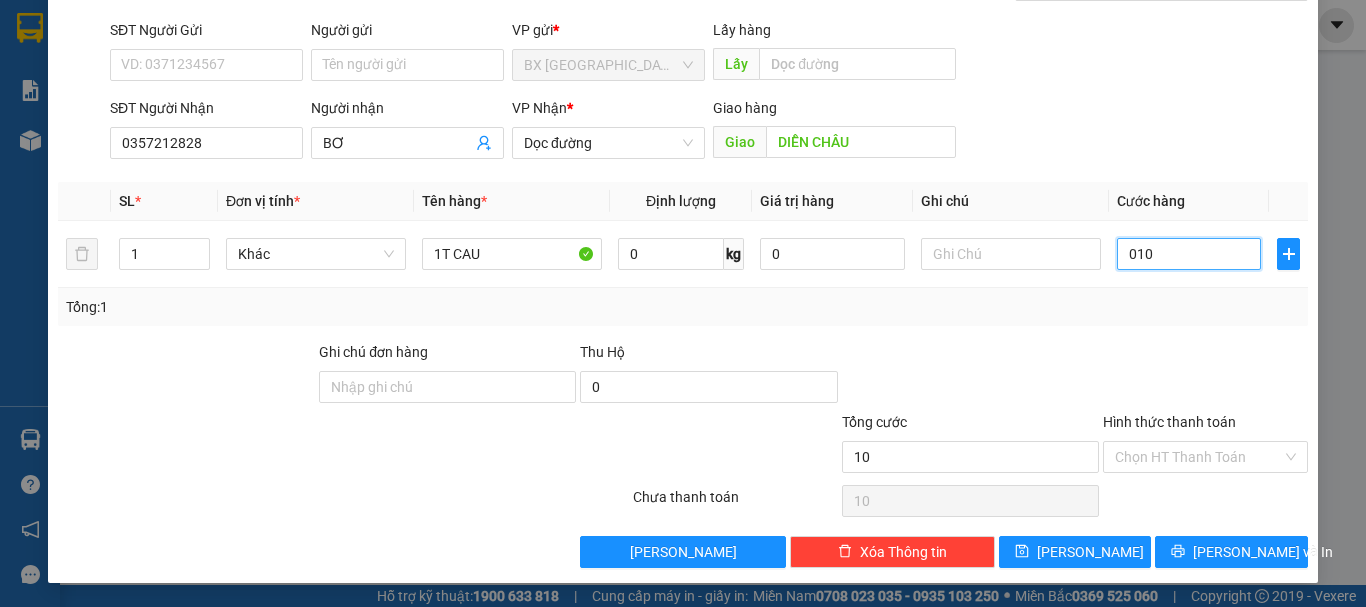 type on "0.100" 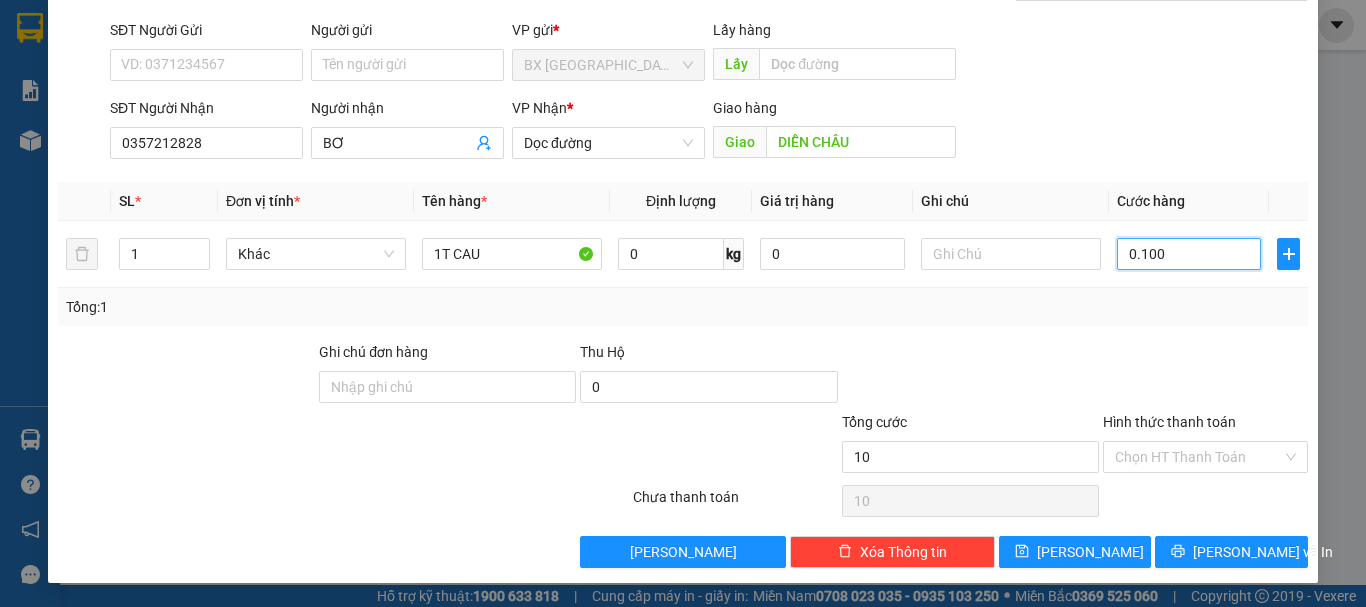 type on "100" 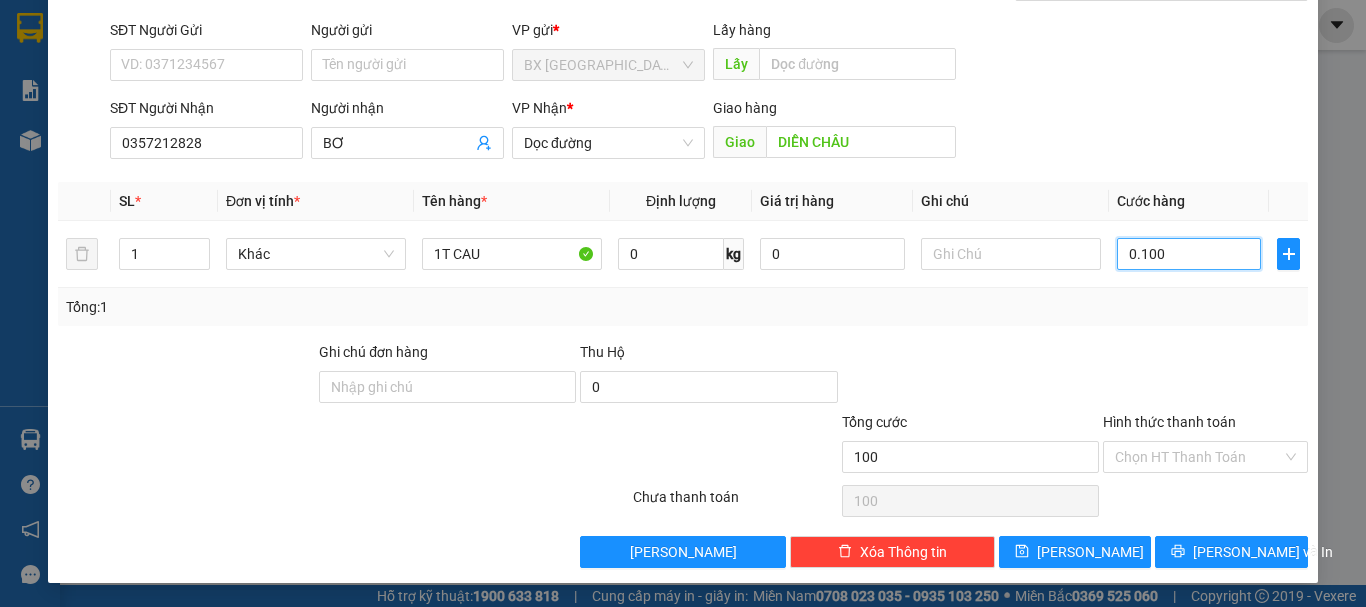 type on "01.000" 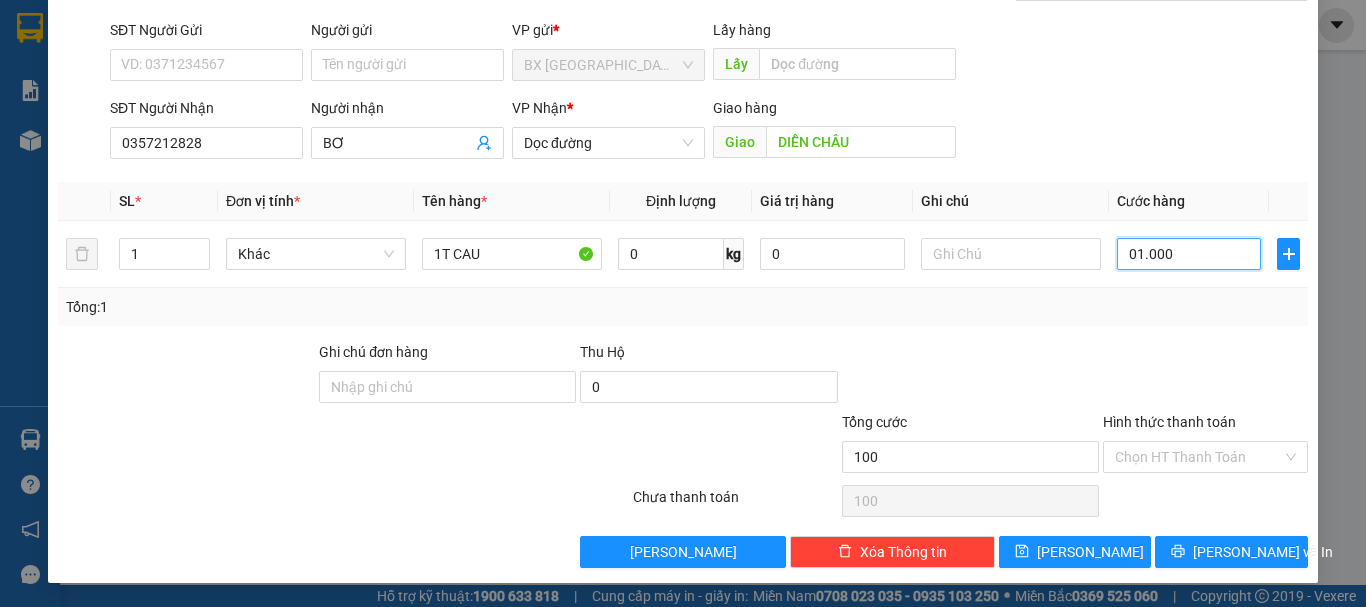 type on "1.000" 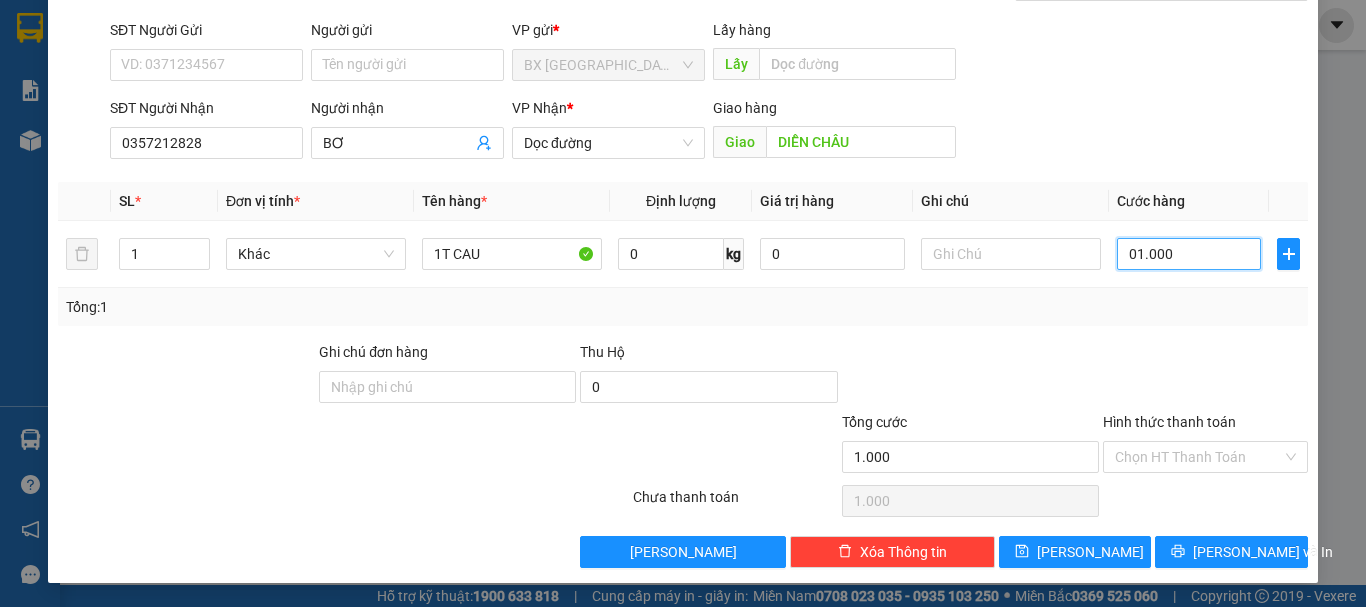 type on "10.000" 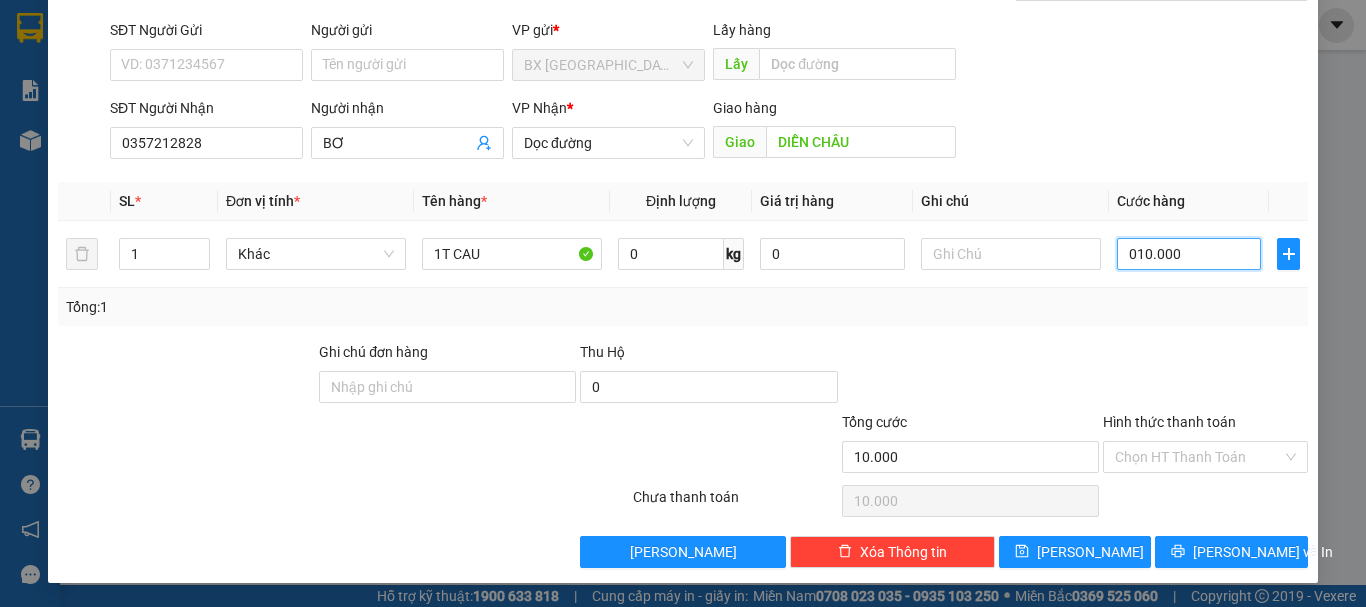 type on "0.100.000" 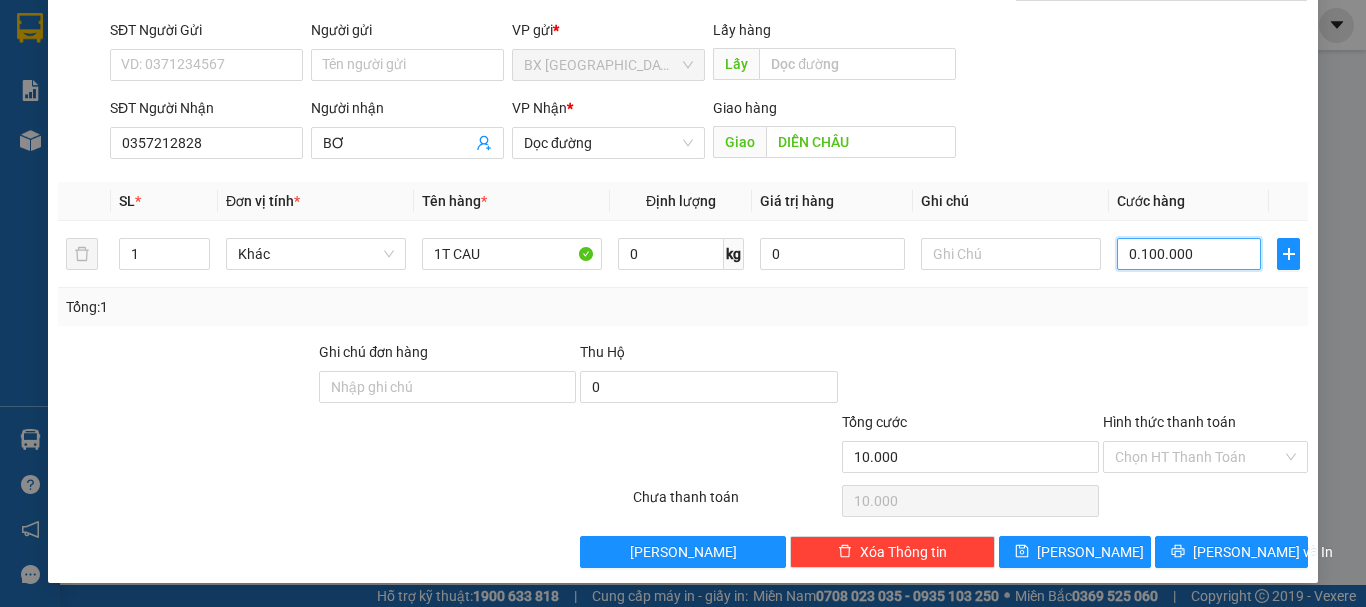 type on "100.000" 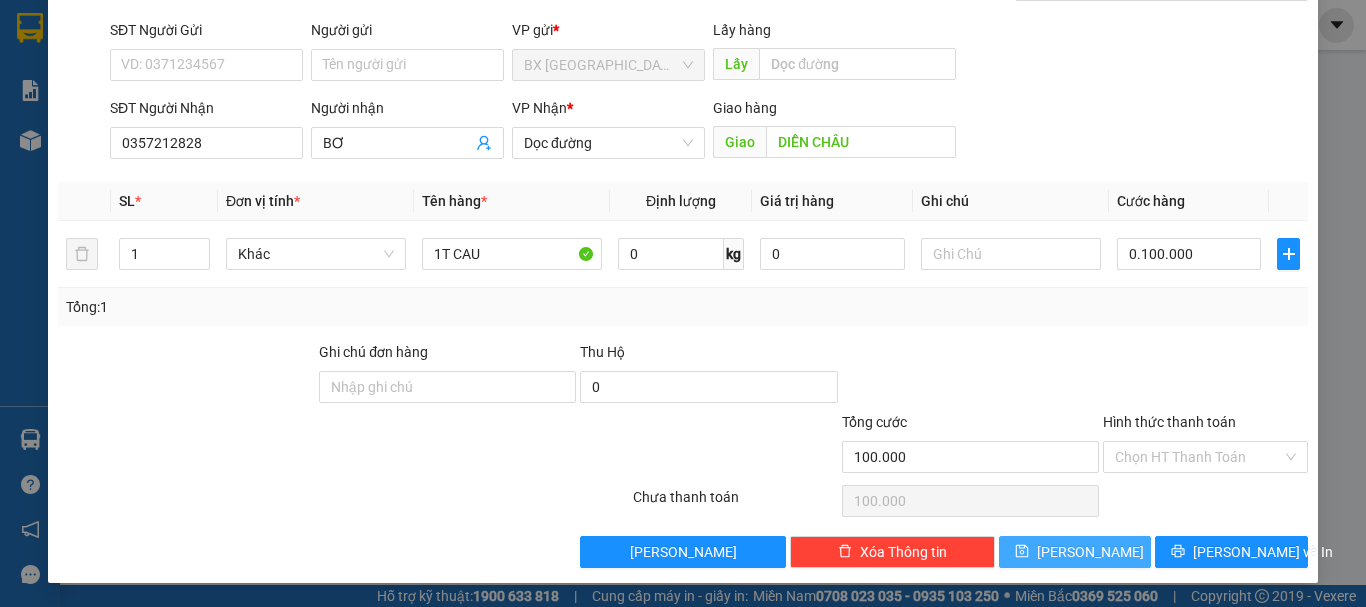 click on "[PERSON_NAME]" at bounding box center (1075, 552) 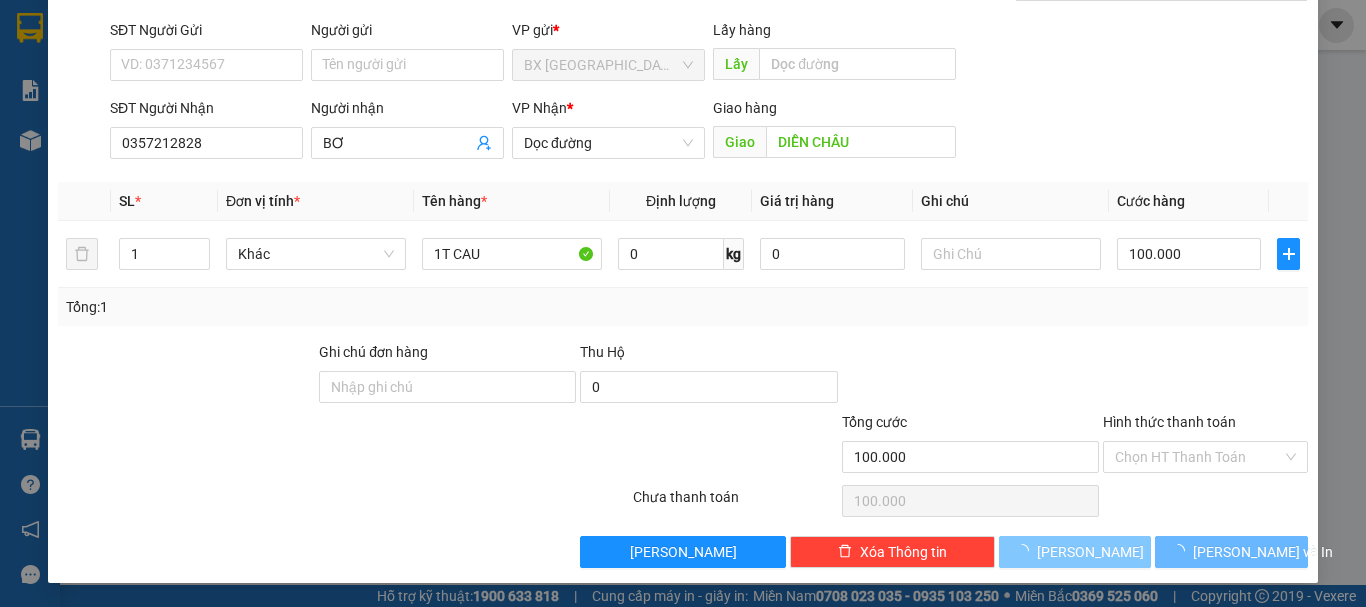 type 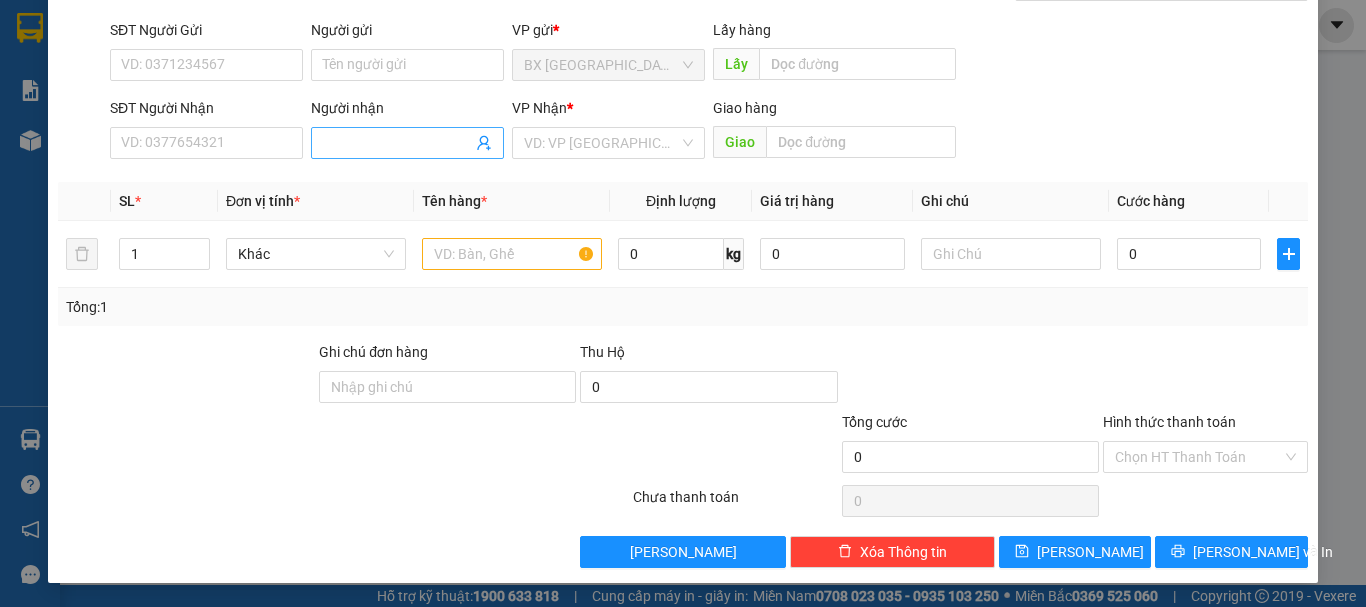 click on "Người nhận" at bounding box center [397, 143] 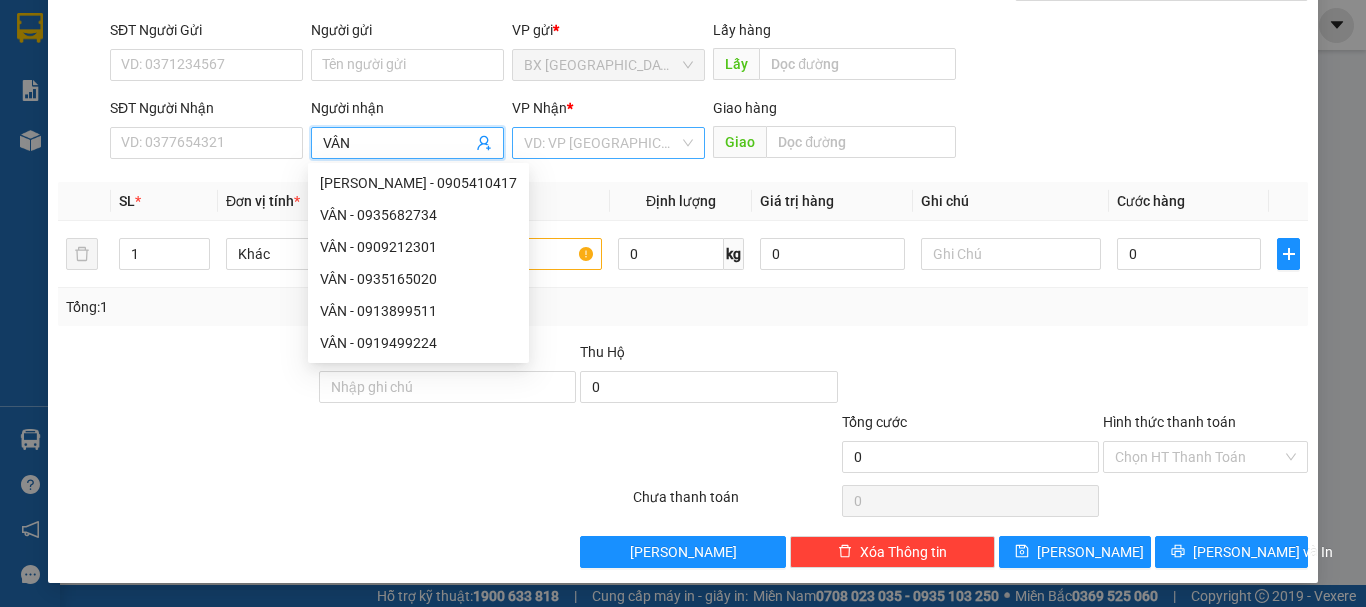 type on "VÂN" 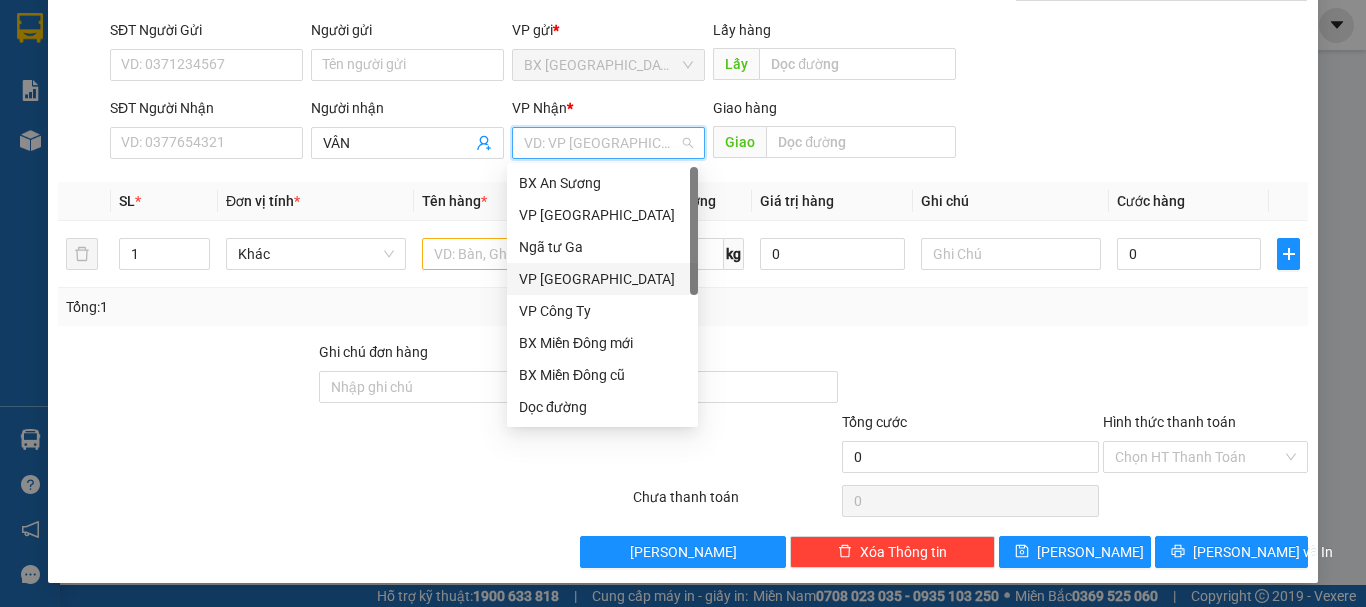 click on "VP [GEOGRAPHIC_DATA]" at bounding box center (602, 279) 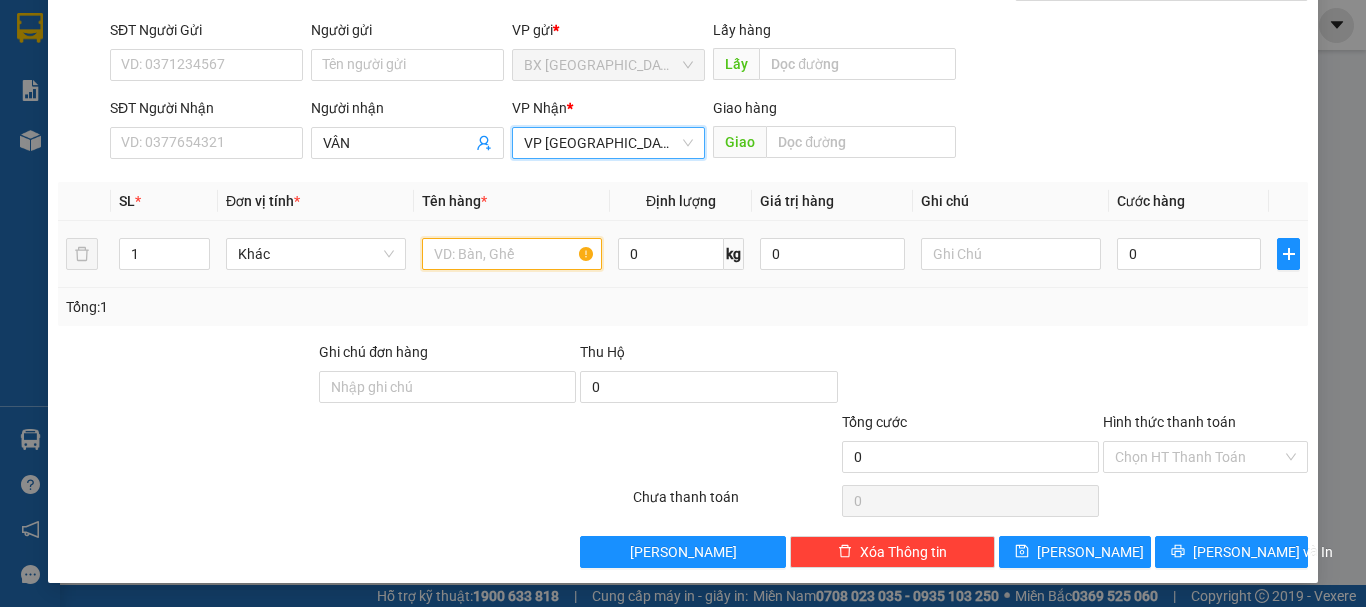 click at bounding box center [512, 254] 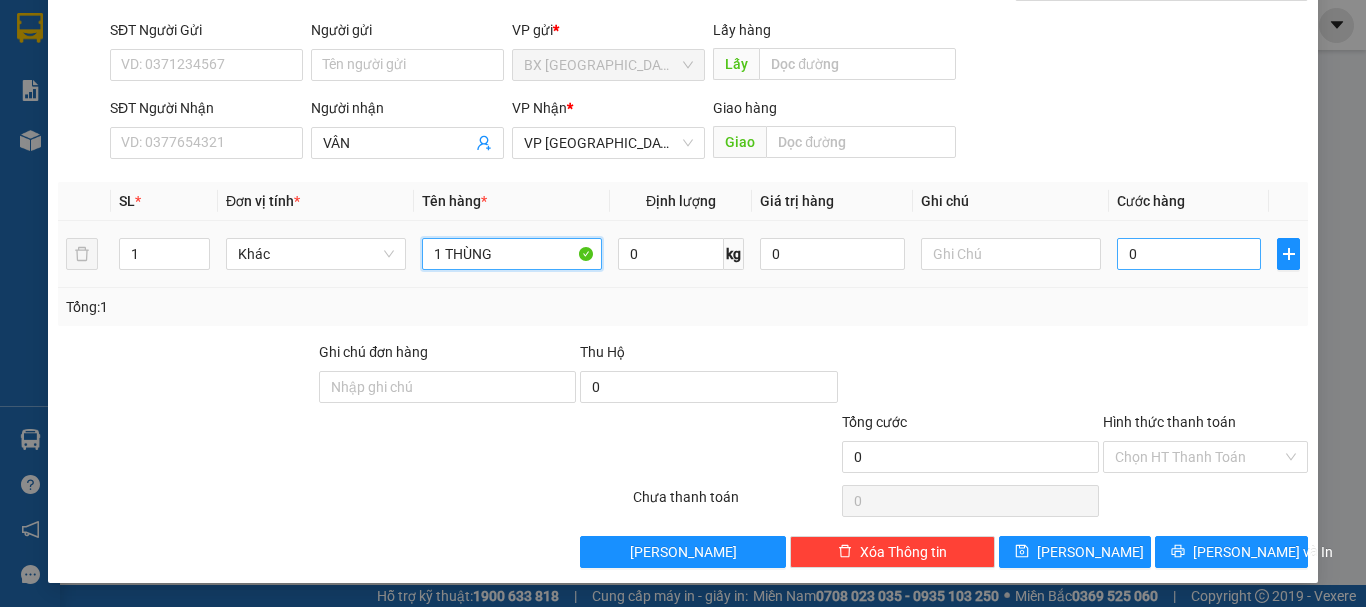 type on "1 THÙNG" 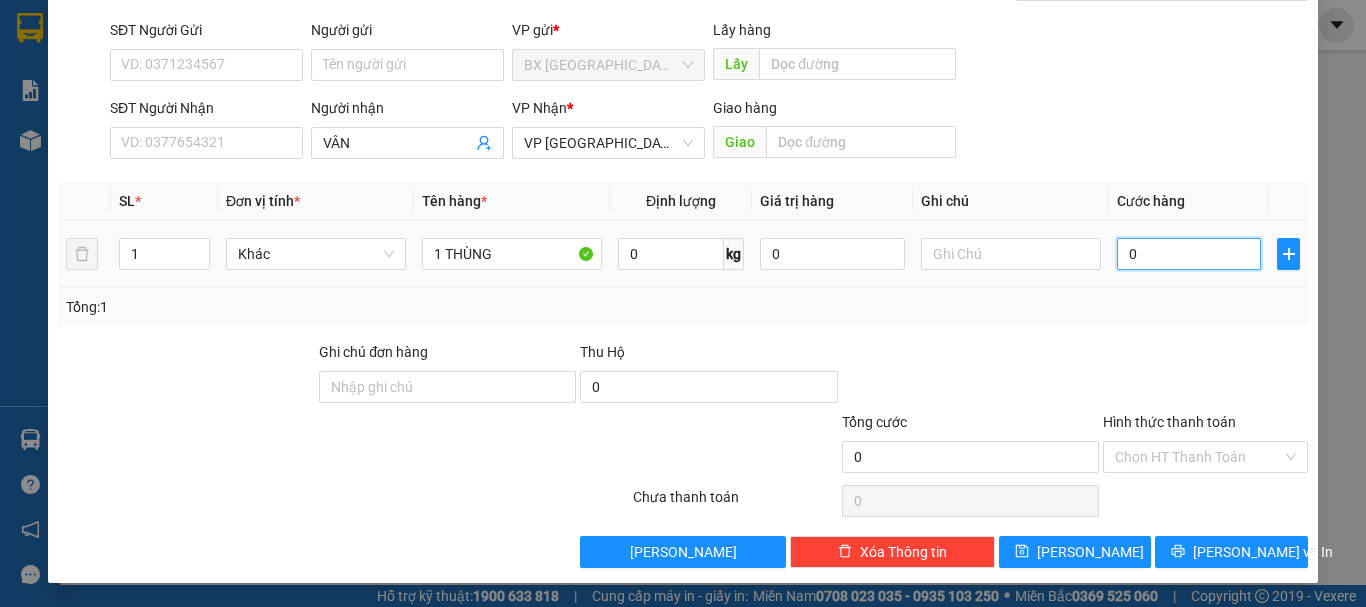 click on "0" at bounding box center (1189, 254) 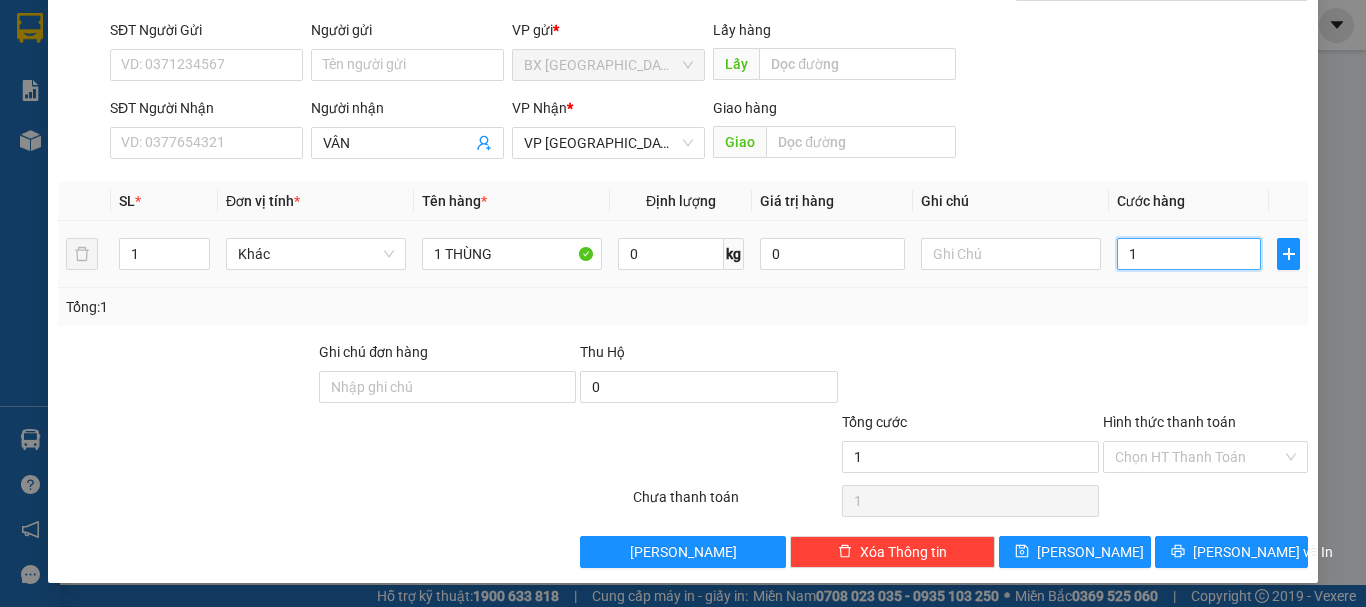 type on "10" 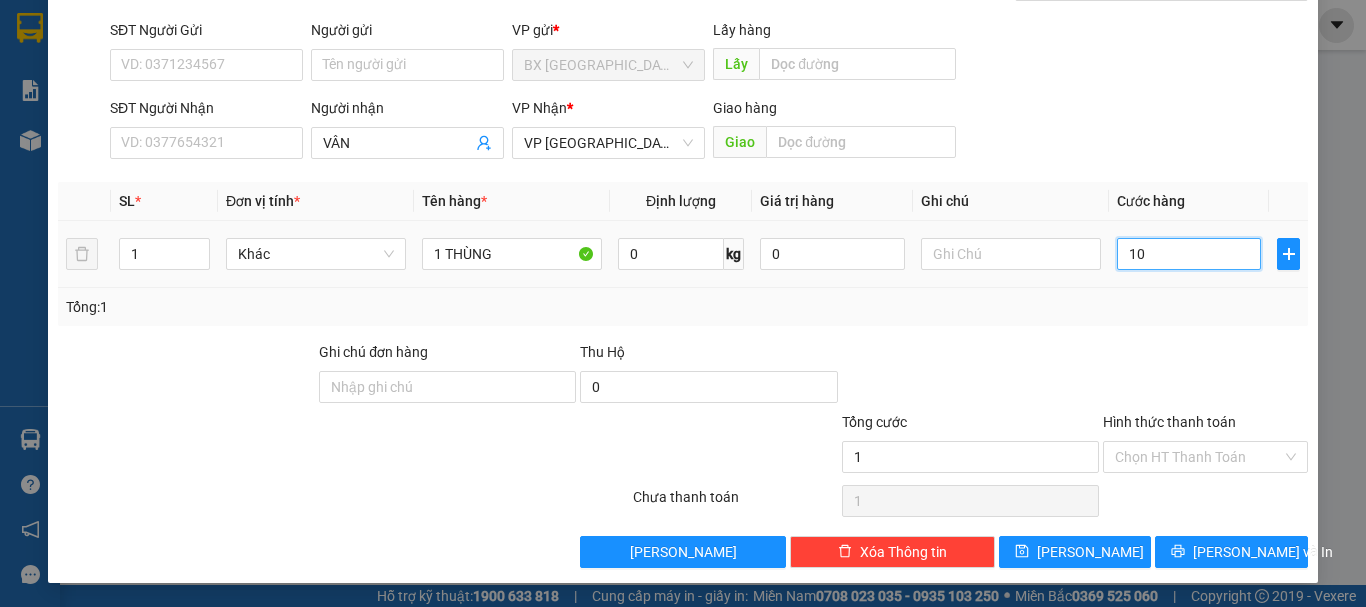 type on "10" 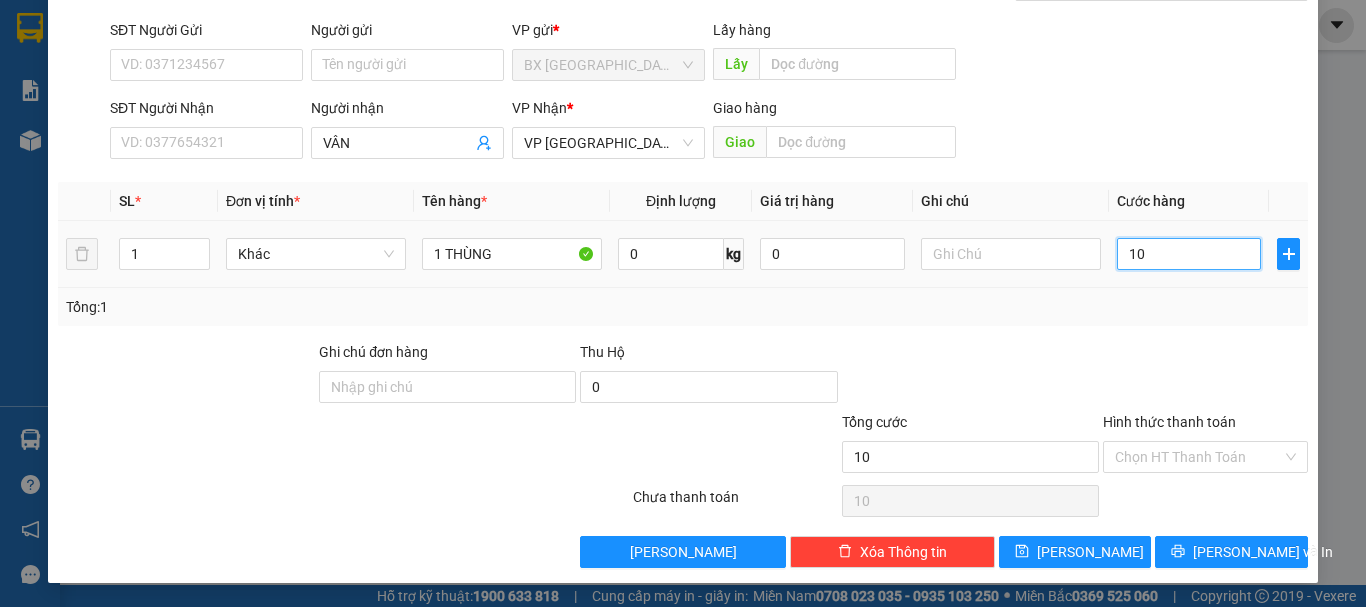 type on "100" 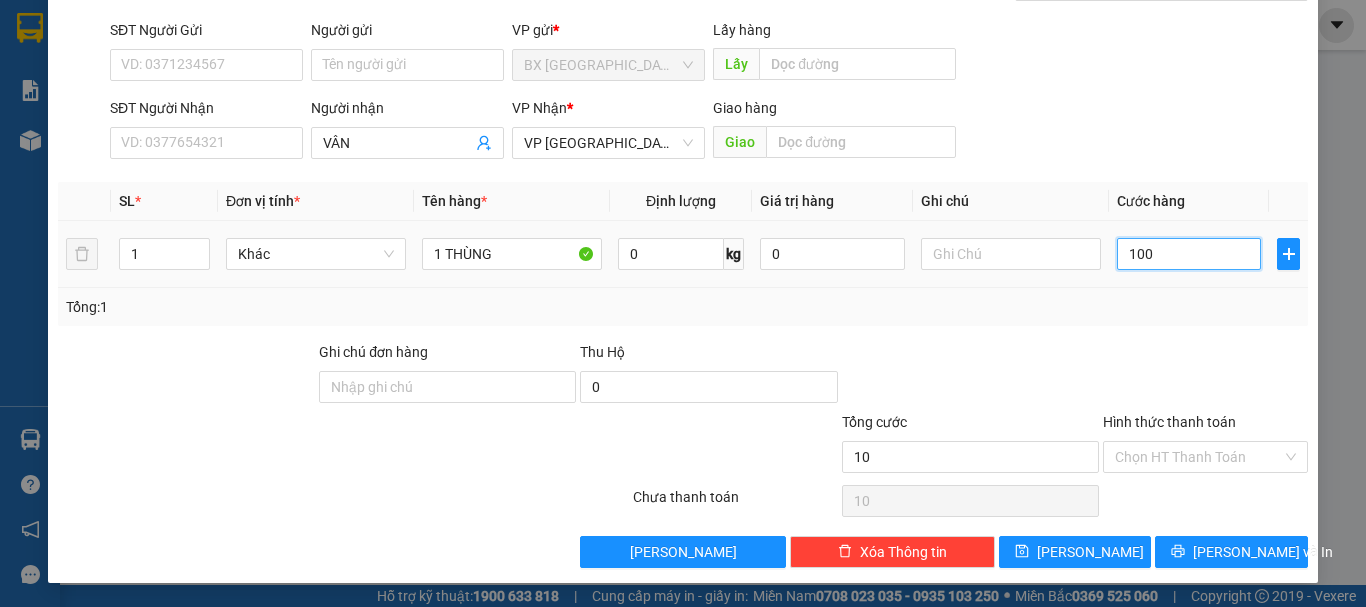 type on "100" 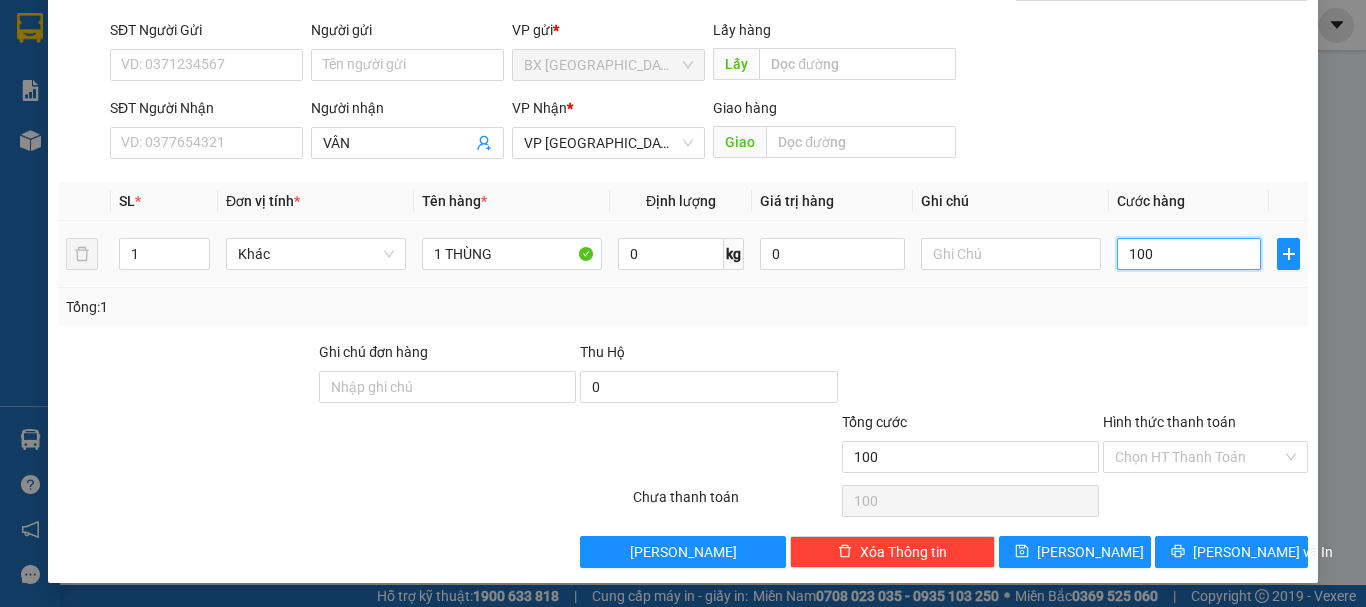 type on "1.000" 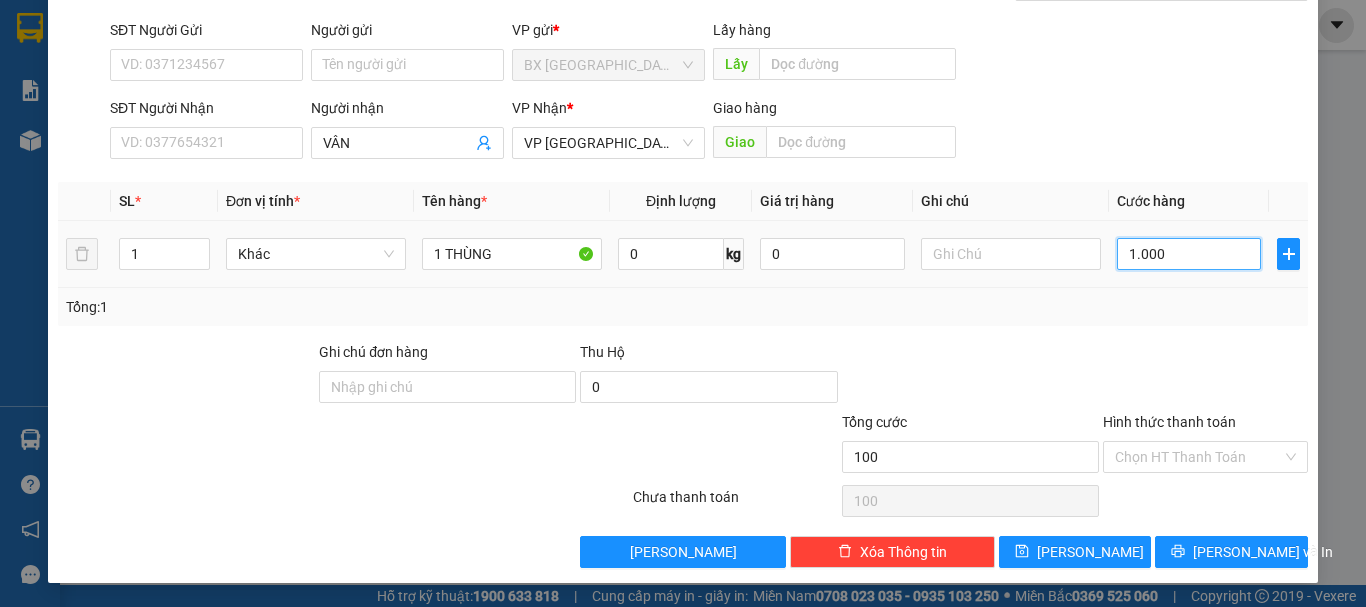 type on "1.000" 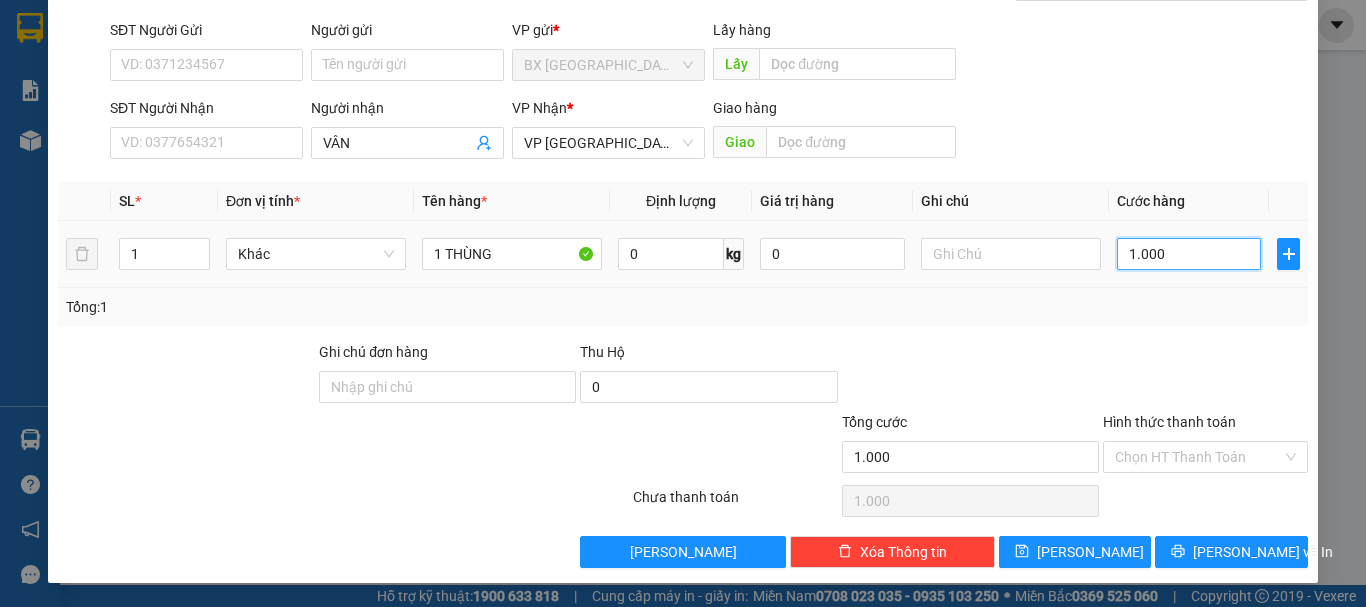 type on "10.000" 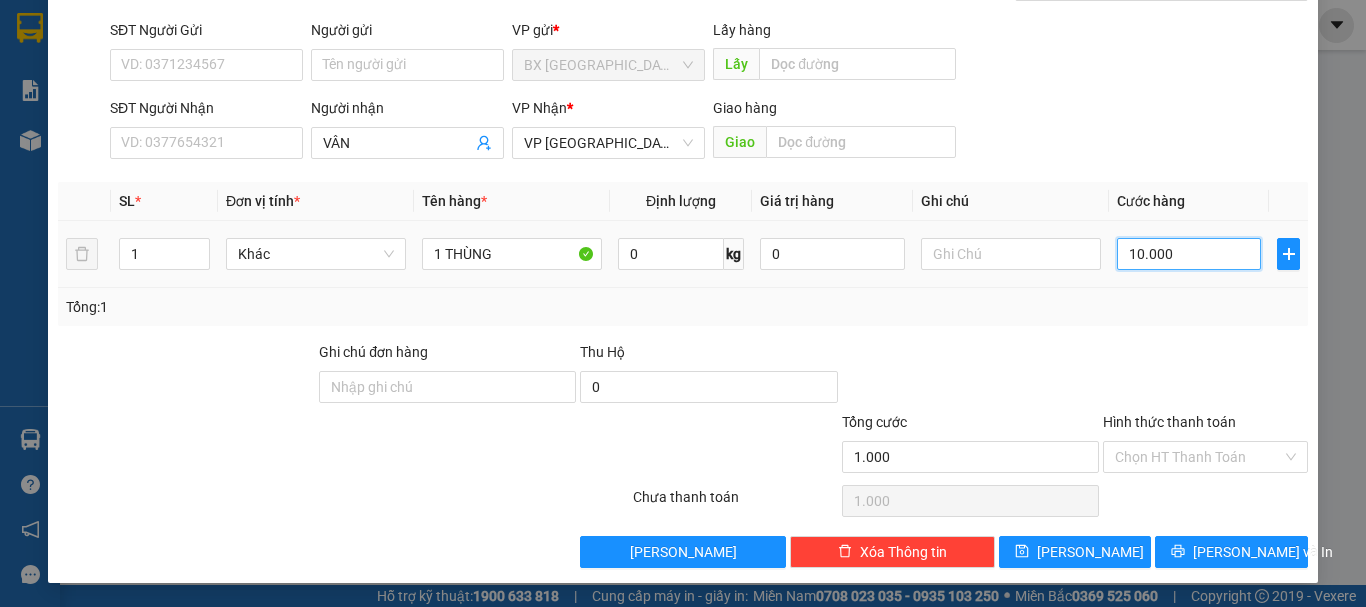type on "10.000" 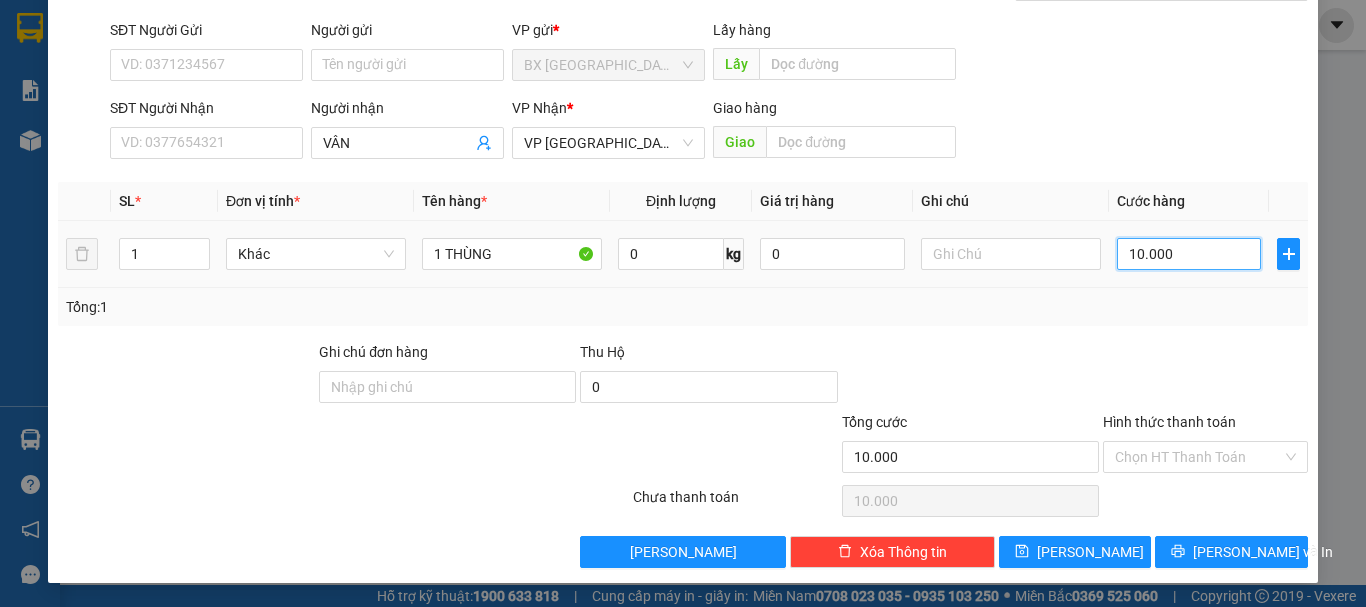 type on "100.000" 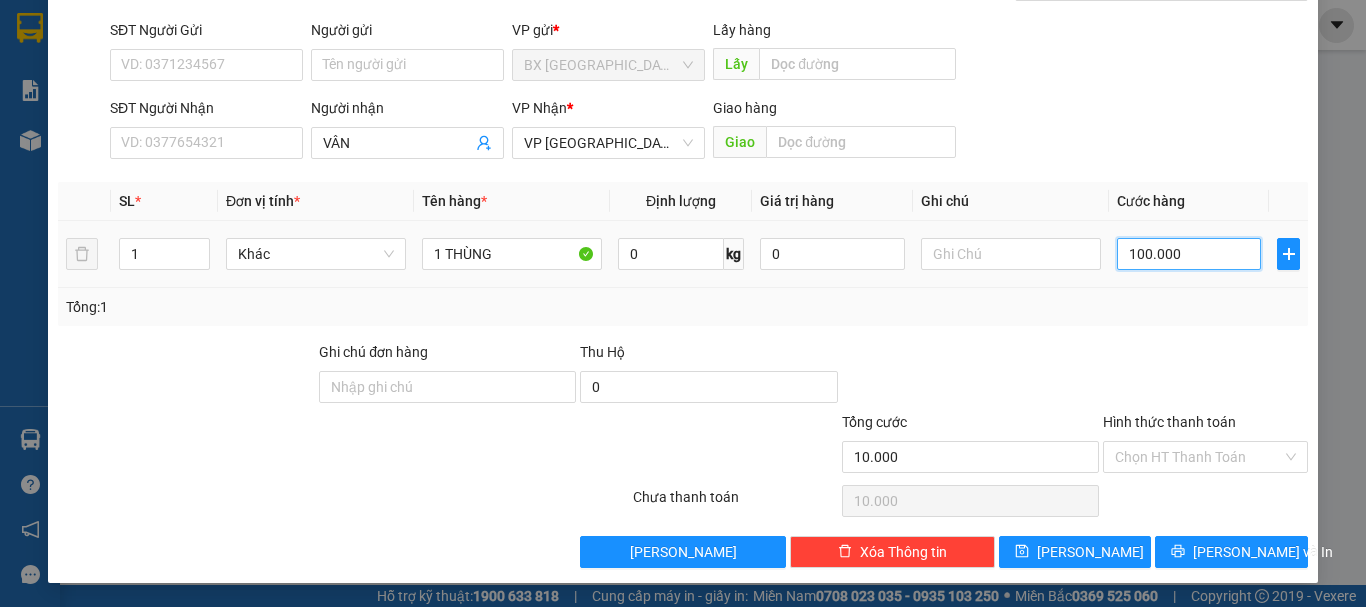 type on "100.000" 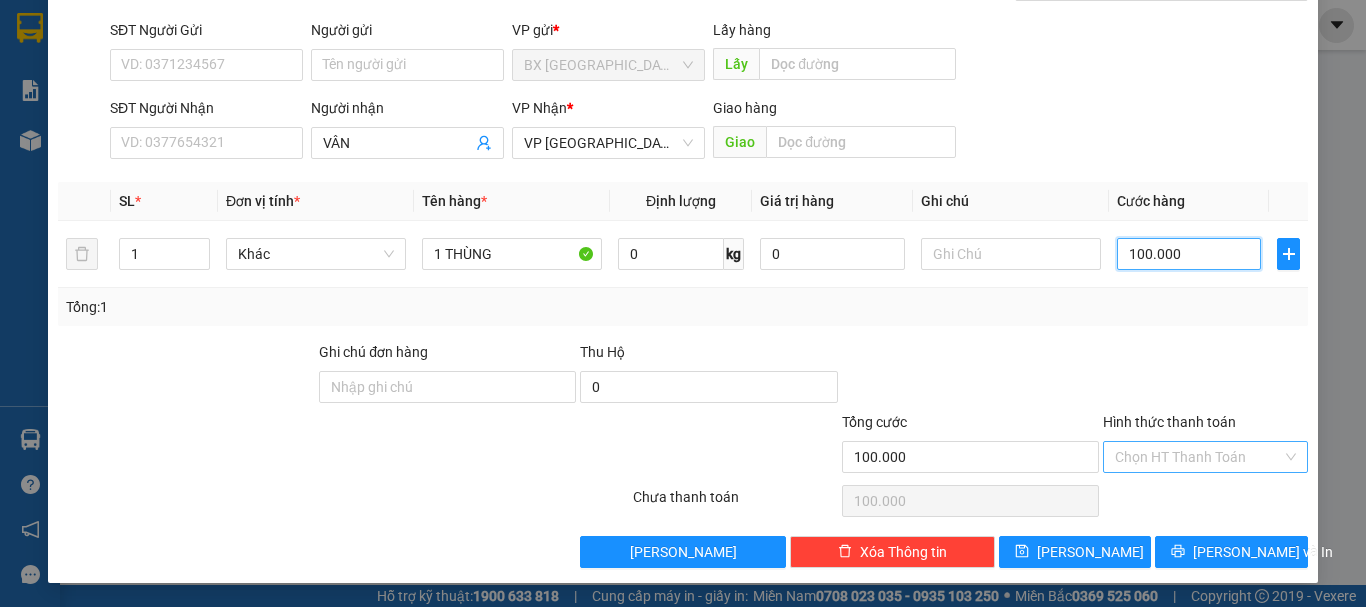 type on "100.000" 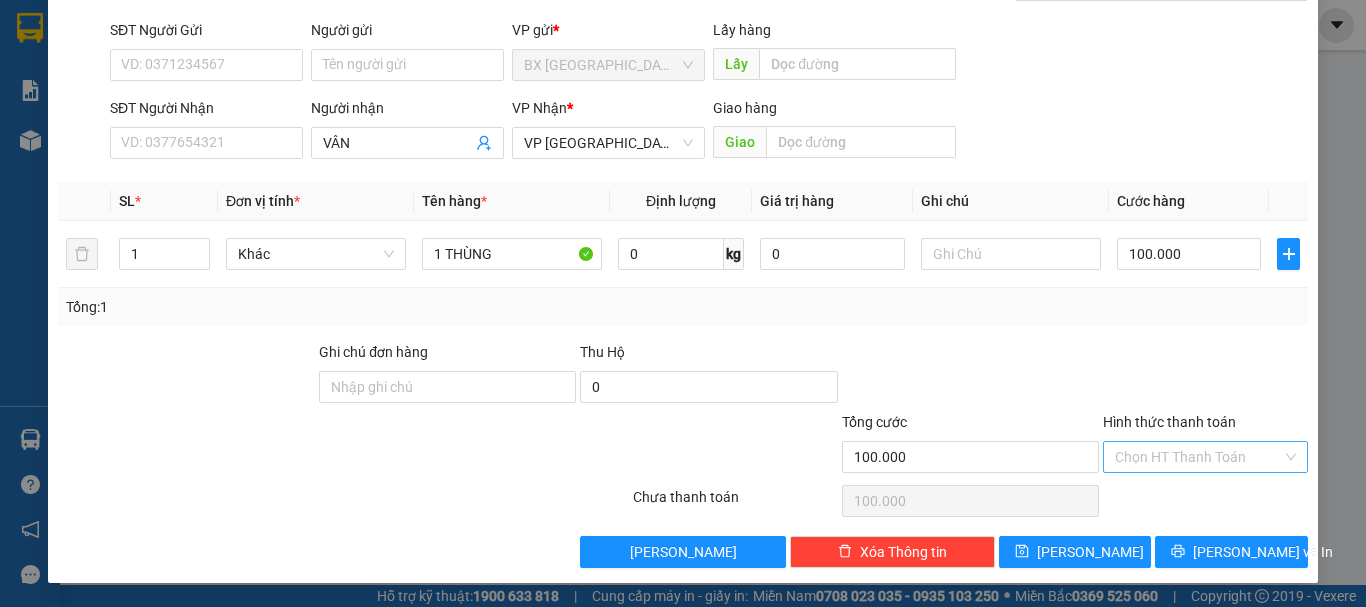 click on "Hình thức thanh toán" at bounding box center (1198, 457) 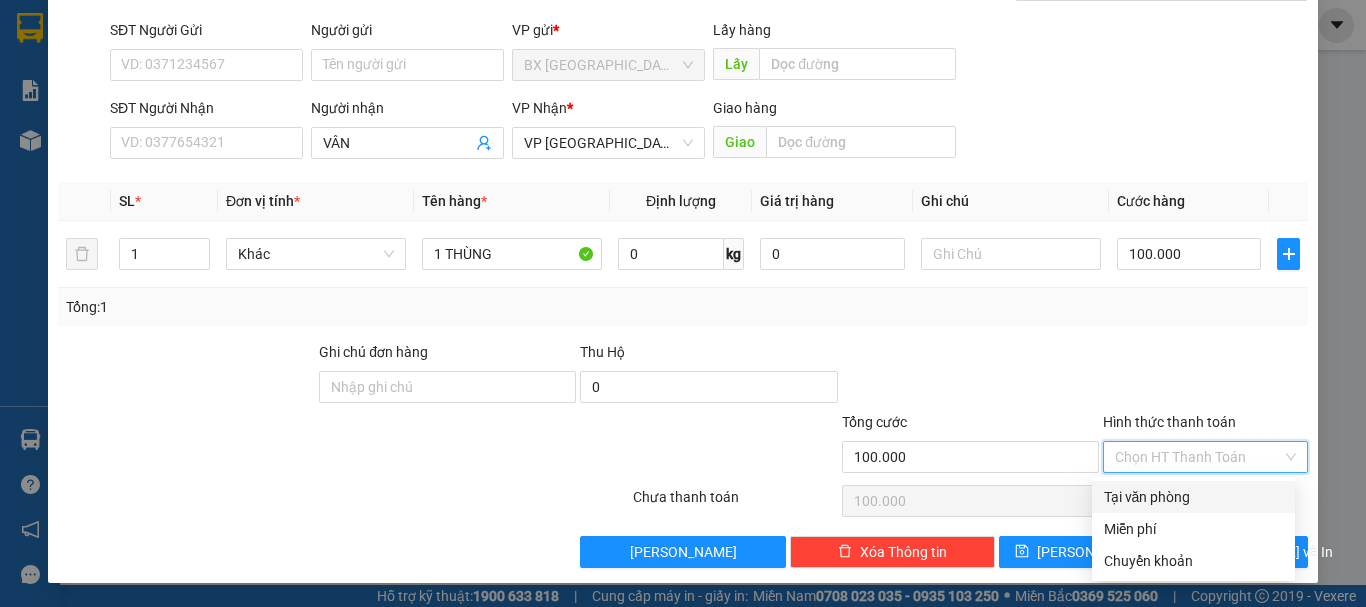 click on "Tại văn phòng" at bounding box center [1193, 497] 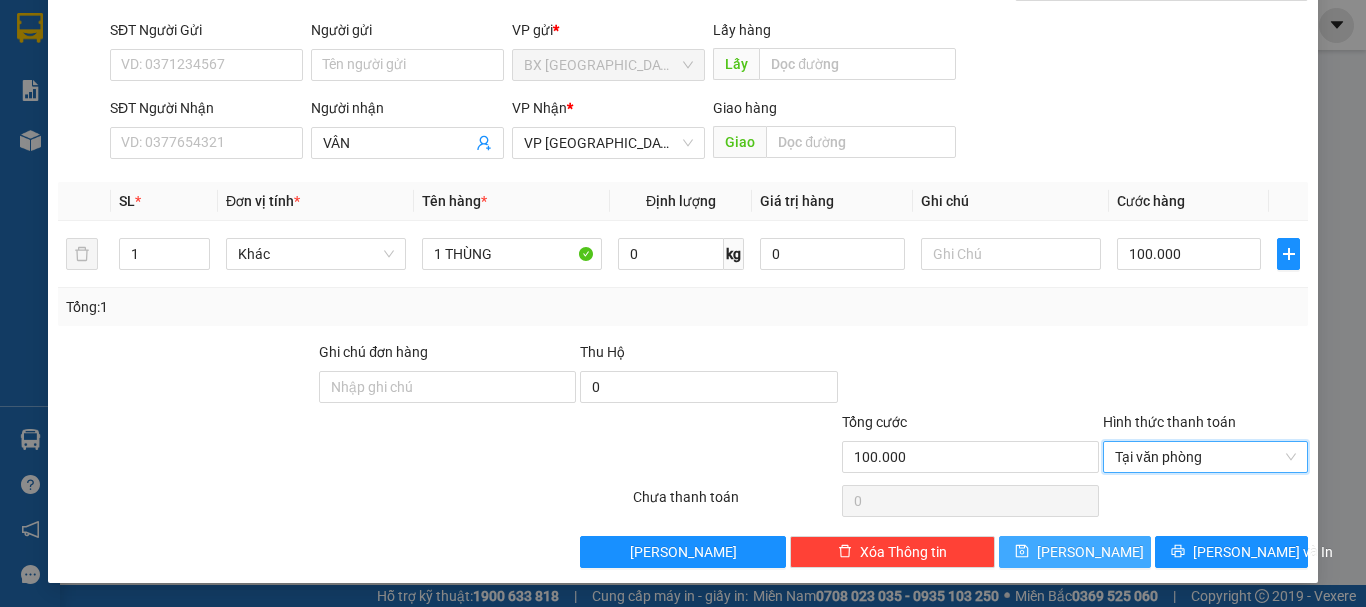click on "[PERSON_NAME]" at bounding box center (1075, 552) 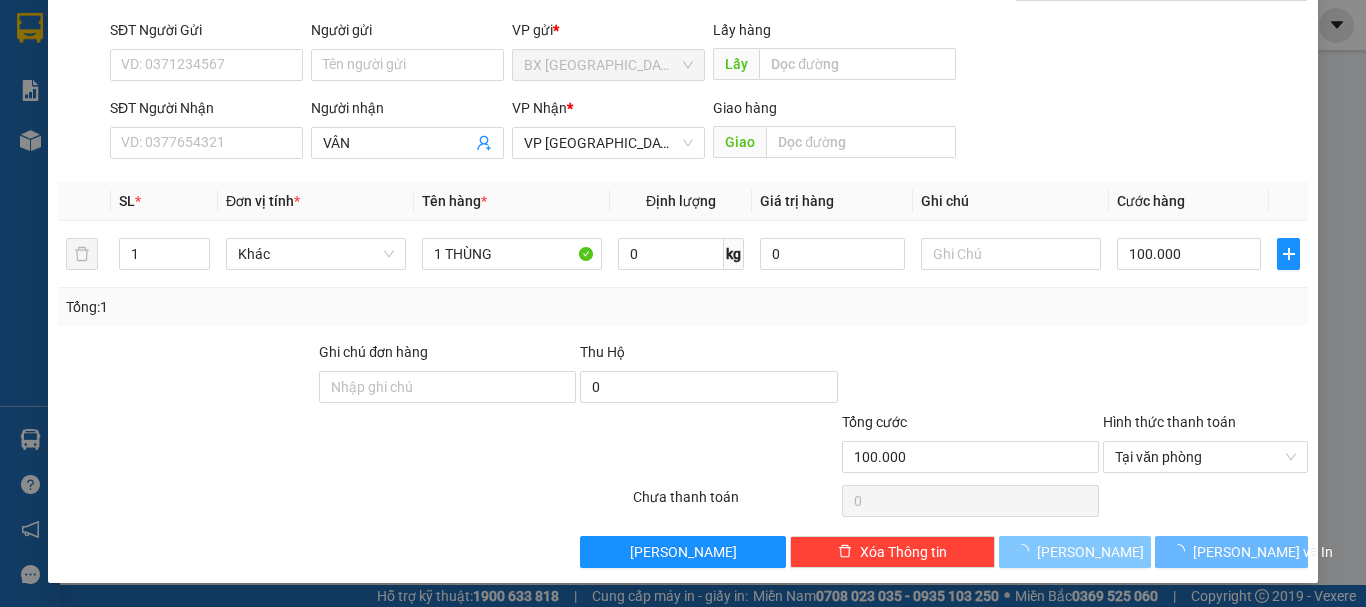 type 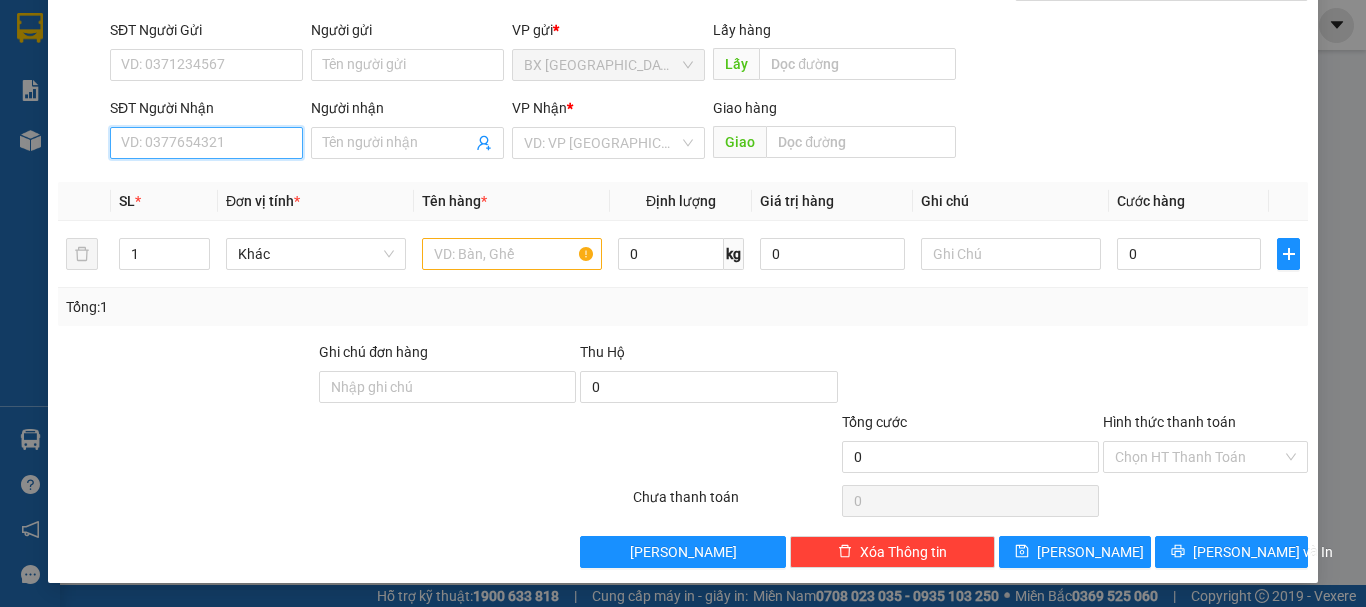 click on "SĐT Người Nhận" at bounding box center [206, 143] 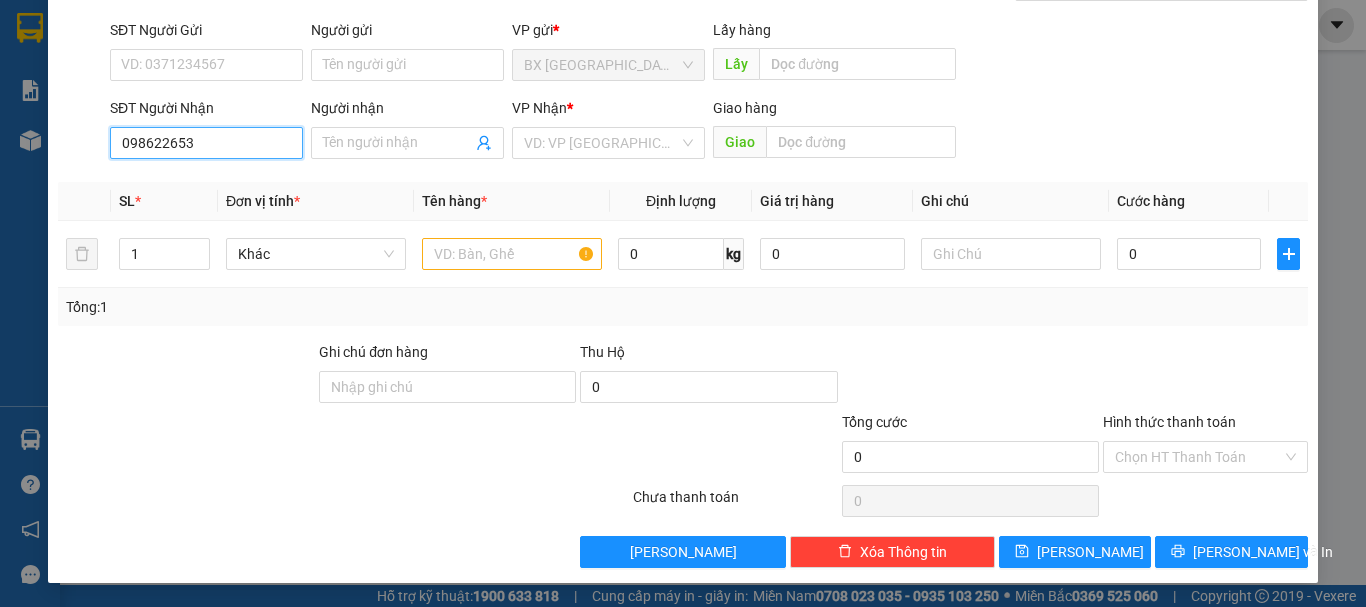 type on "0986226537" 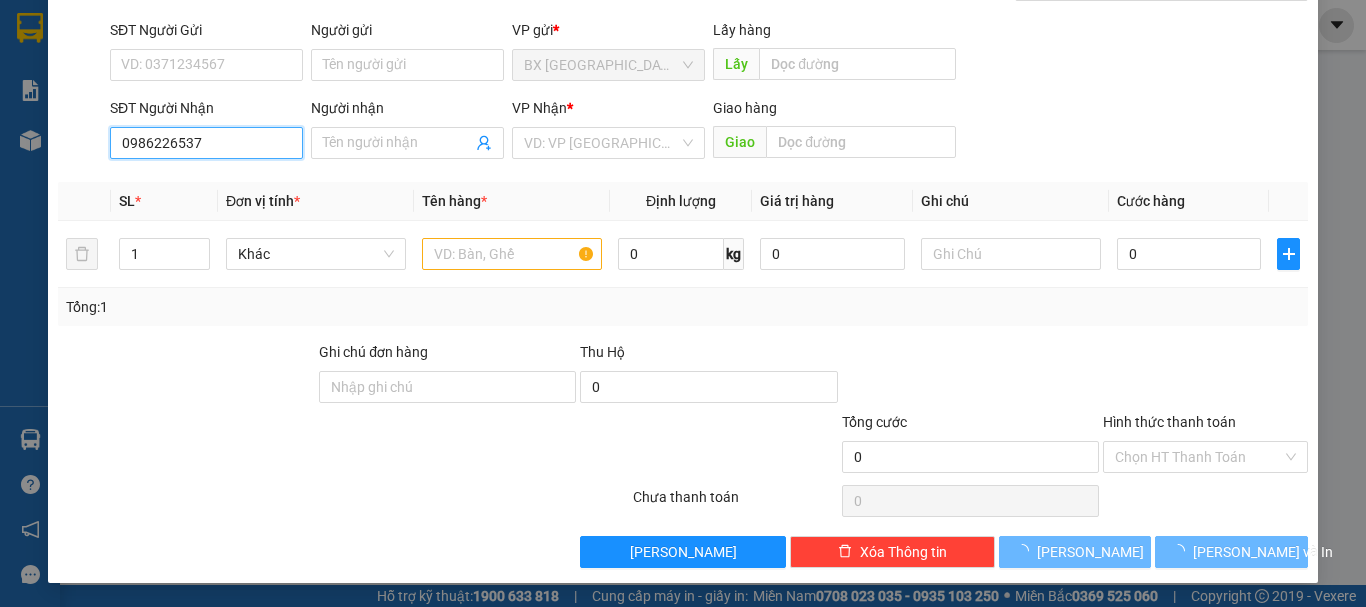 click on "0986226537" at bounding box center [206, 143] 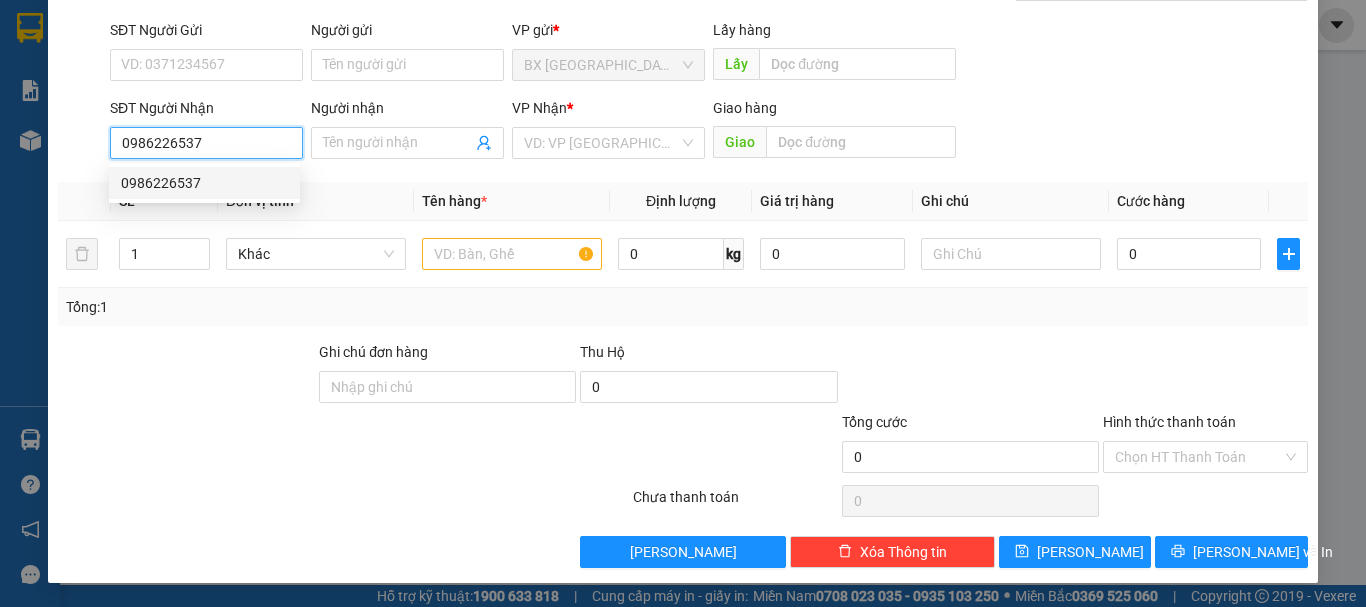 click on "0986226537" at bounding box center [204, 183] 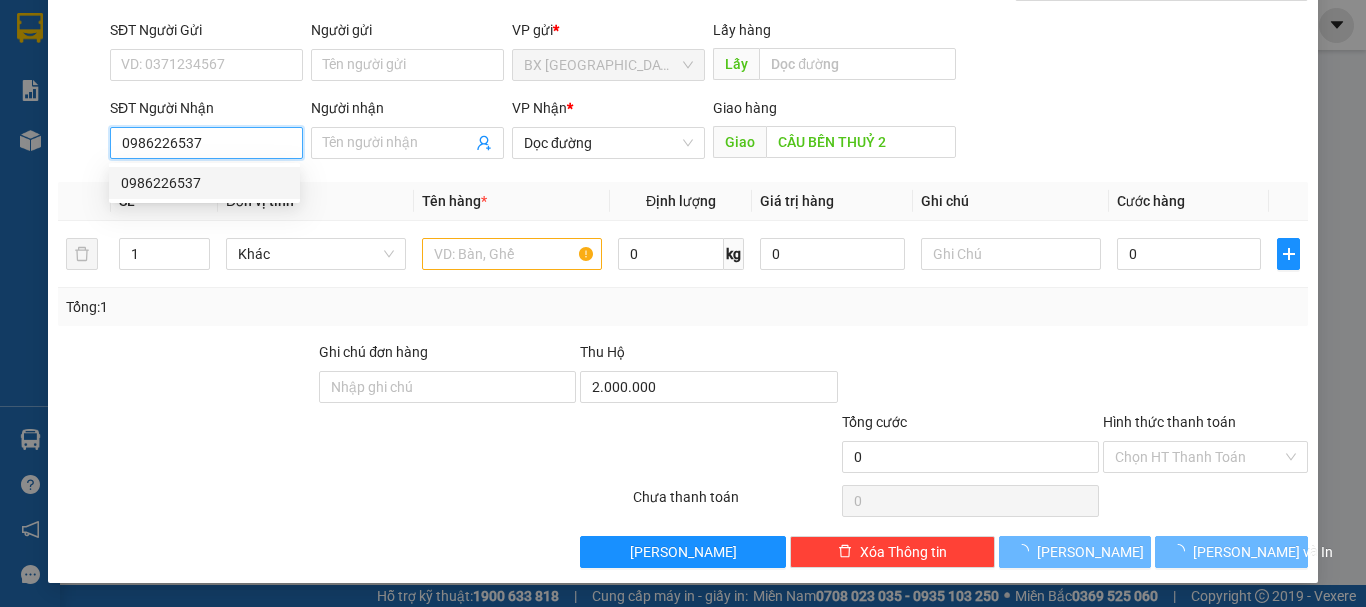 type on "100.000" 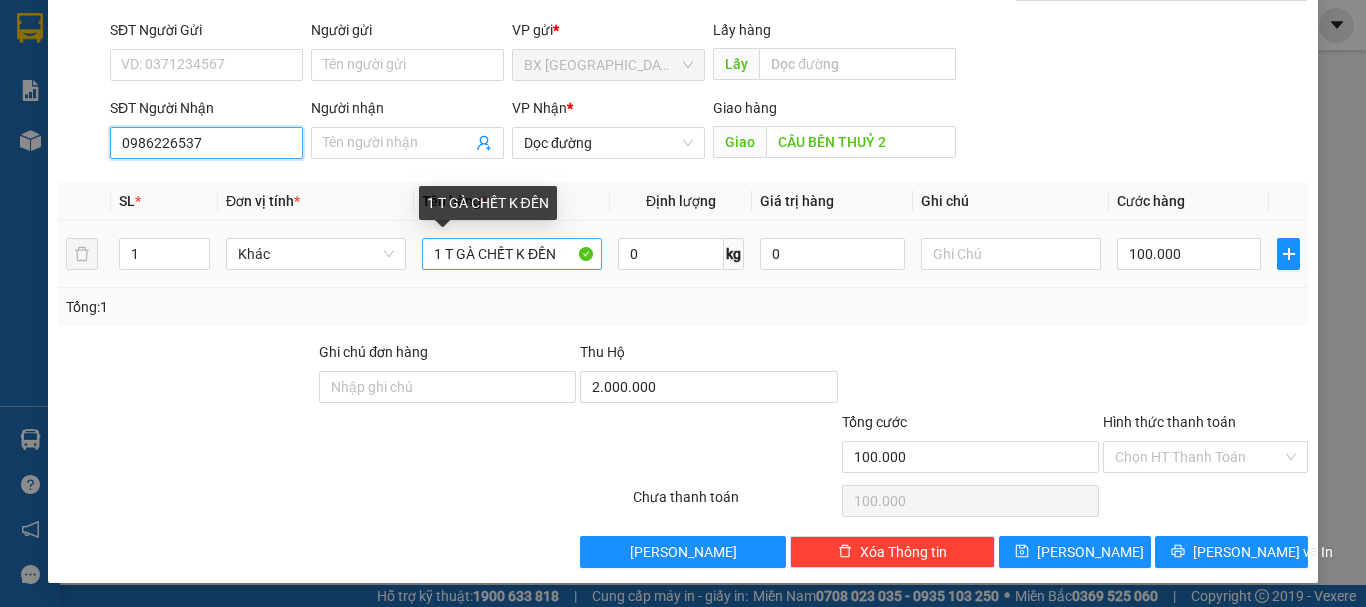 type on "0986226537" 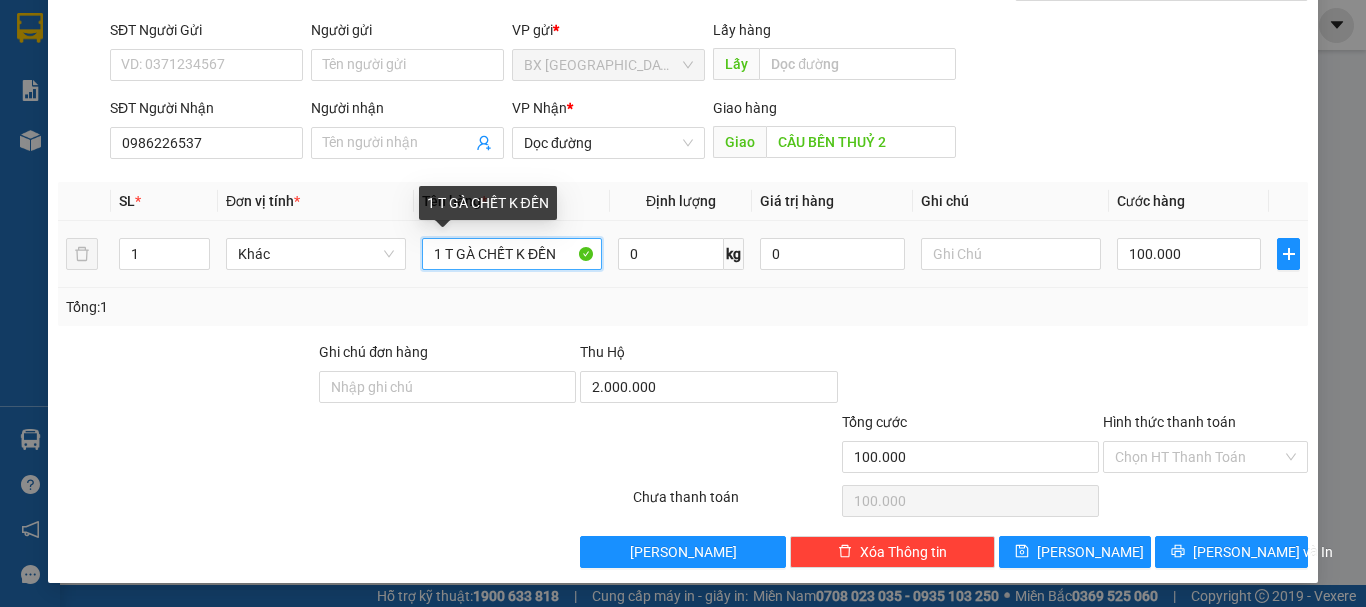 click on "1 T GÀ CHẾT K ĐỀN" at bounding box center [512, 254] 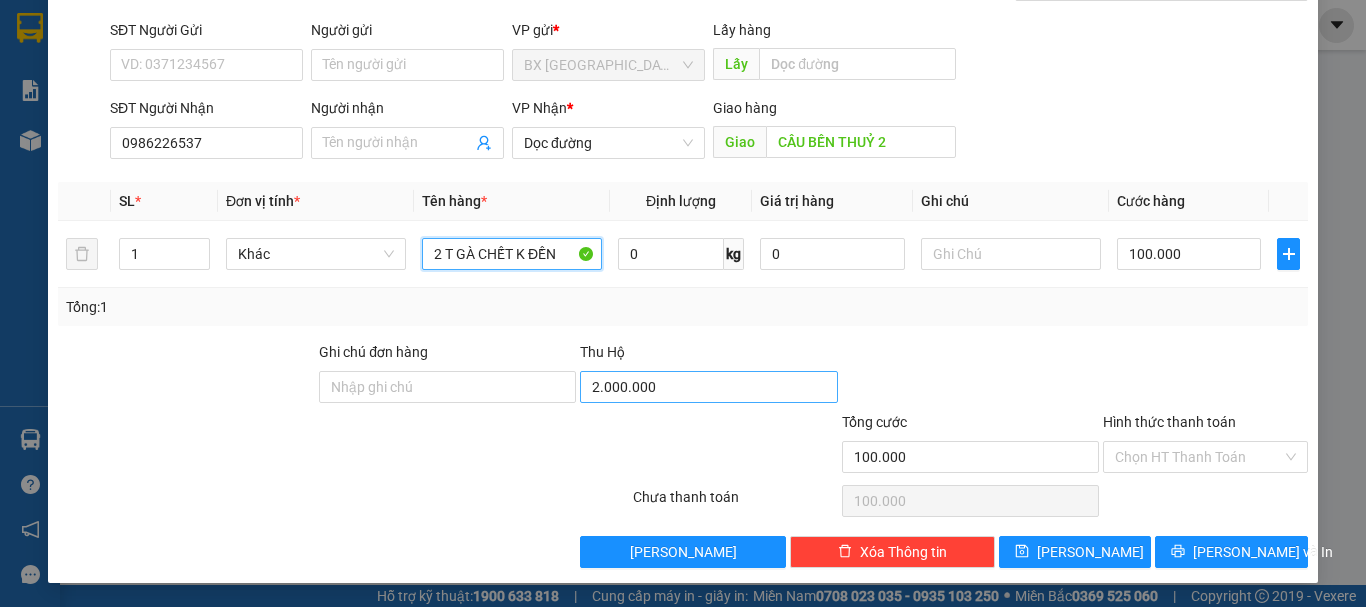 type on "2 T GÀ CHẾT K ĐỀN" 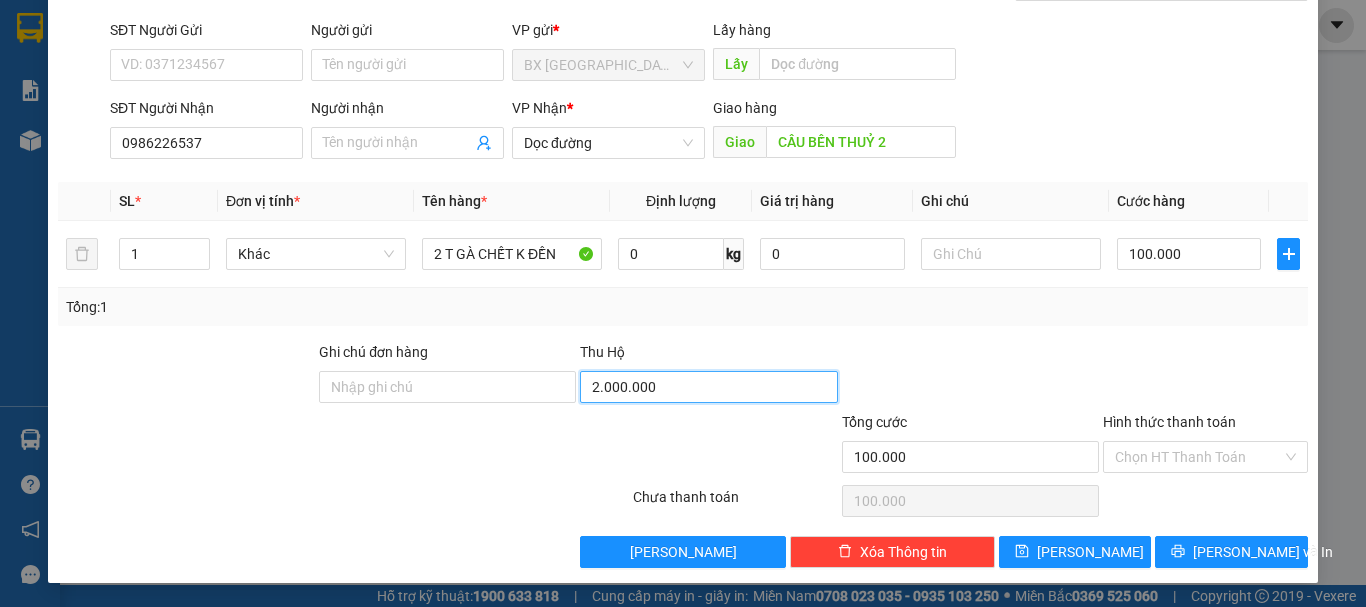 click on "2.000.000" at bounding box center [708, 387] 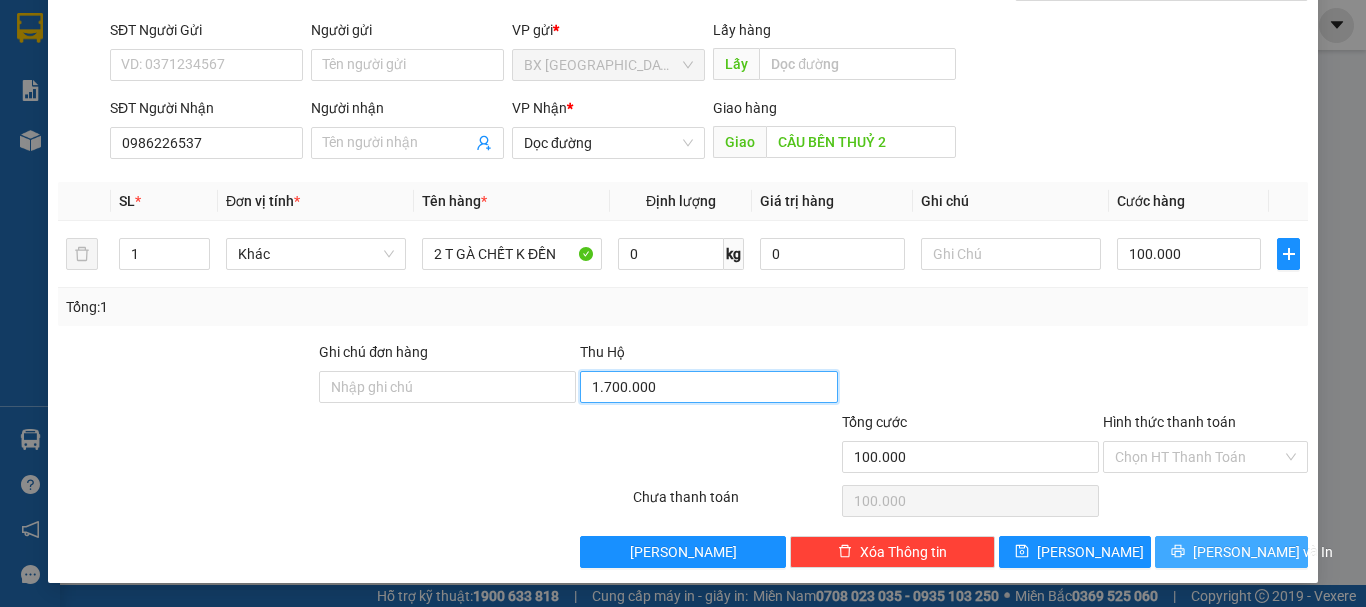 type on "1.700.000" 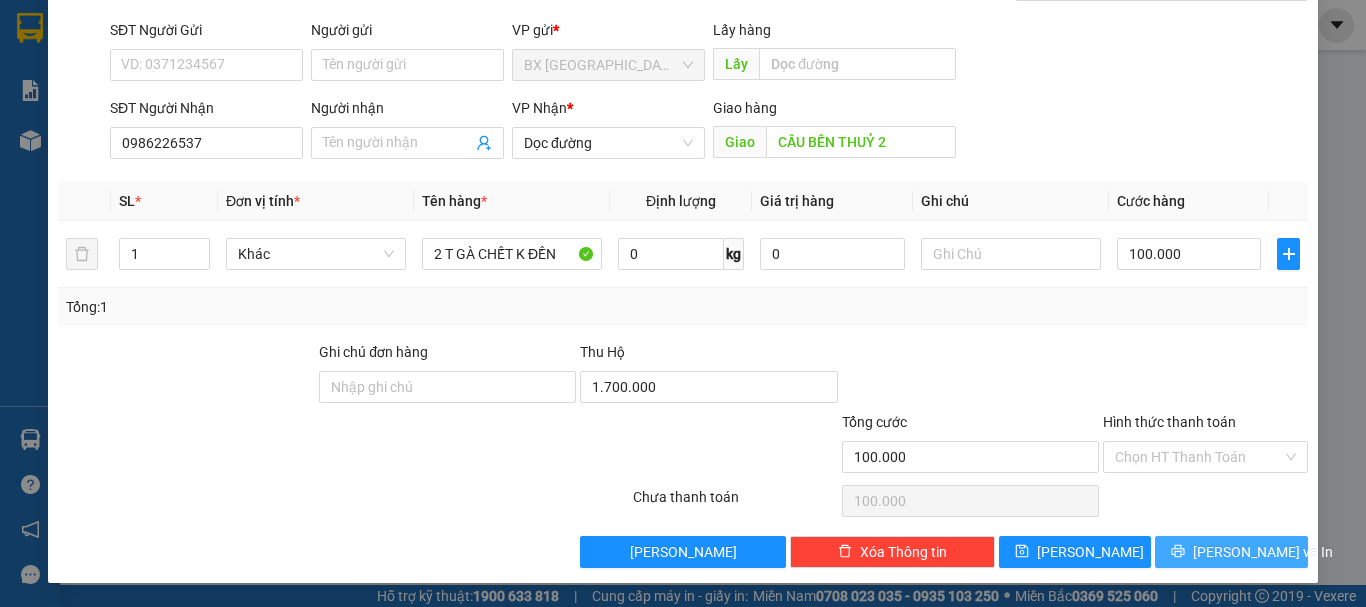 click on "[PERSON_NAME] và In" at bounding box center [1263, 552] 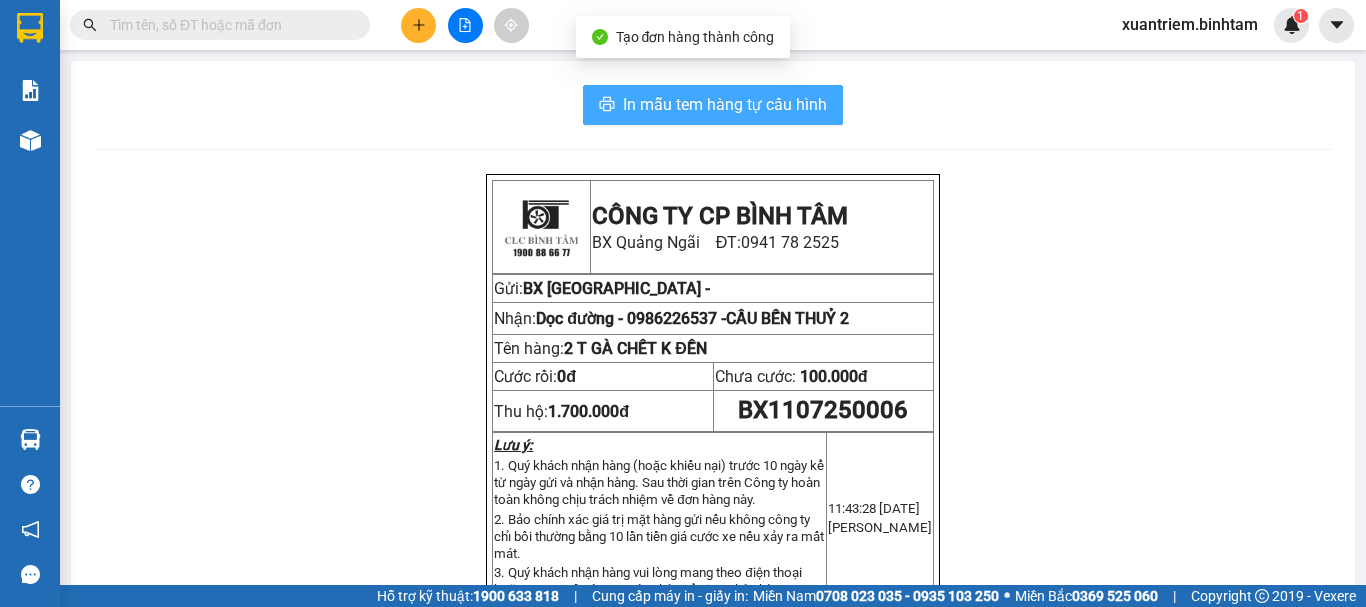 click on "In mẫu tem hàng tự cấu hình" at bounding box center (713, 105) 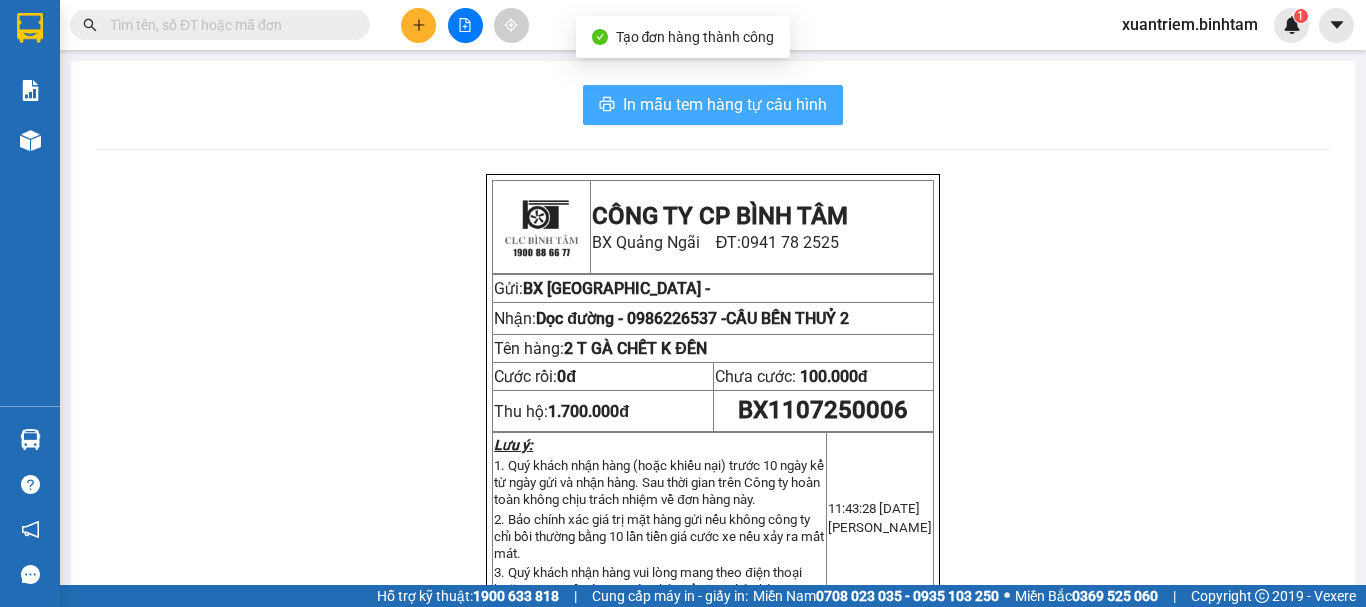 scroll, scrollTop: 0, scrollLeft: 0, axis: both 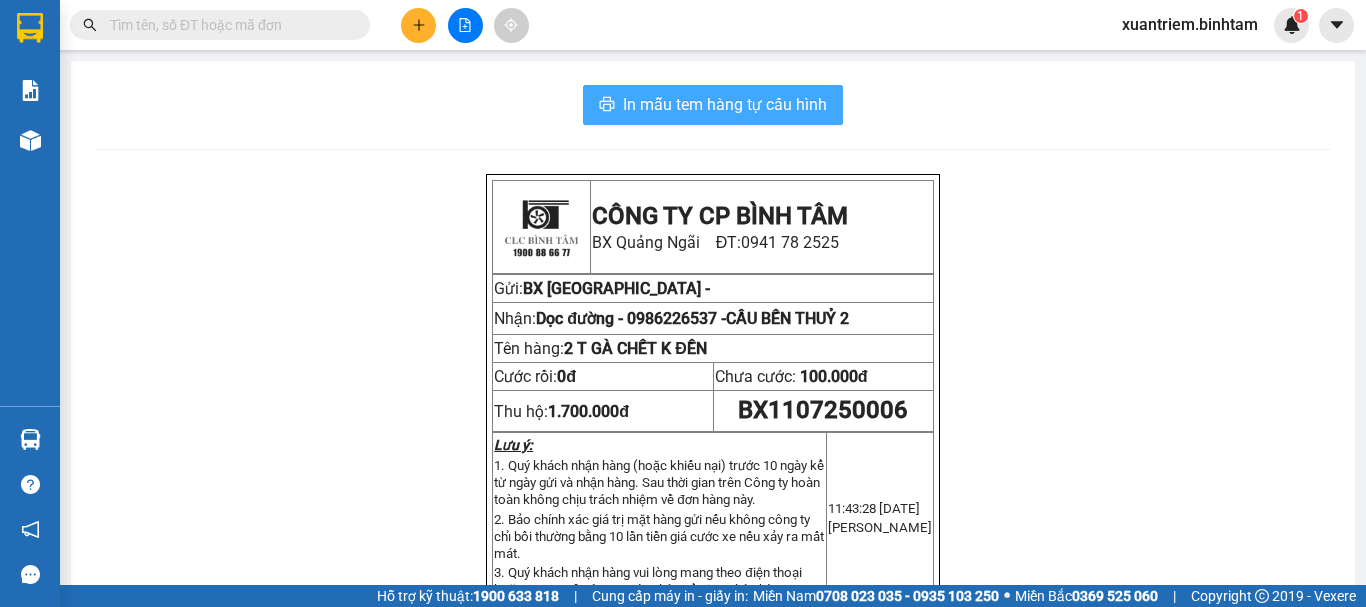 click on "In mẫu tem hàng tự cấu hình" at bounding box center [725, 104] 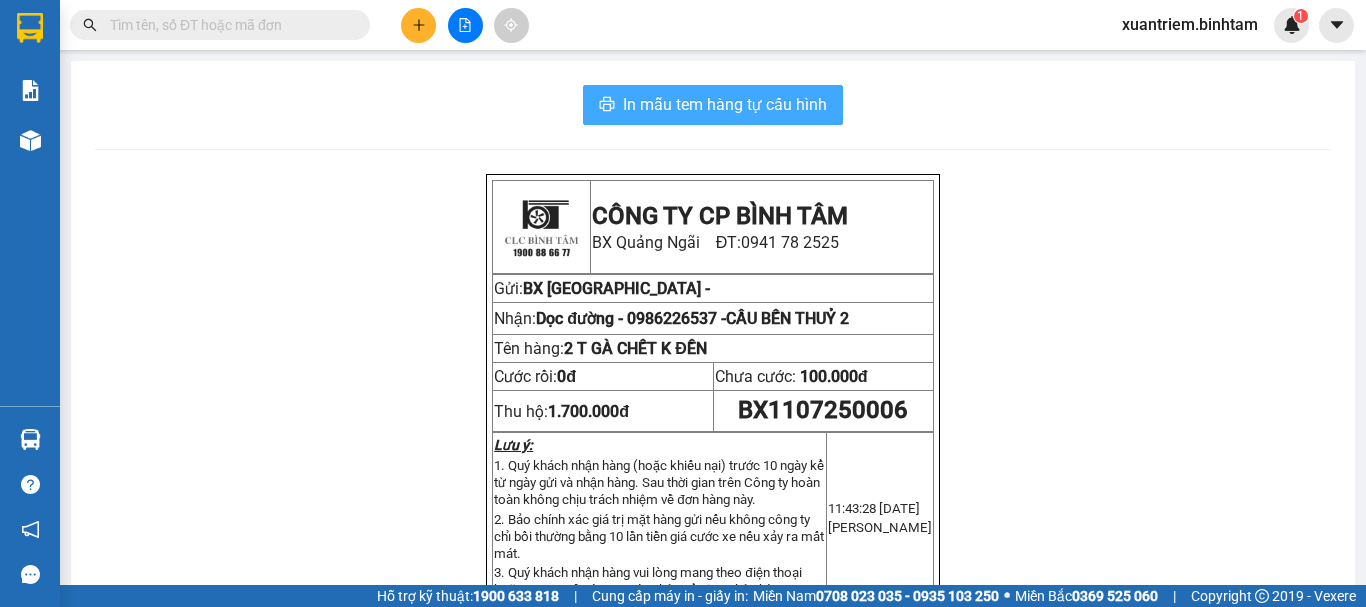 scroll, scrollTop: 0, scrollLeft: 0, axis: both 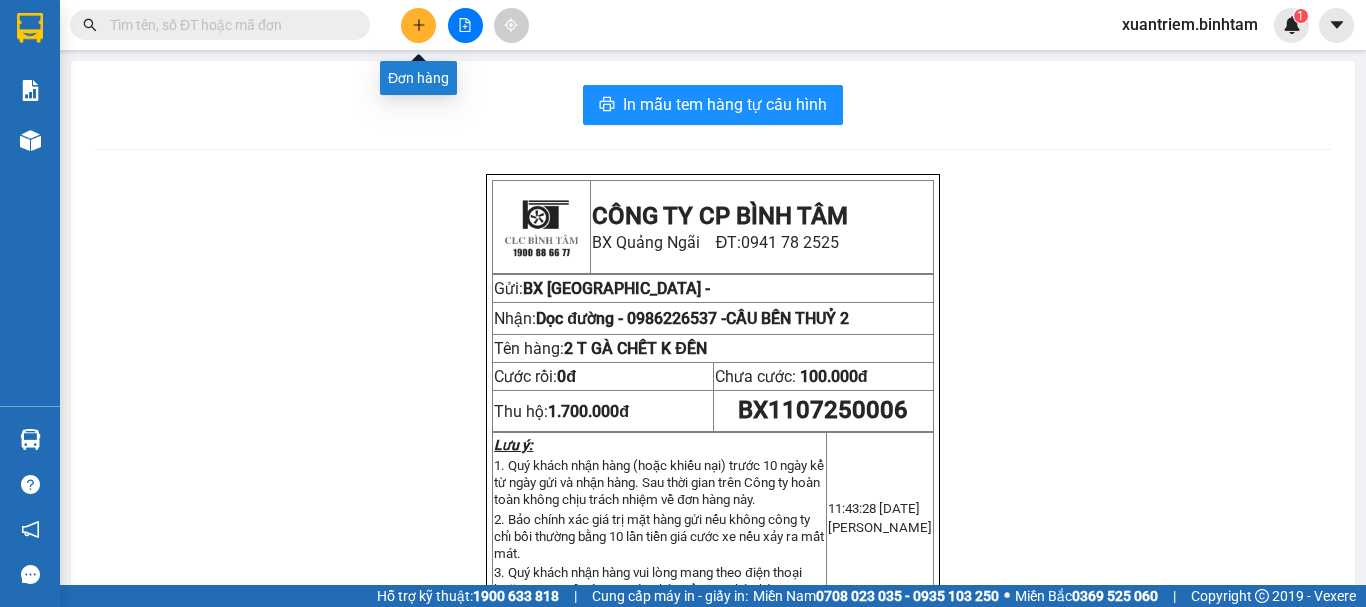 click at bounding box center (418, 25) 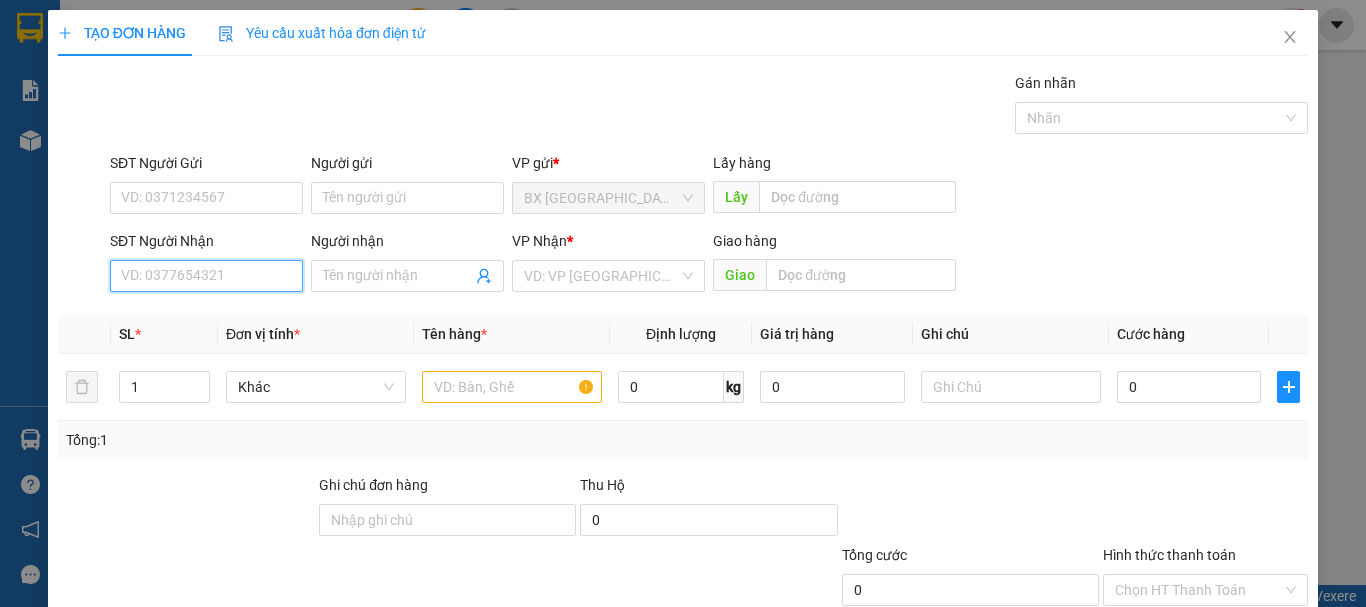 click on "SĐT Người Nhận" at bounding box center (206, 276) 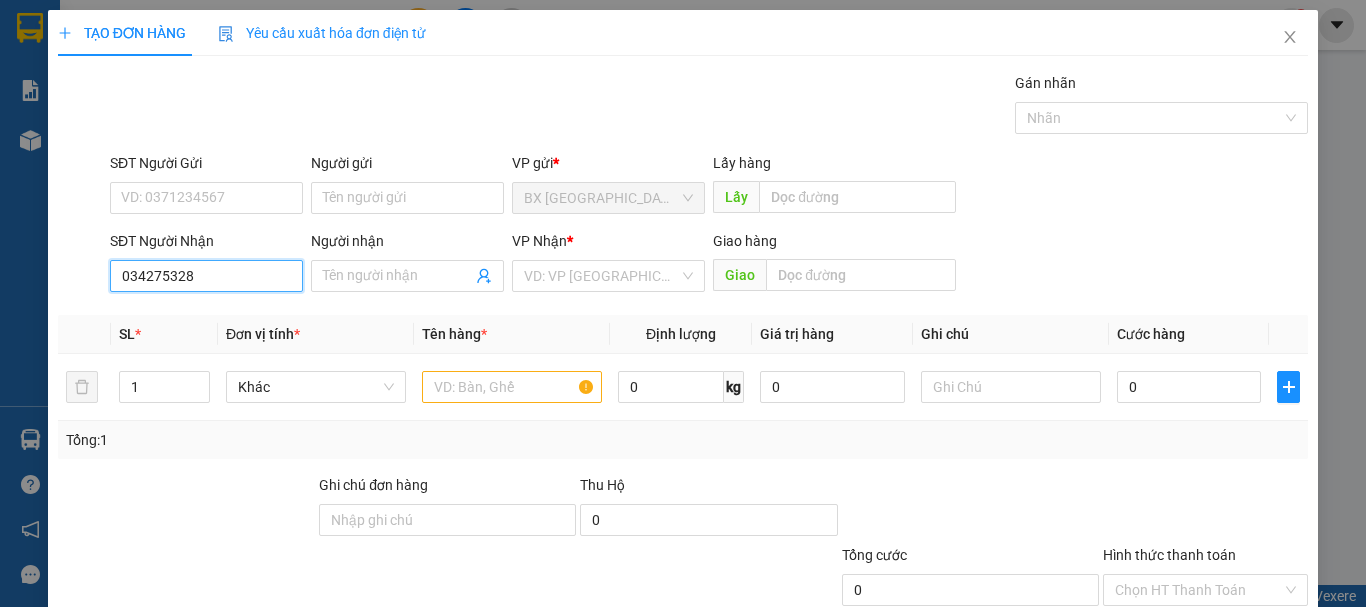 type on "0342753283" 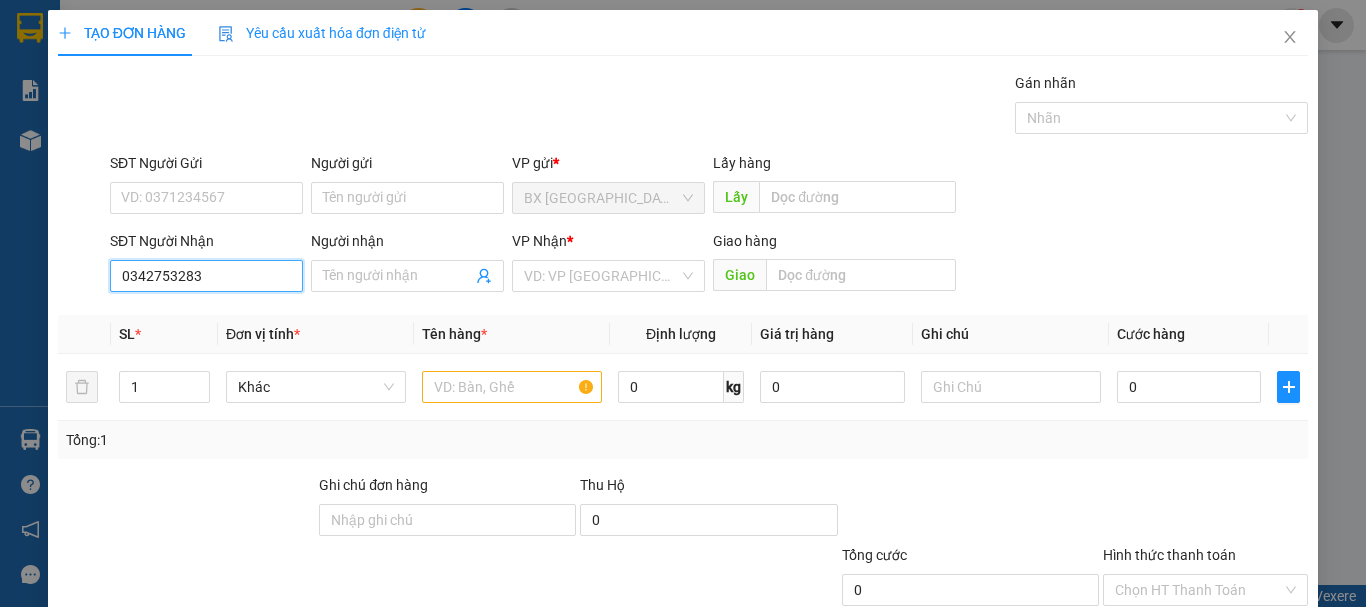 click on "0342753283" at bounding box center [206, 276] 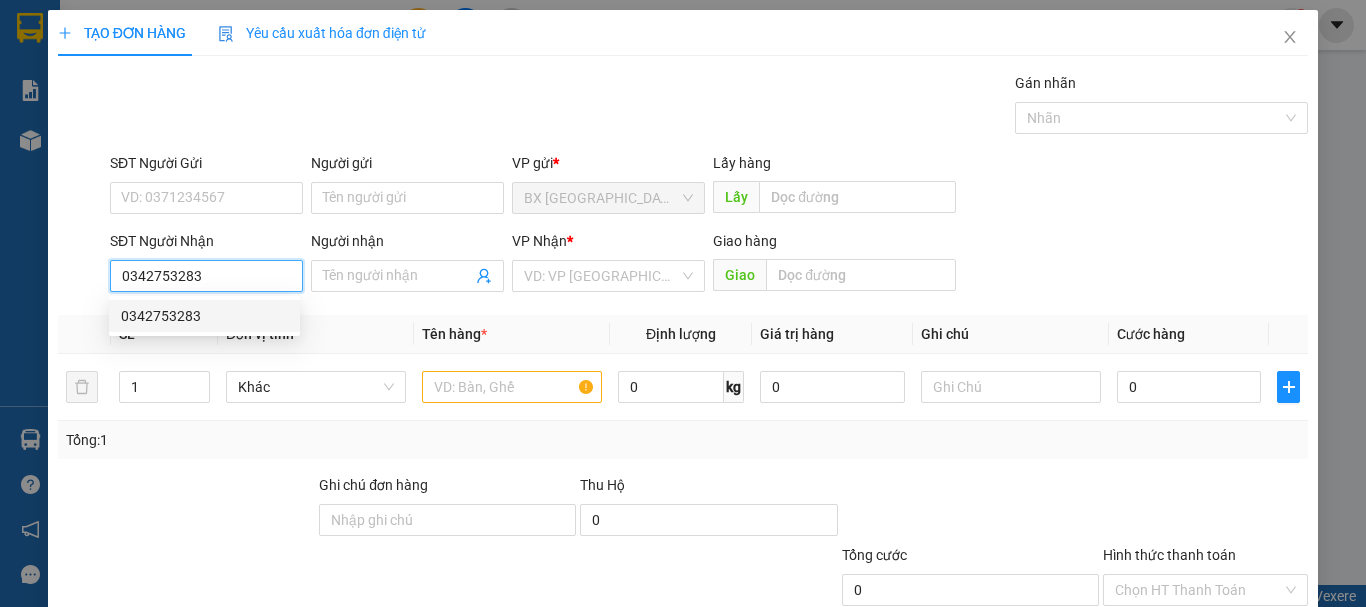 click on "0342753283" at bounding box center (204, 316) 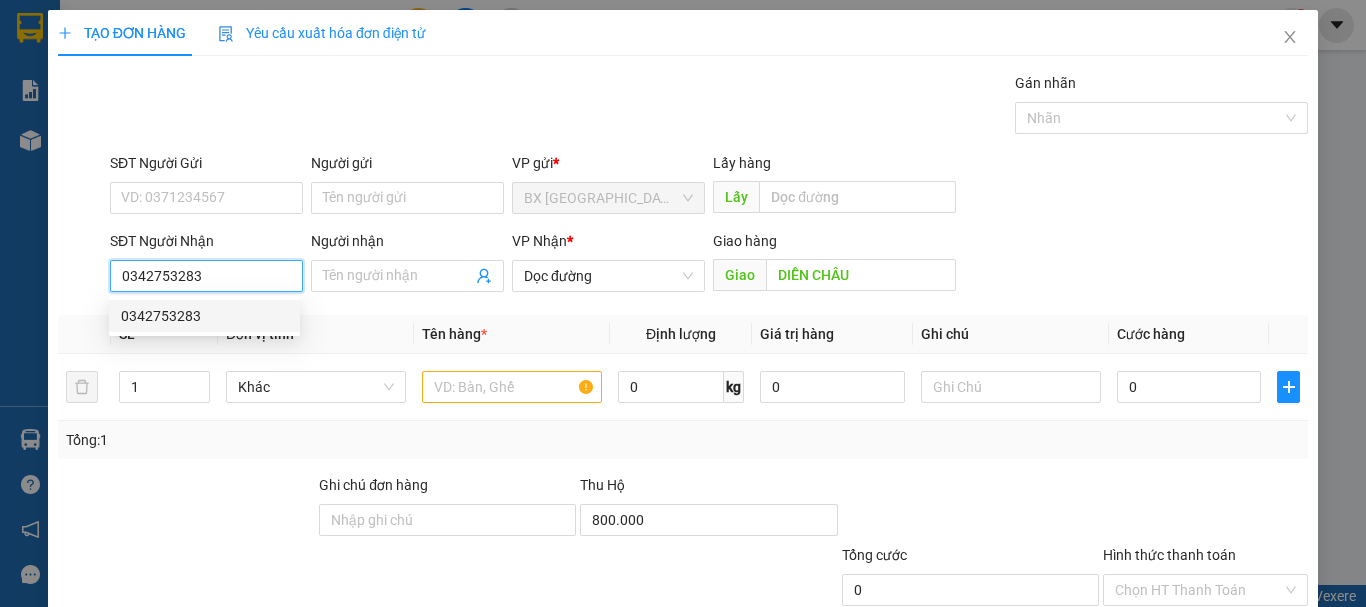 type on "200.000" 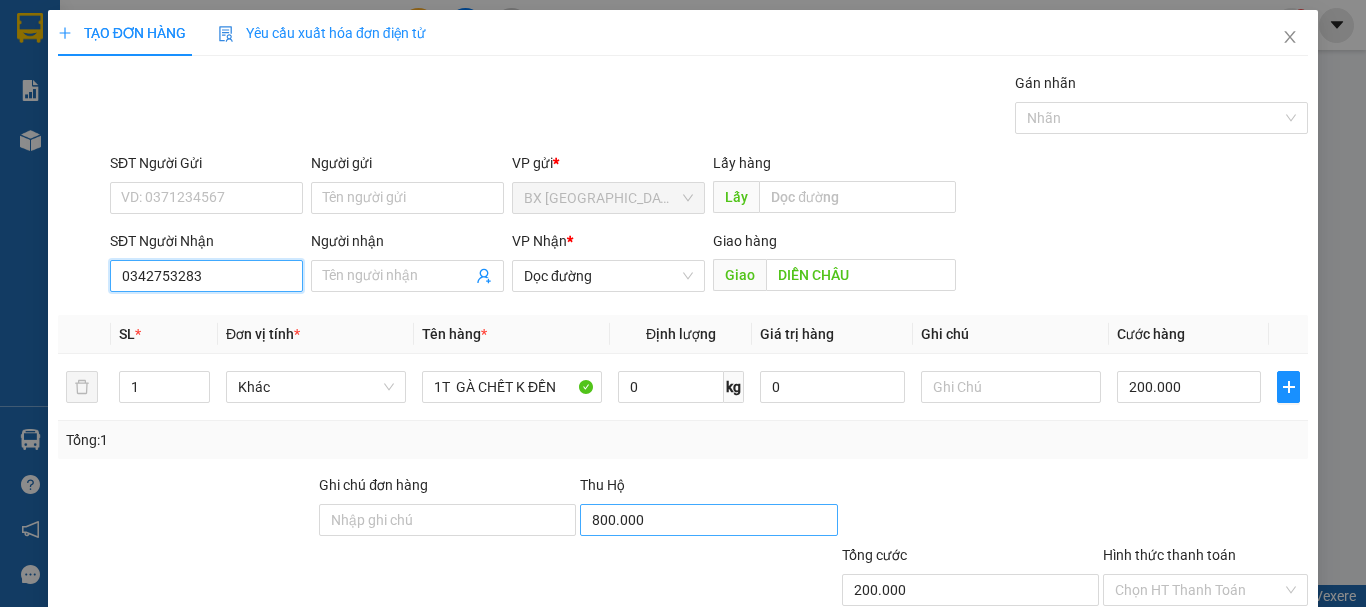 type on "0342753283" 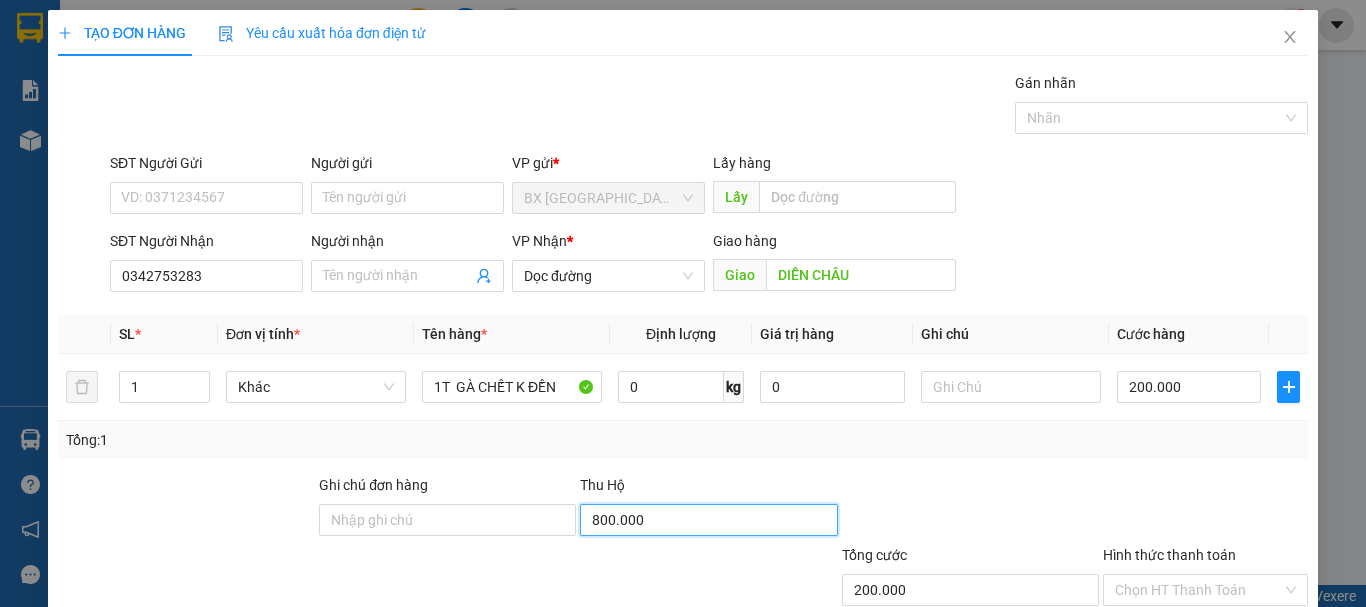 click on "800.000" at bounding box center (708, 520) 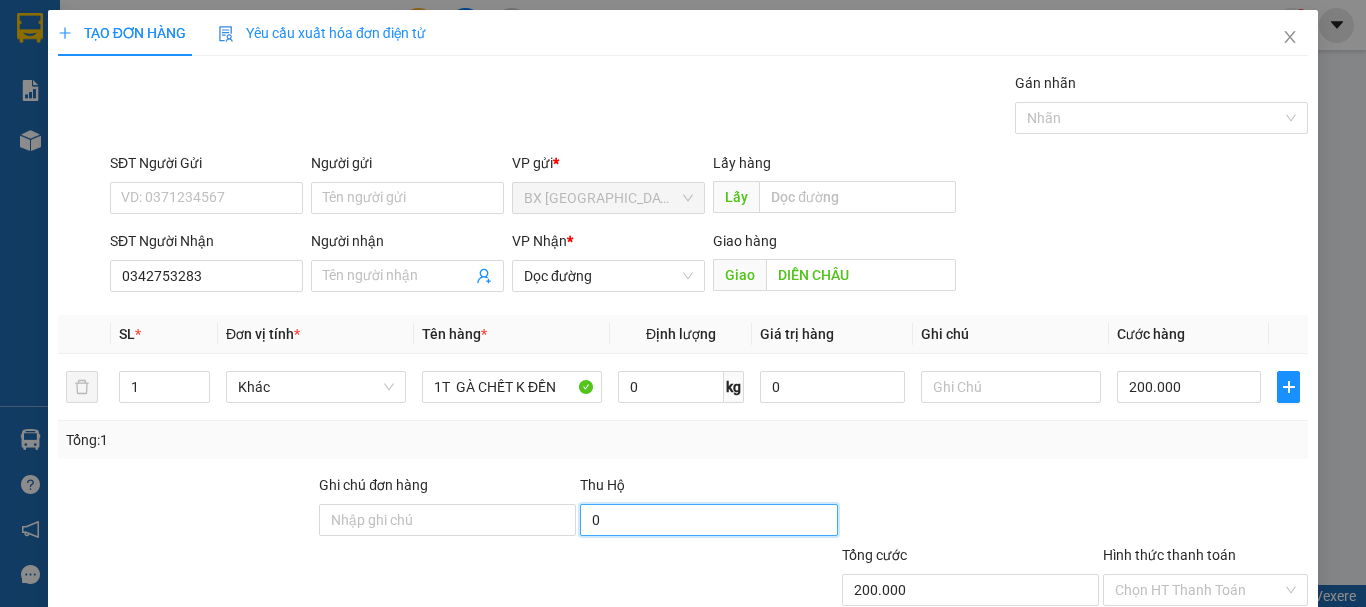 type on "0" 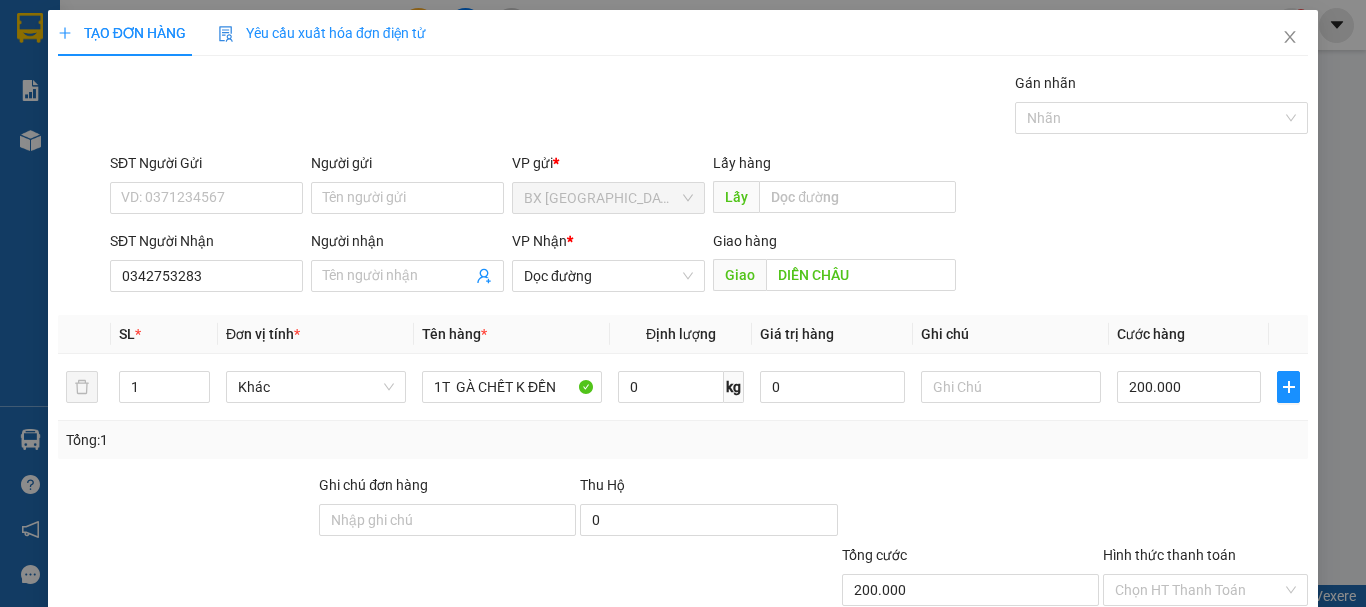 scroll, scrollTop: 133, scrollLeft: 0, axis: vertical 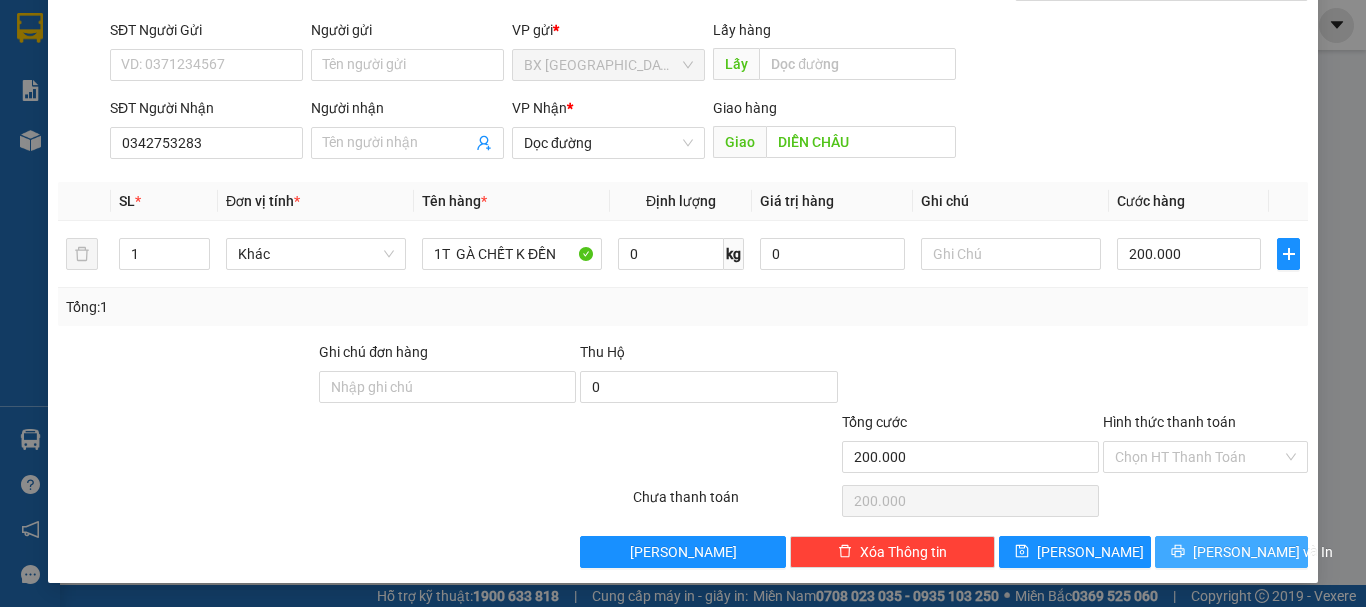 click on "[PERSON_NAME] và In" at bounding box center (1231, 552) 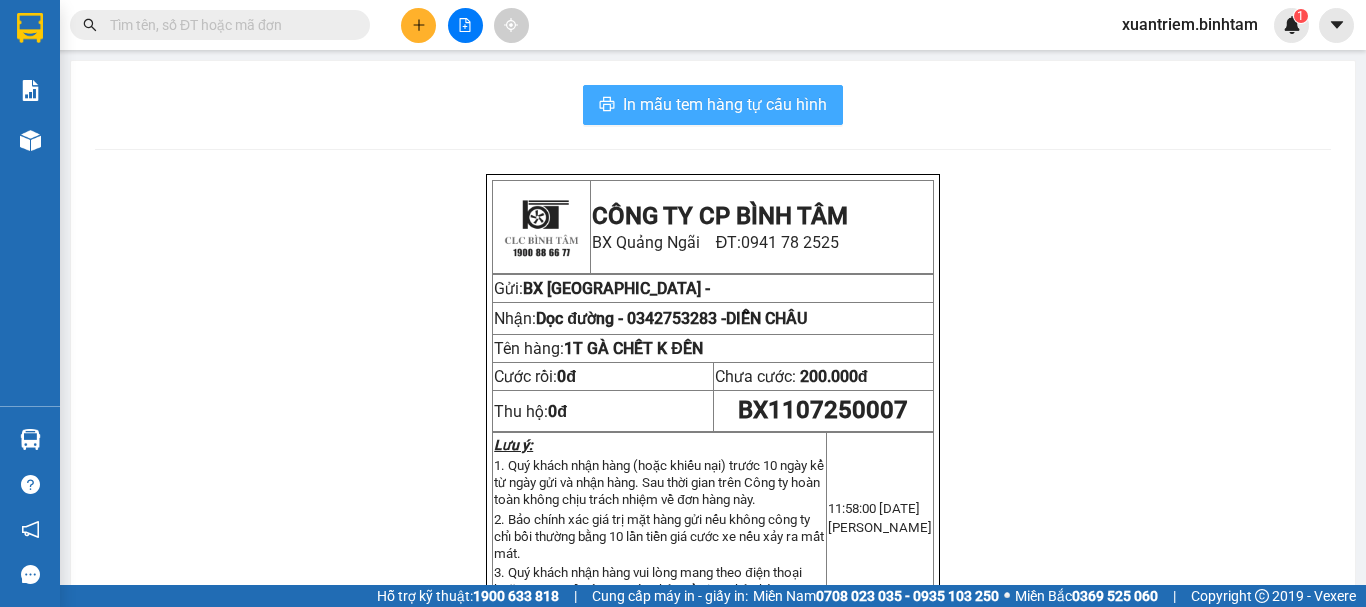 click on "In mẫu tem hàng tự cấu hình" at bounding box center (725, 104) 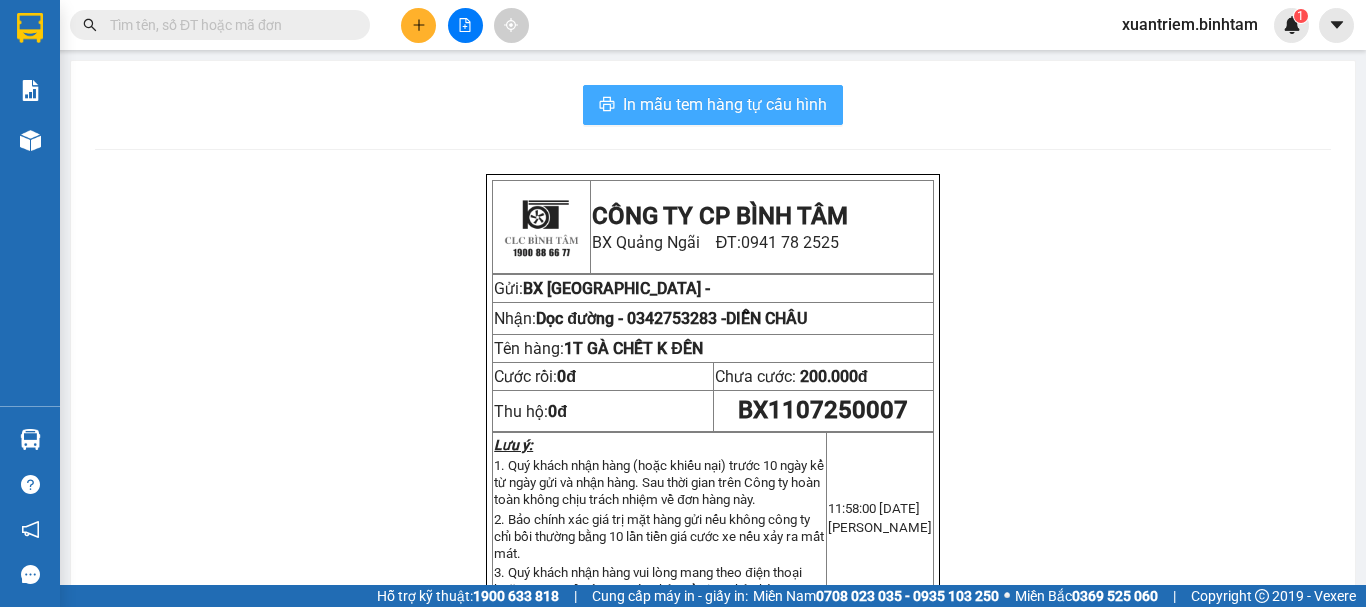 scroll, scrollTop: 0, scrollLeft: 0, axis: both 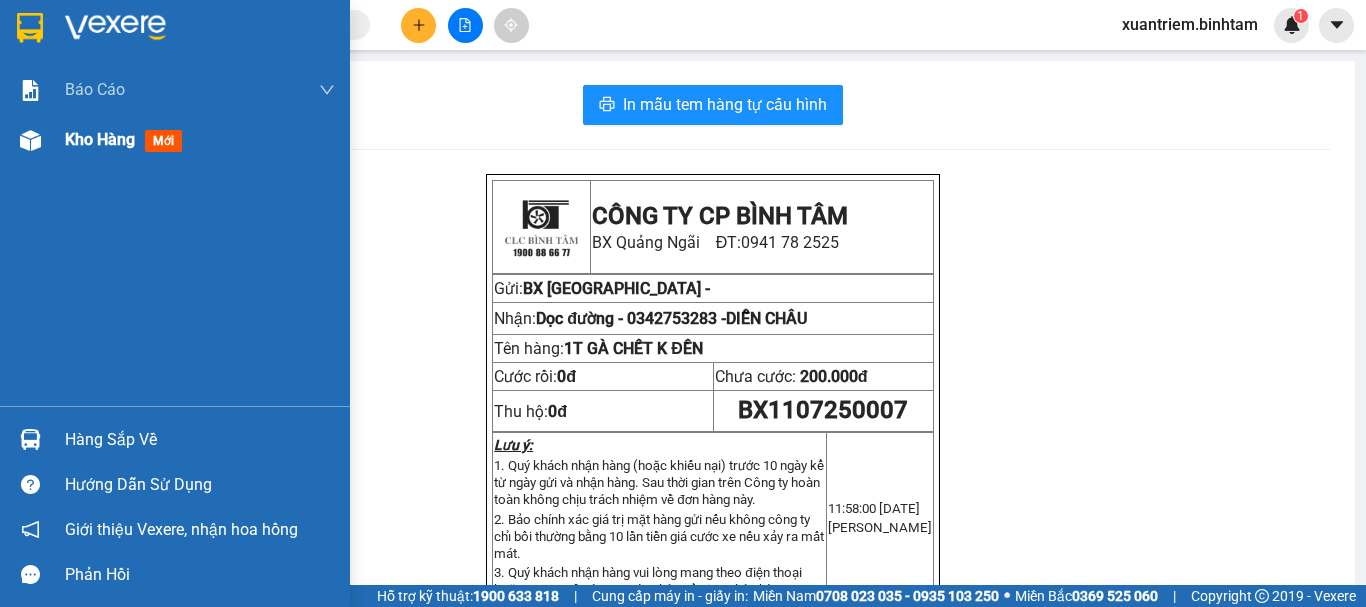 click on "Kho hàng mới" at bounding box center (175, 140) 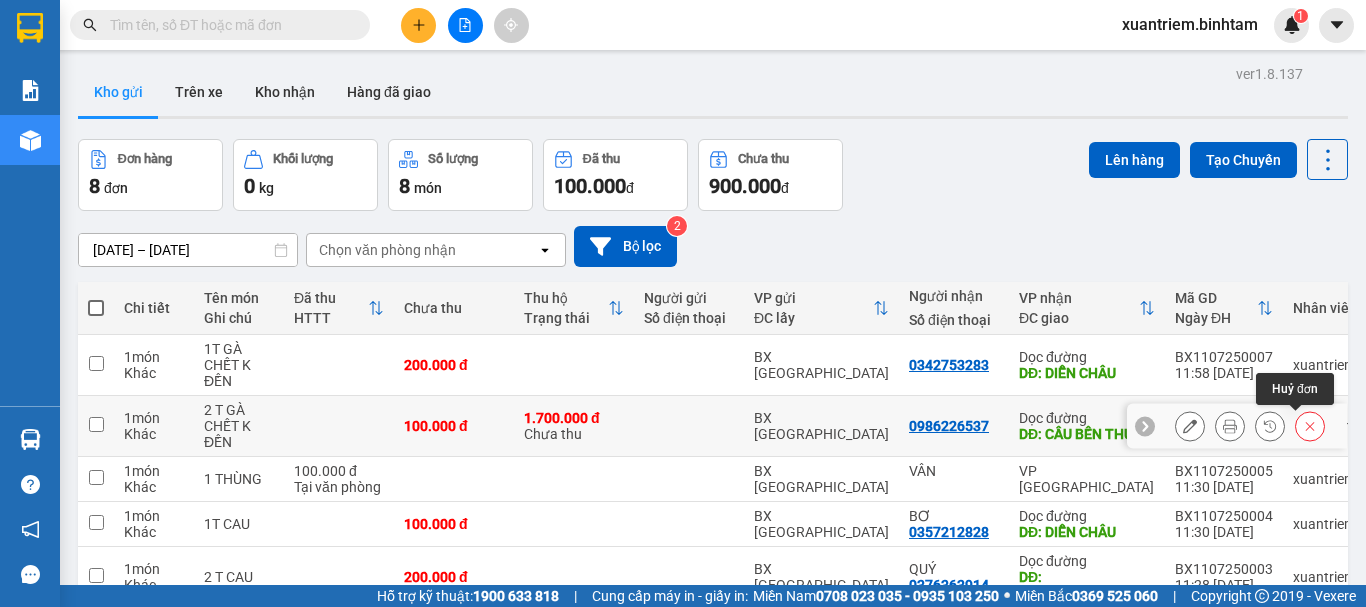 click at bounding box center [1310, 426] 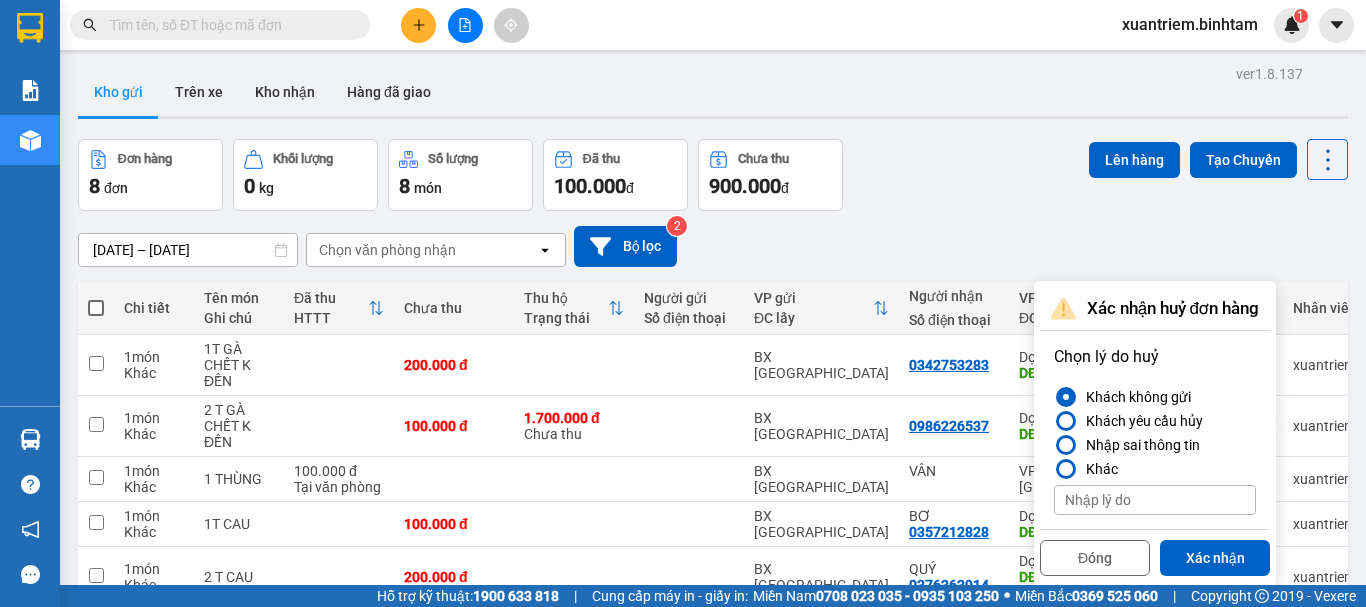 click at bounding box center [1155, 500] 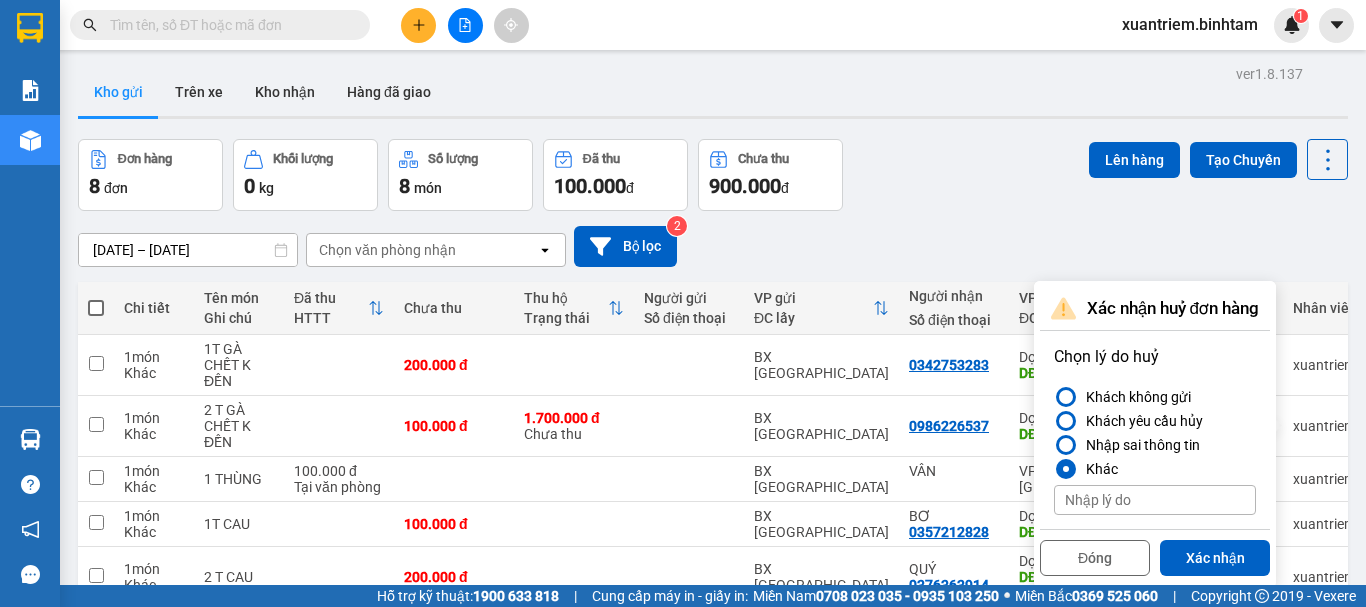 type on "D" 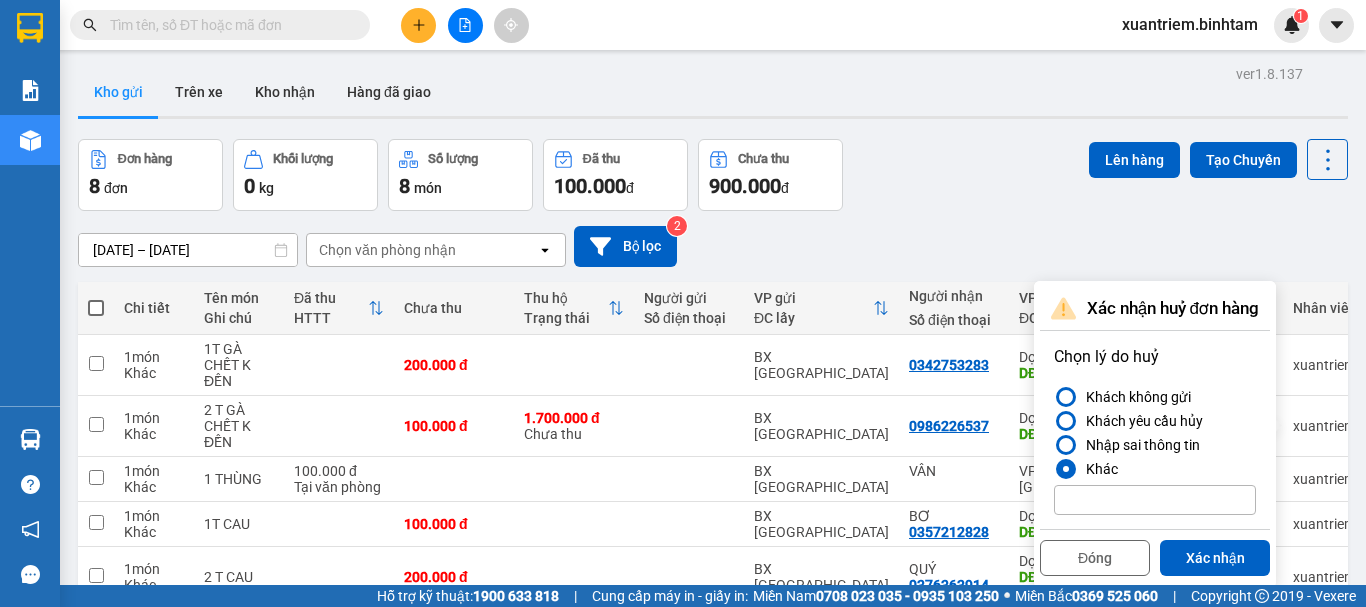 type on "D" 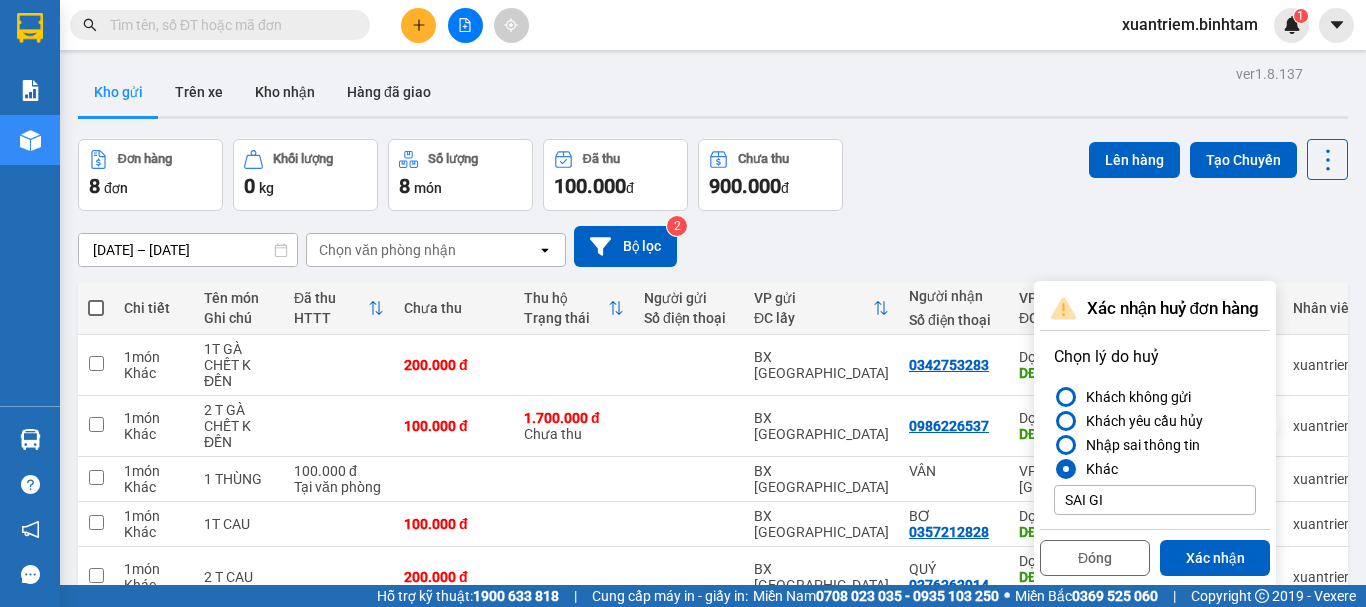 type on "SAI GIÁ" 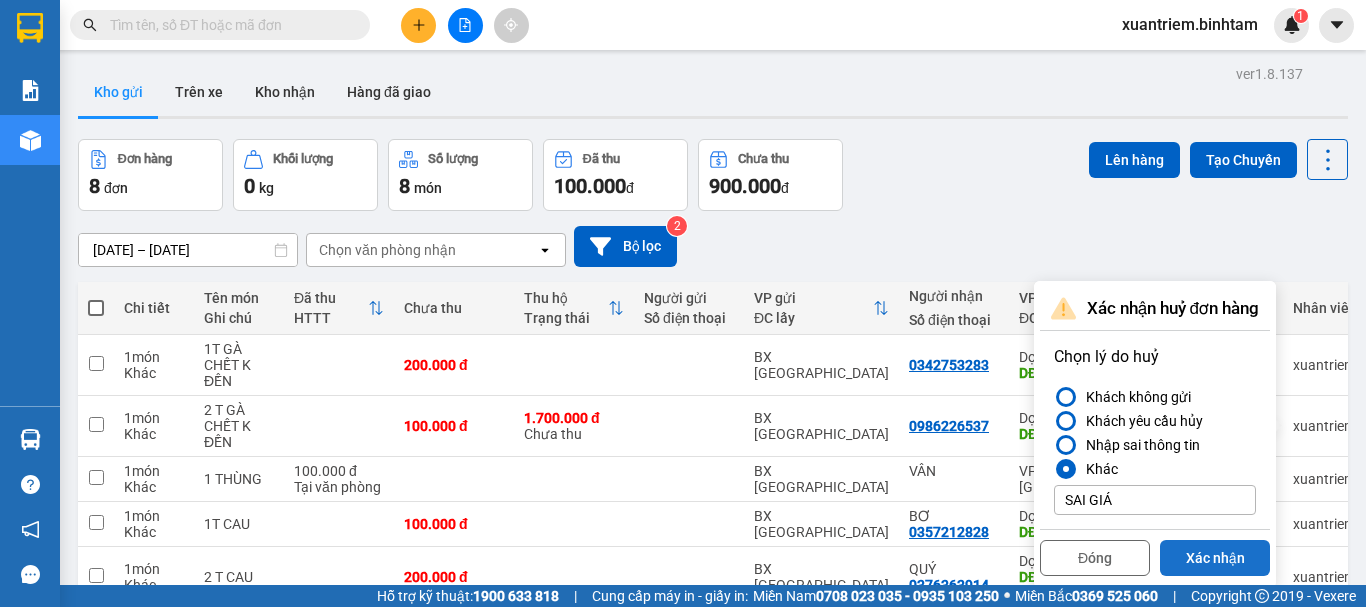 click on "Xác nhận" at bounding box center [1215, 558] 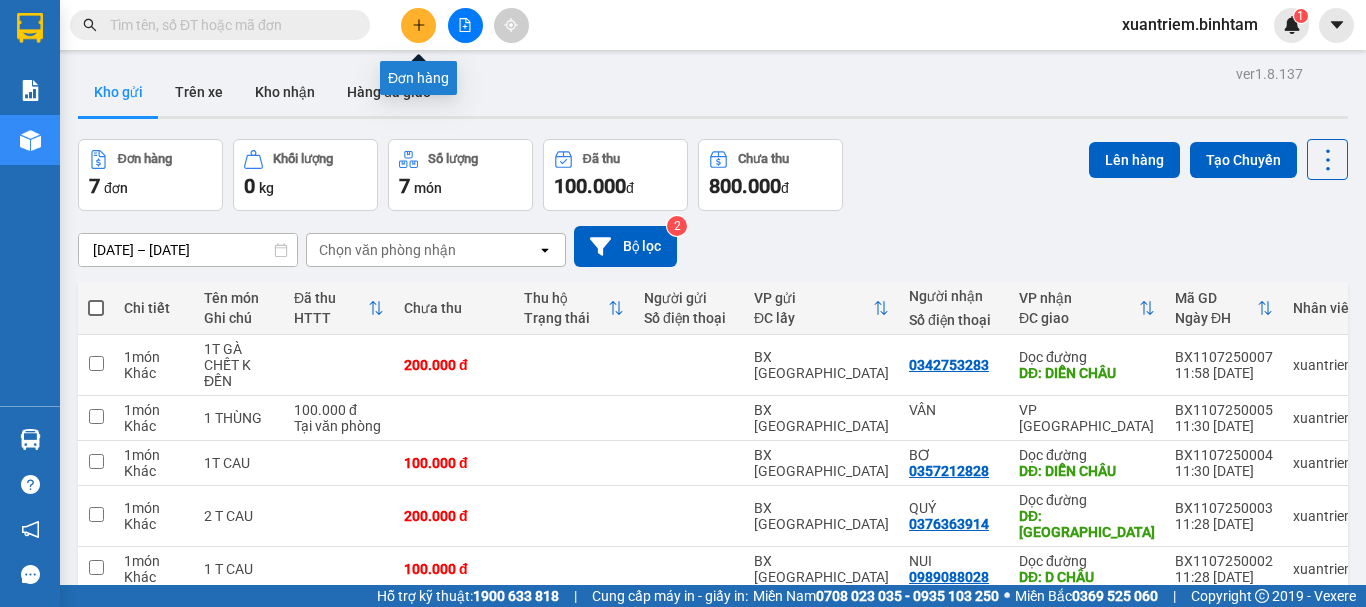 click at bounding box center [418, 25] 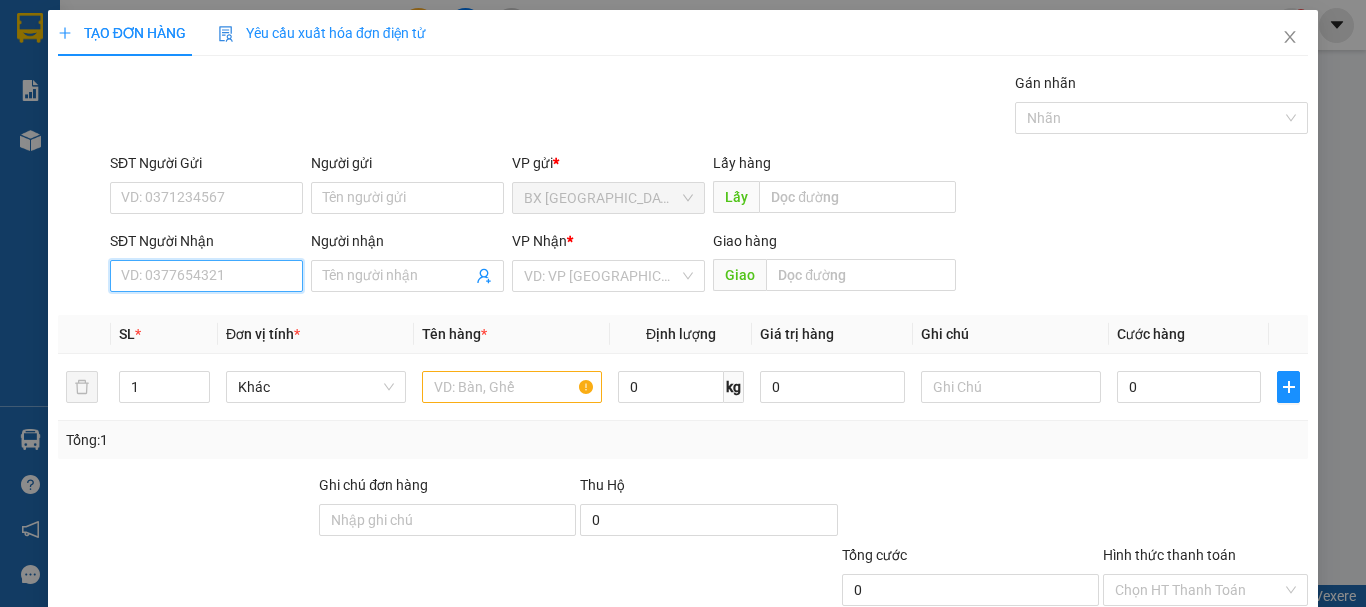 click on "SĐT Người Nhận" at bounding box center [206, 276] 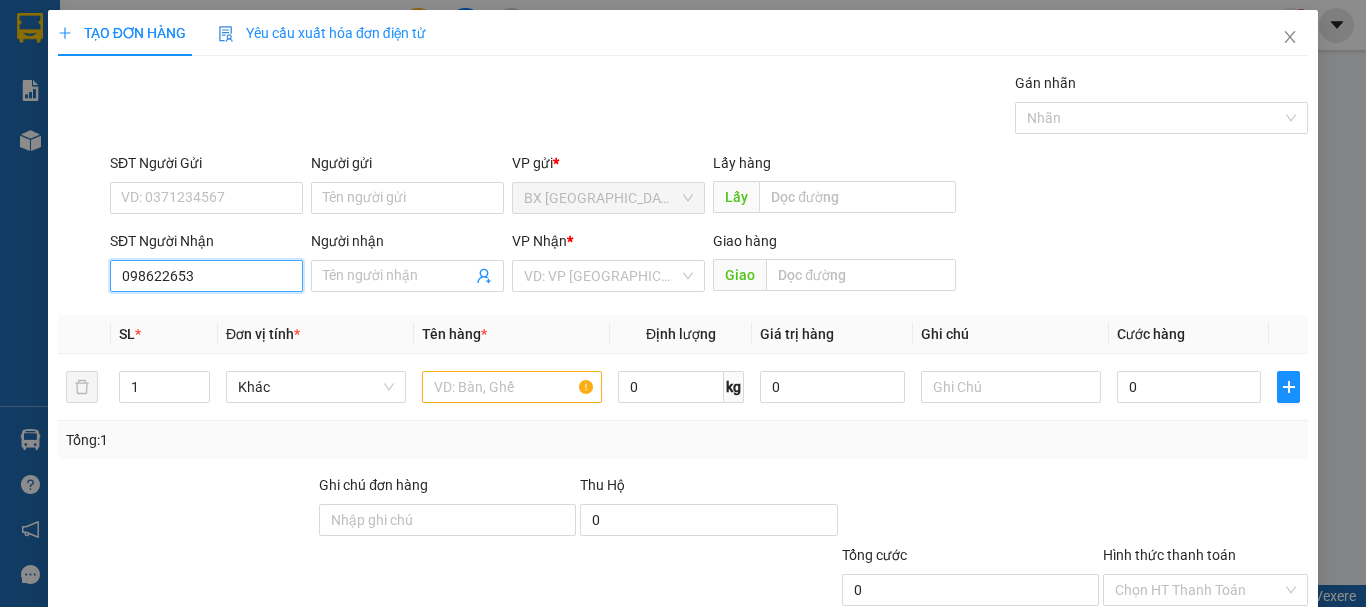 type on "0986226537" 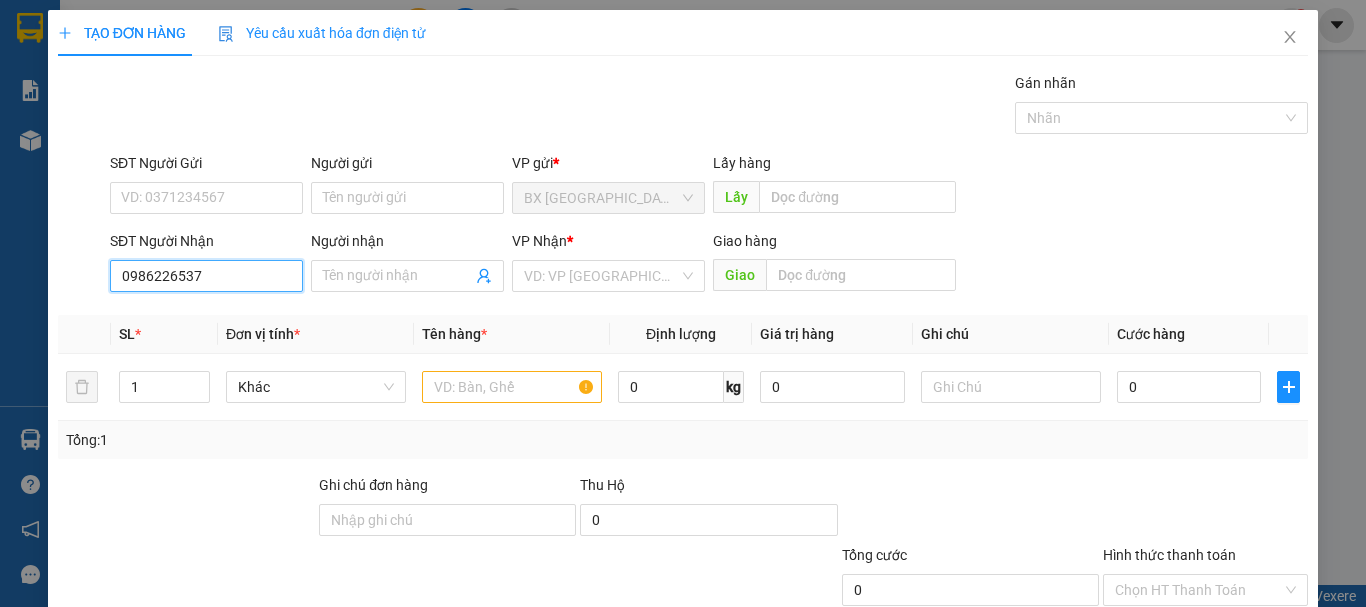 click on "0986226537" at bounding box center (206, 276) 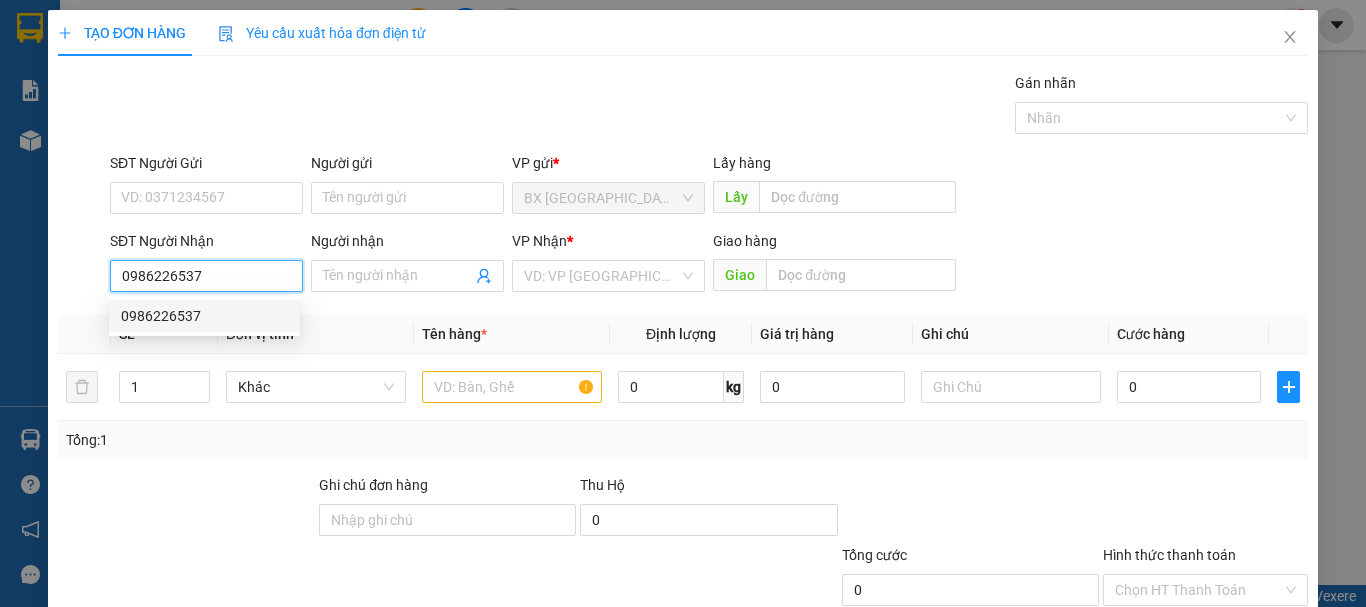 click on "0986226537" at bounding box center [204, 316] 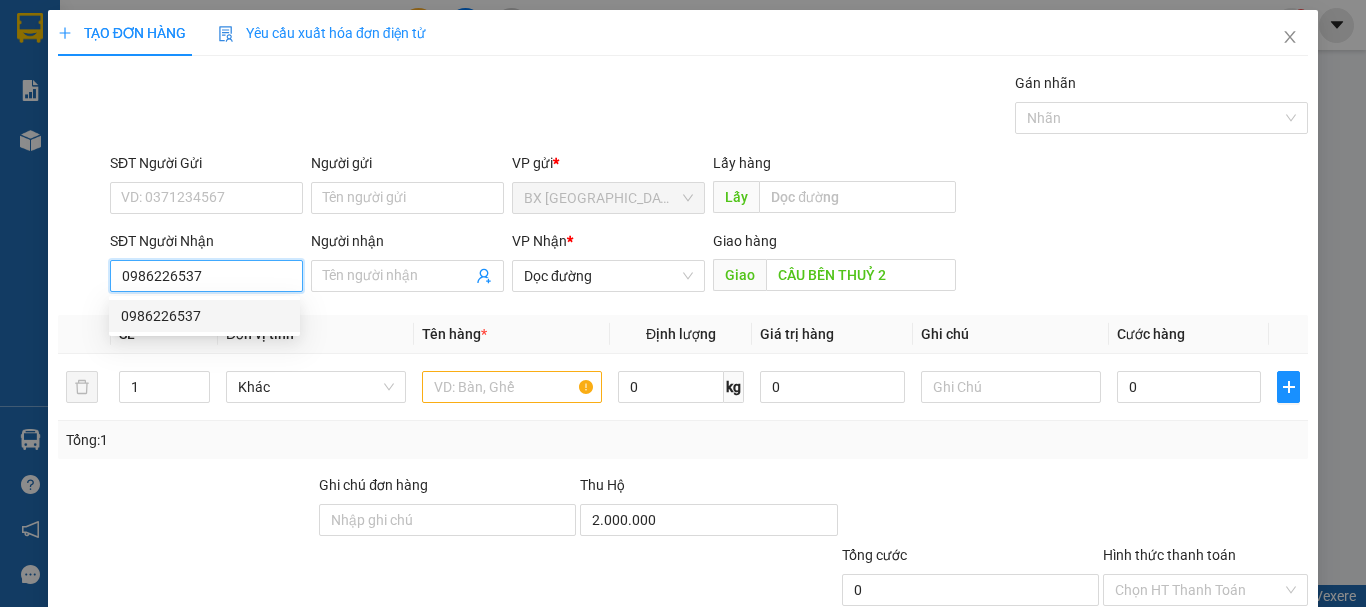 type on "100.000" 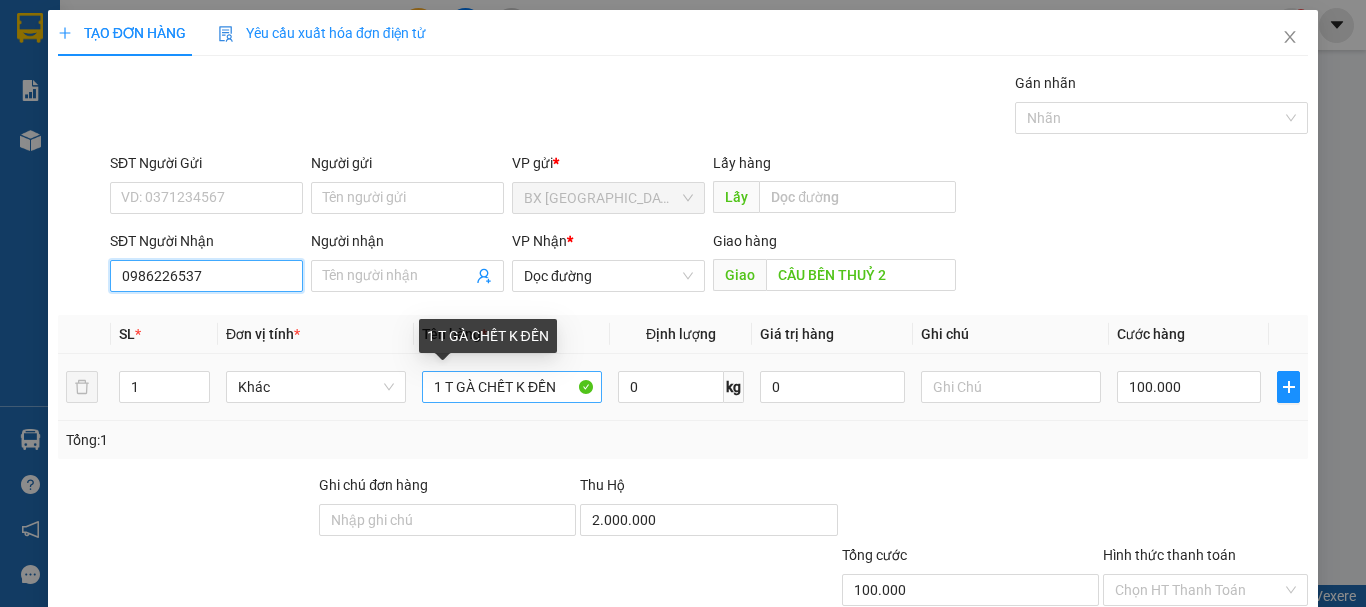 type on "0986226537" 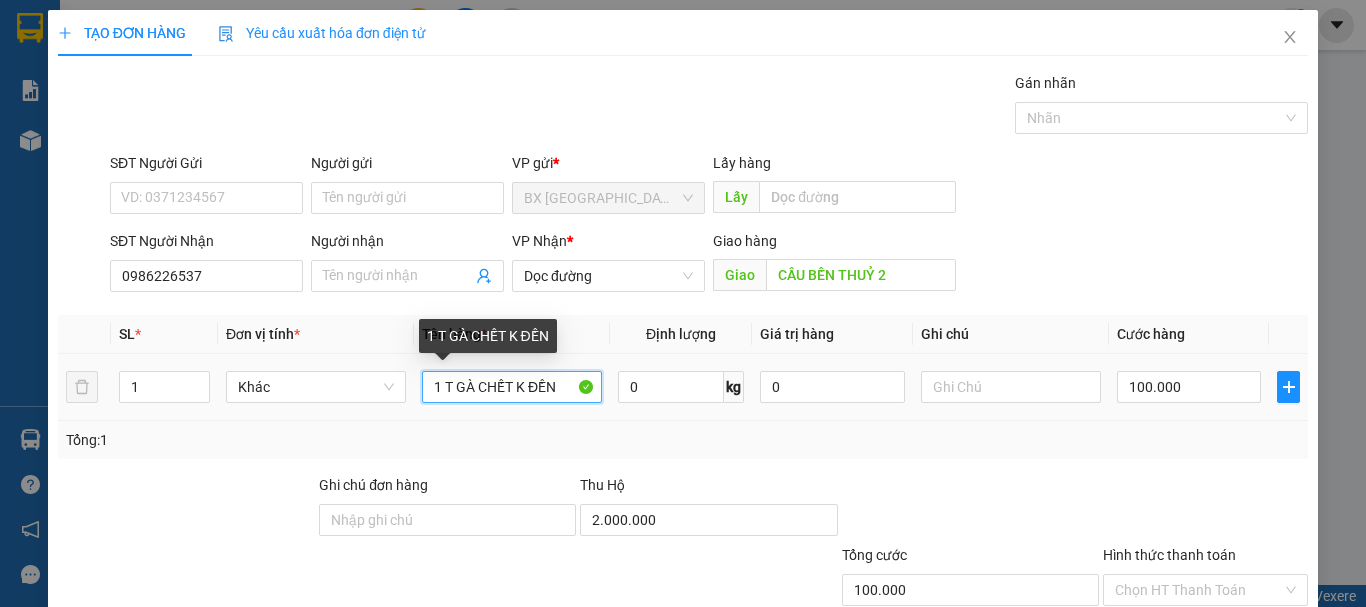 click on "1 T GÀ CHẾT K ĐỀN" at bounding box center [512, 387] 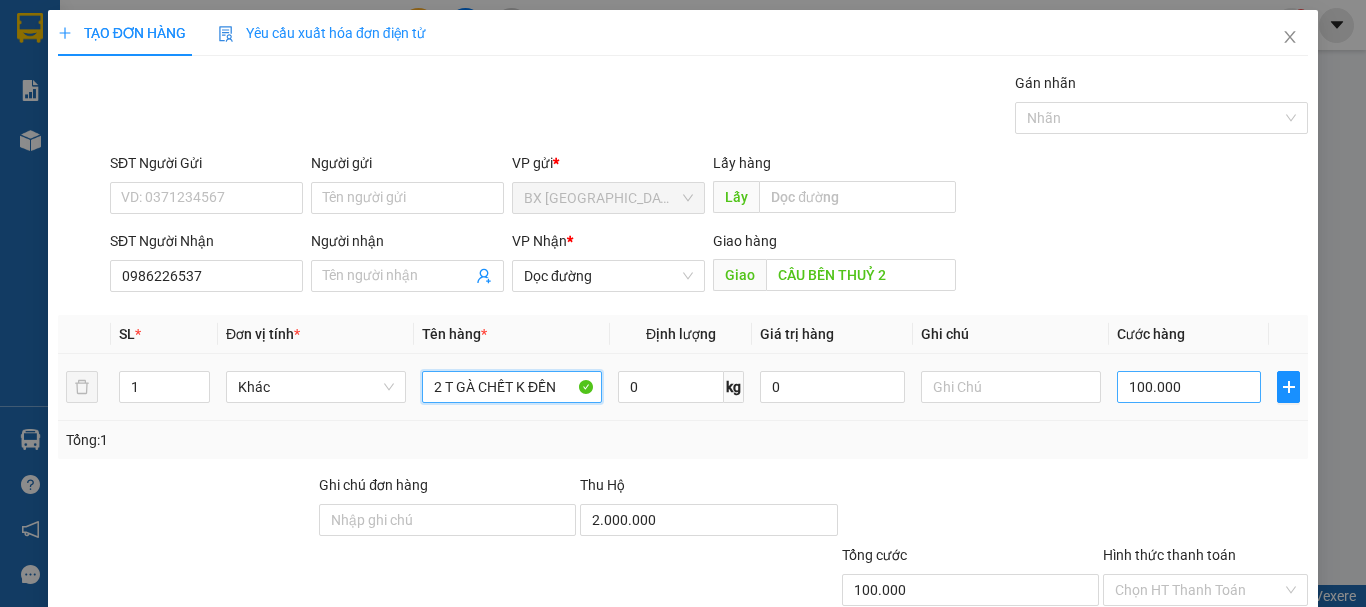 type on "2 T GÀ CHẾT K ĐỀN" 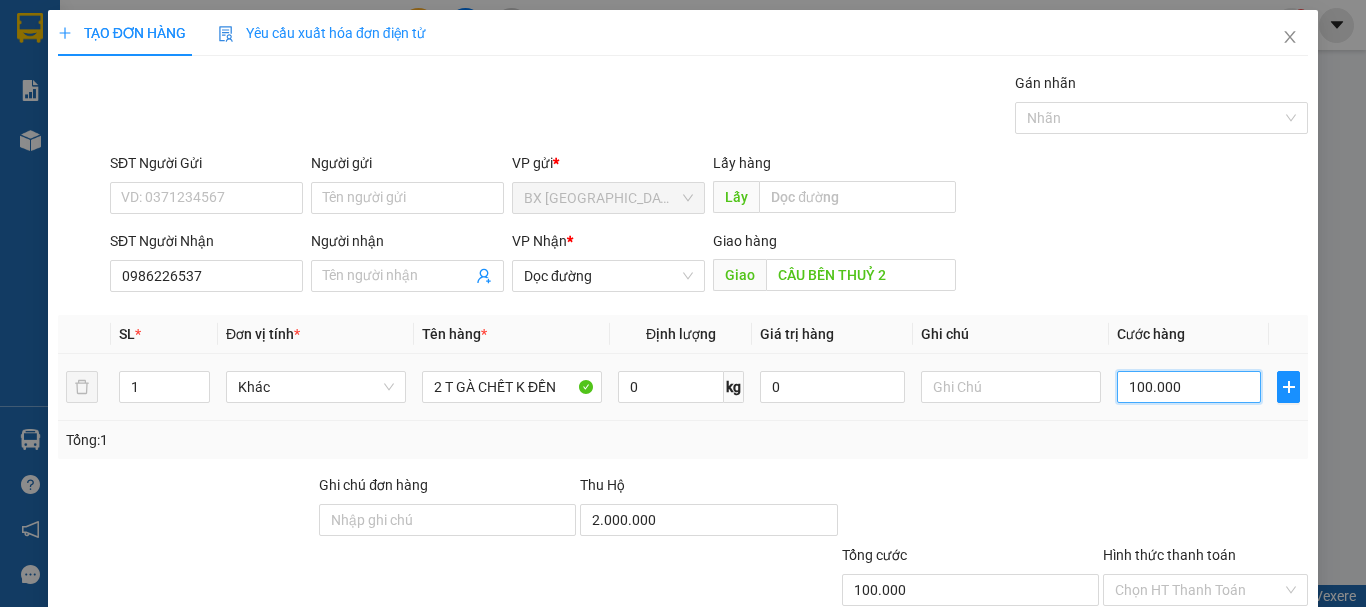 click on "100.000" at bounding box center (1189, 387) 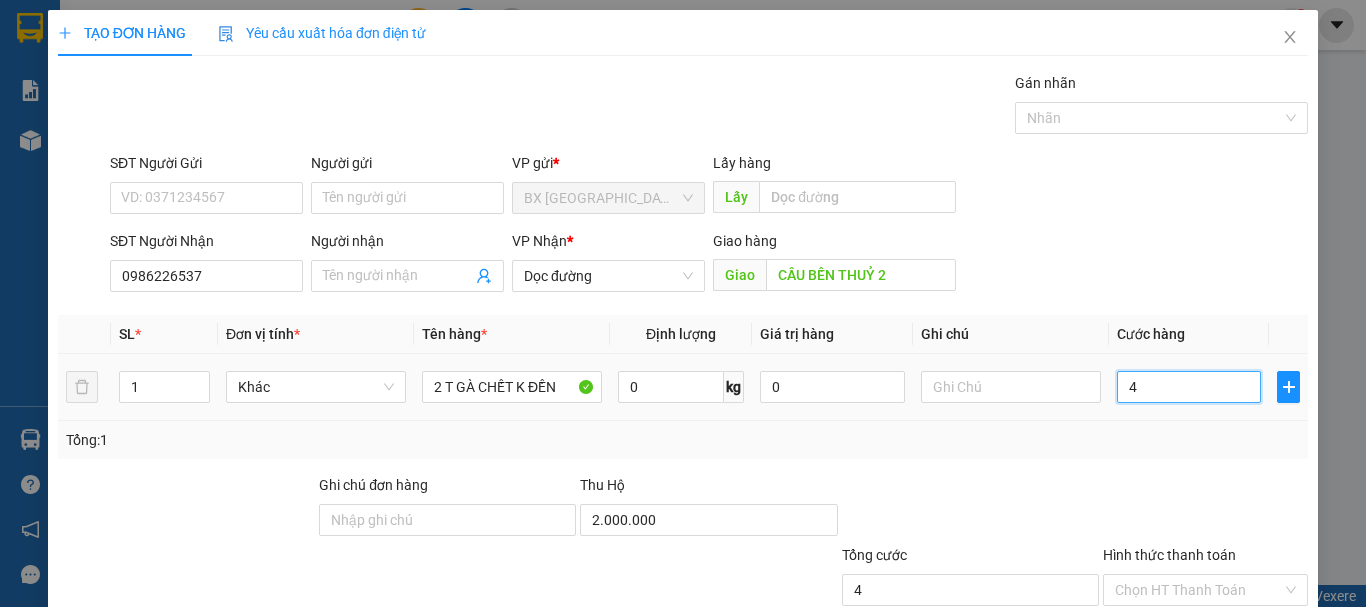 type on "40" 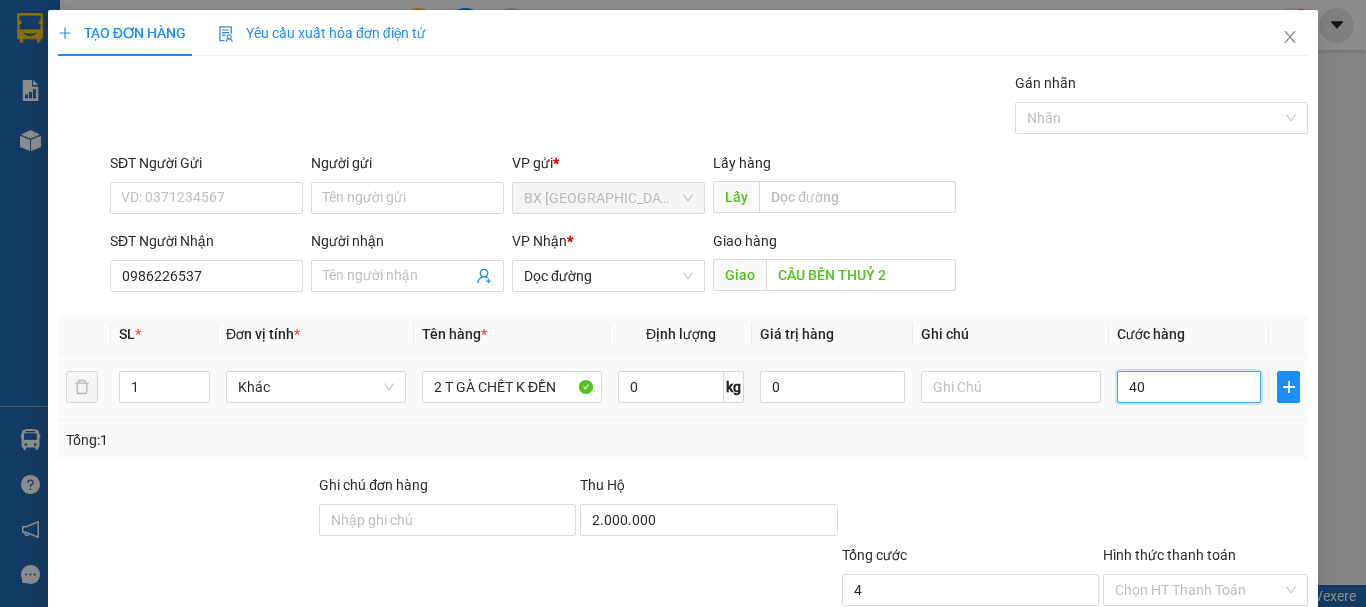 type on "40" 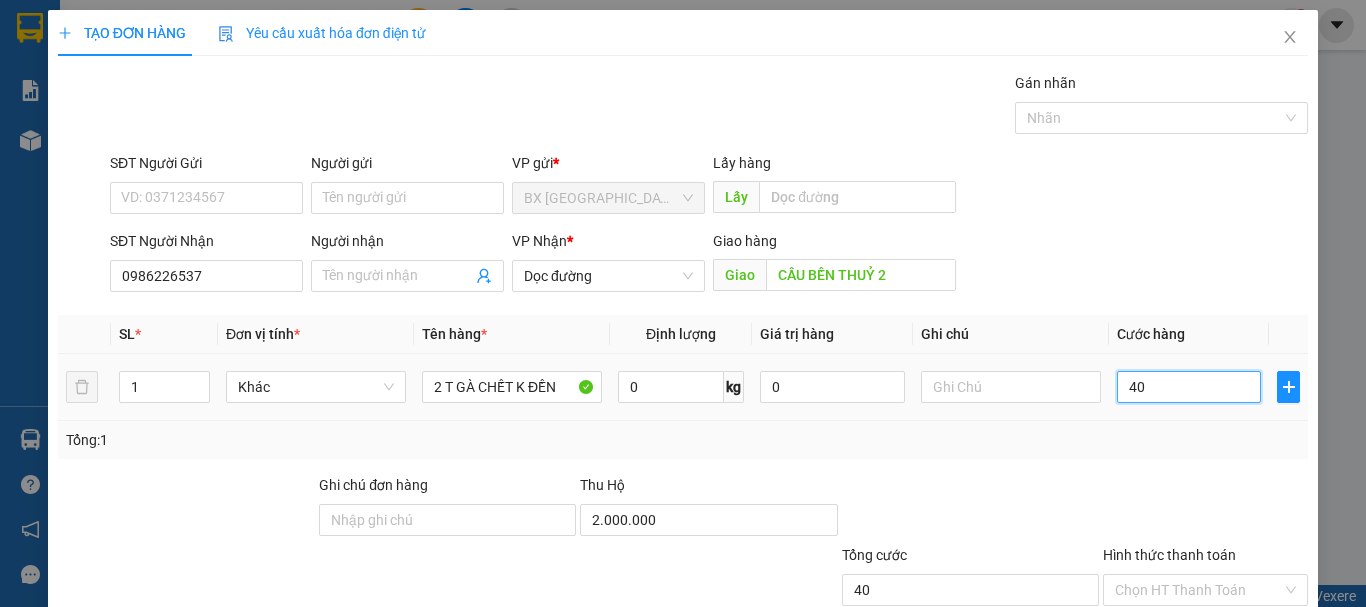 type on "400" 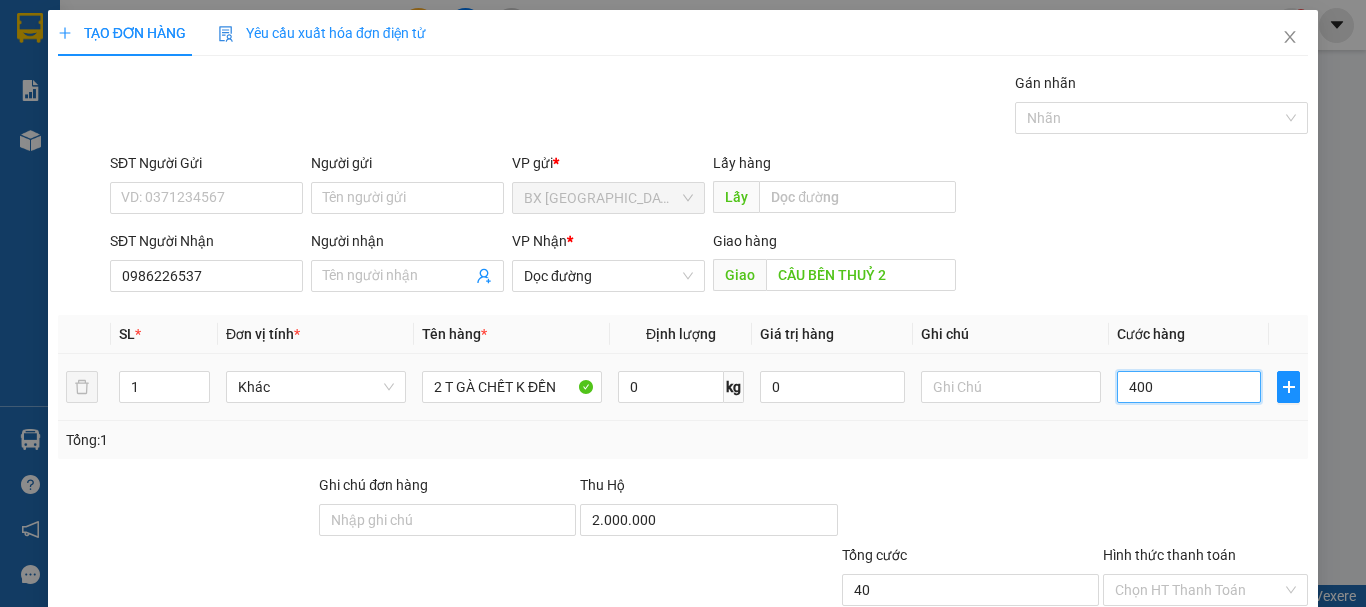 type on "400" 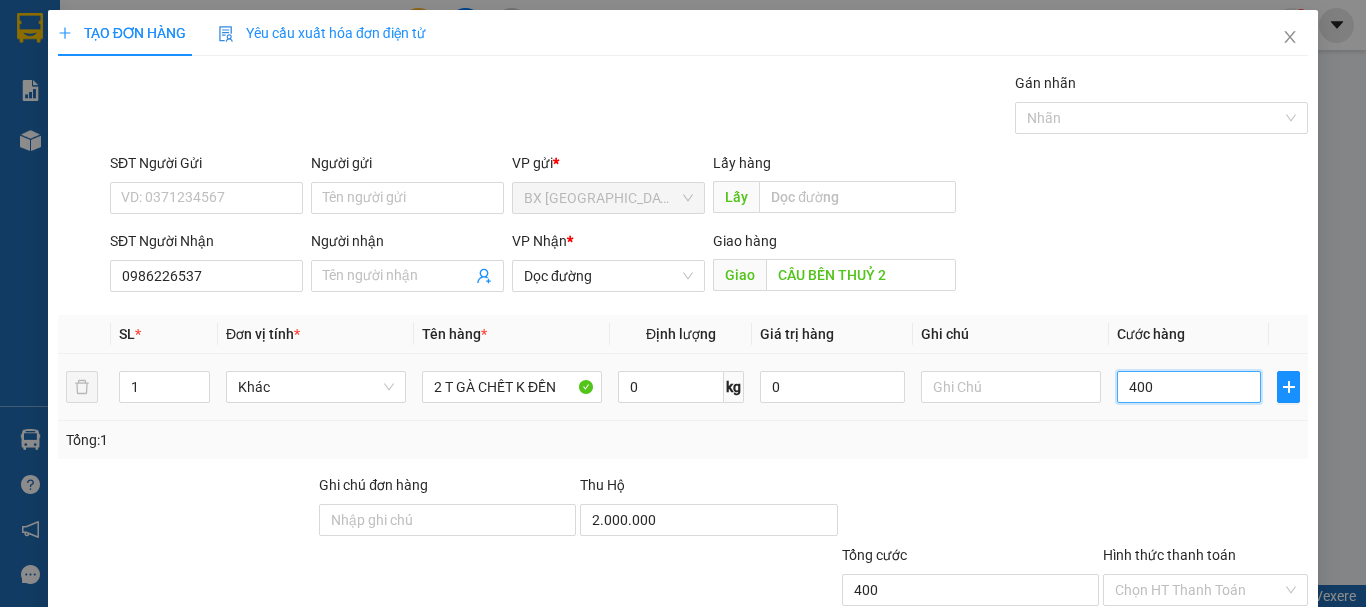 type on "4.000" 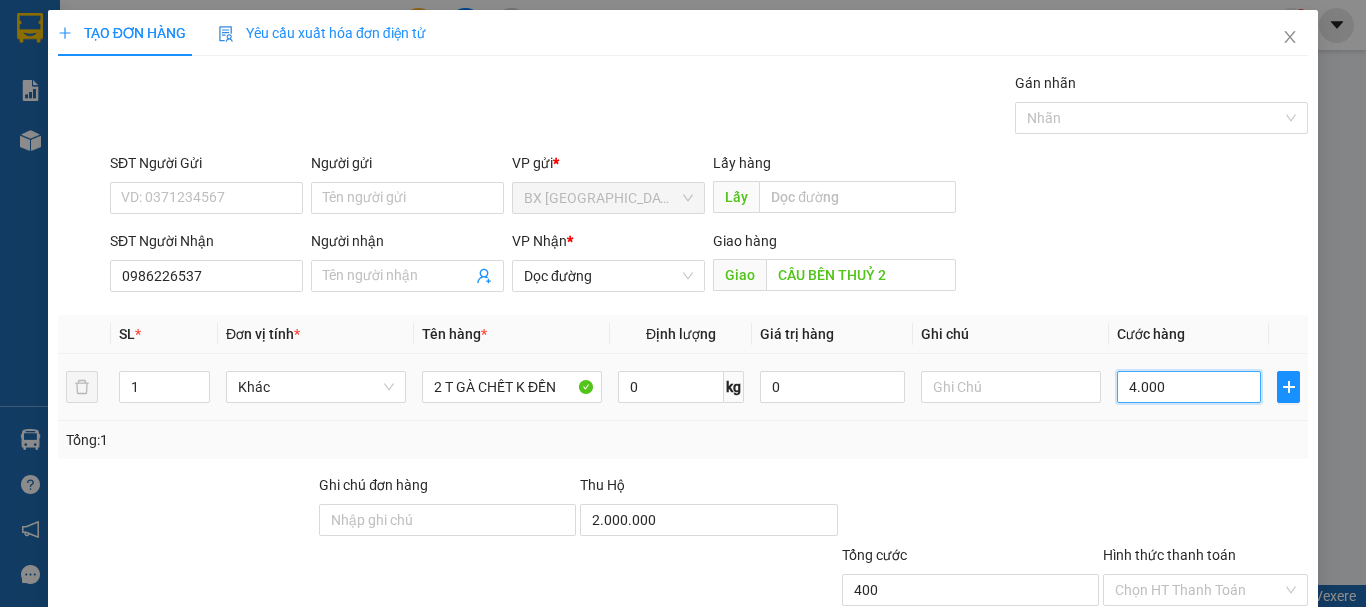 type on "4.000" 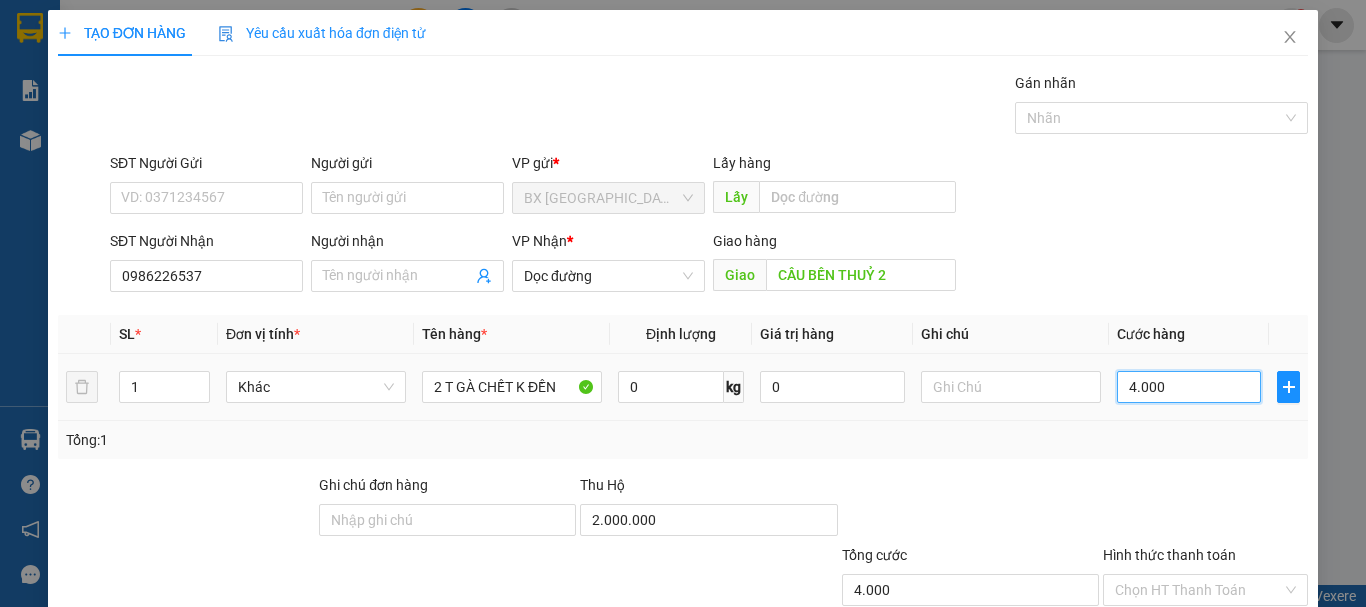 type on "40.000" 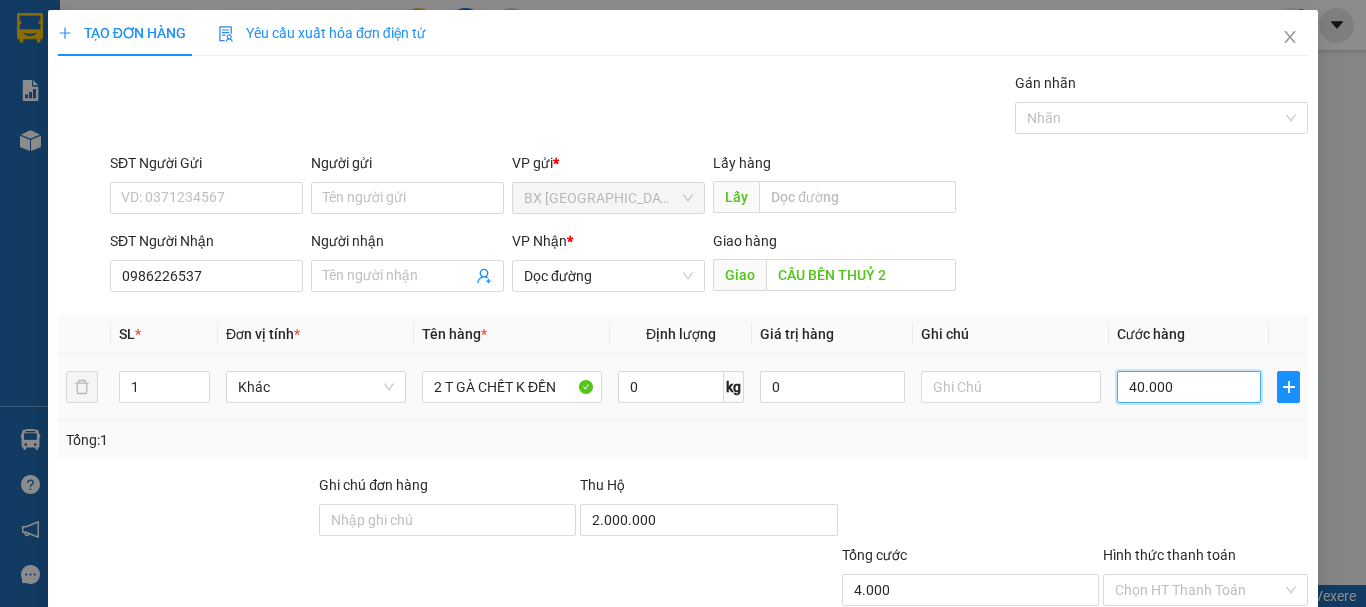 type on "40.000" 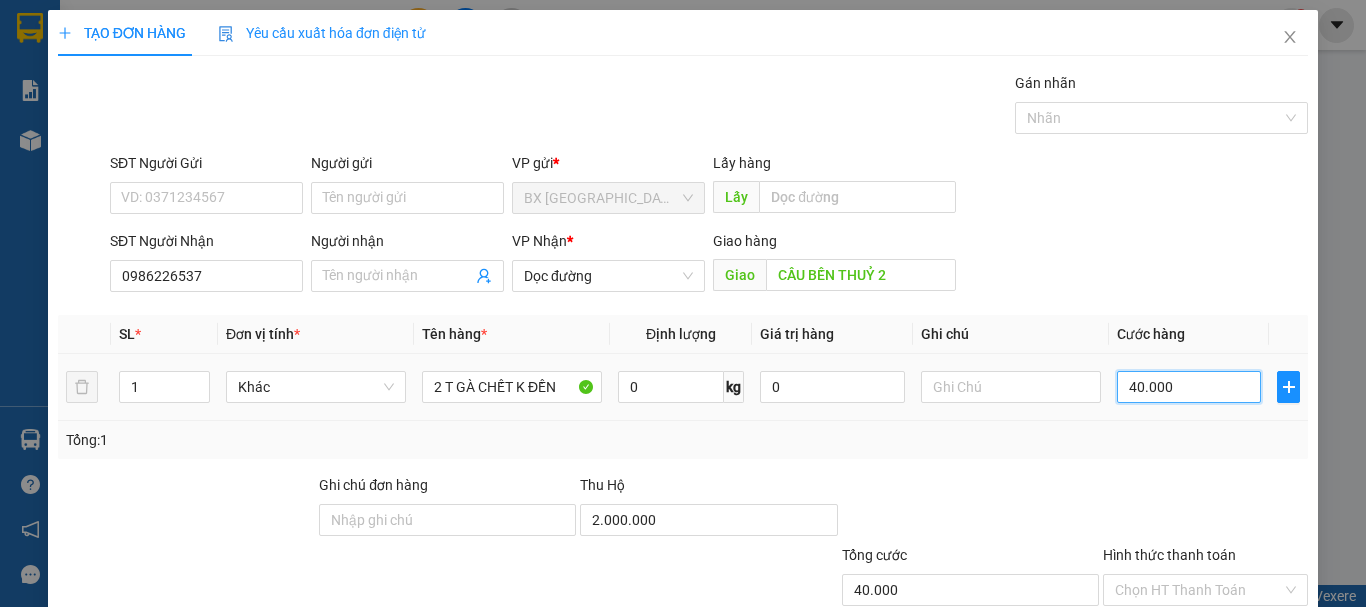 type on "400.000" 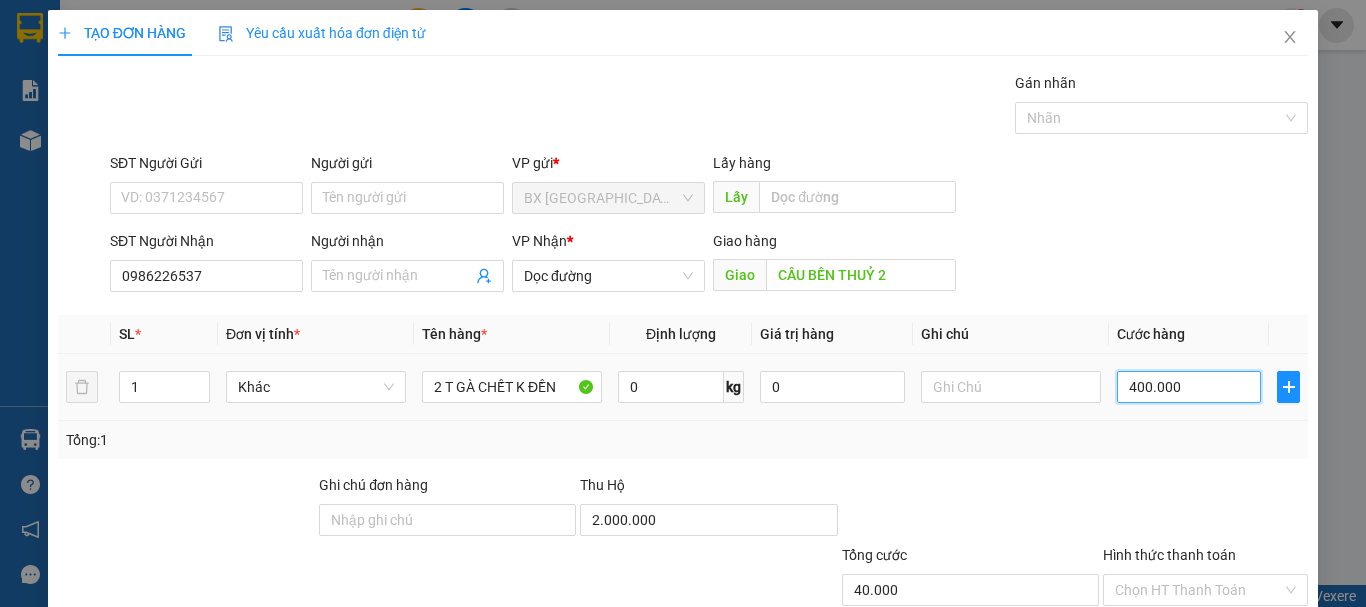 type on "400.000" 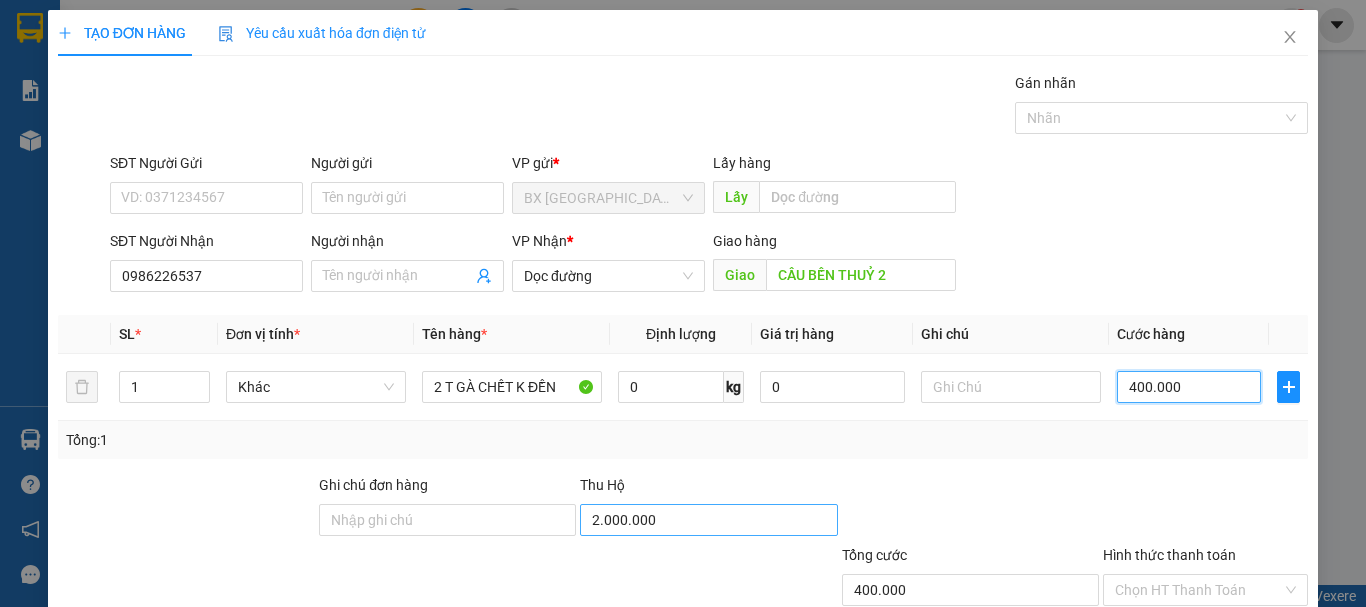 type on "400.000" 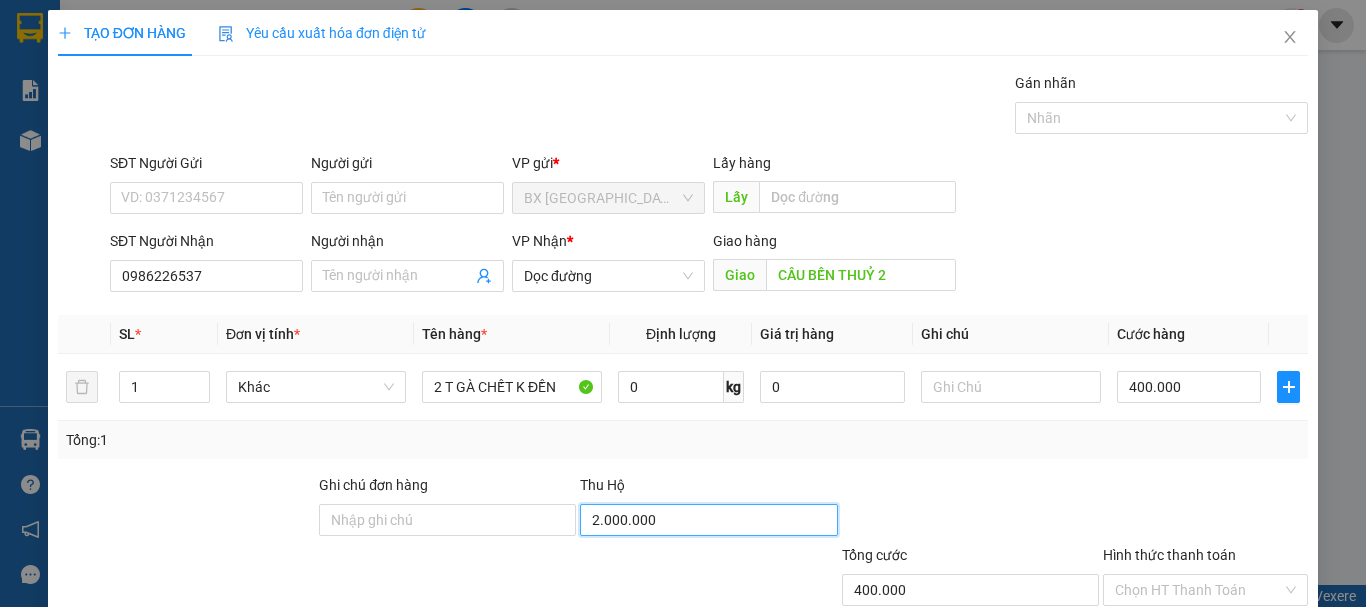 click on "2.000.000" at bounding box center (708, 520) 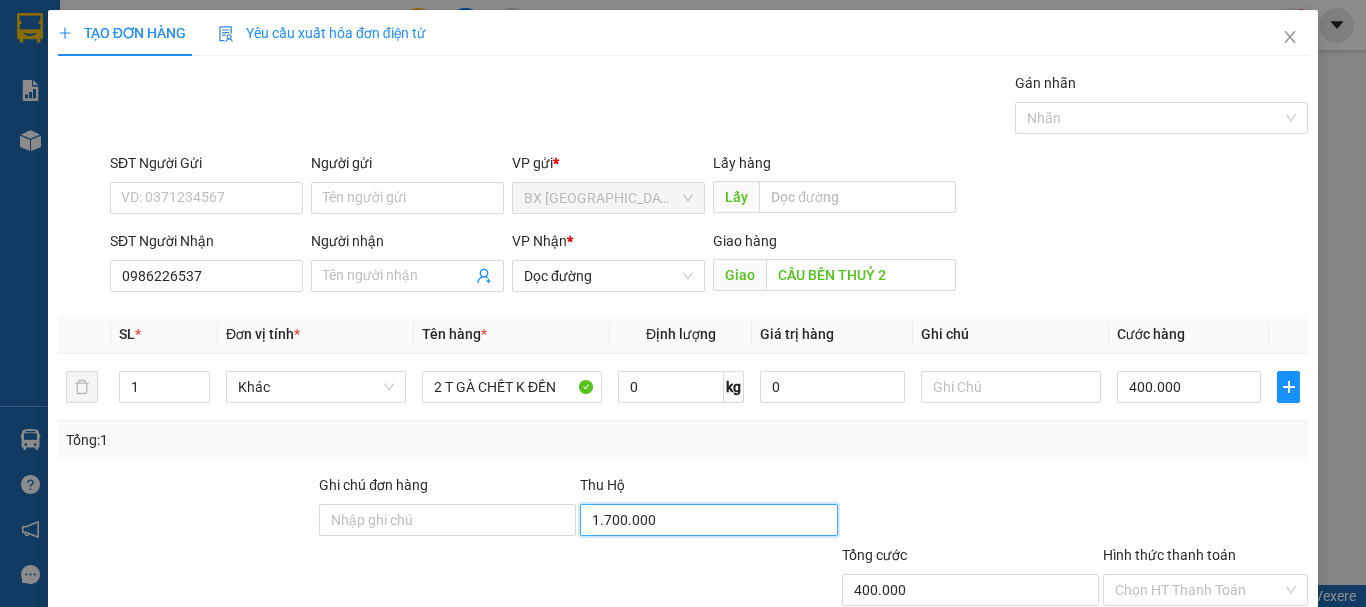 type on "1.700.000" 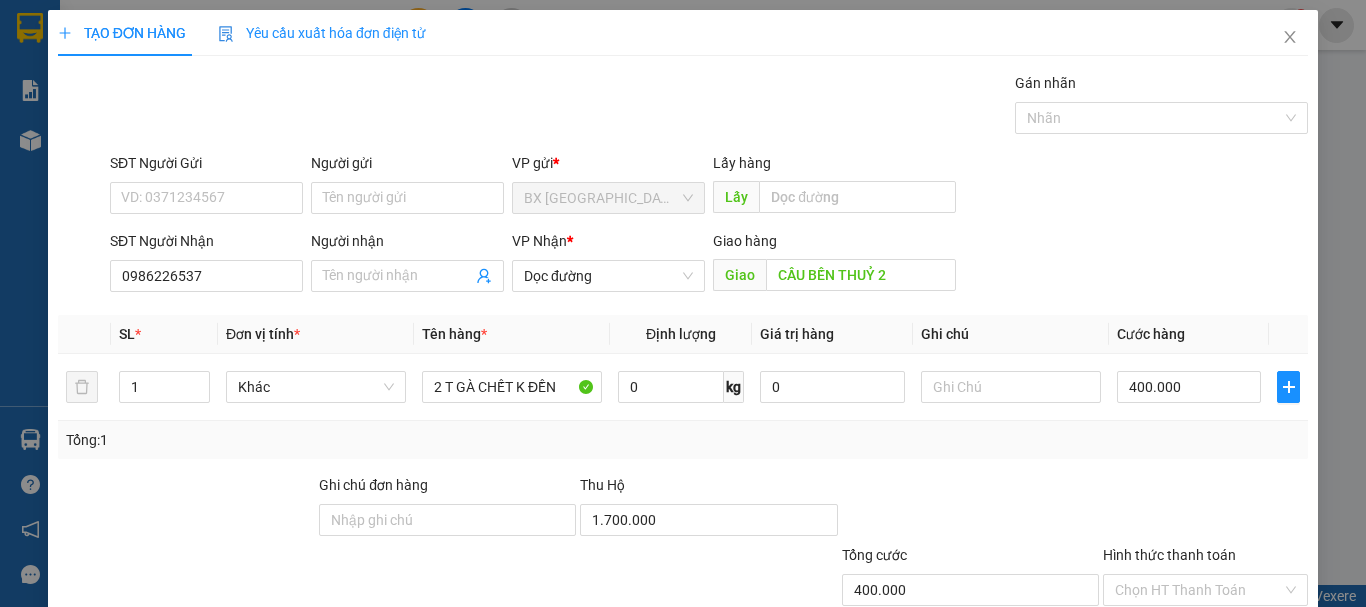 scroll, scrollTop: 133, scrollLeft: 0, axis: vertical 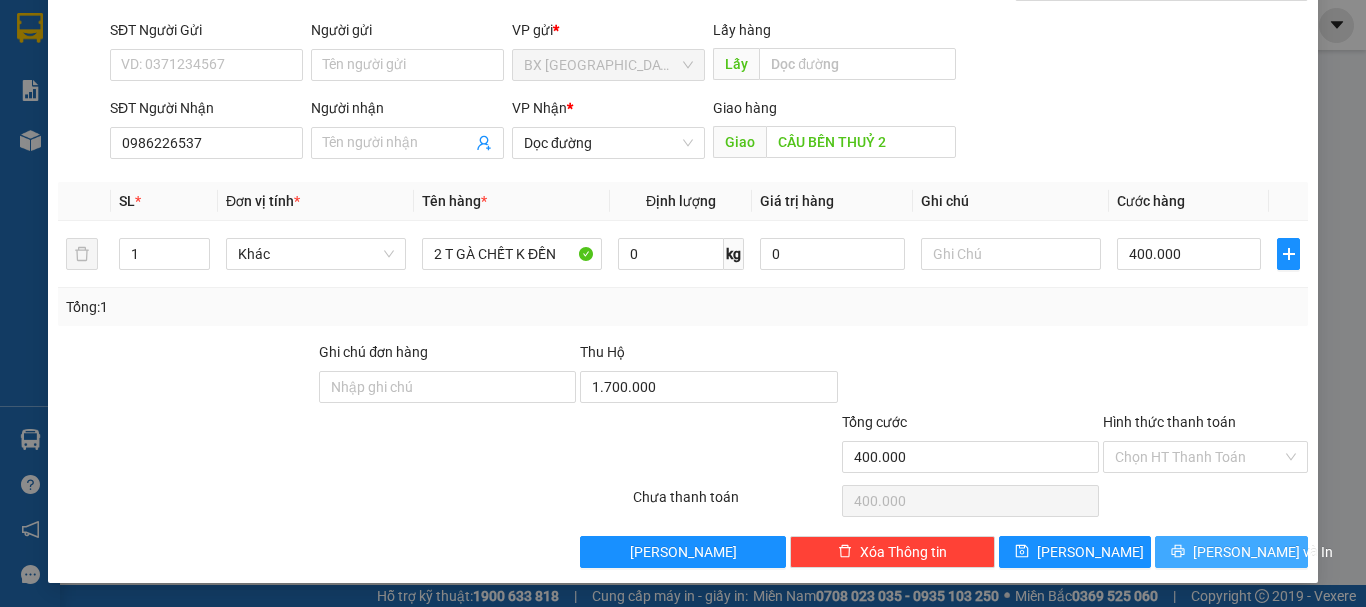 click 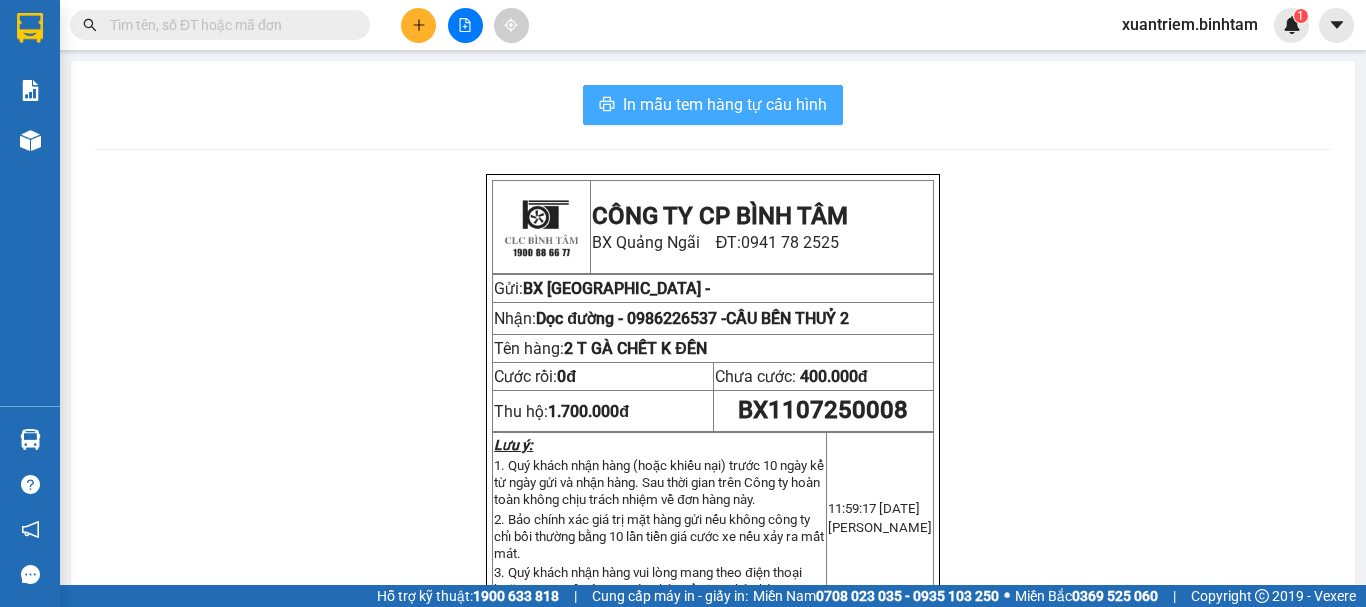 click on "In mẫu tem hàng tự cấu hình" at bounding box center (725, 104) 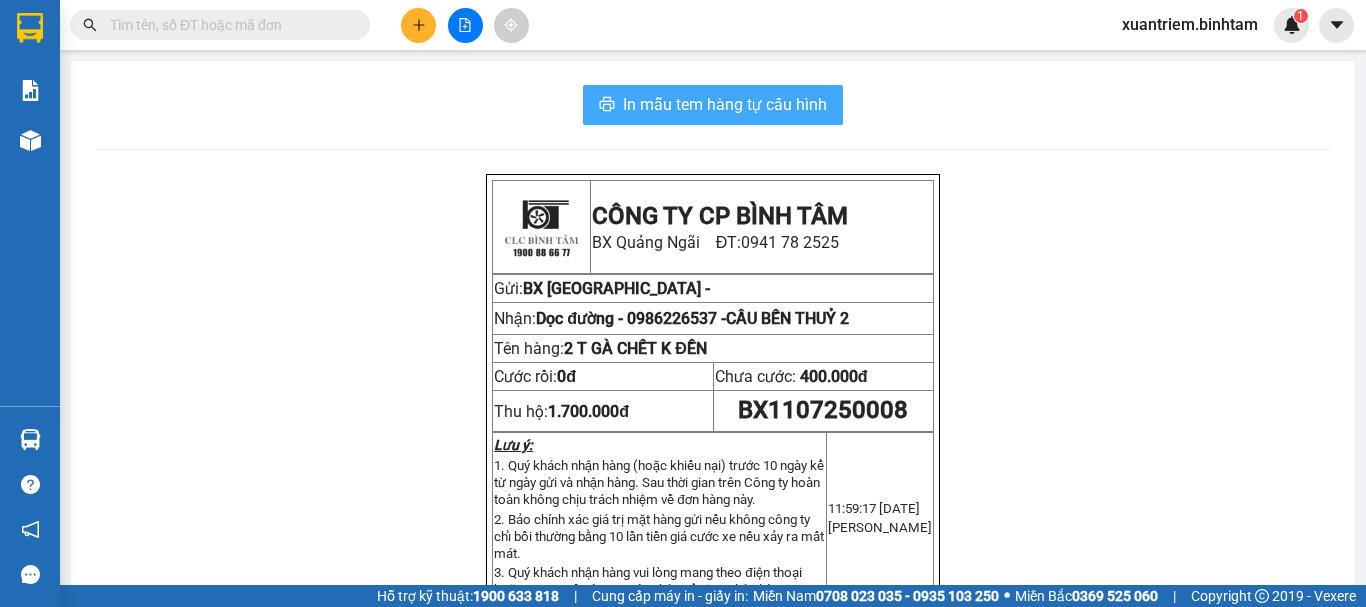 scroll, scrollTop: 0, scrollLeft: 0, axis: both 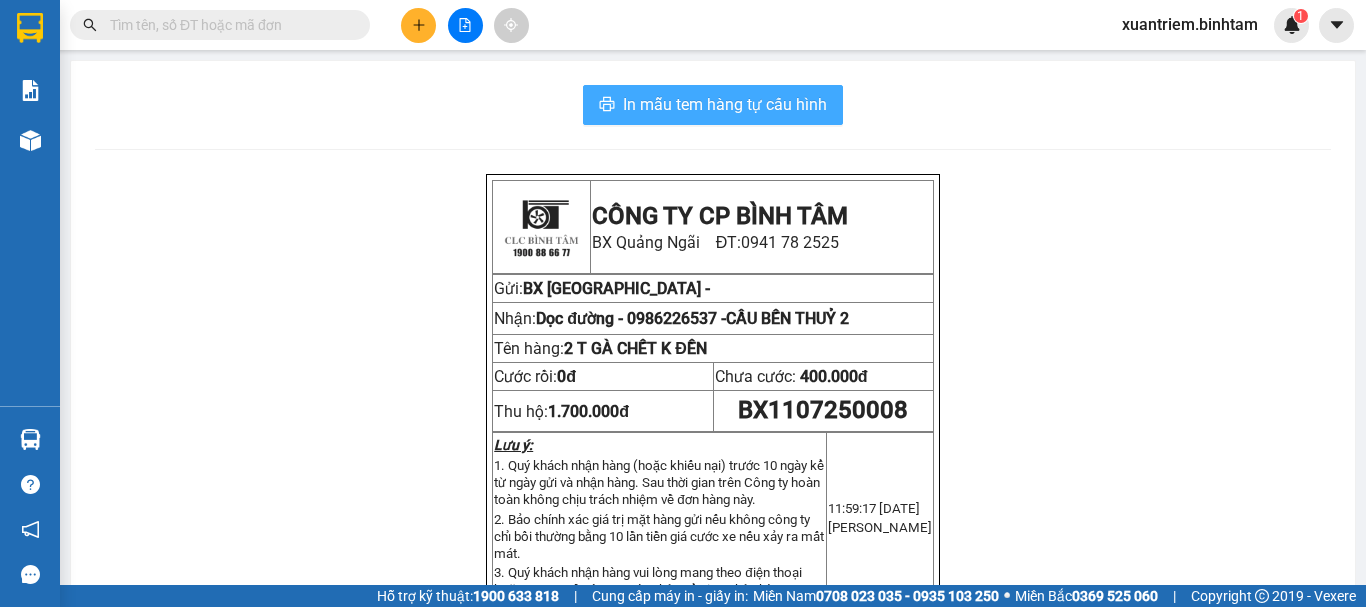 click on "In mẫu tem hàng tự cấu hình" at bounding box center (725, 104) 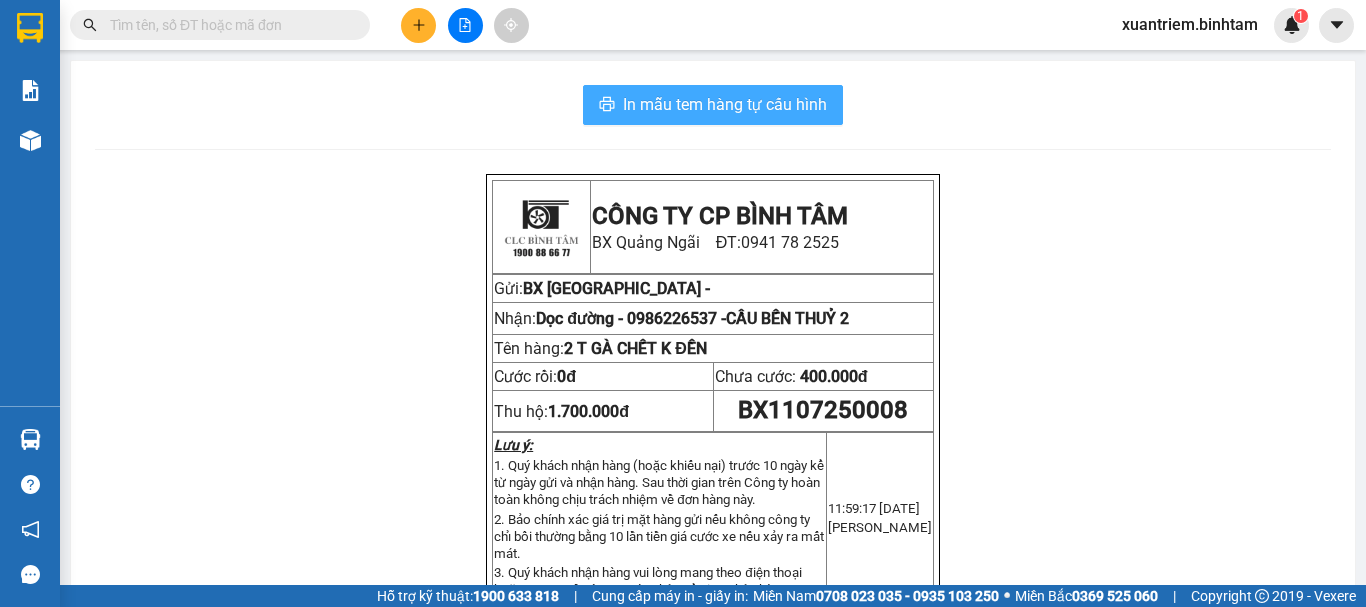 scroll, scrollTop: 0, scrollLeft: 0, axis: both 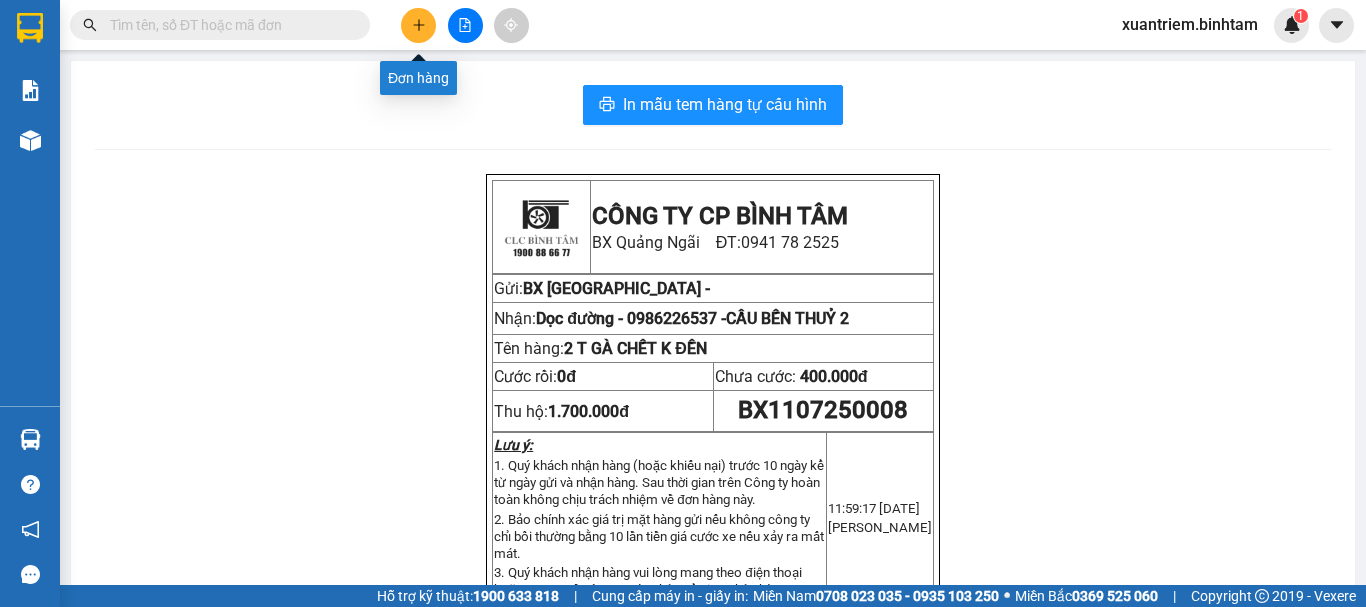 click 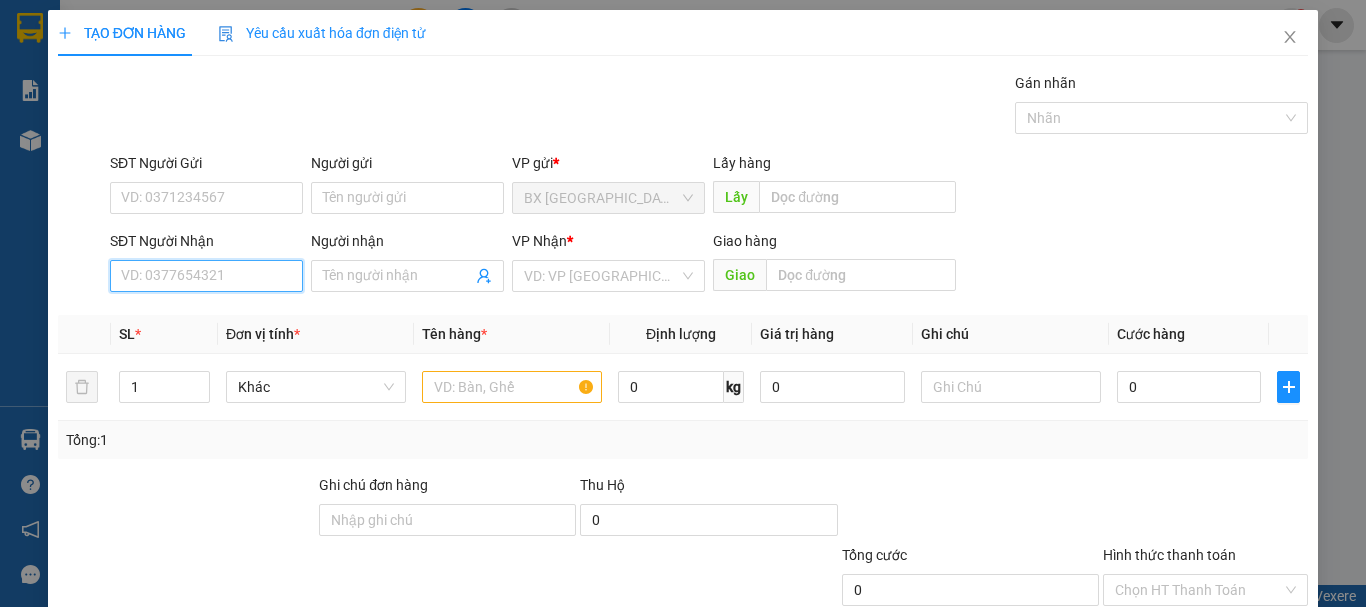click on "SĐT Người Nhận" at bounding box center (206, 276) 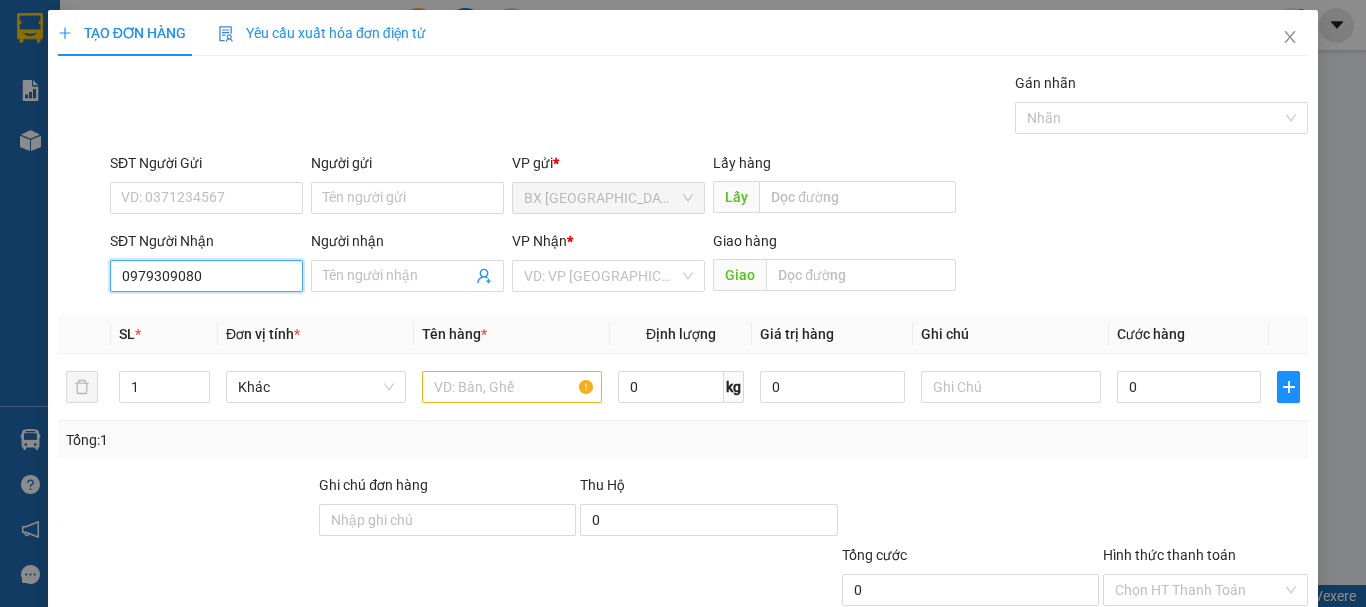 click on "0979309080" at bounding box center (206, 276) 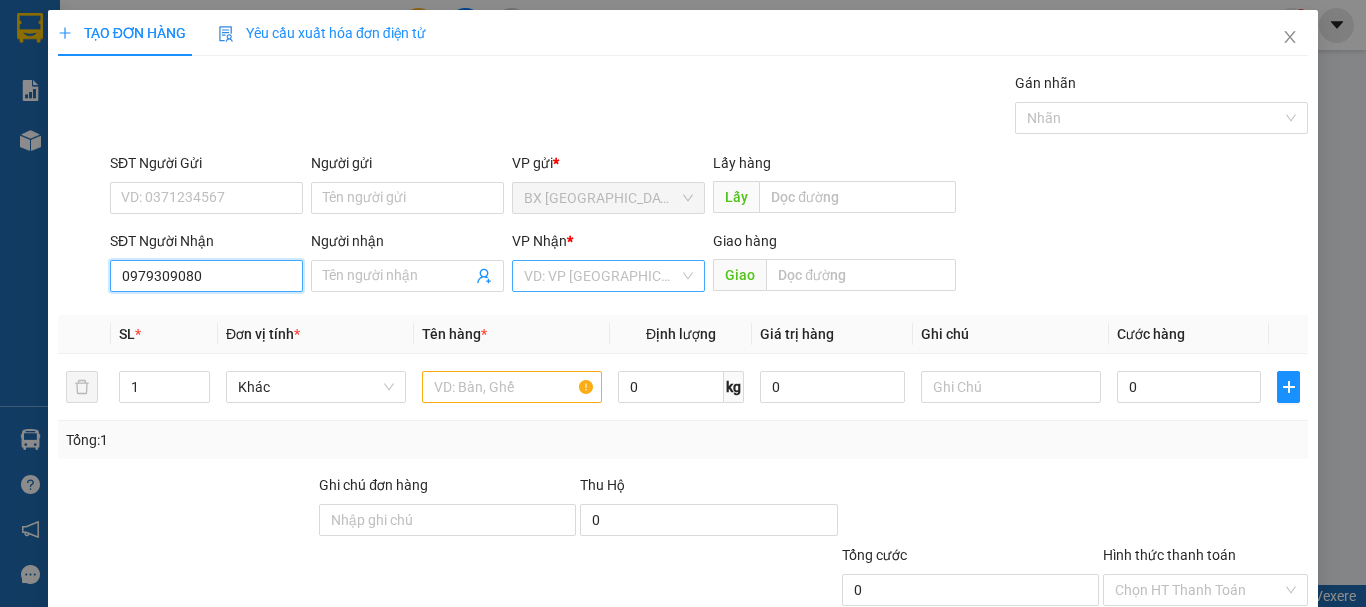 click on "VD: VP [GEOGRAPHIC_DATA]" at bounding box center [608, 276] 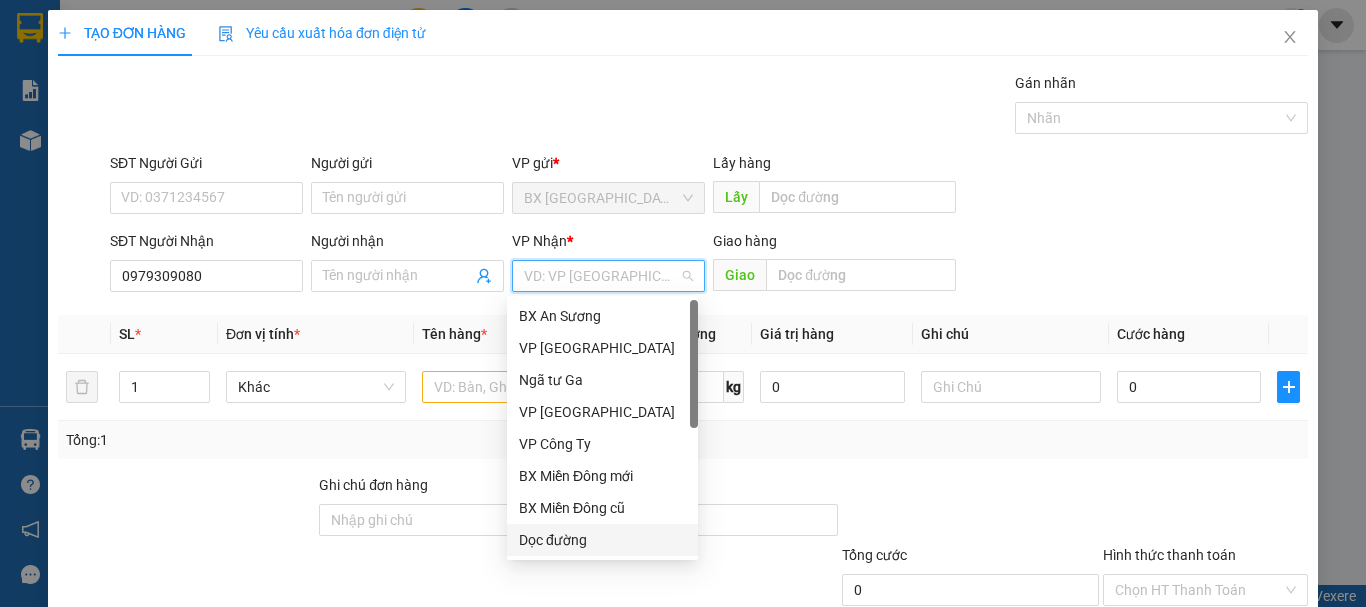 click on "Dọc đường" at bounding box center (602, 540) 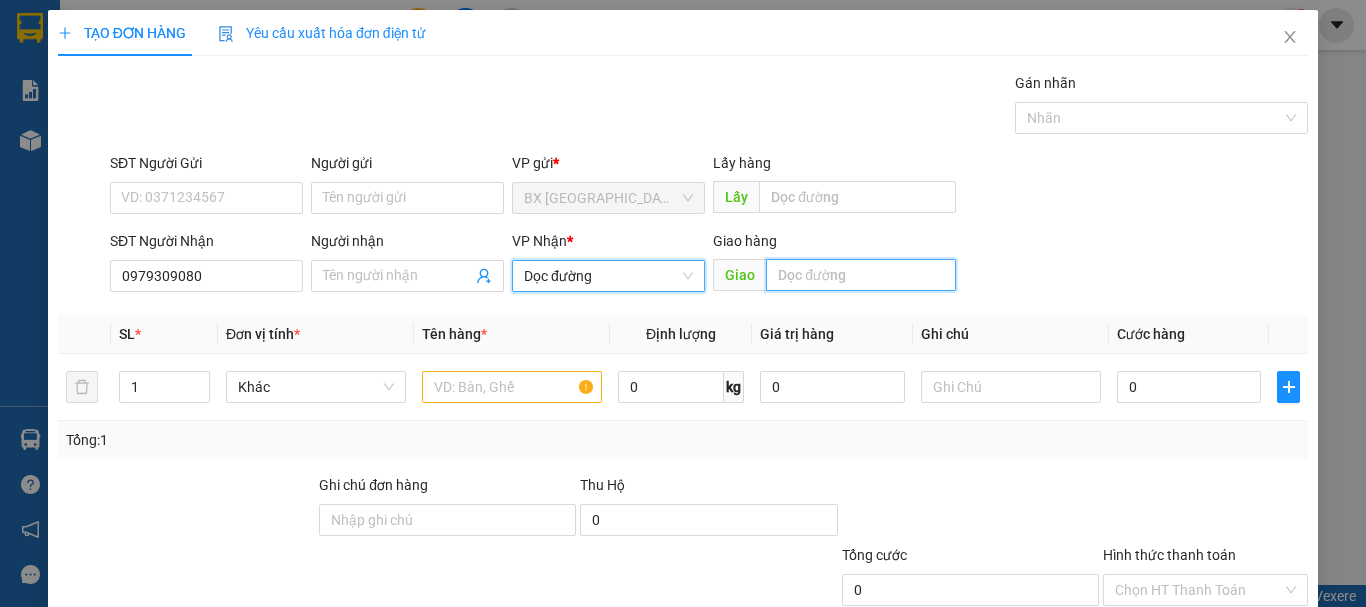 click at bounding box center (861, 275) 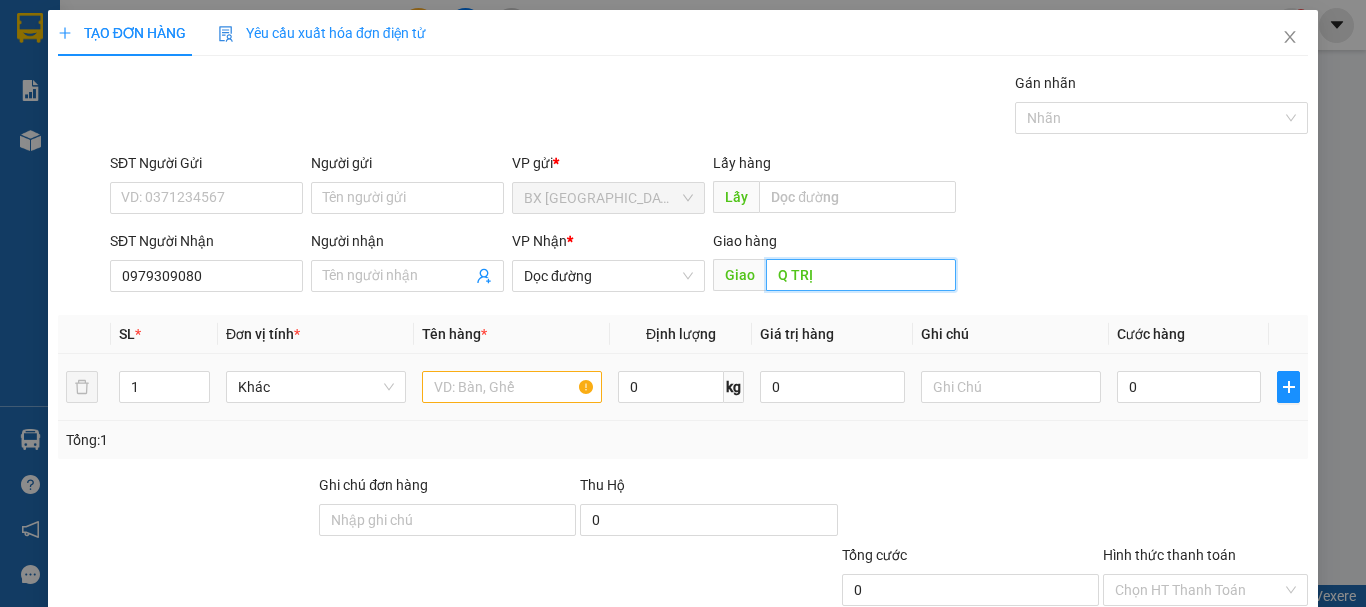 type on "Q TRỊ" 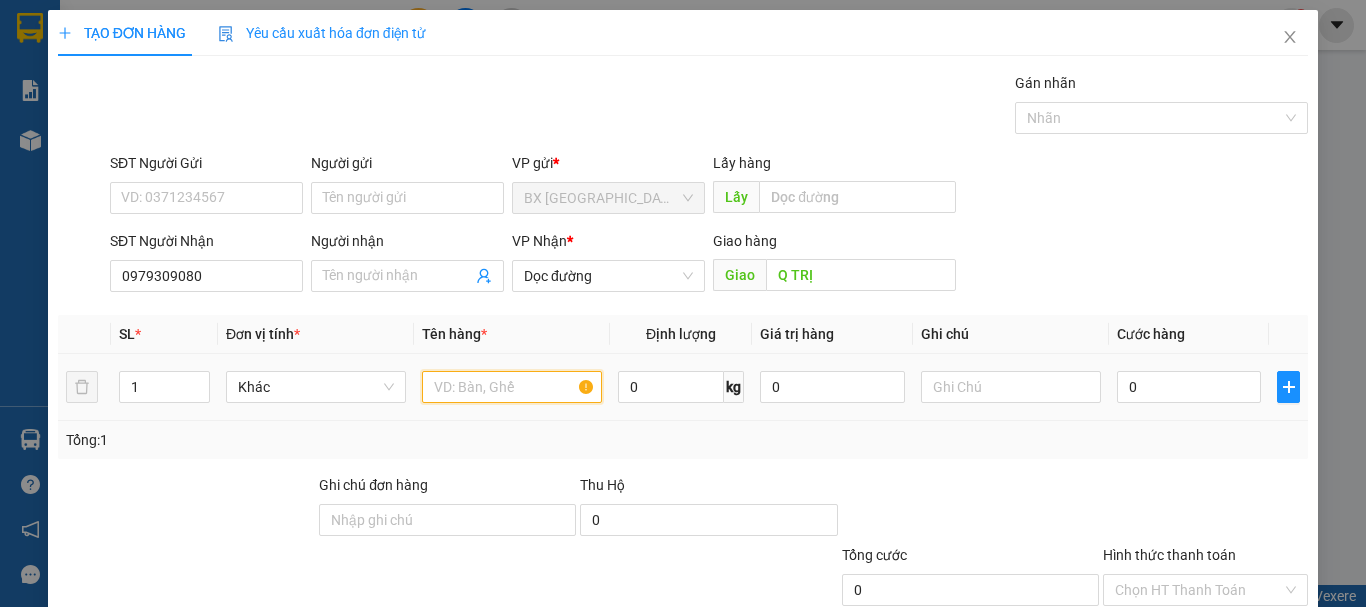 click at bounding box center [512, 387] 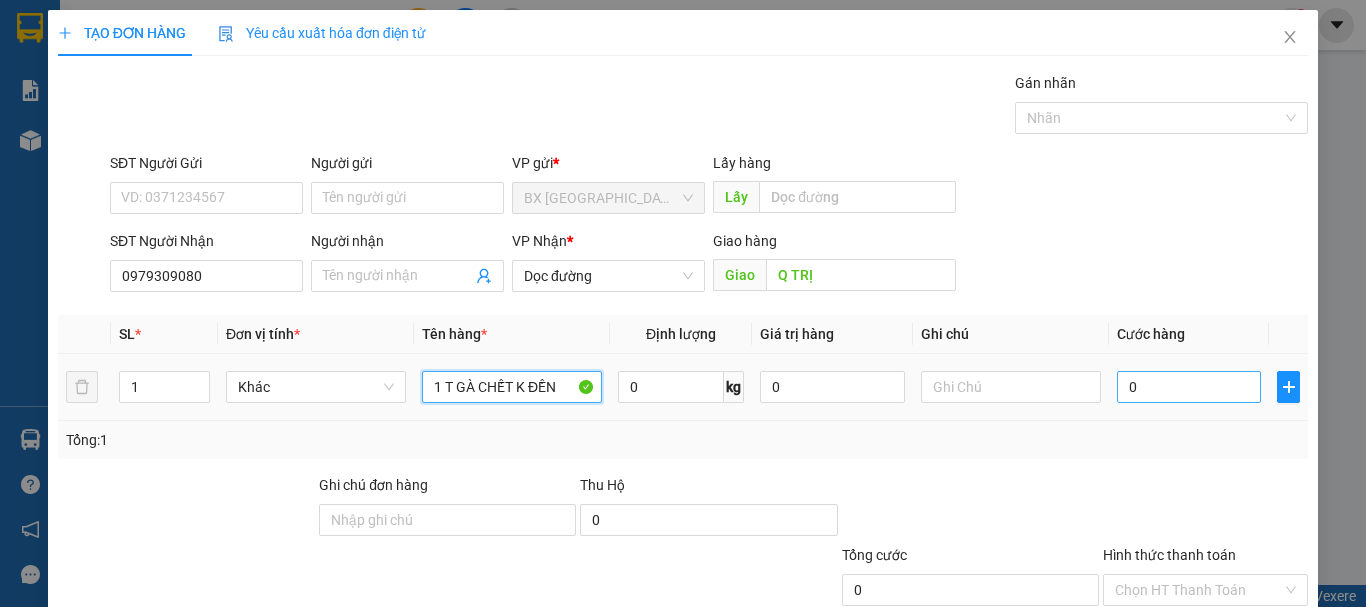 type on "1 T GÀ CHẾT K ĐỀN" 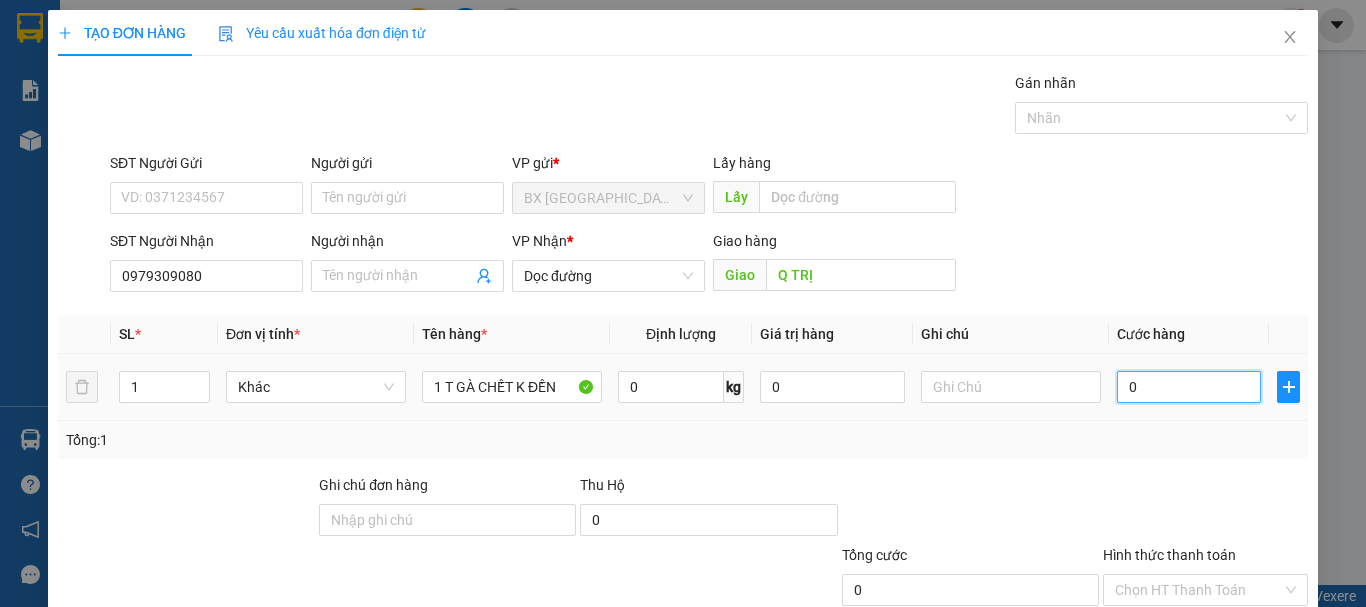 click on "0" at bounding box center (1189, 387) 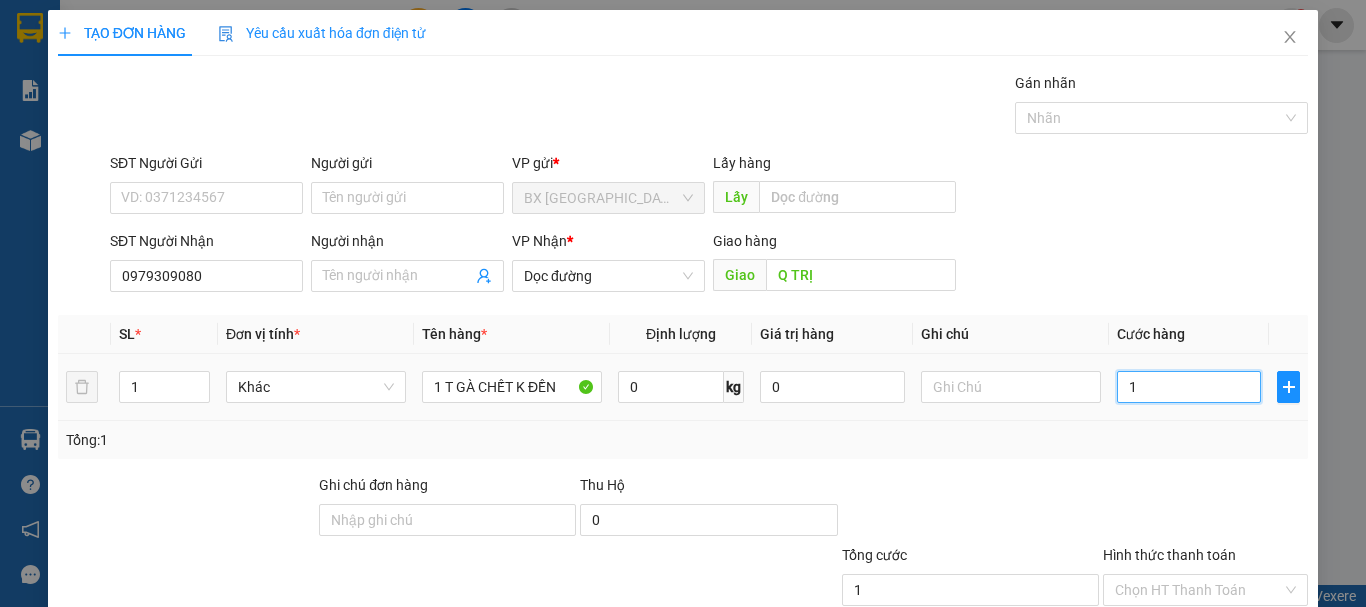 type on "10" 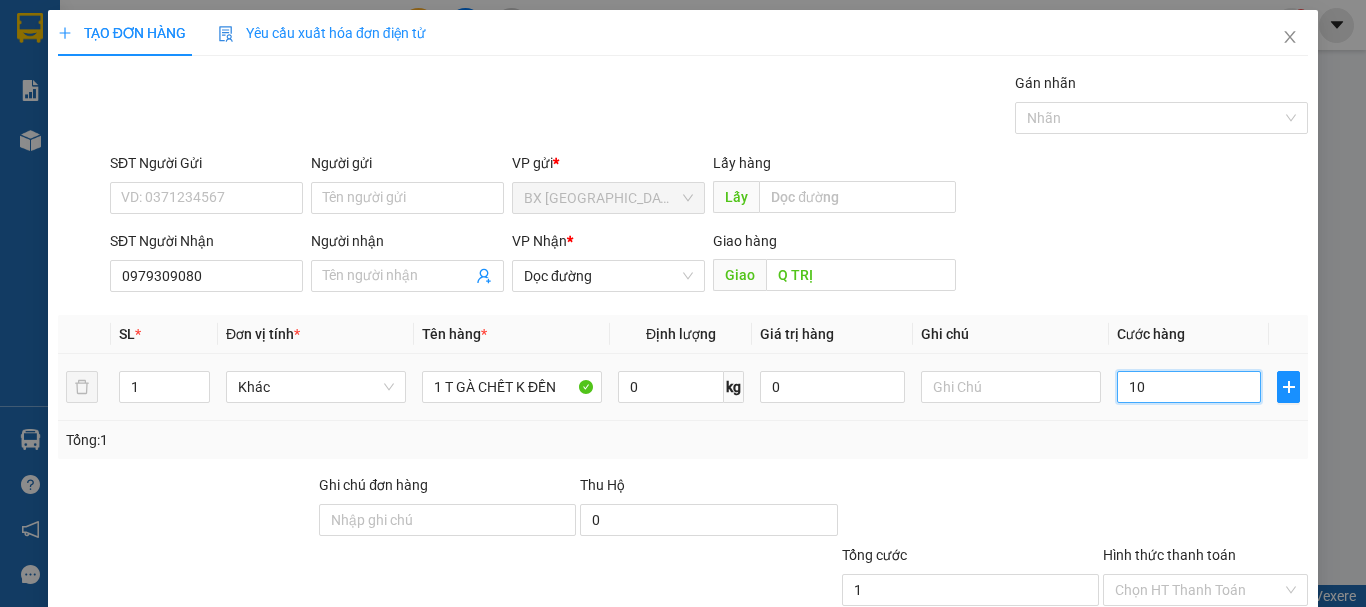 type on "10" 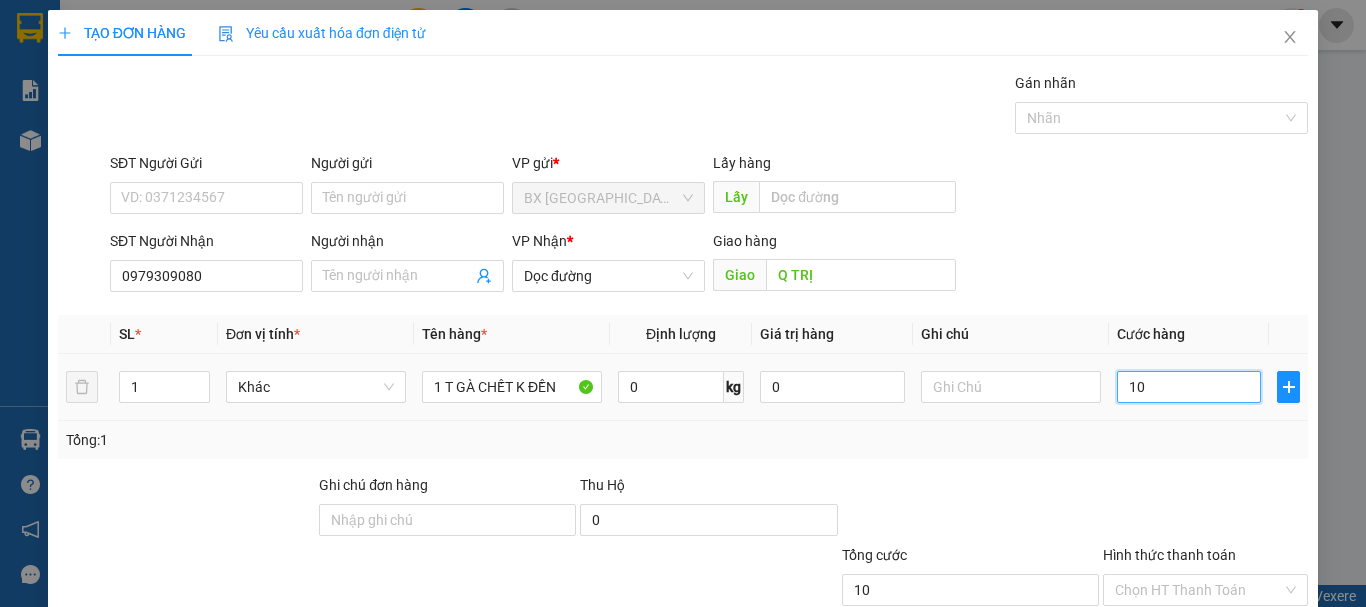 type on "100" 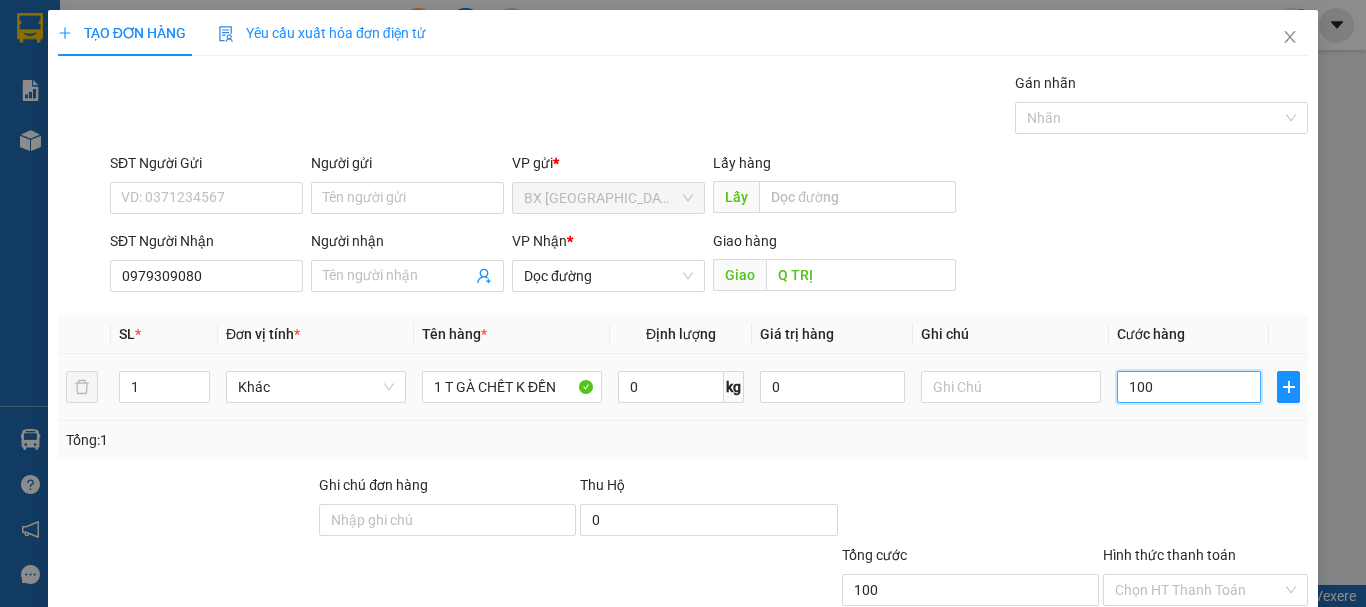 type on "1.000" 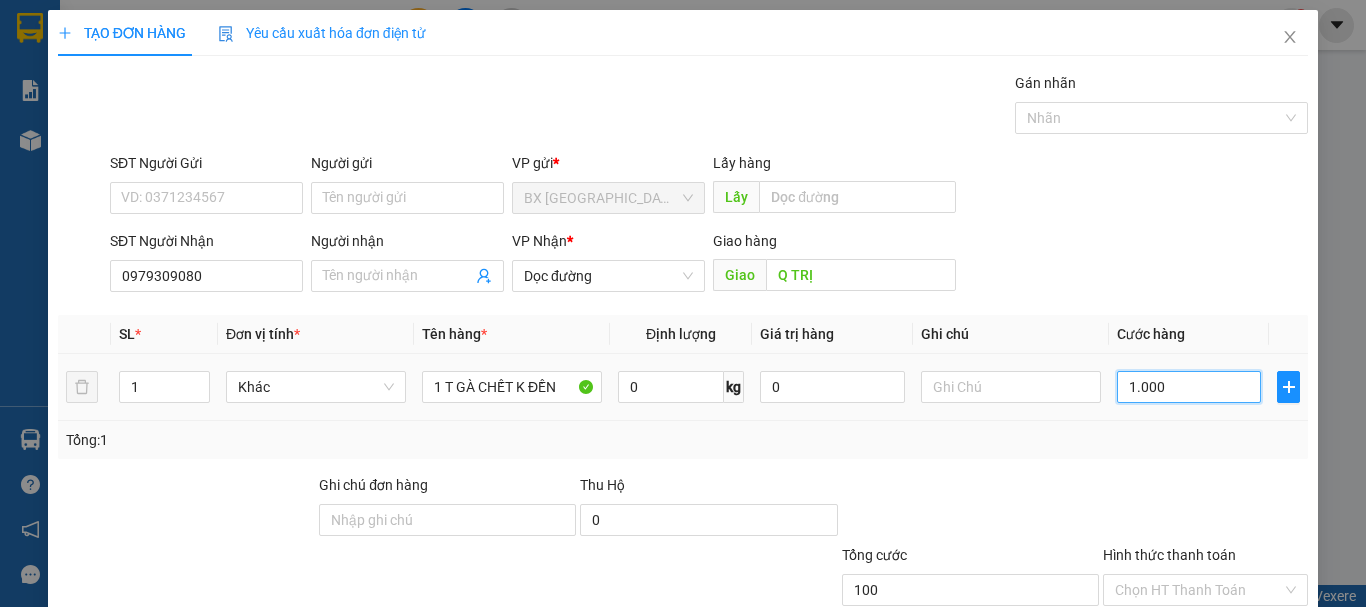 type on "1.000" 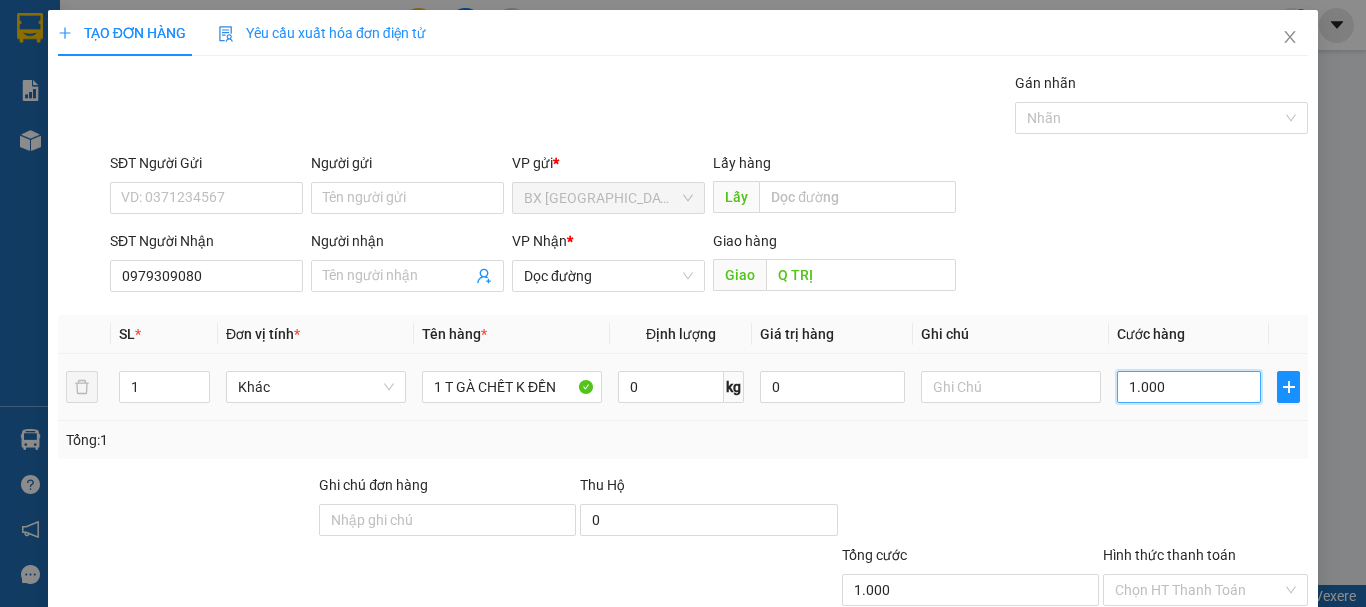type on "10.000" 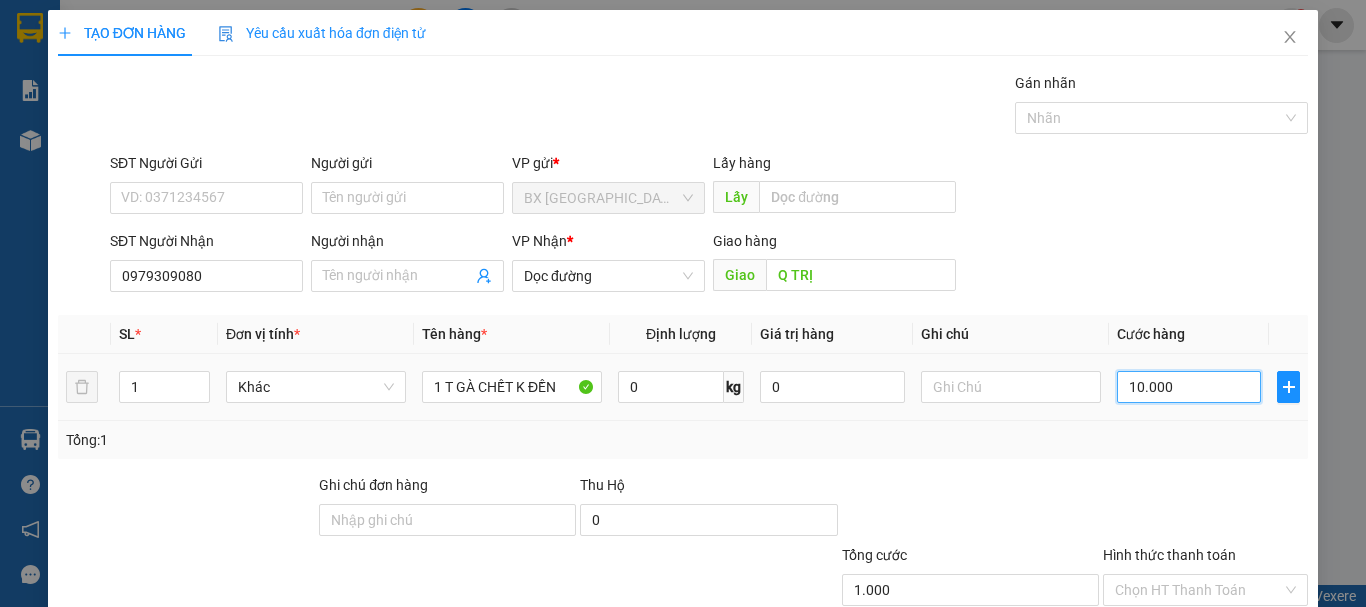 type on "10.000" 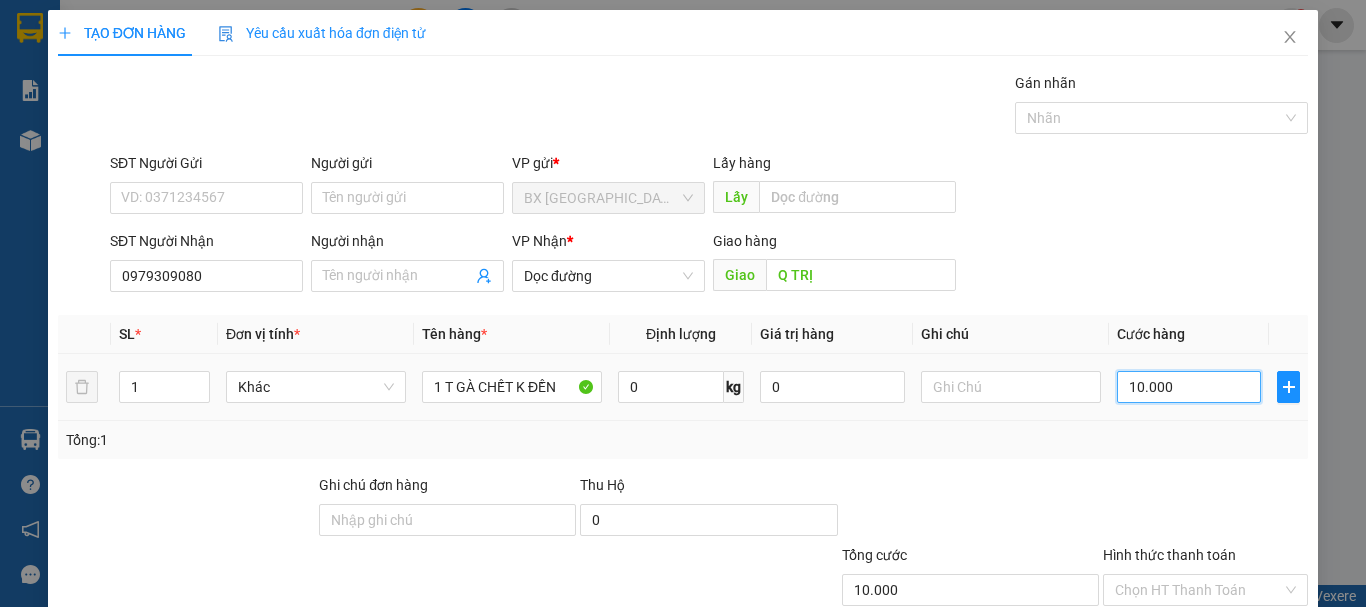 type on "100.000" 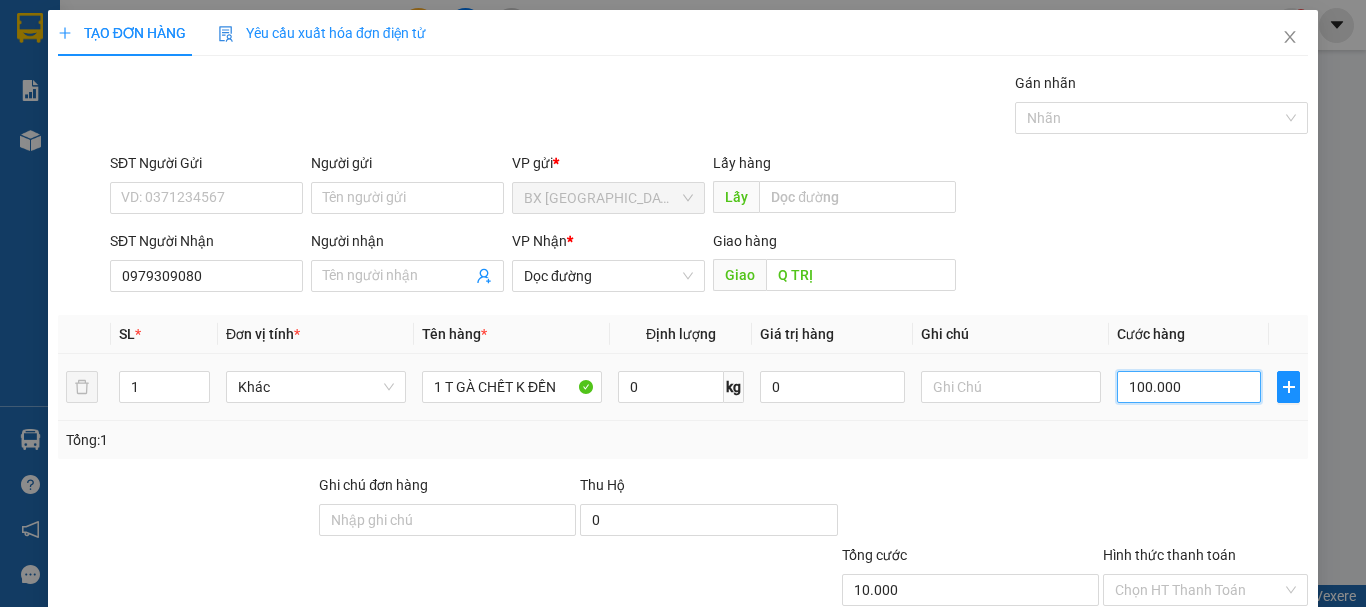 type on "100.000" 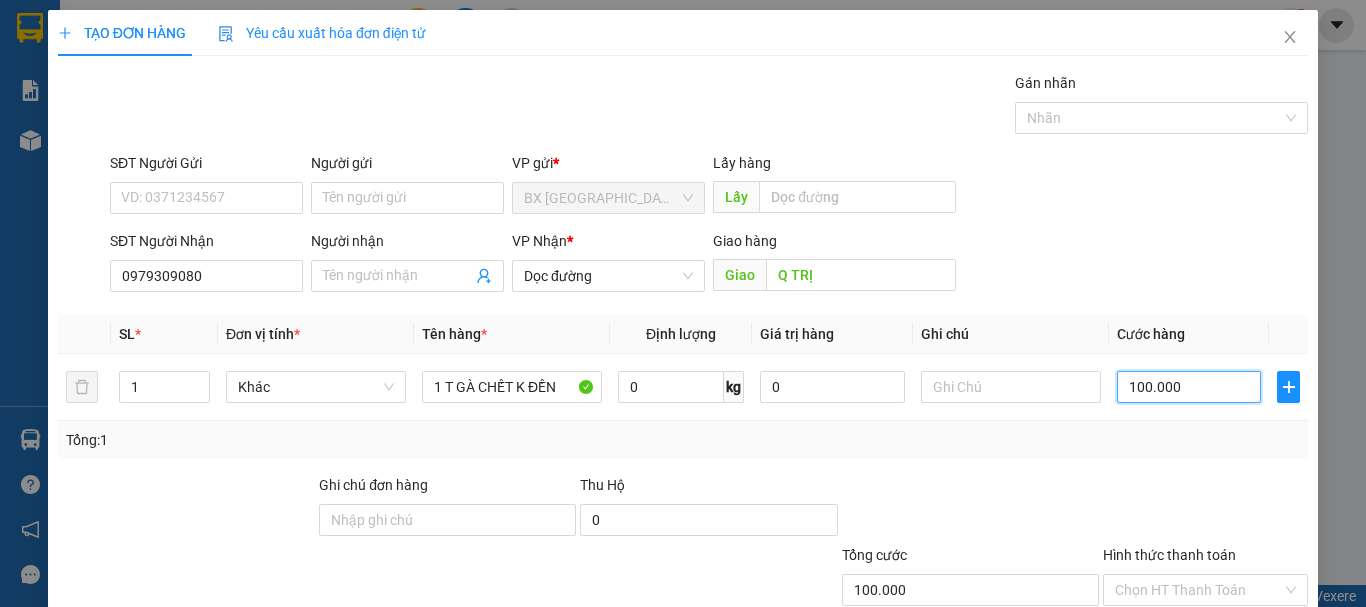 type on "100.000" 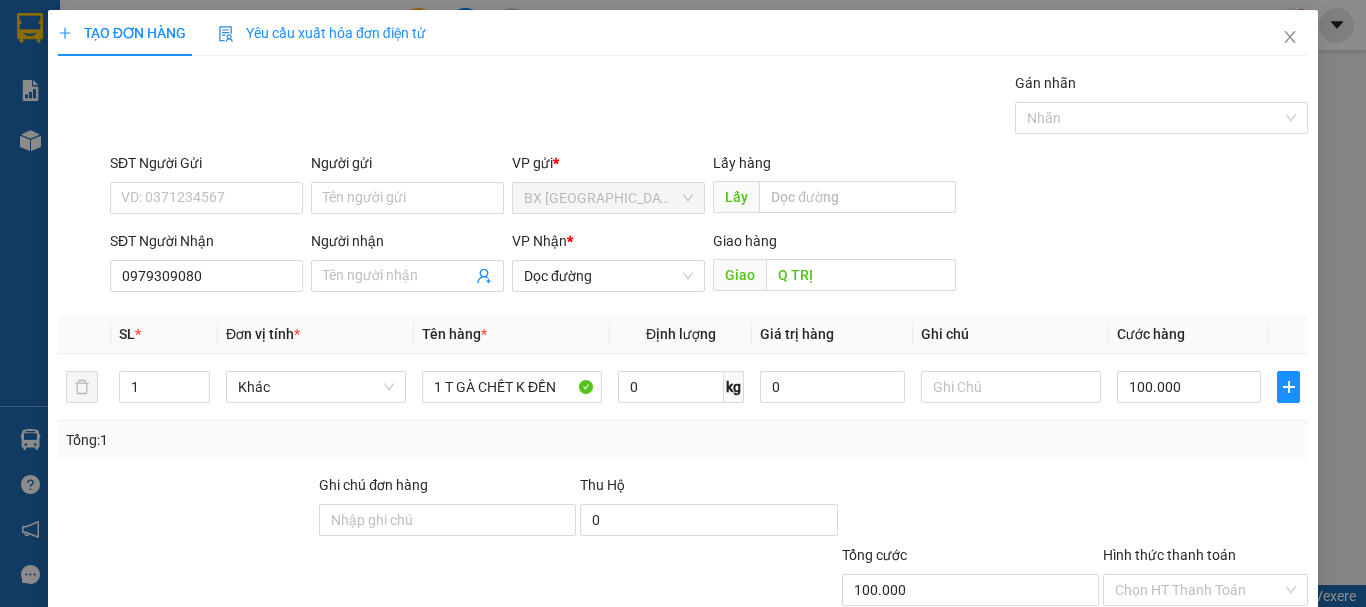 scroll, scrollTop: 133, scrollLeft: 0, axis: vertical 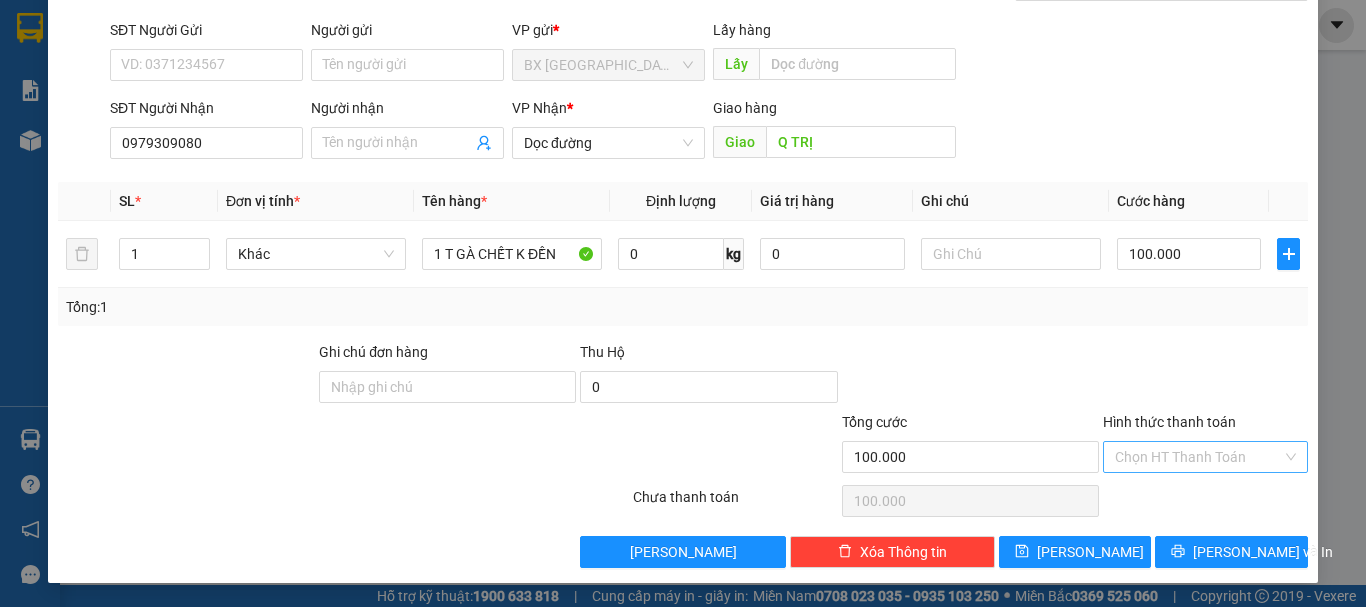 click on "Hình thức thanh toán" at bounding box center [1198, 457] 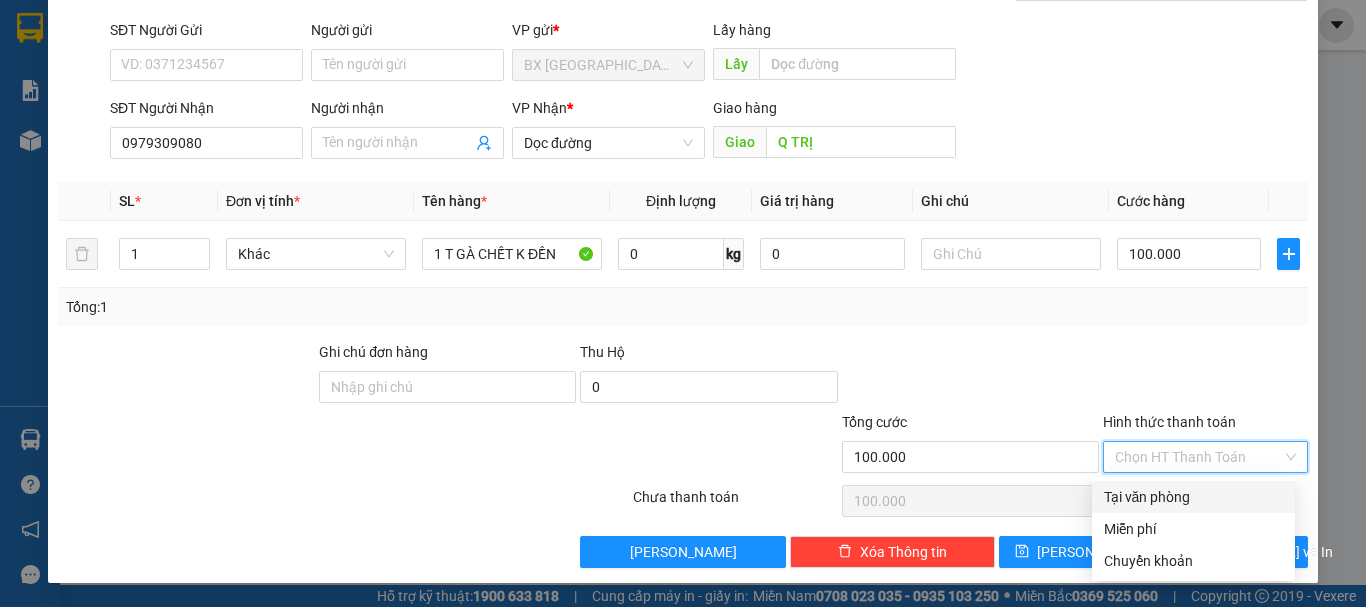click on "Tại văn phòng" at bounding box center (1193, 497) 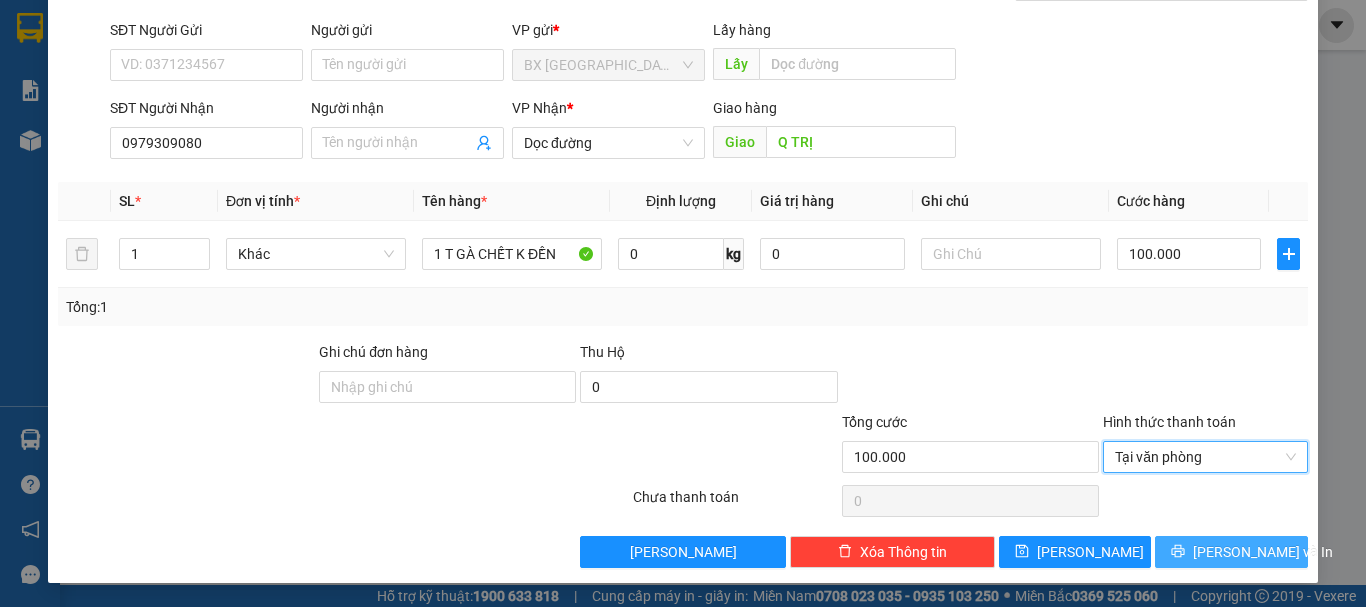 click on "[PERSON_NAME] và In" at bounding box center (1263, 552) 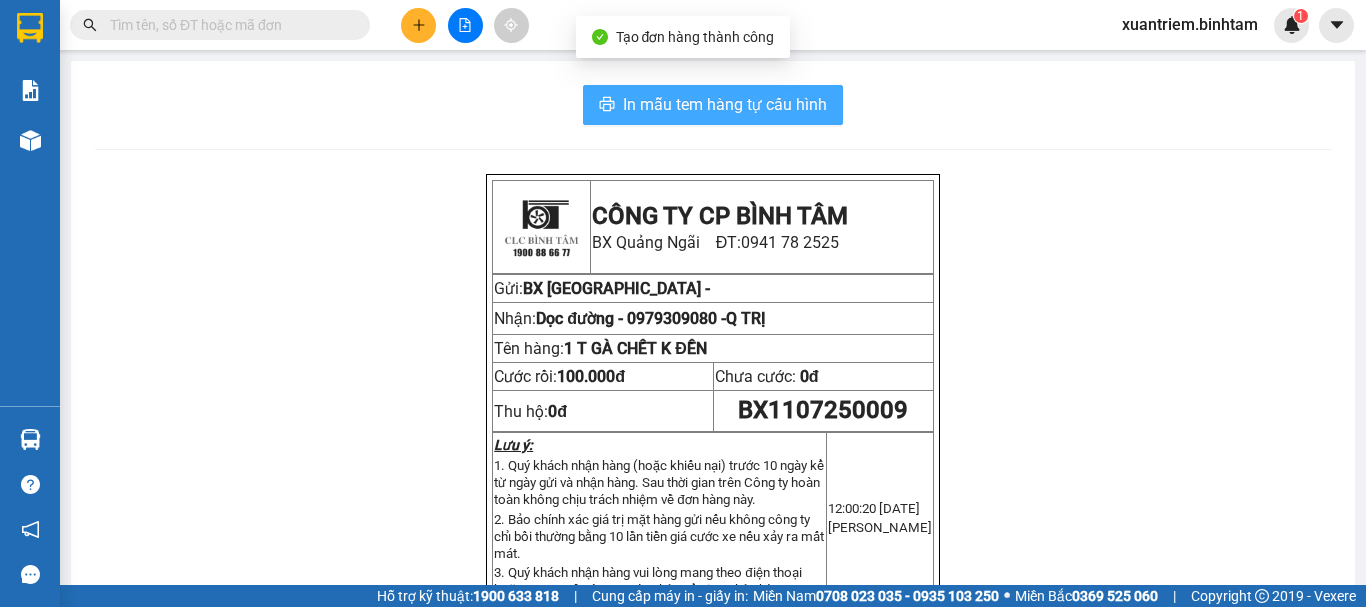 click on "In mẫu tem hàng tự cấu hình" at bounding box center [725, 104] 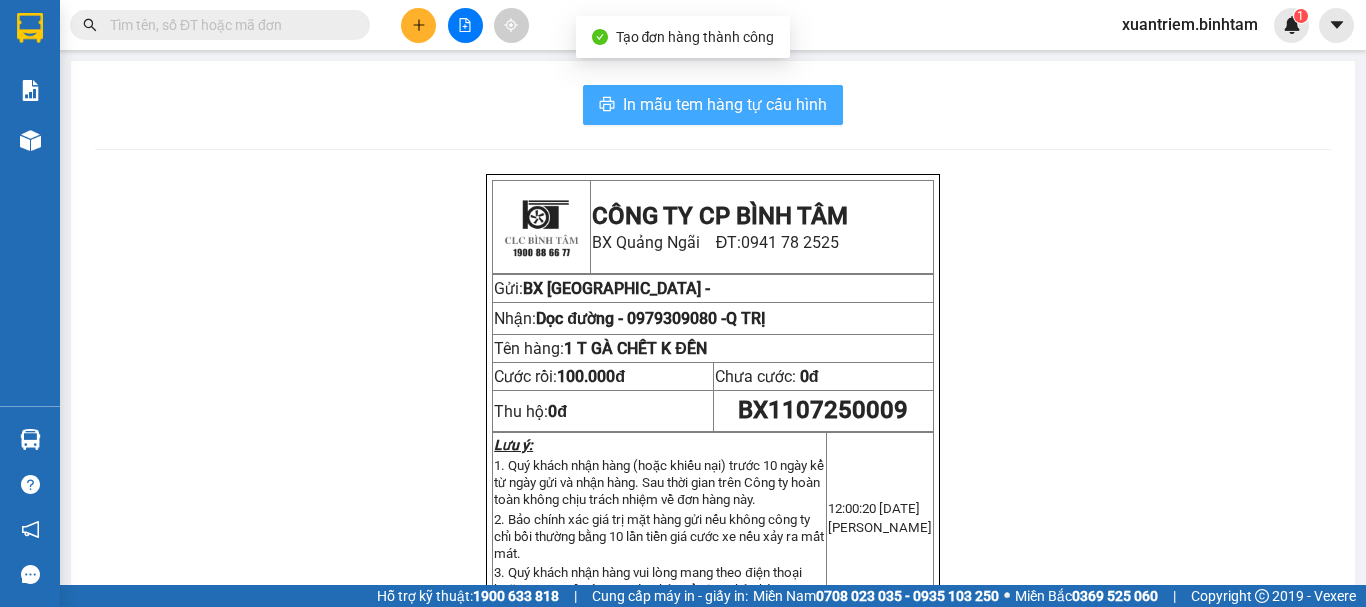scroll, scrollTop: 0, scrollLeft: 0, axis: both 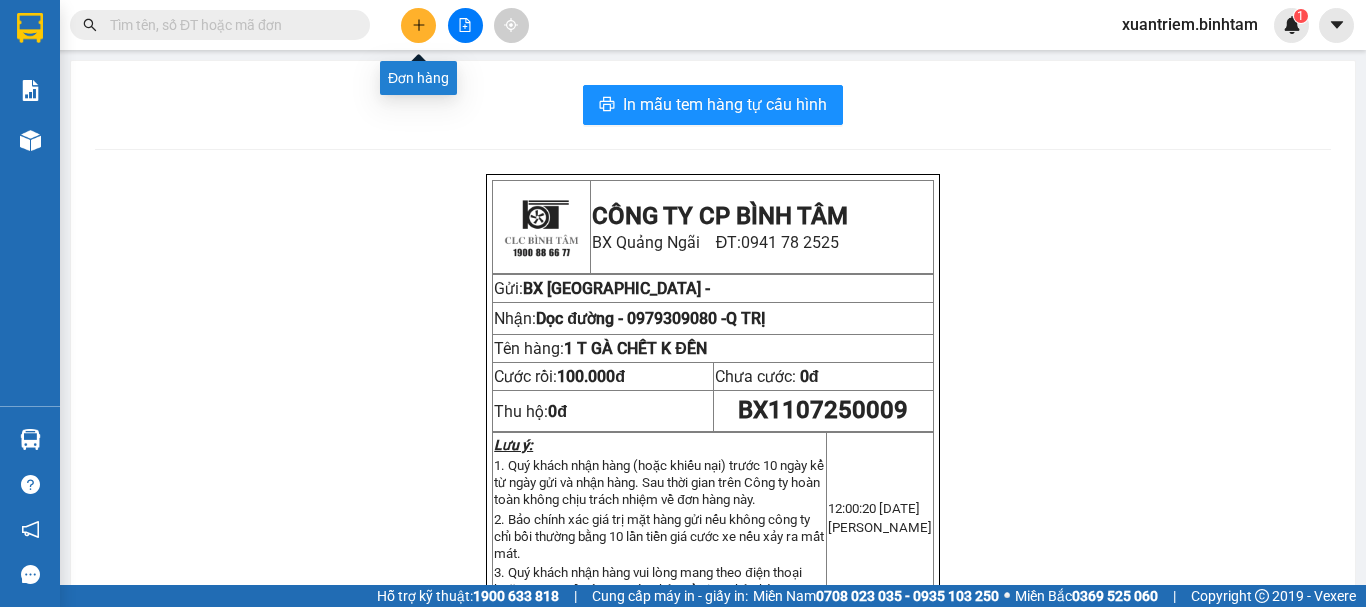 click at bounding box center (418, 25) 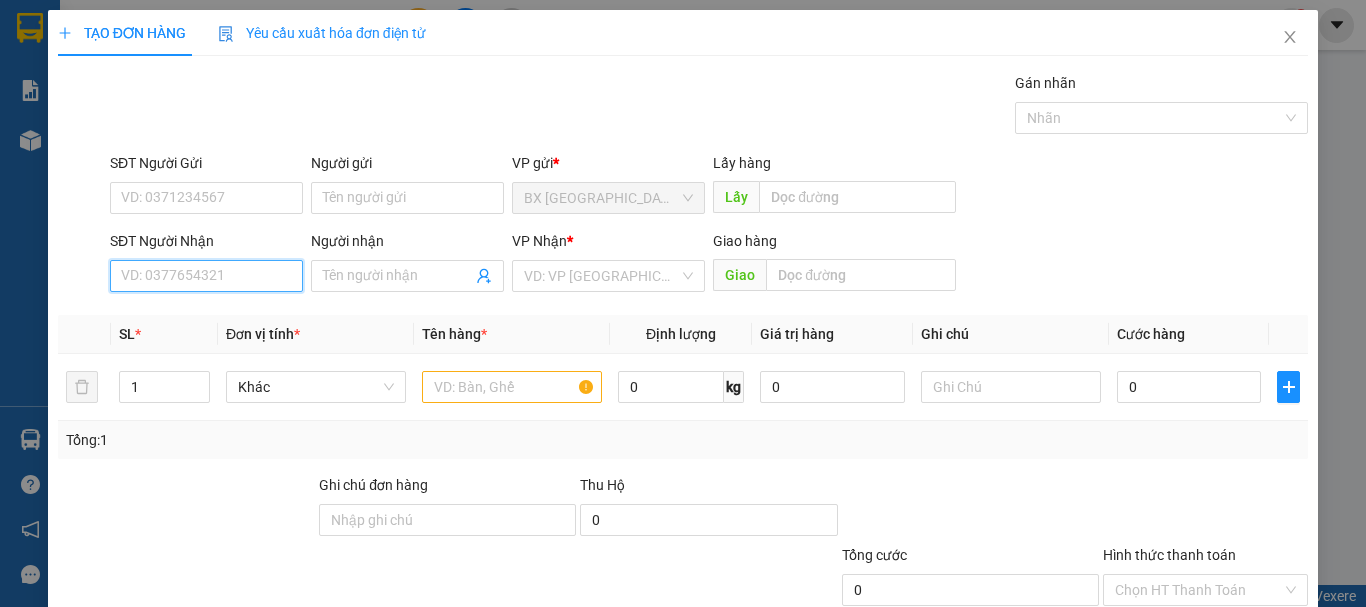 click on "SĐT Người Nhận" at bounding box center (206, 276) 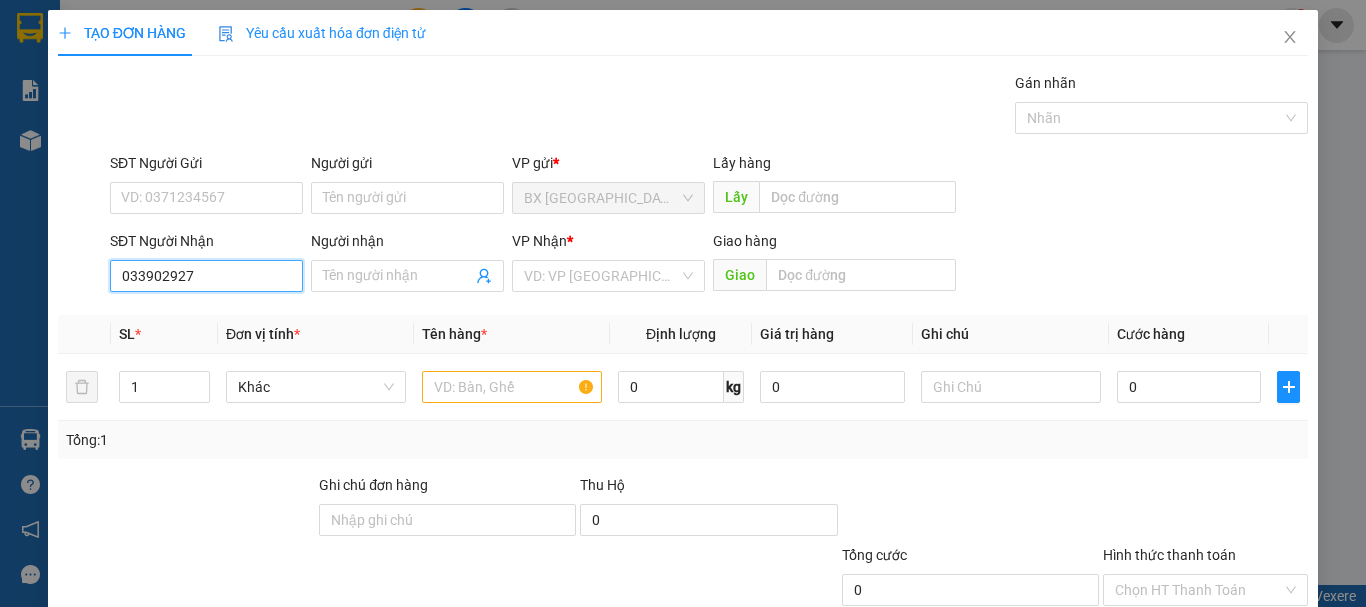 type on "0339029279" 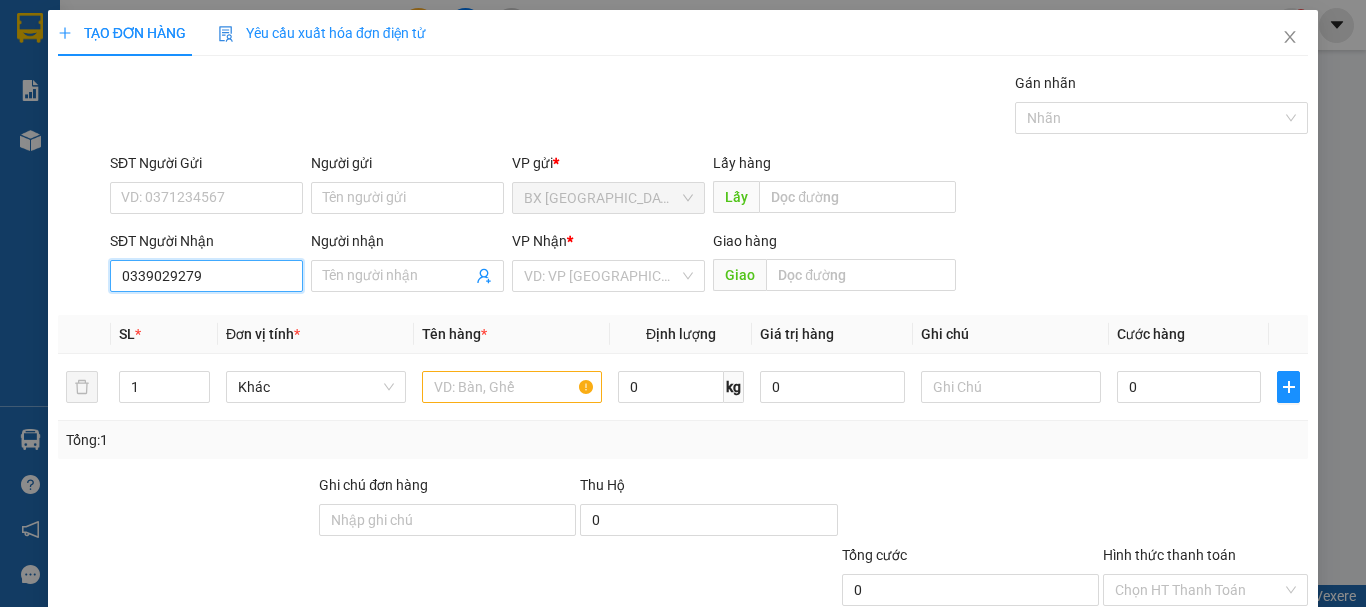 click on "0339029279" at bounding box center (206, 276) 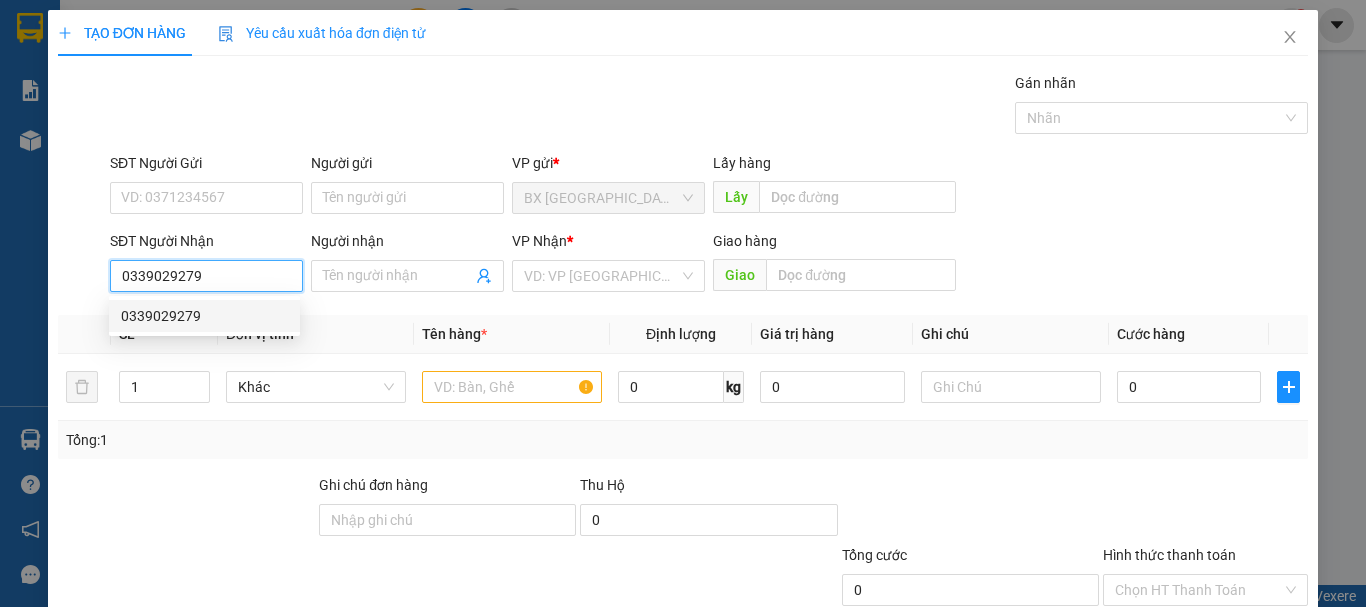 click on "0339029279" at bounding box center [204, 316] 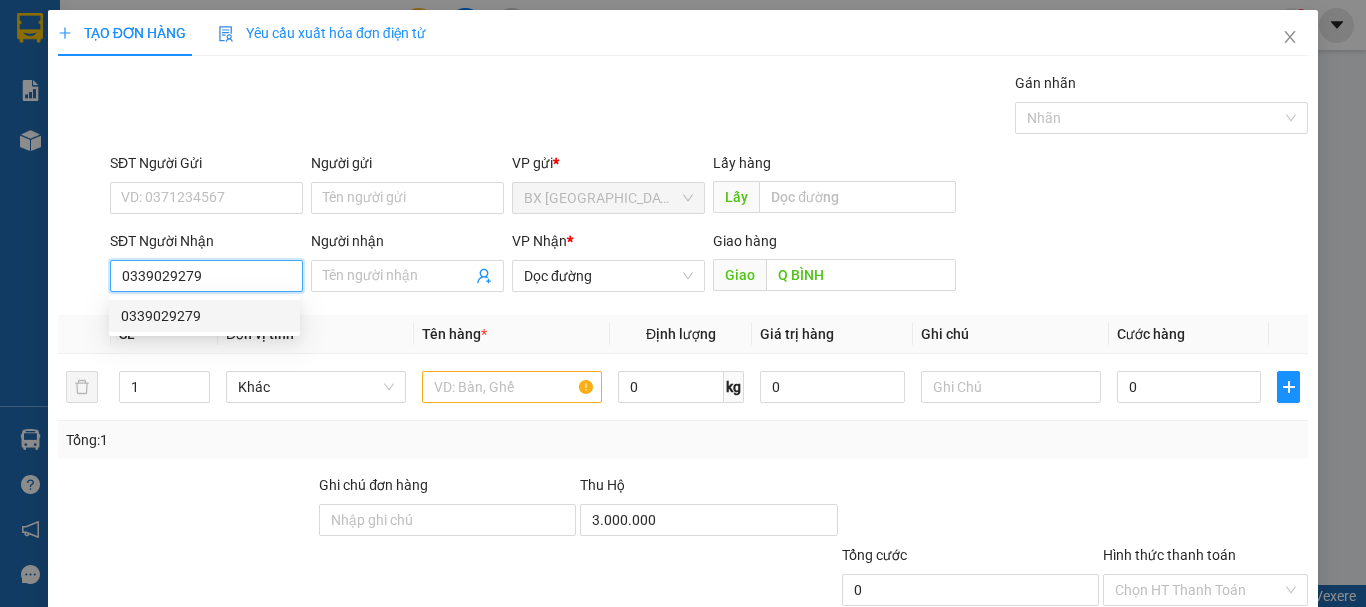 type on "200.000" 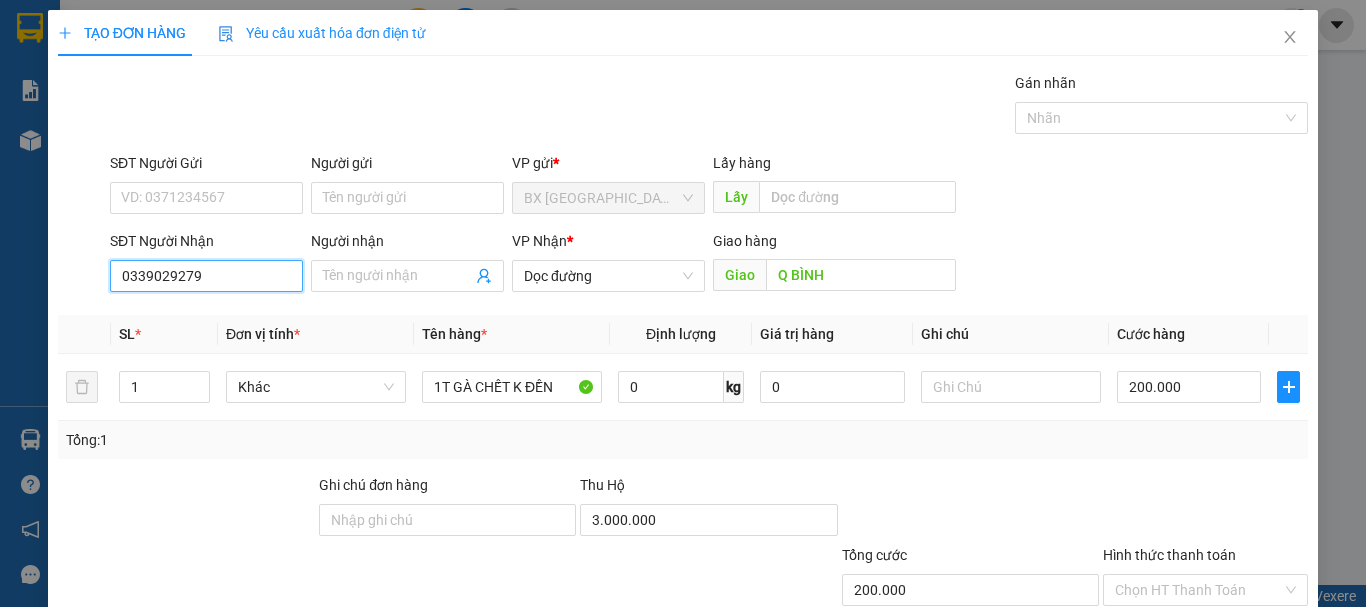 type on "0339029279" 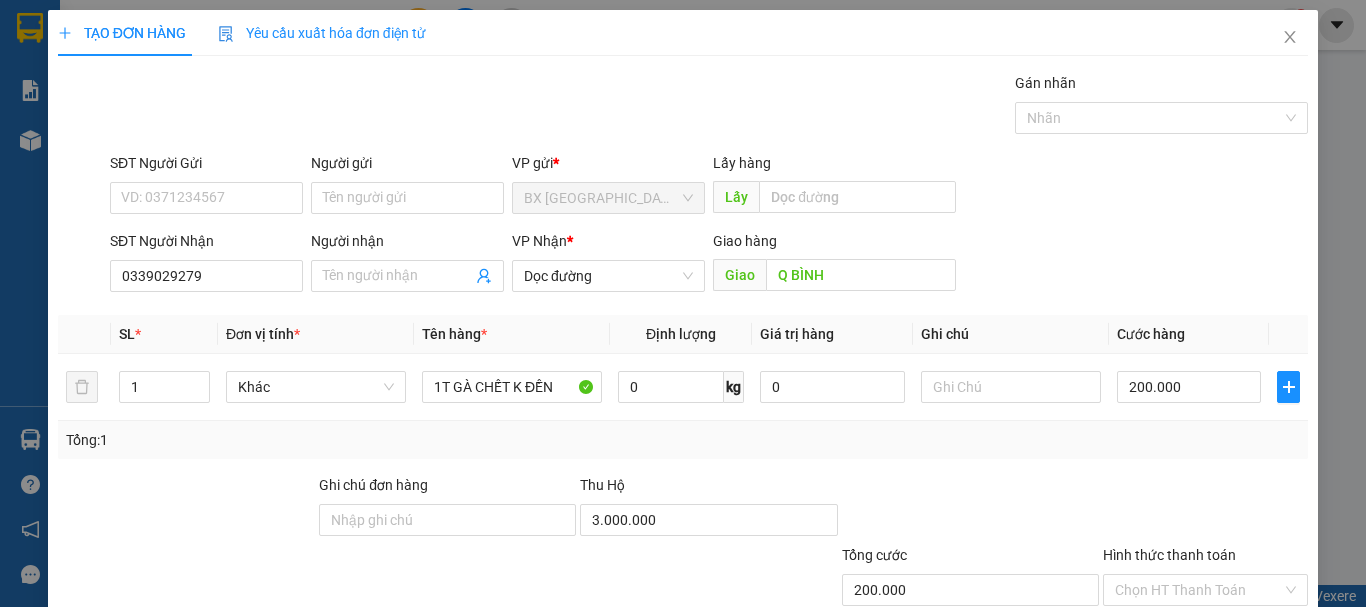 scroll, scrollTop: 133, scrollLeft: 0, axis: vertical 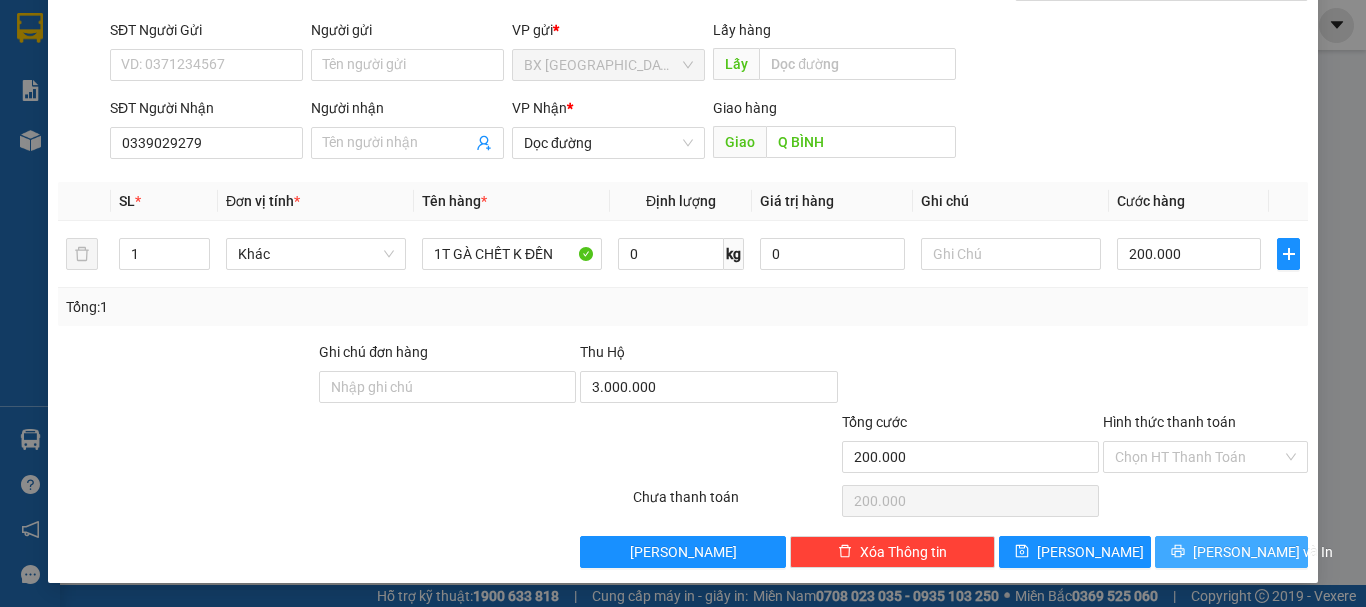 click on "[PERSON_NAME] và In" at bounding box center [1263, 552] 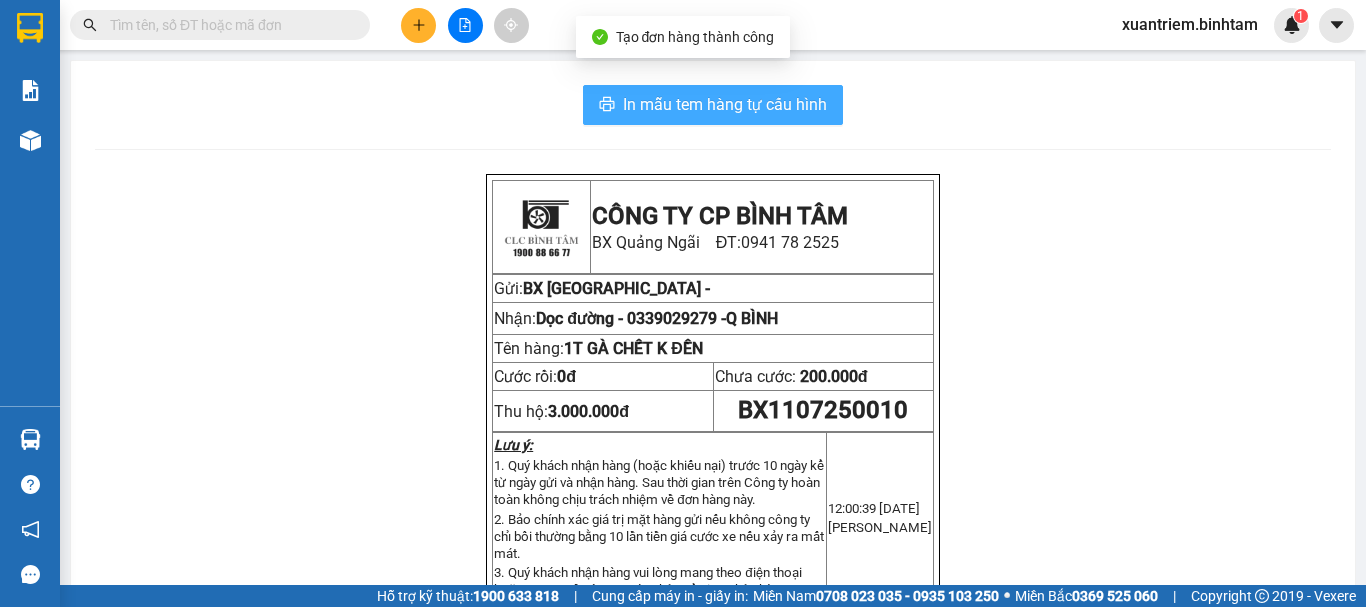 click on "In mẫu tem hàng tự cấu hình" at bounding box center (725, 104) 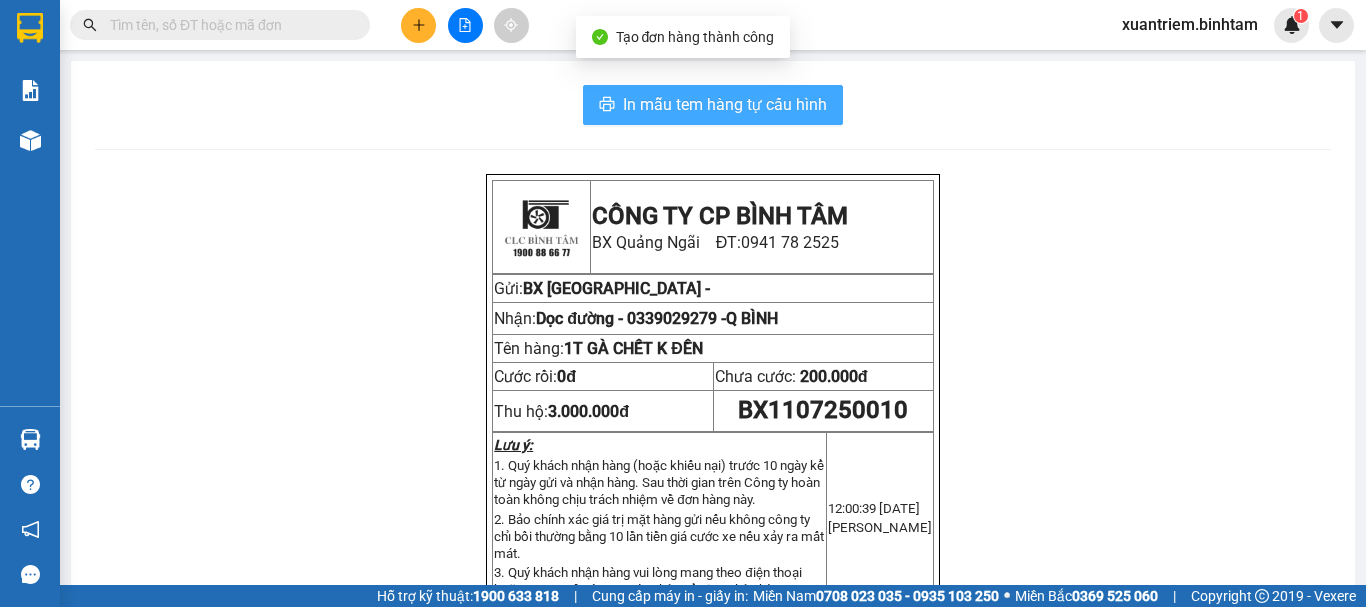 scroll, scrollTop: 0, scrollLeft: 0, axis: both 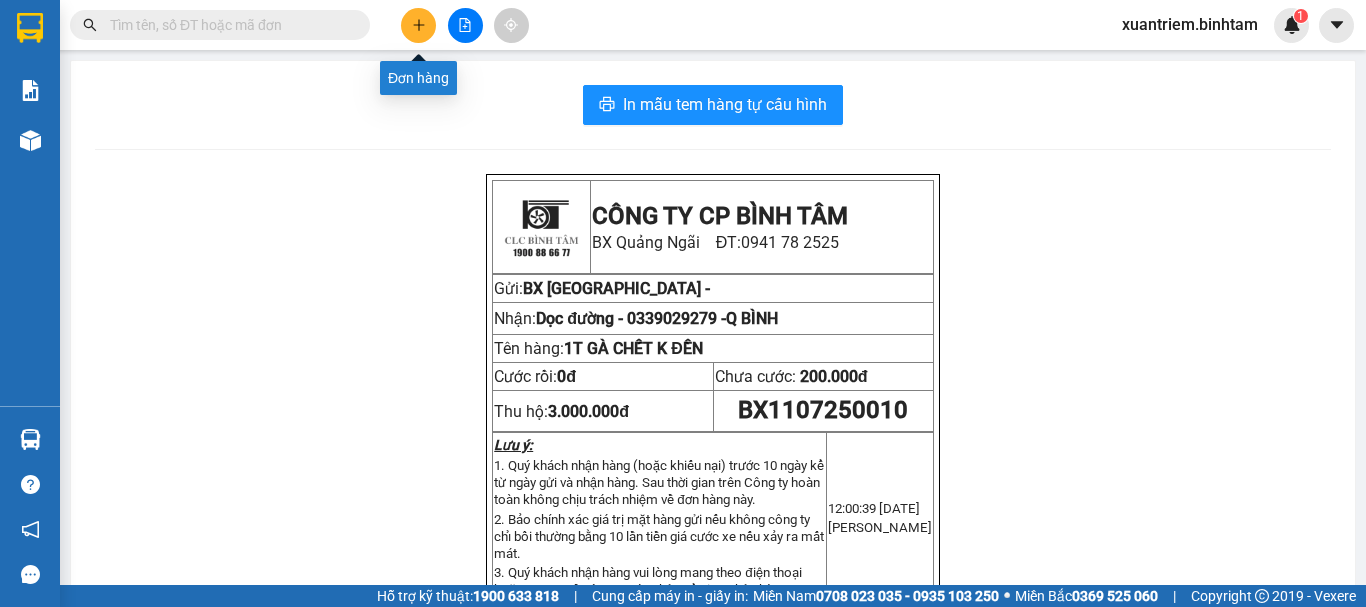 click 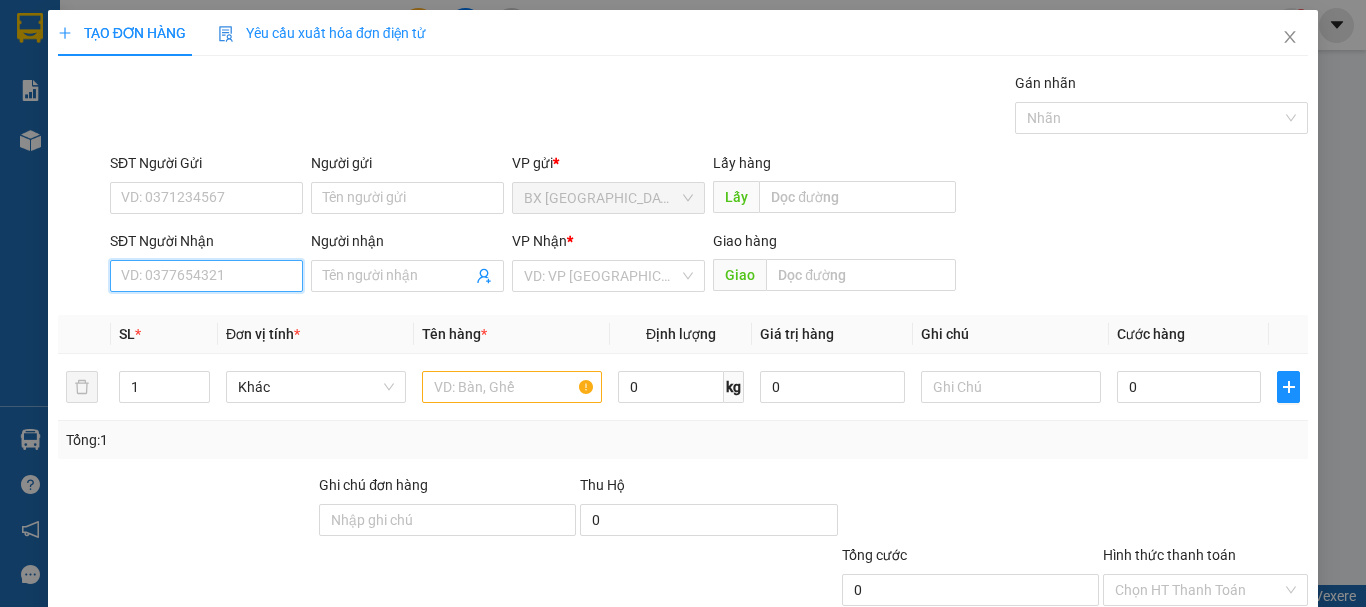 click on "SĐT Người Nhận" at bounding box center [206, 276] 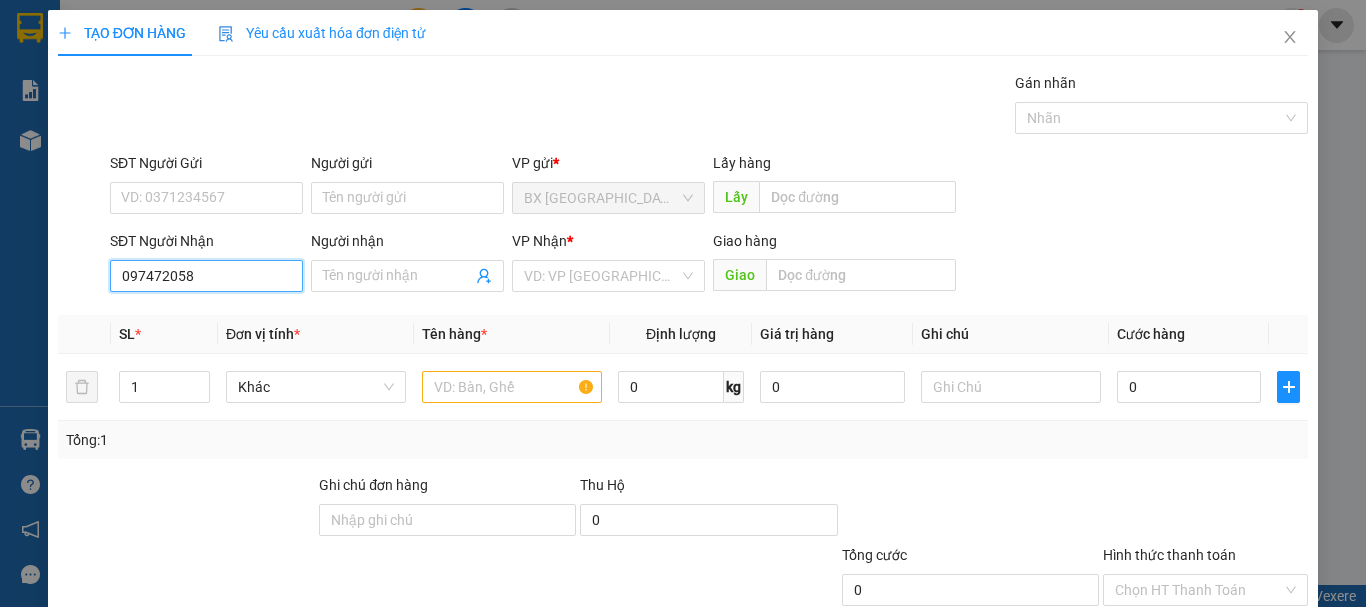 type on "0974720586" 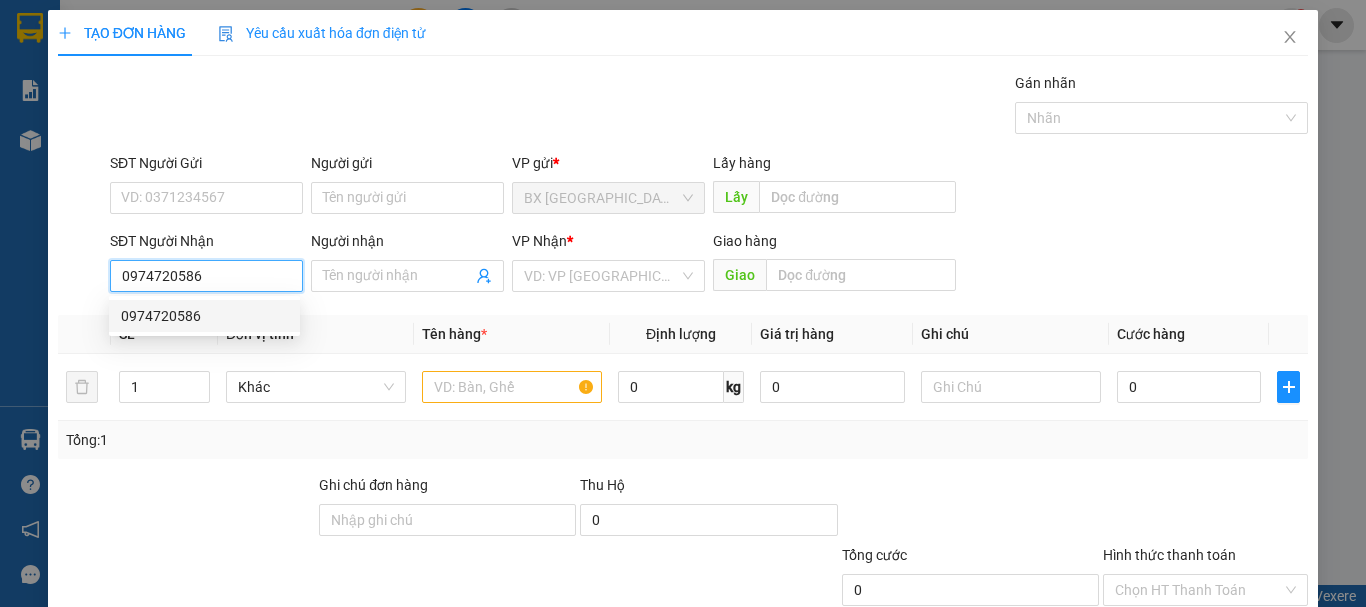 click on "0974720586" at bounding box center (204, 316) 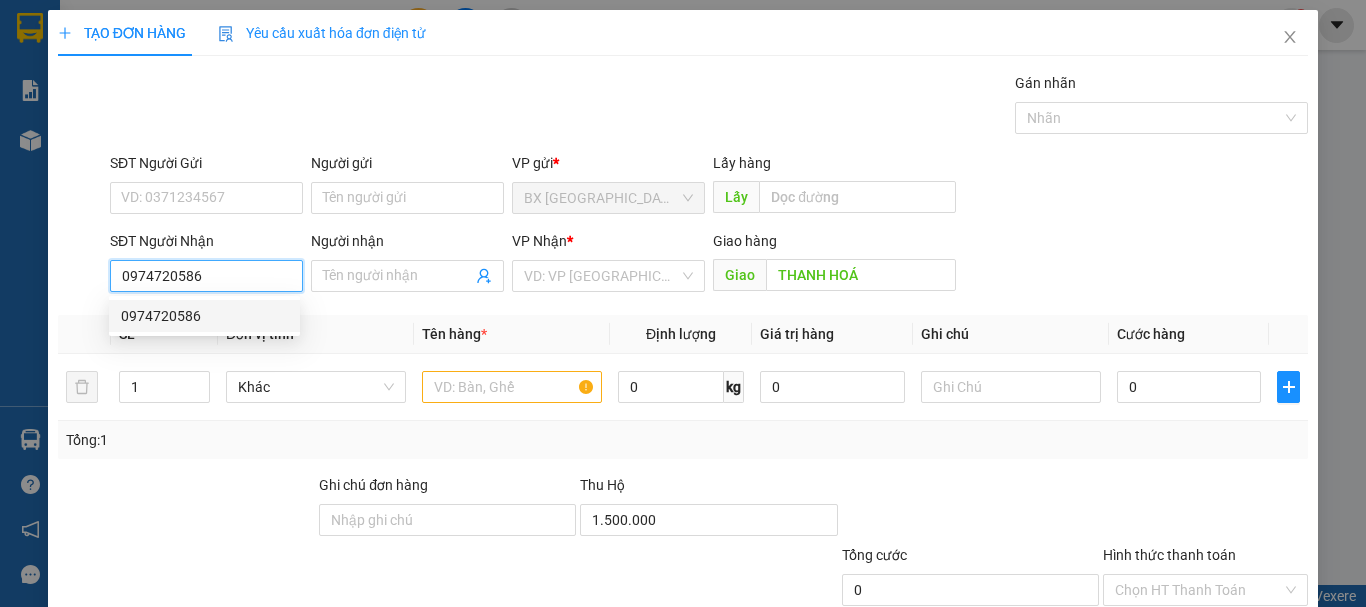 type on "200.000" 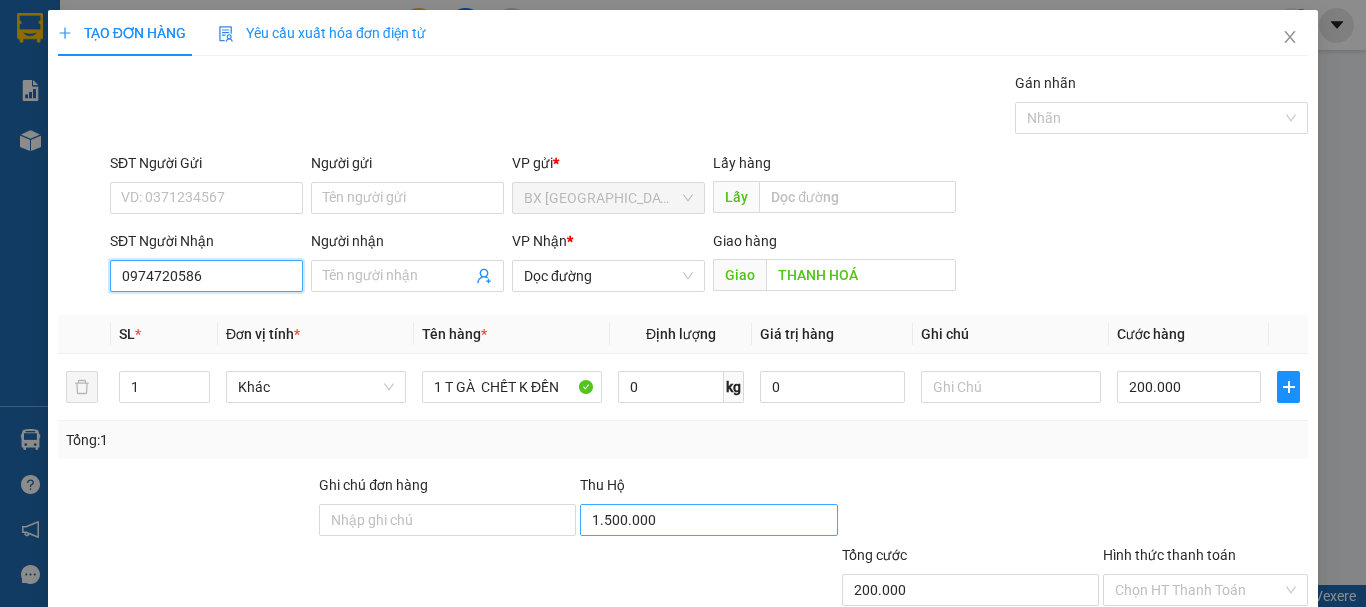 type on "0974720586" 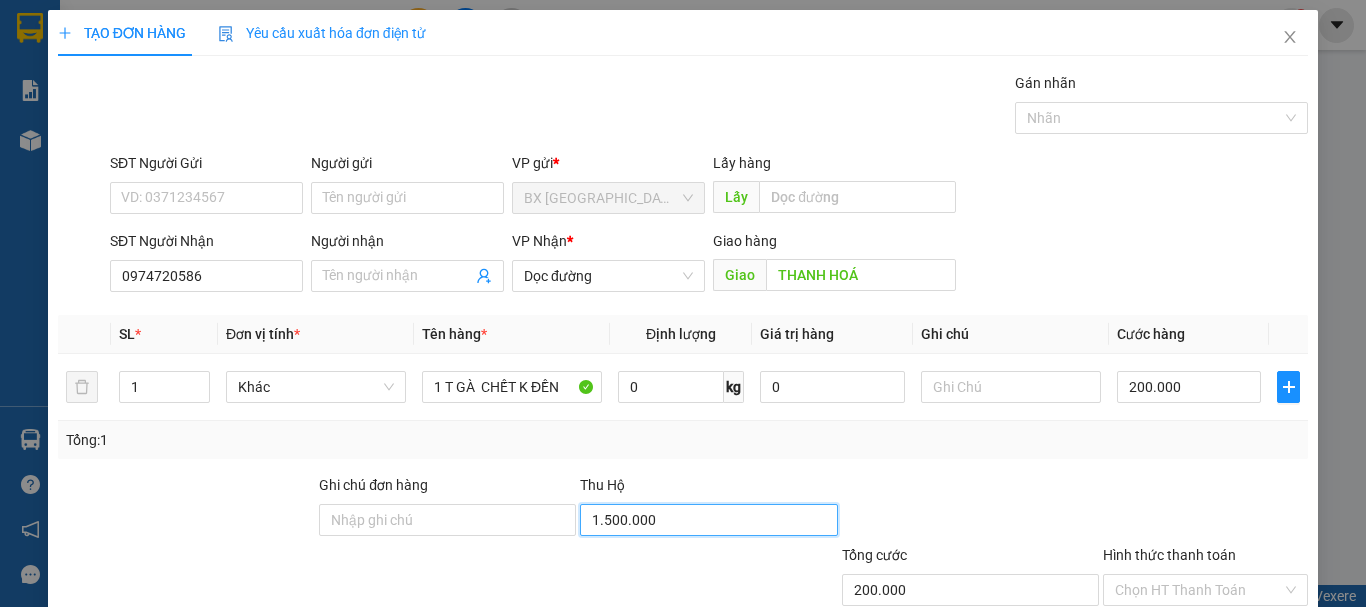 click on "1.500.000" at bounding box center (708, 520) 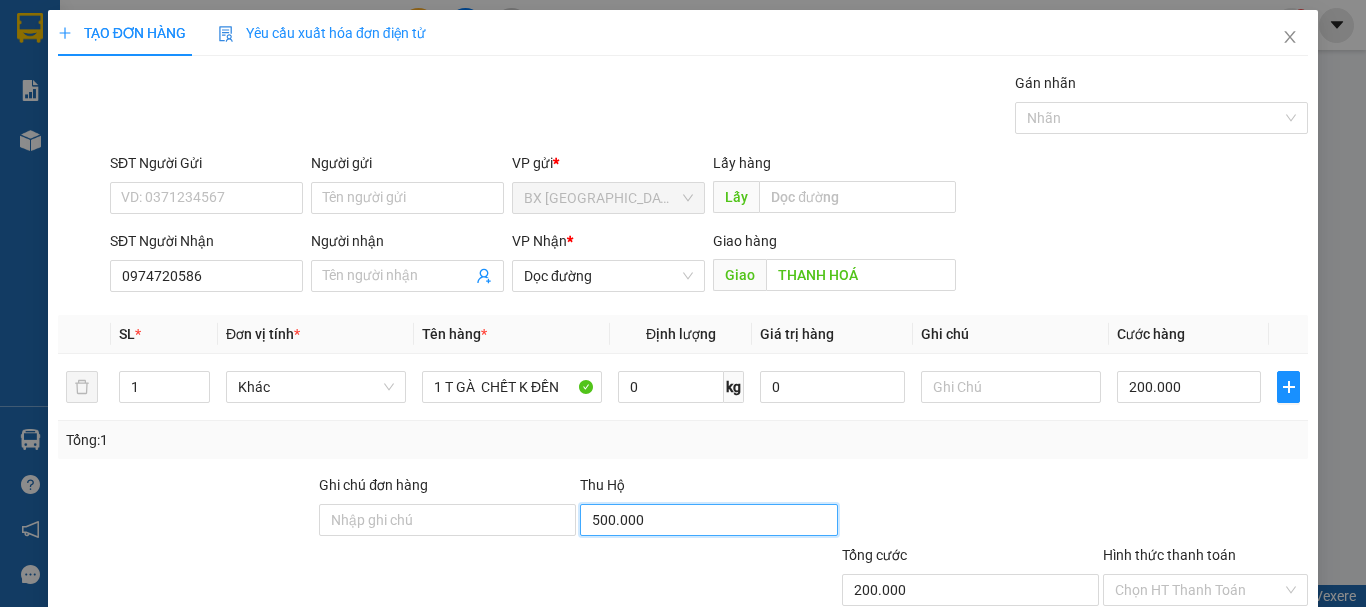 type on "500.000" 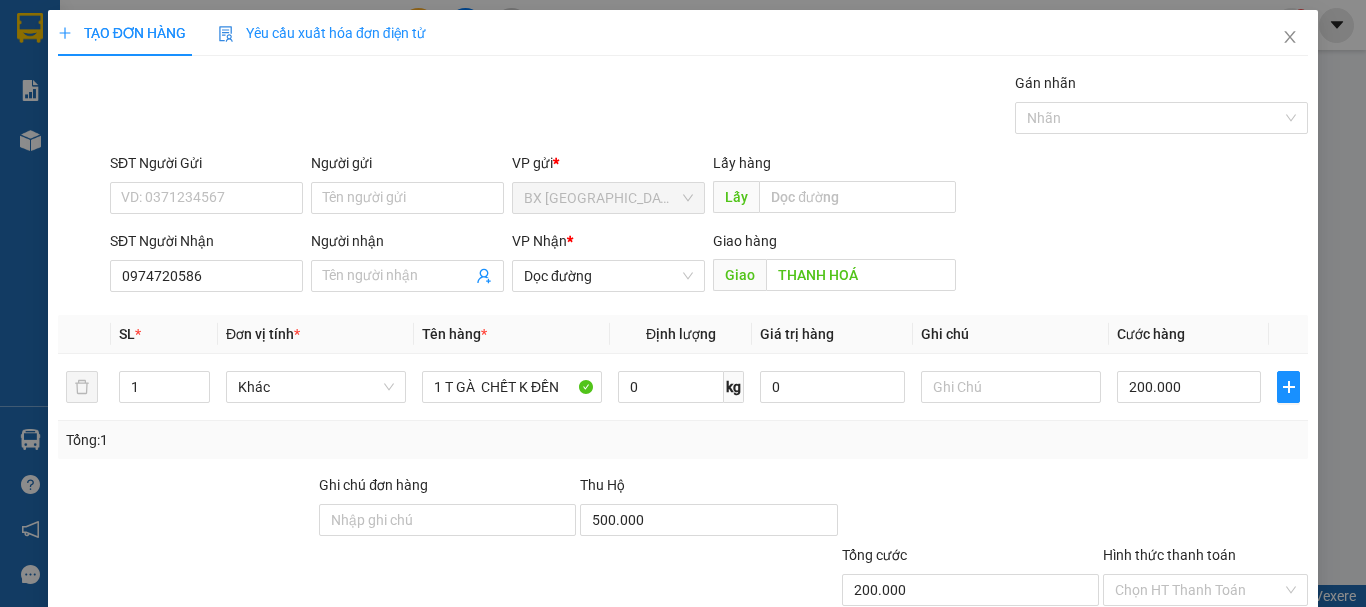 scroll, scrollTop: 133, scrollLeft: 0, axis: vertical 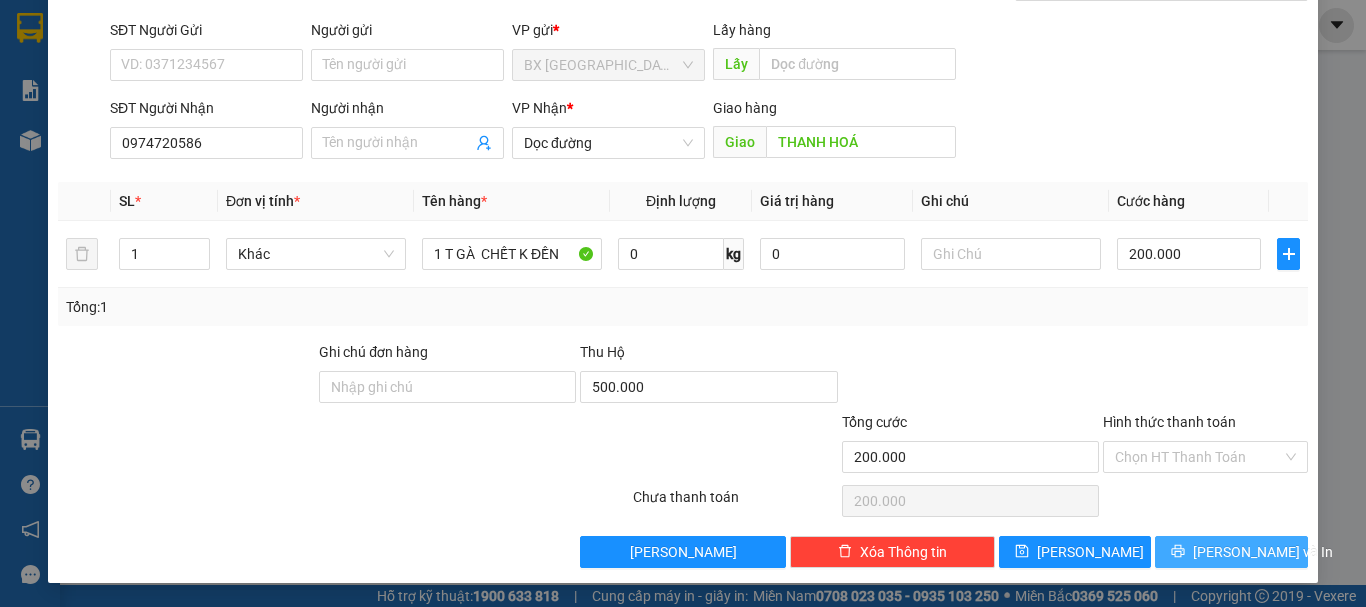 click on "[PERSON_NAME] và In" at bounding box center [1231, 552] 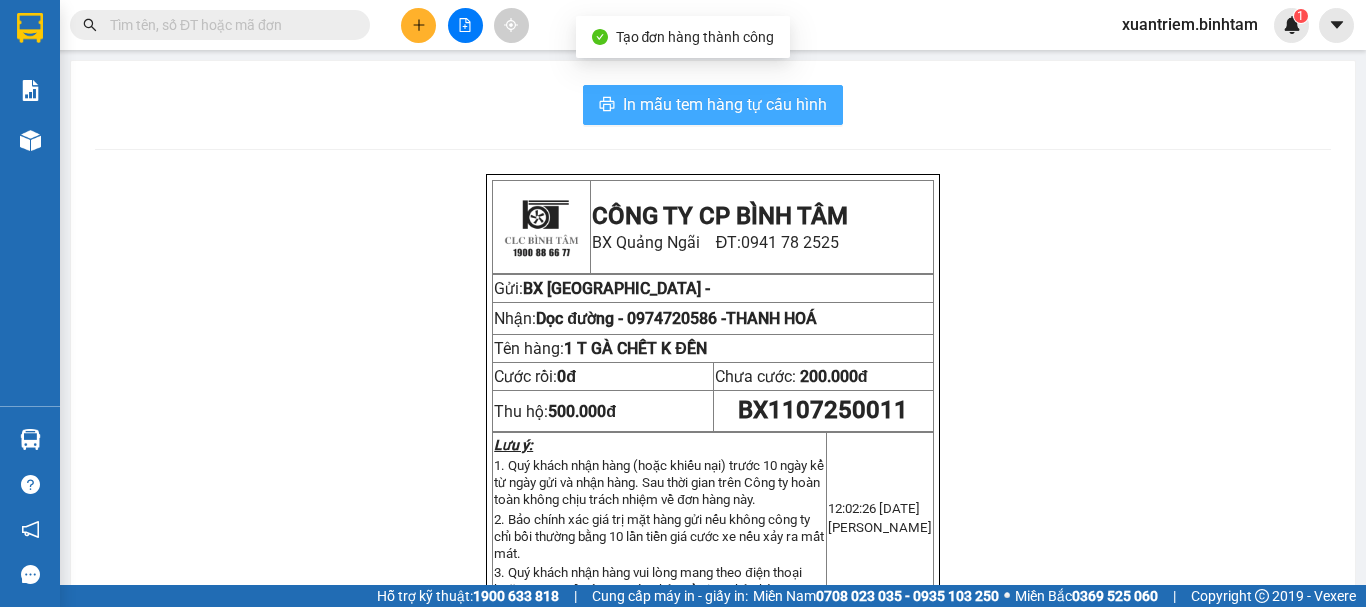 click on "In mẫu tem hàng tự cấu hình" at bounding box center [725, 104] 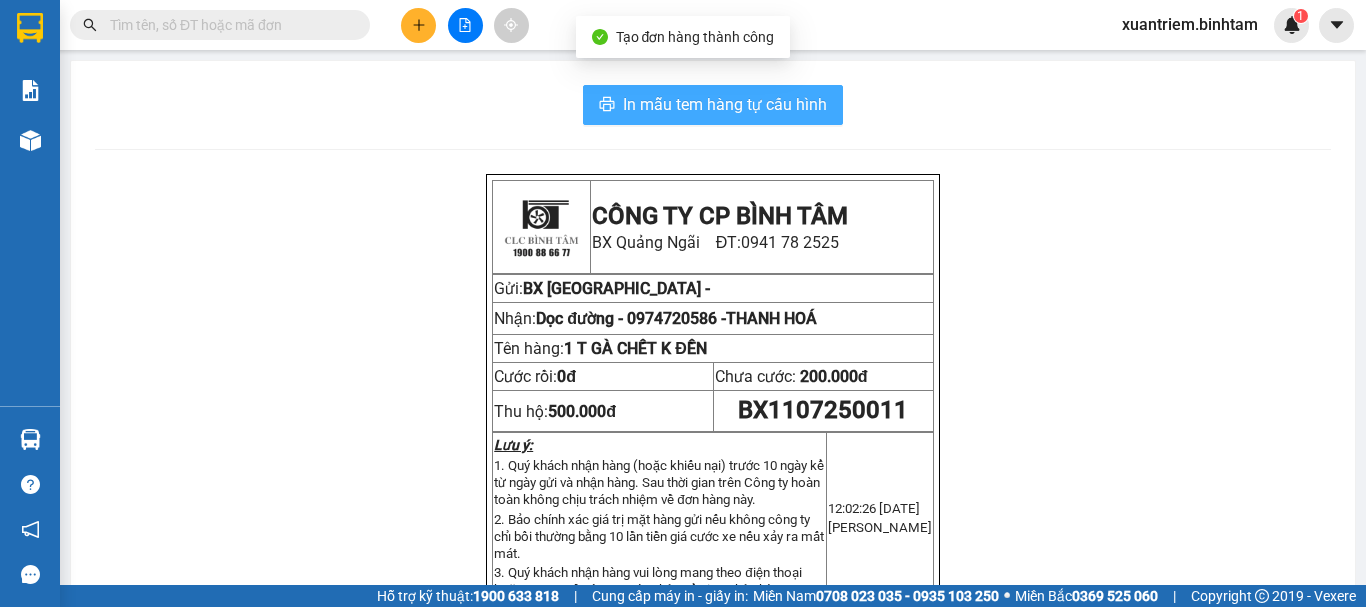 scroll, scrollTop: 0, scrollLeft: 0, axis: both 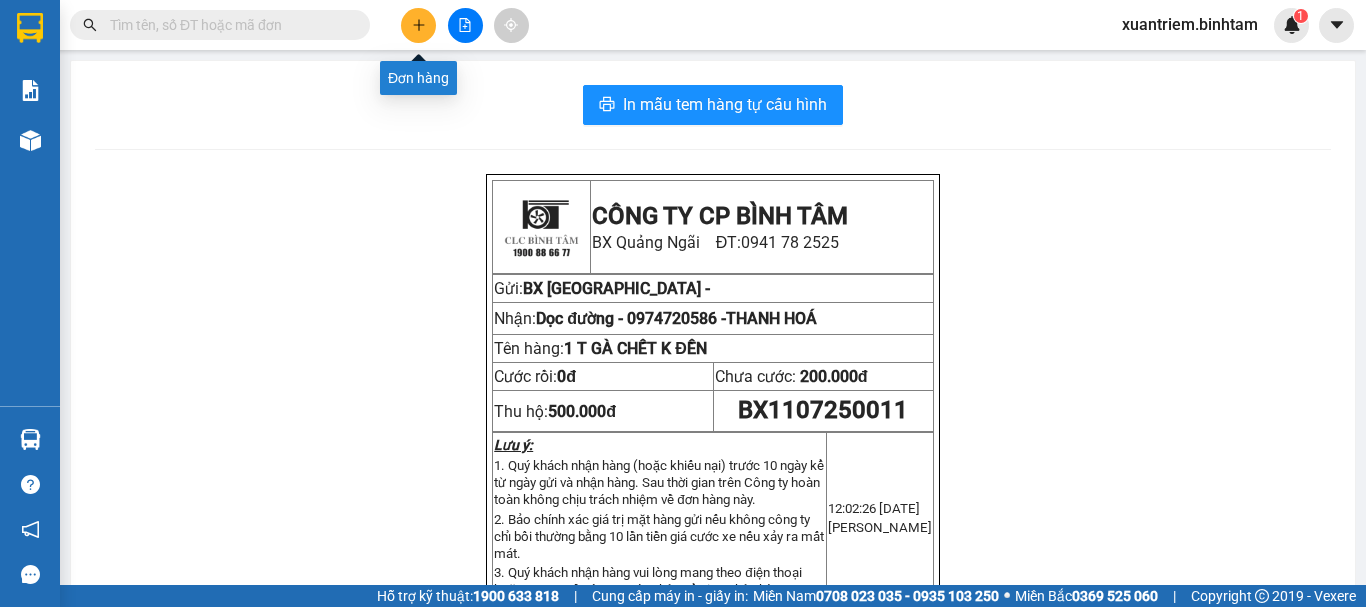 click 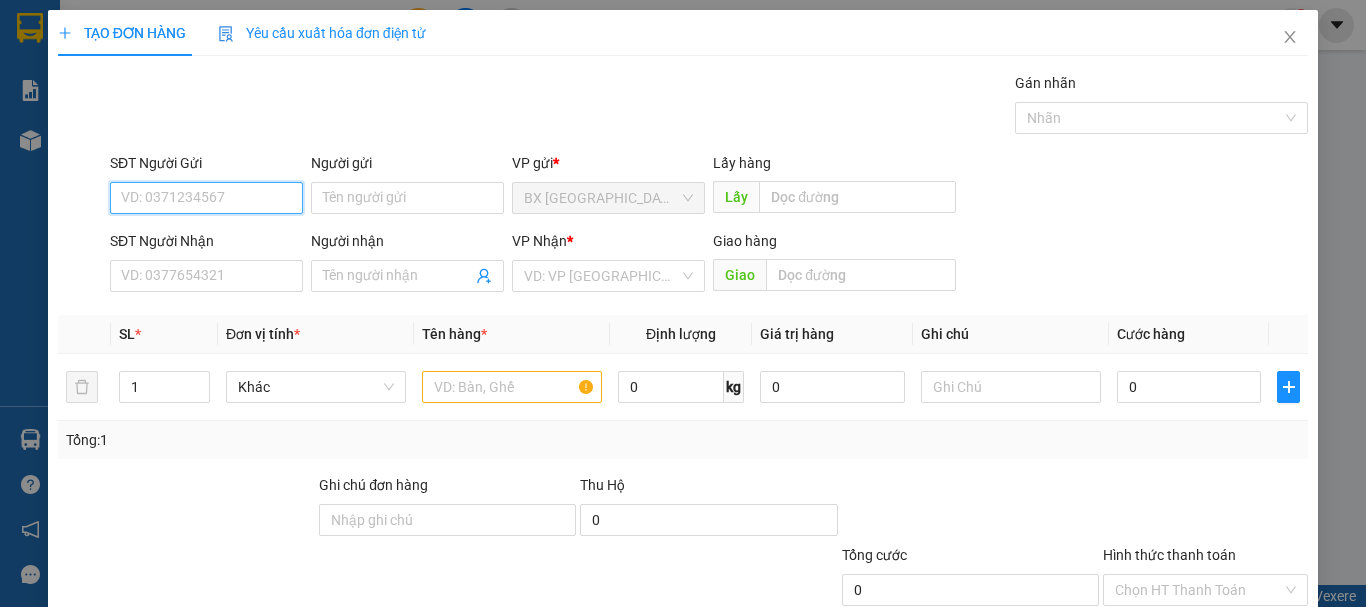 click on "SĐT Người Gửi" at bounding box center (206, 198) 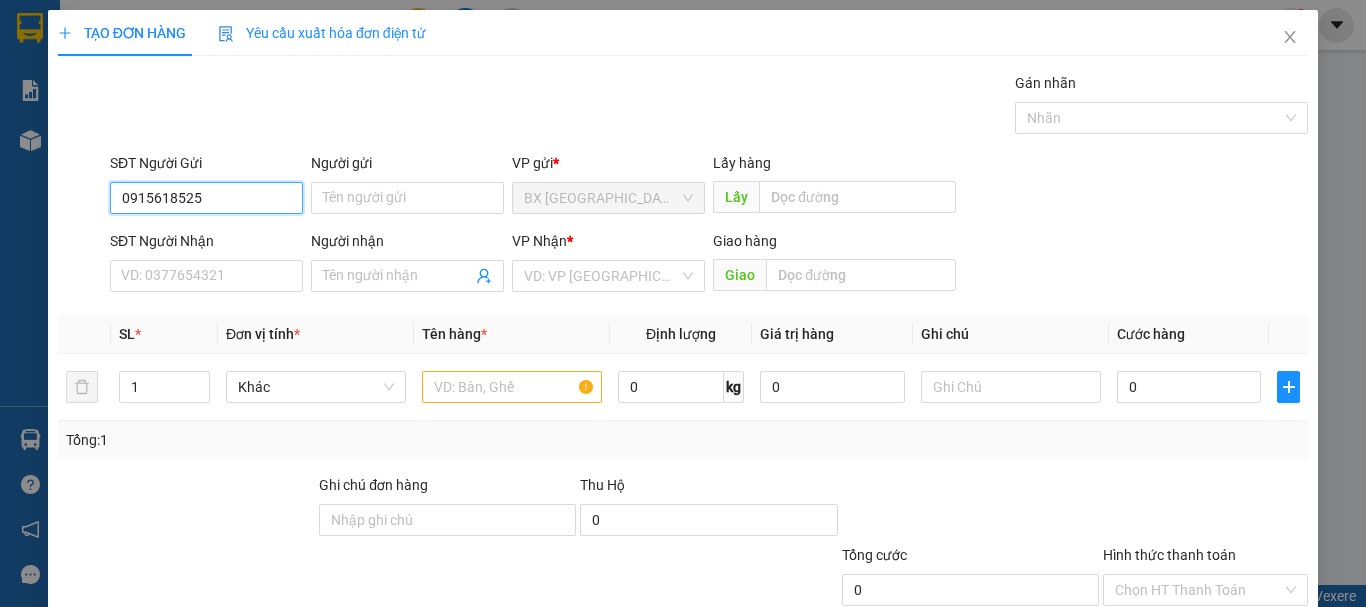 click on "0915618525" at bounding box center [206, 198] 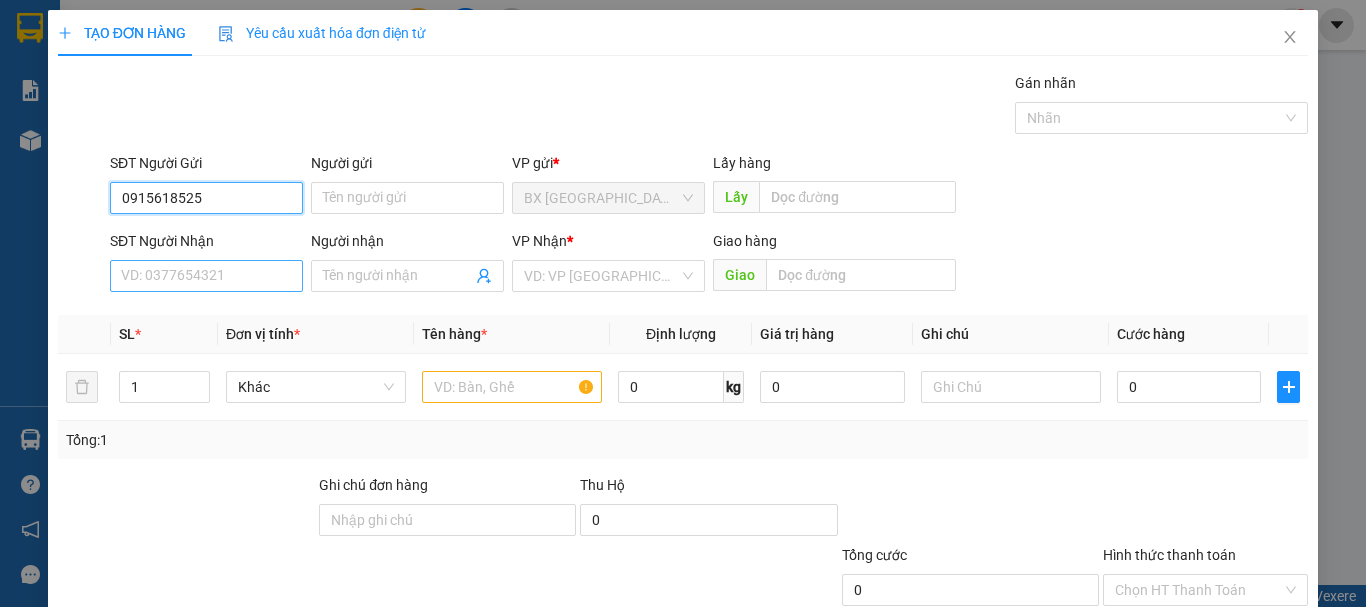 type on "0915618525" 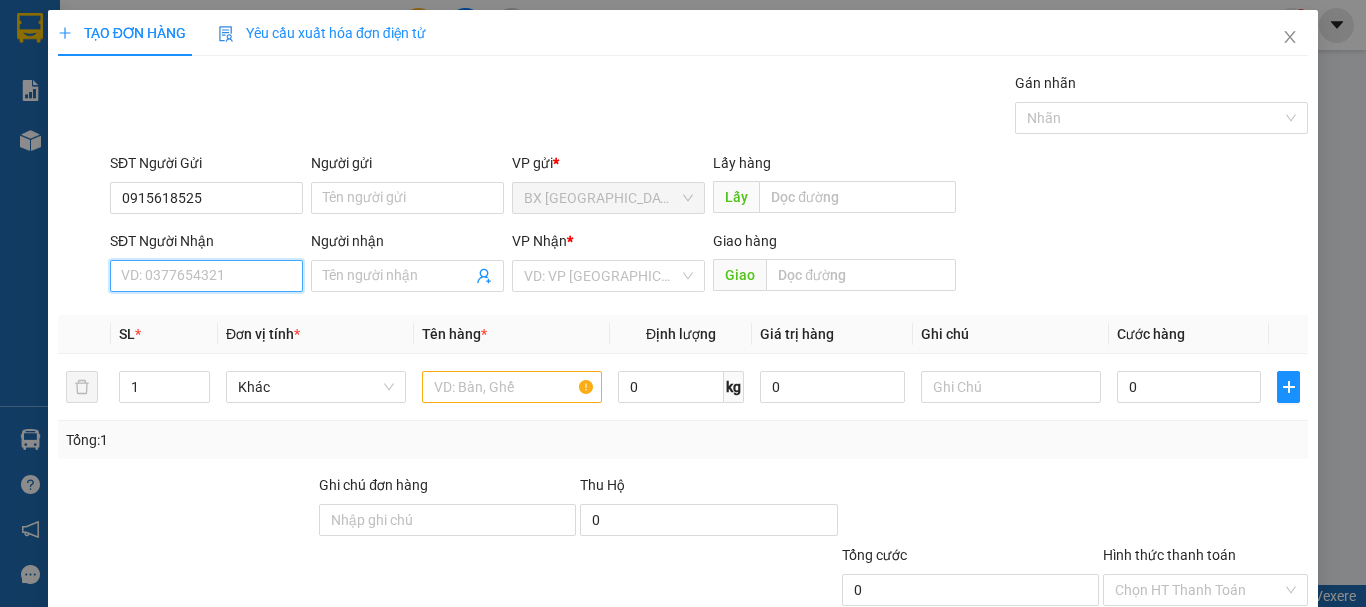 click on "SĐT Người Nhận" at bounding box center (206, 276) 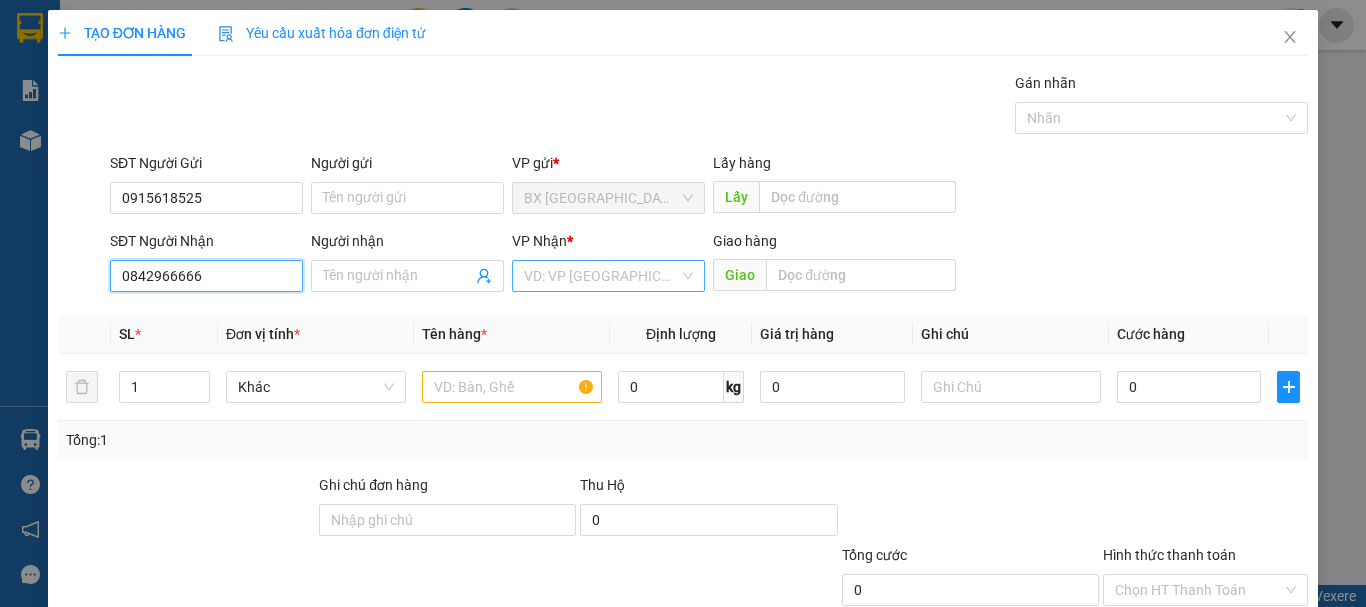 type on "0842966666" 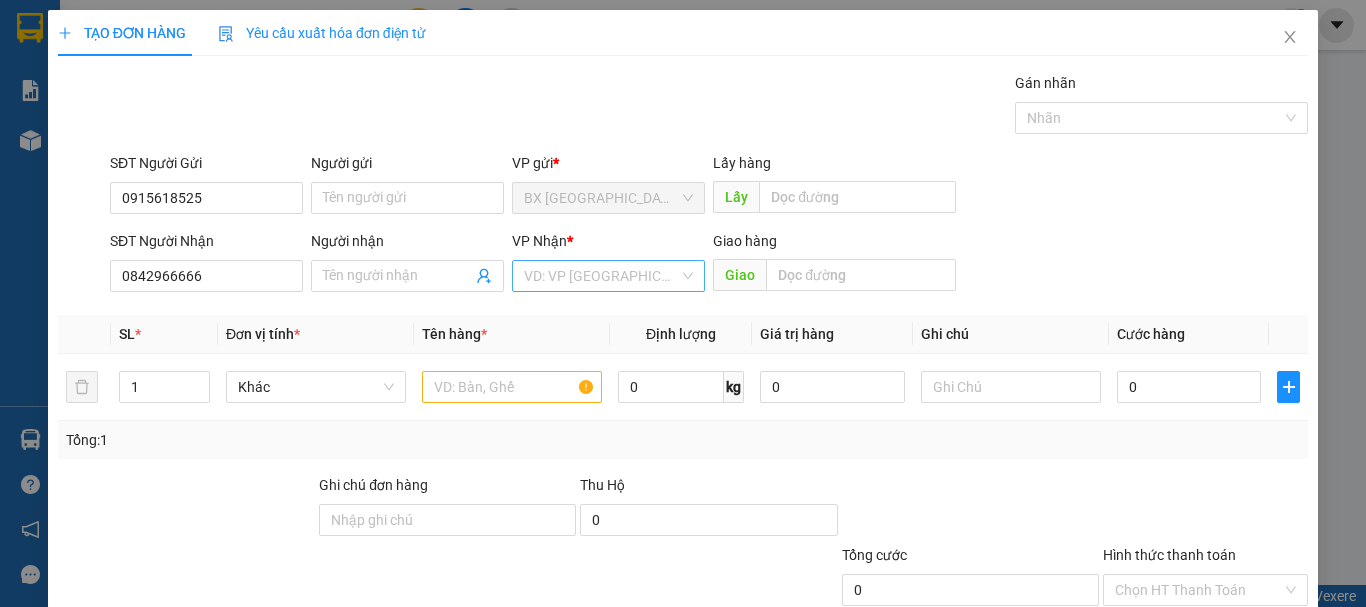 click at bounding box center (601, 276) 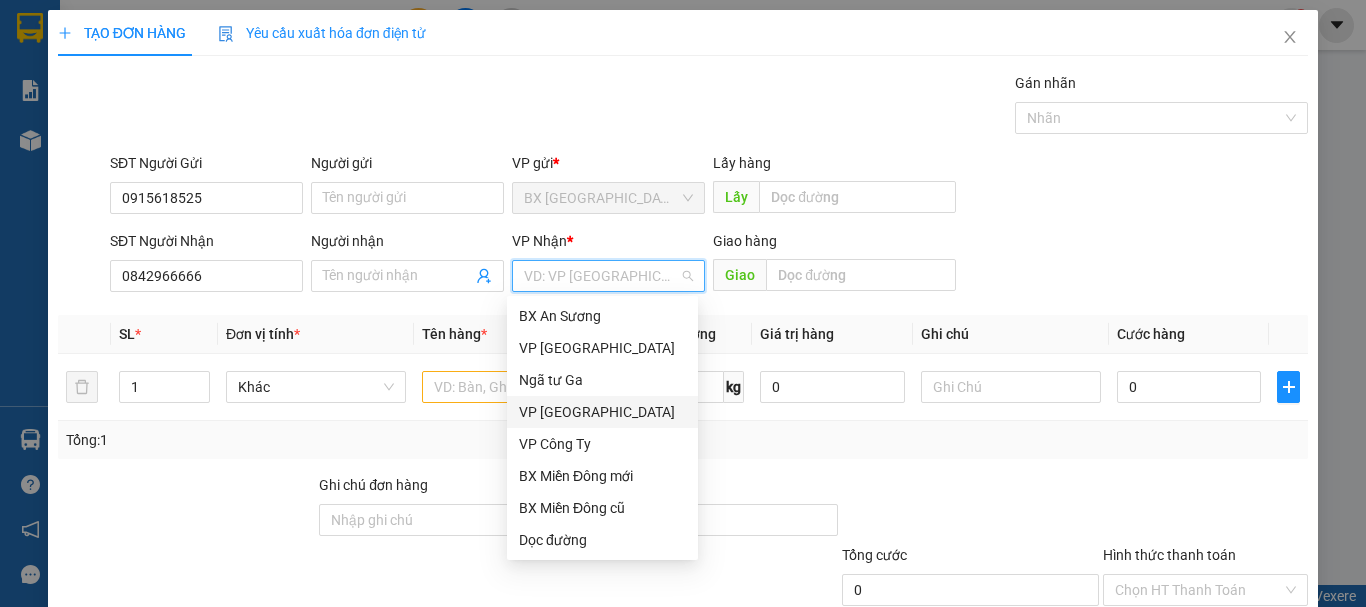 click on "VP [GEOGRAPHIC_DATA]" at bounding box center (602, 412) 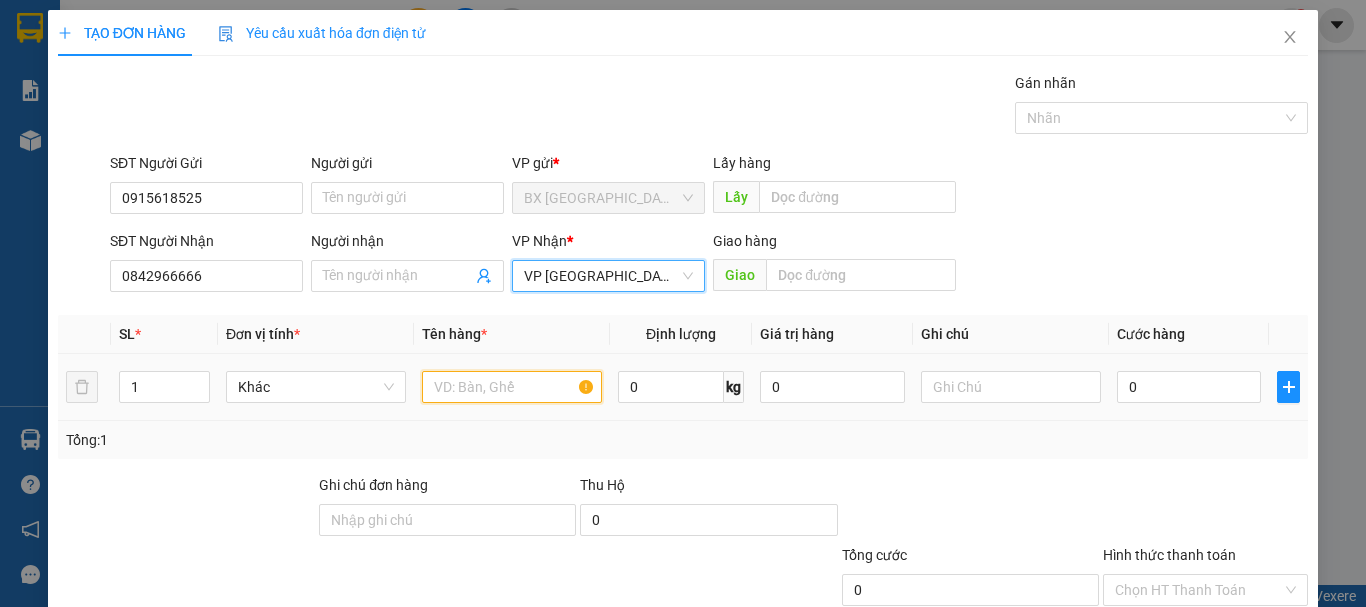 click at bounding box center [512, 387] 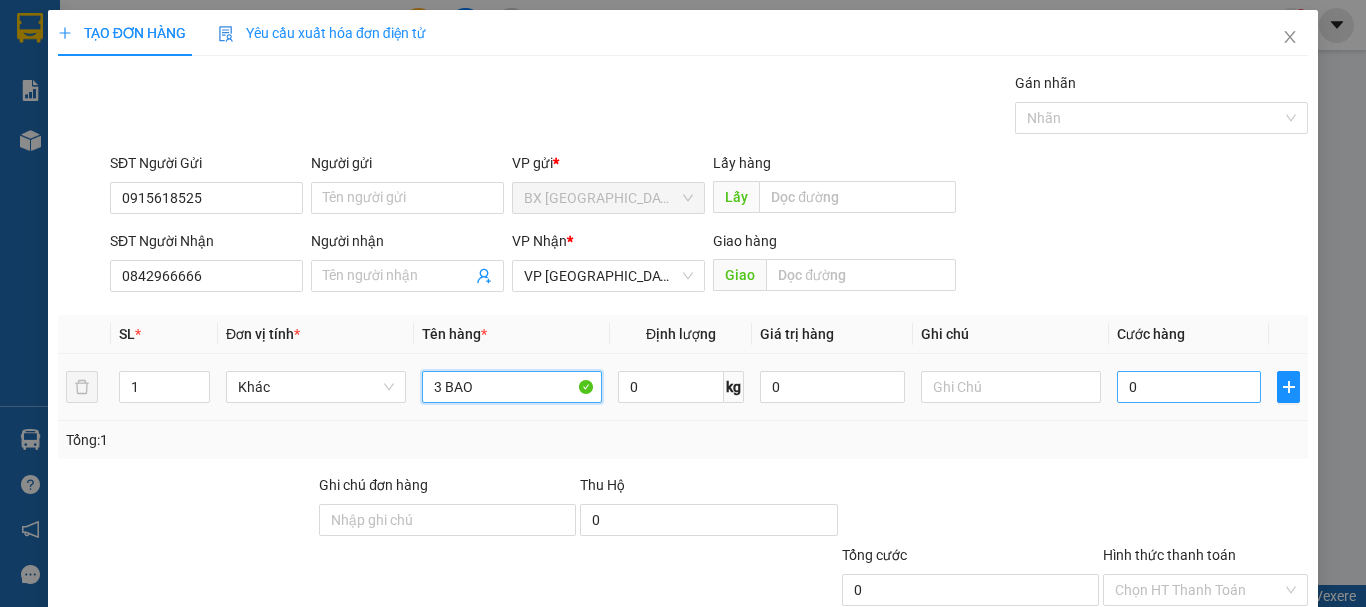 type 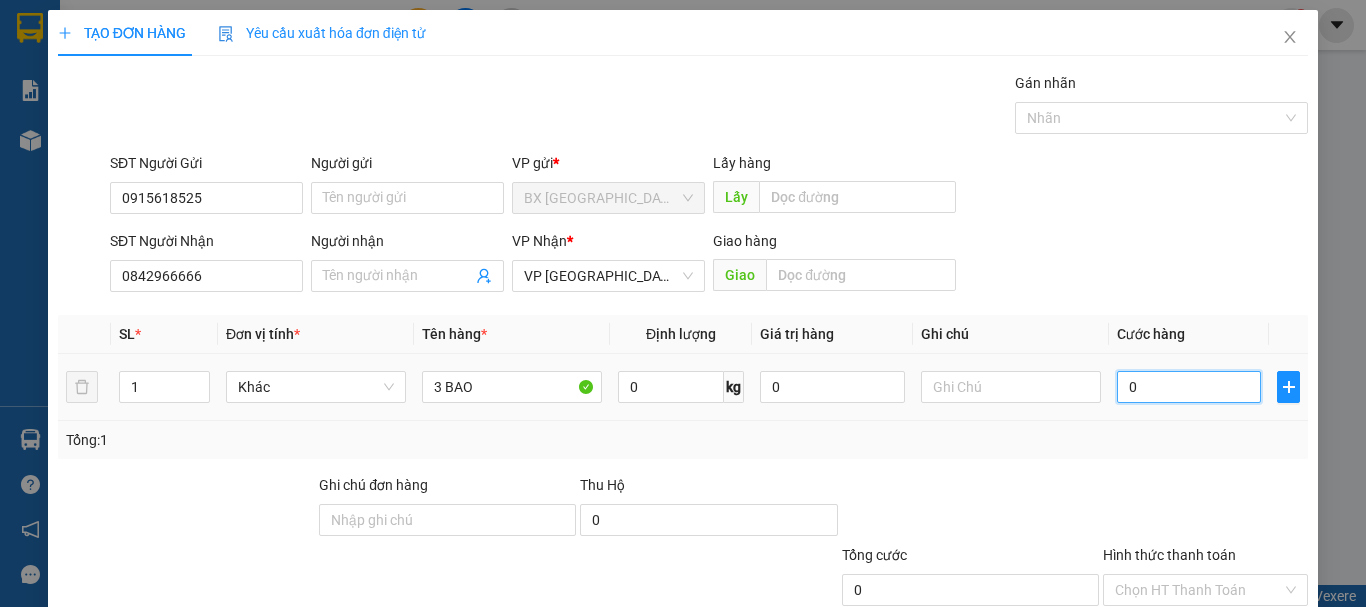 click on "0" at bounding box center [1189, 387] 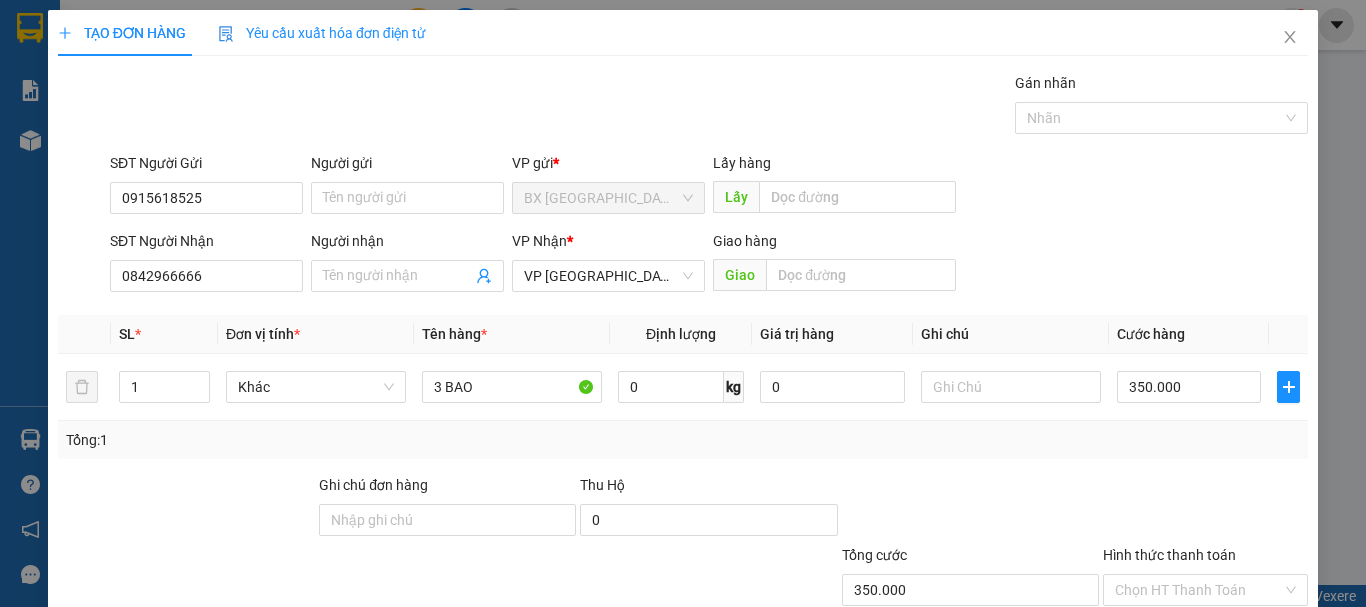 scroll, scrollTop: 133, scrollLeft: 0, axis: vertical 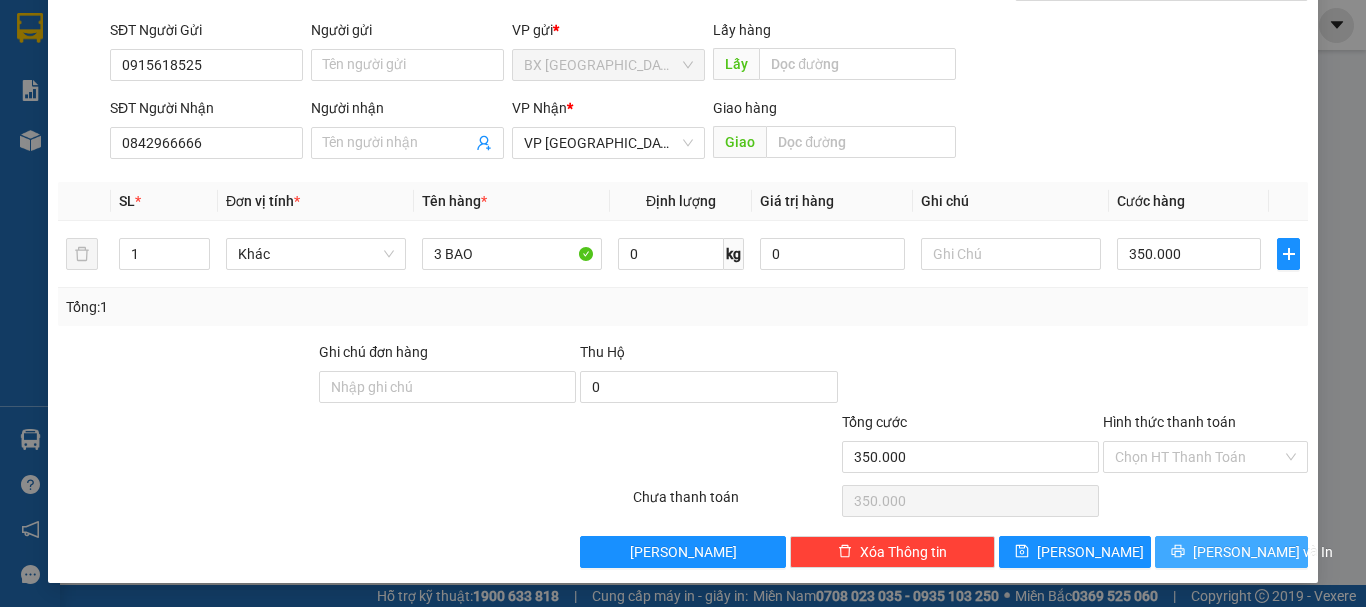 click on "[PERSON_NAME] và In" at bounding box center [1263, 552] 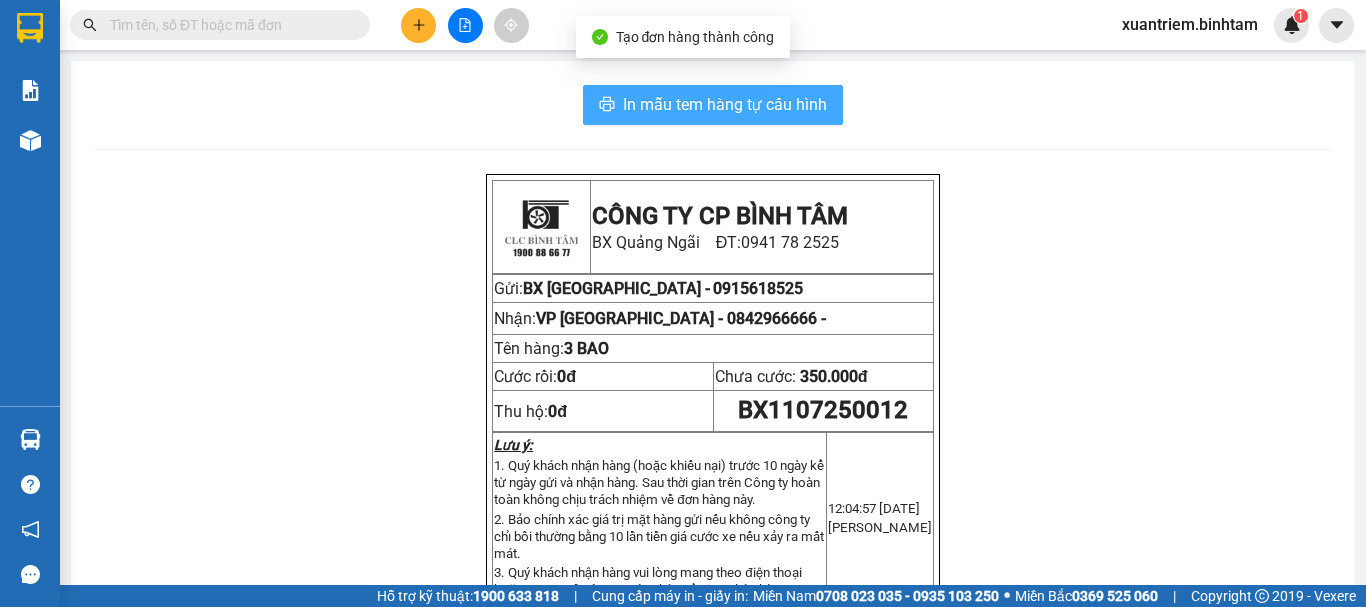 click on "In mẫu tem hàng tự cấu hình" at bounding box center (725, 104) 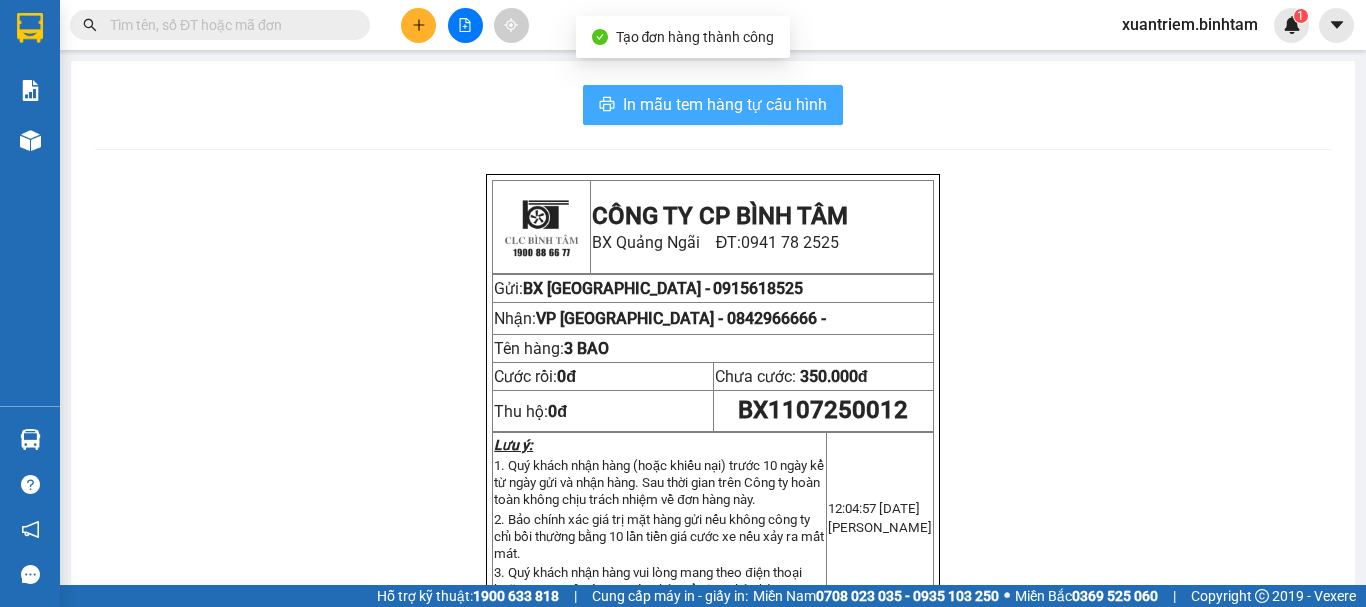 scroll, scrollTop: 0, scrollLeft: 0, axis: both 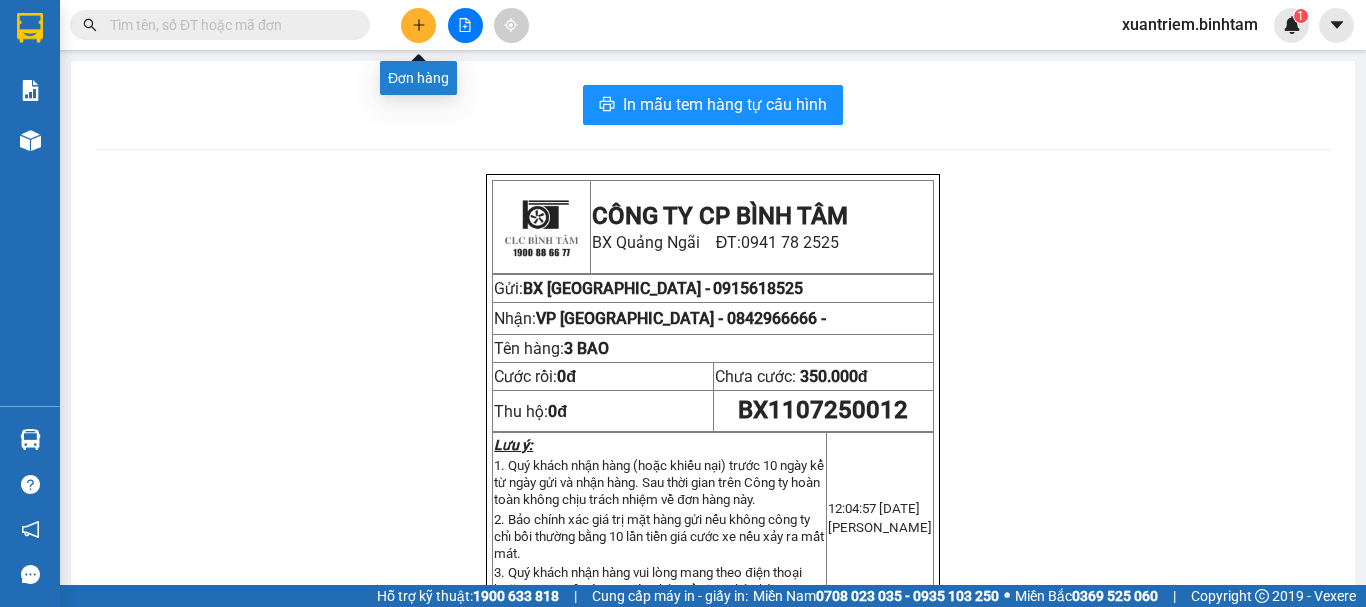 click at bounding box center [418, 25] 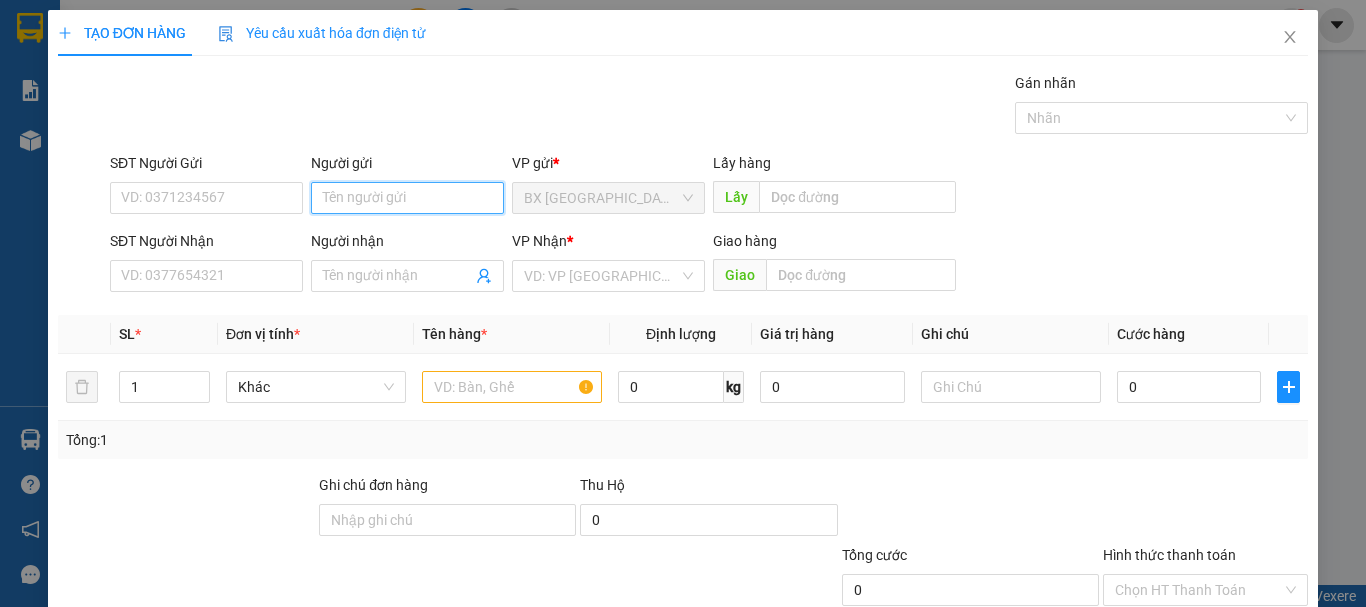 click on "Người gửi" at bounding box center (407, 198) 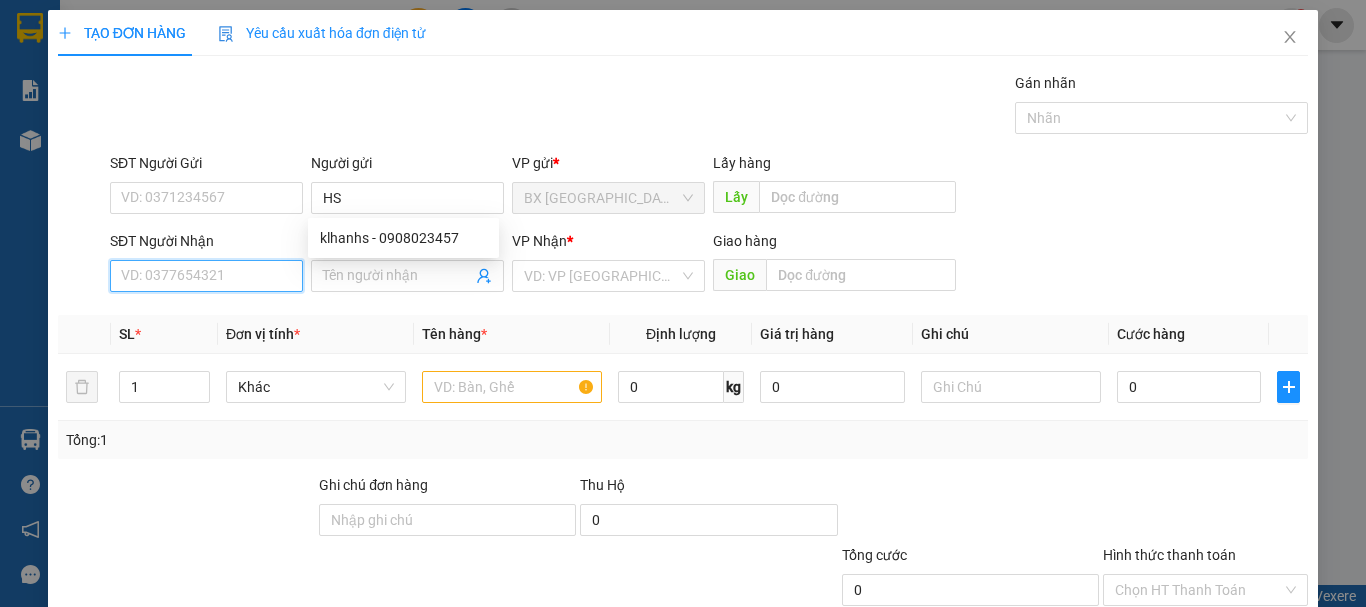 click on "SĐT Người Nhận" at bounding box center [206, 276] 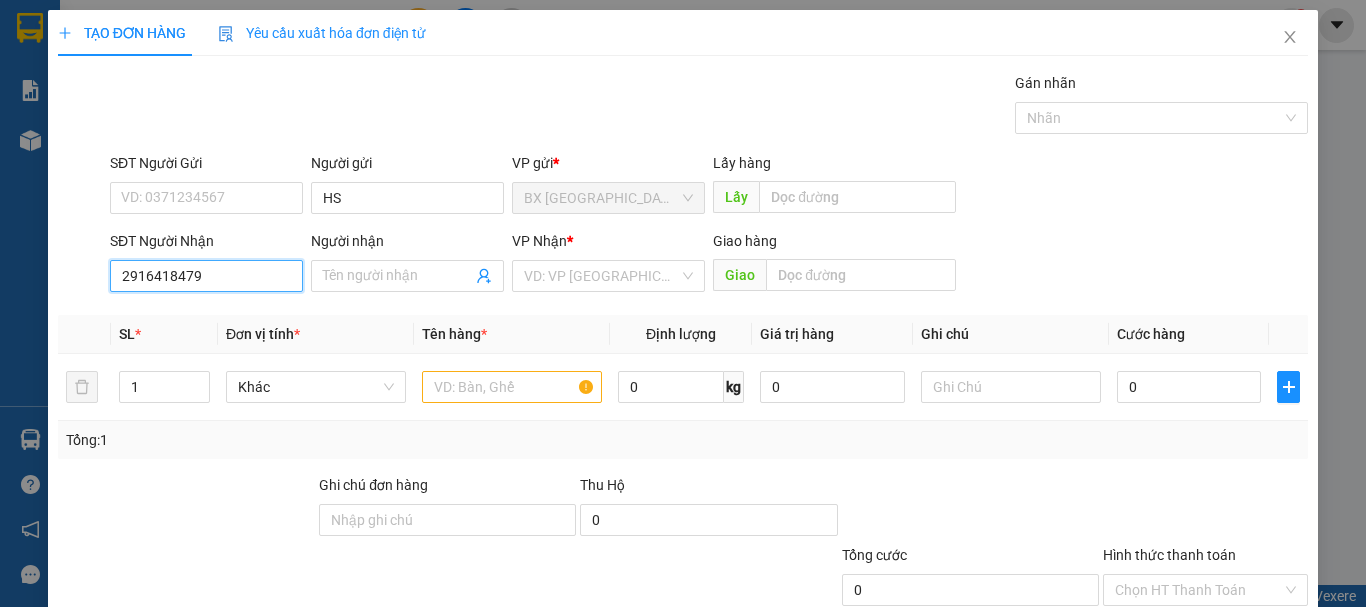drag, startPoint x: 119, startPoint y: 277, endPoint x: 127, endPoint y: 267, distance: 12.806249 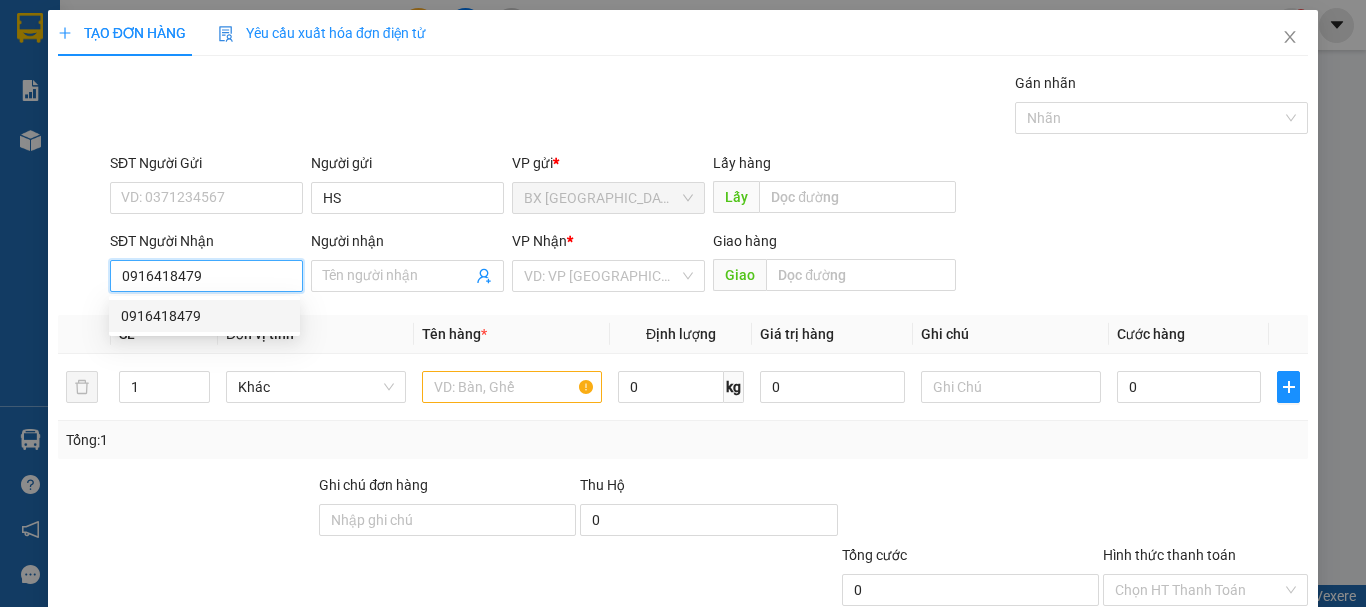click on "0916418479" at bounding box center (206, 276) 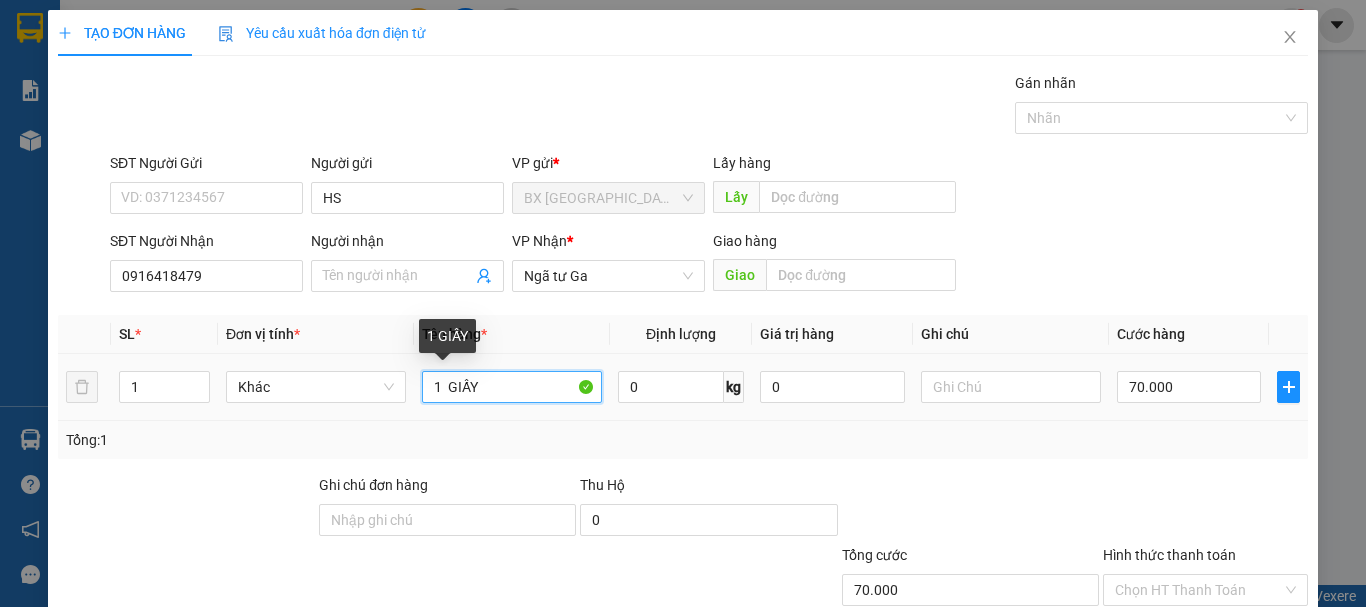 click on "1  GIẤY" at bounding box center [512, 387] 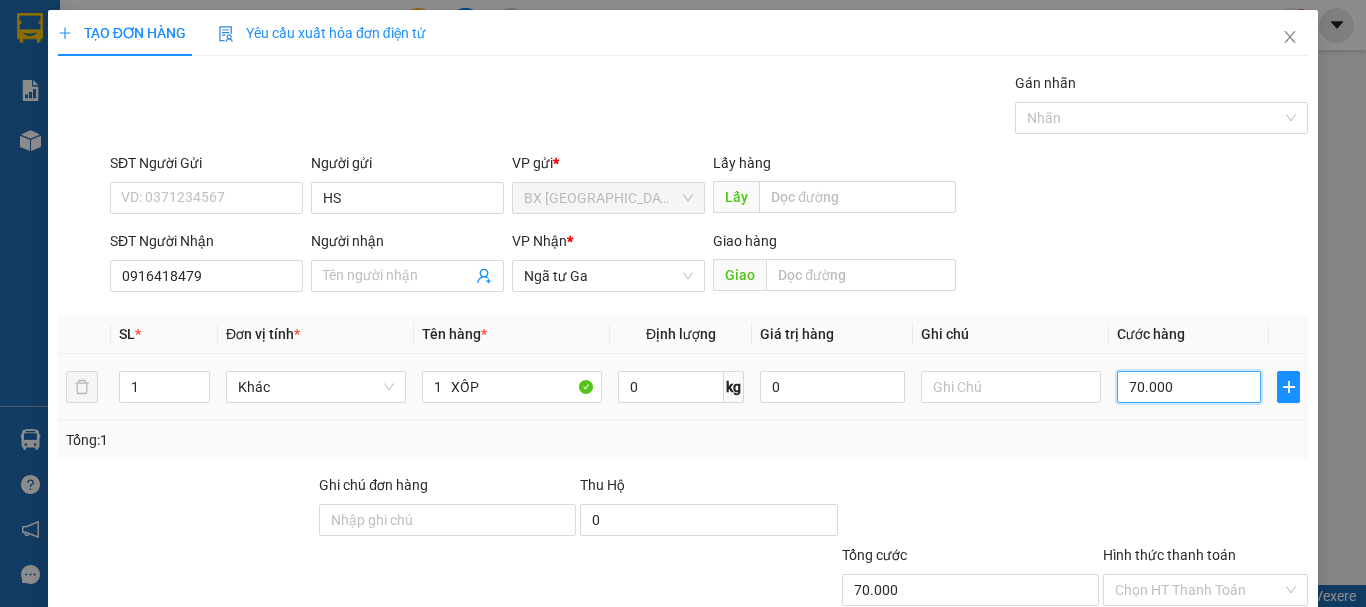 click on "70.000" at bounding box center [1189, 387] 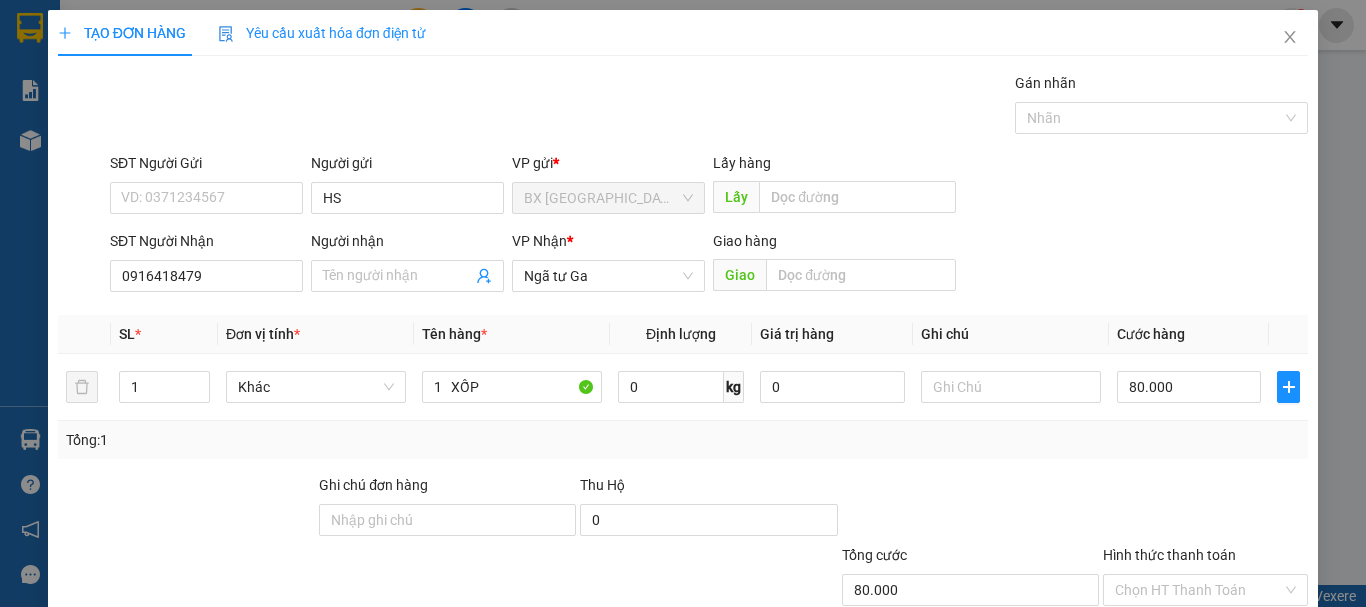 scroll, scrollTop: 133, scrollLeft: 0, axis: vertical 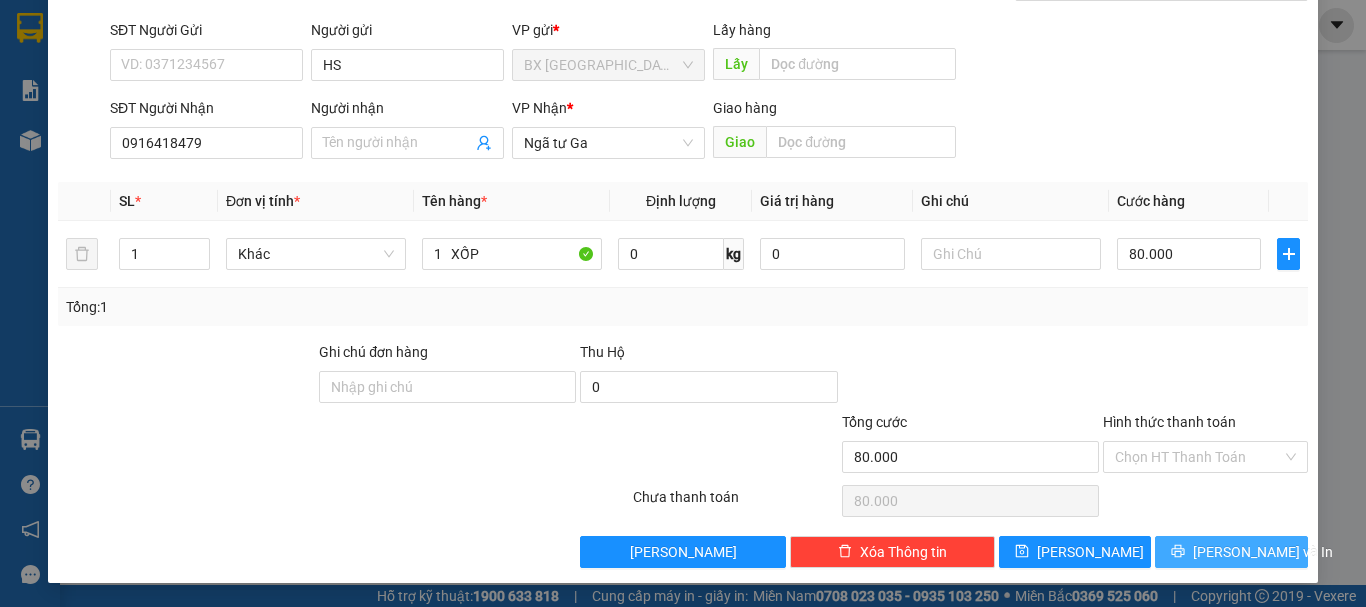 click on "[PERSON_NAME] và In" at bounding box center (1263, 552) 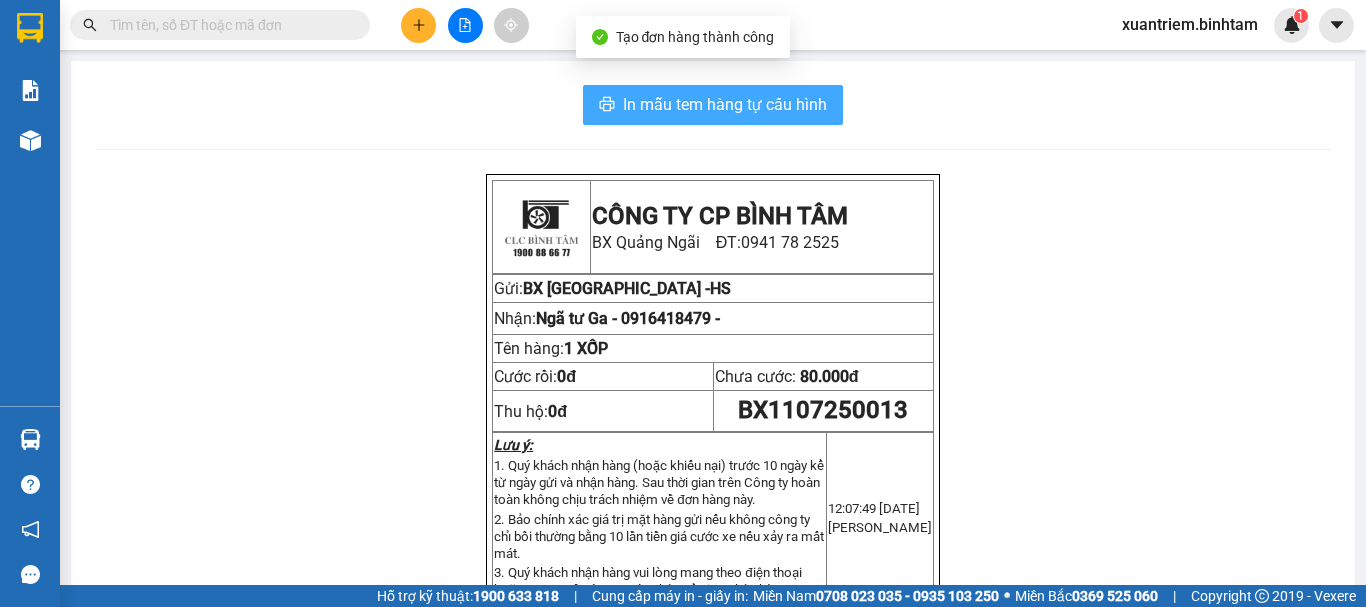 click on "In mẫu tem hàng tự cấu hình" at bounding box center (725, 104) 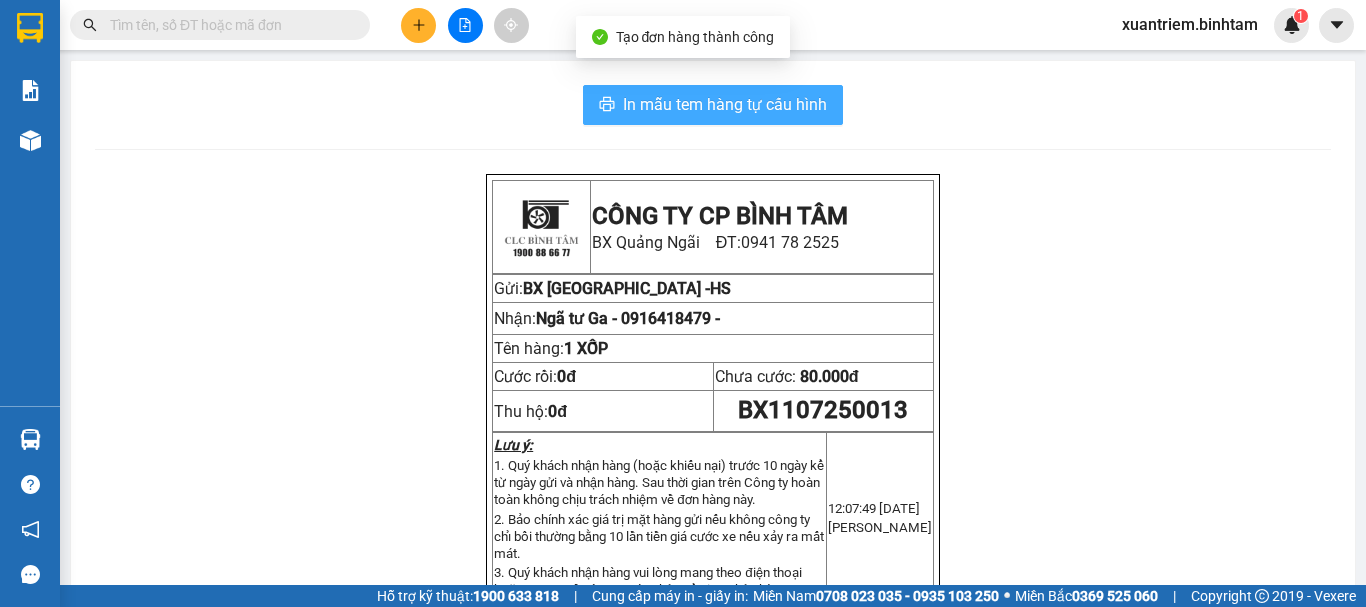 scroll, scrollTop: 0, scrollLeft: 0, axis: both 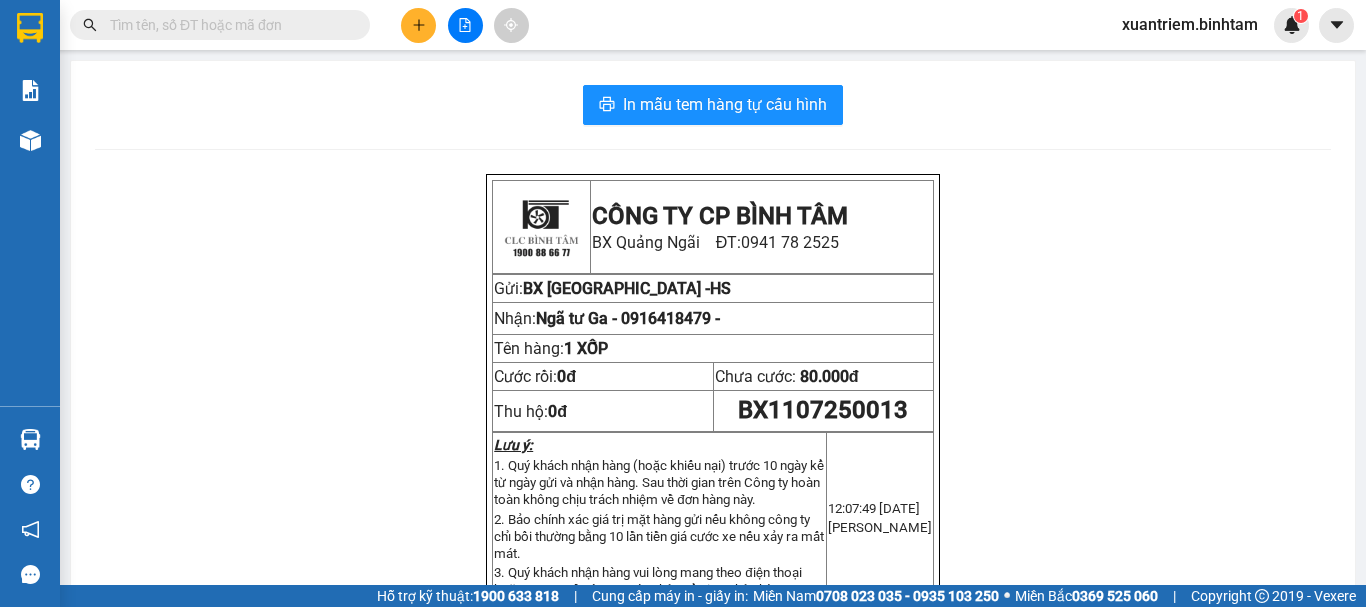 click at bounding box center [418, 25] 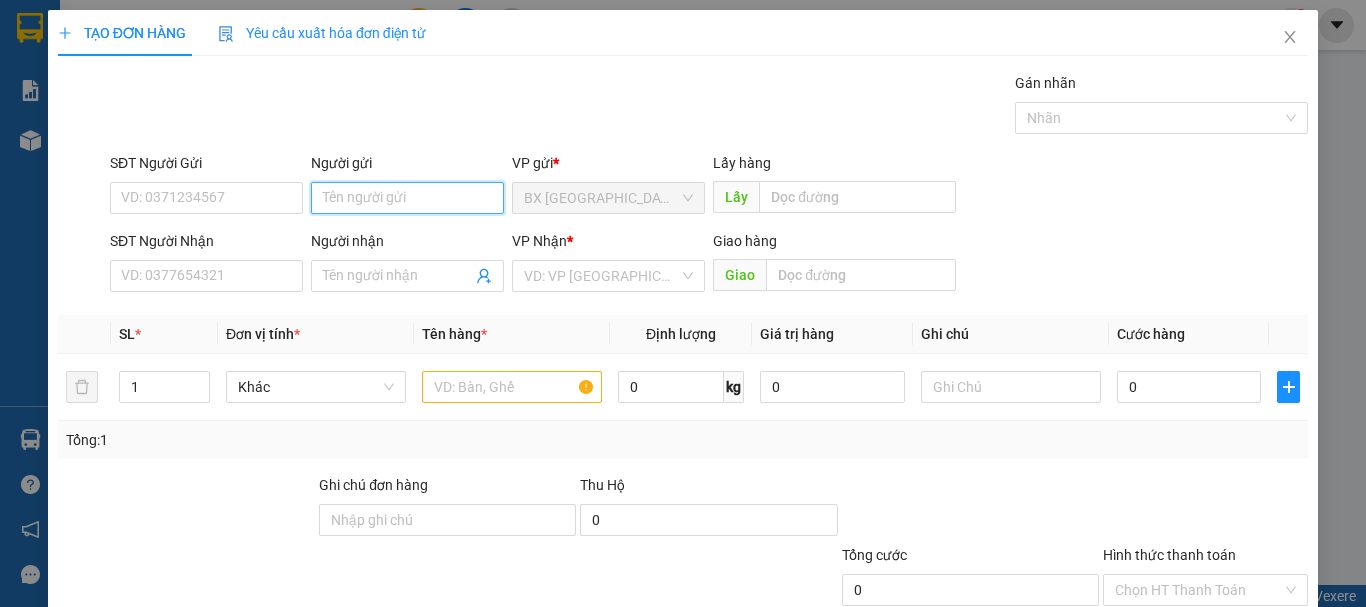 click on "Người gửi" at bounding box center [407, 198] 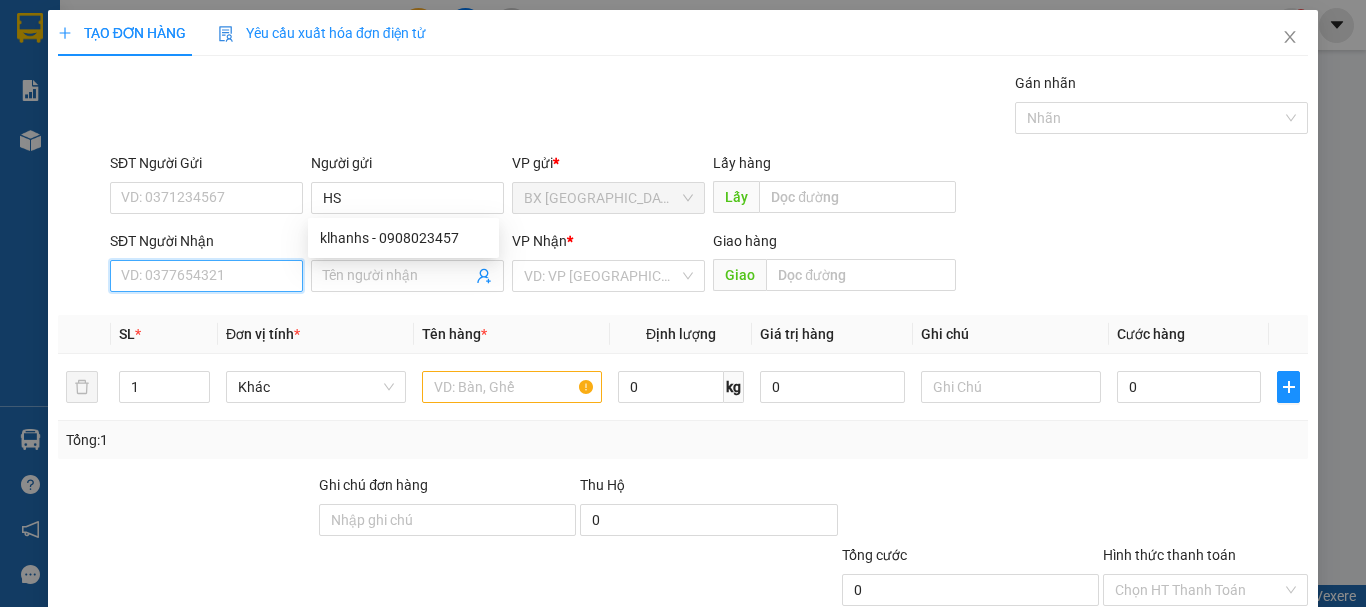 click on "SĐT Người Nhận" at bounding box center (206, 276) 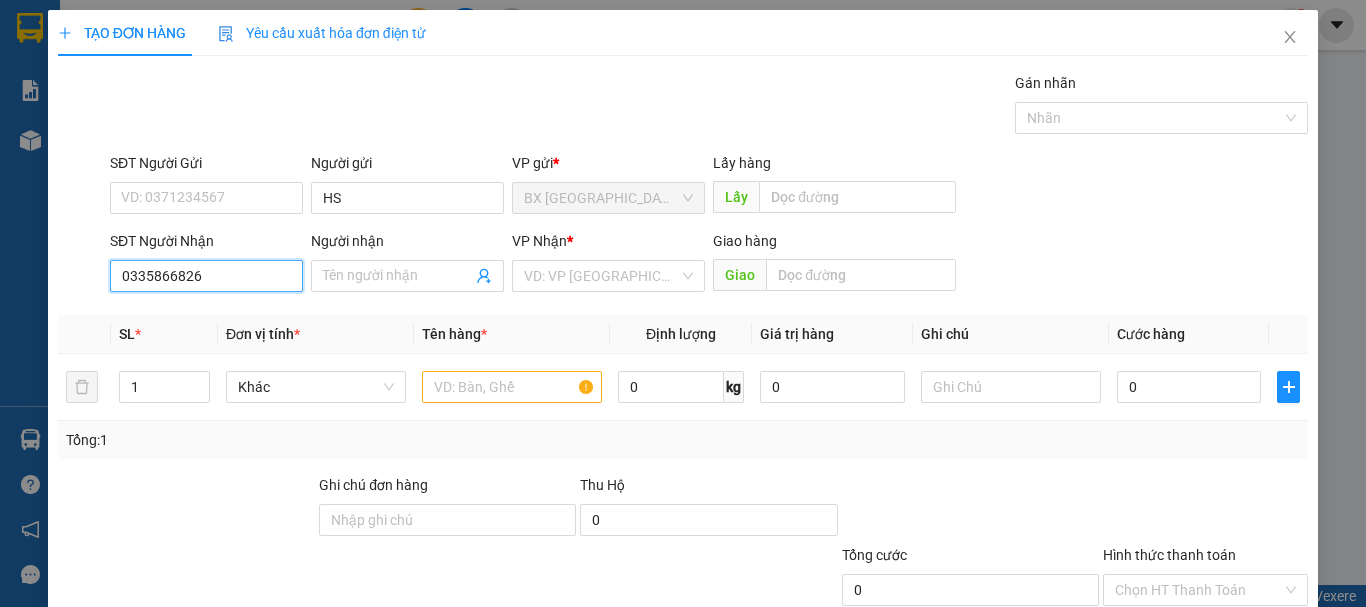 click on "0335866826" at bounding box center [206, 276] 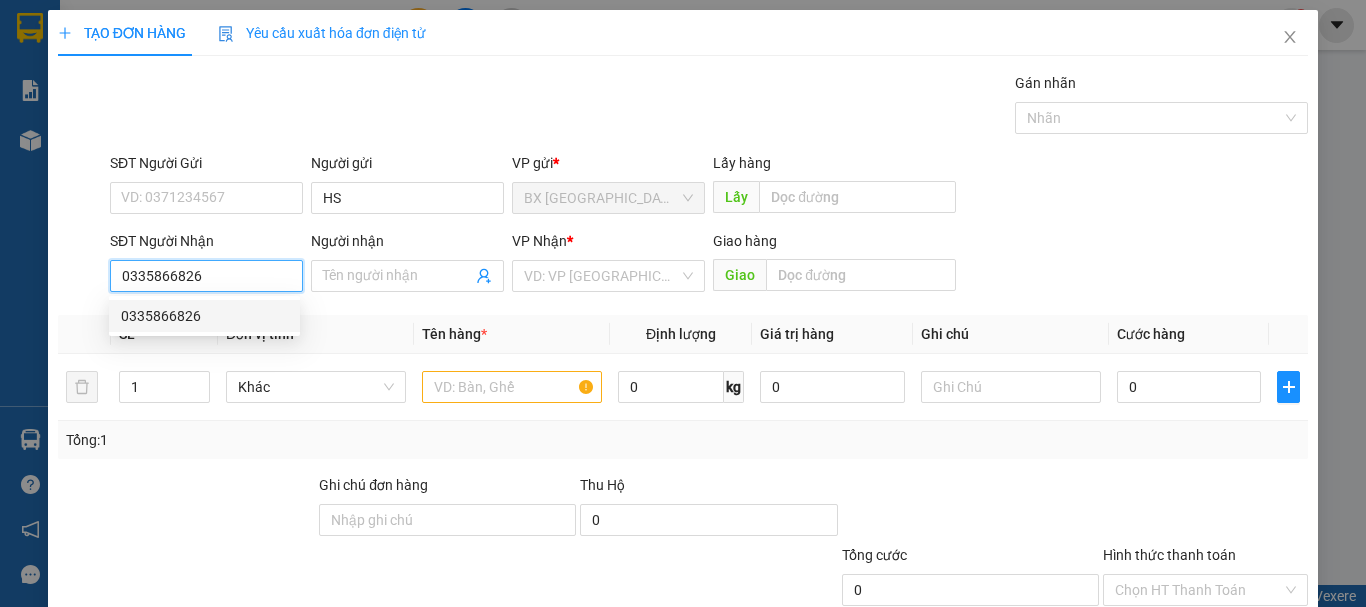 click on "0335866826" at bounding box center (204, 316) 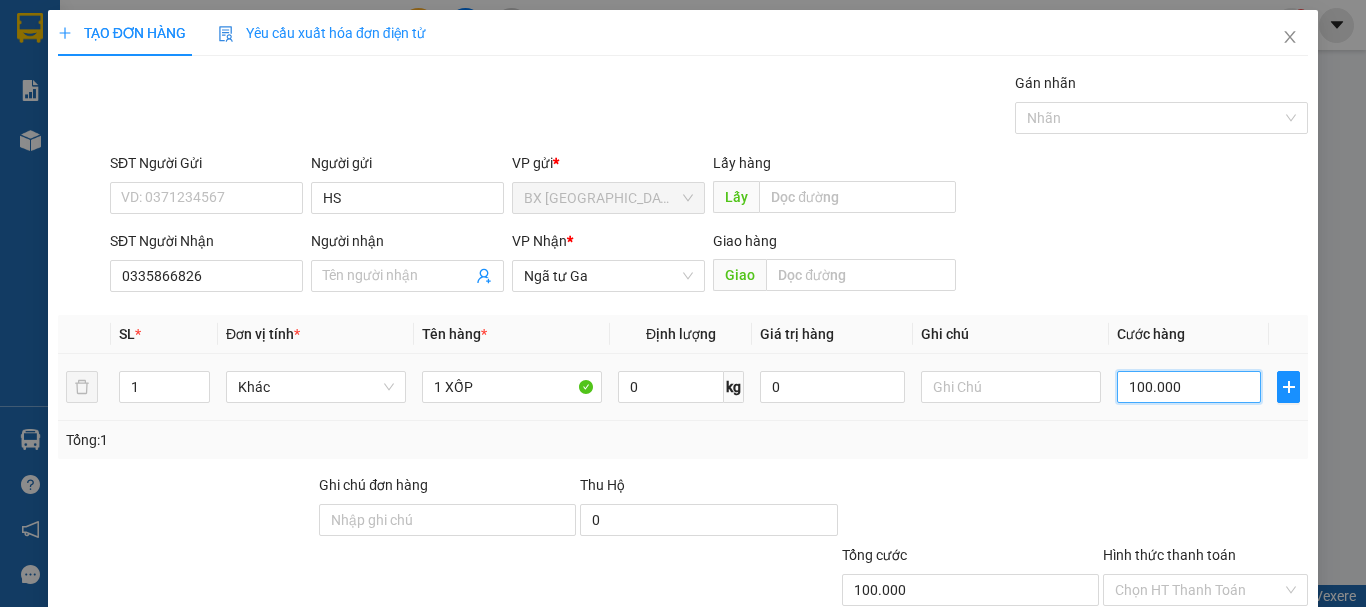 click on "100.000" at bounding box center [1189, 387] 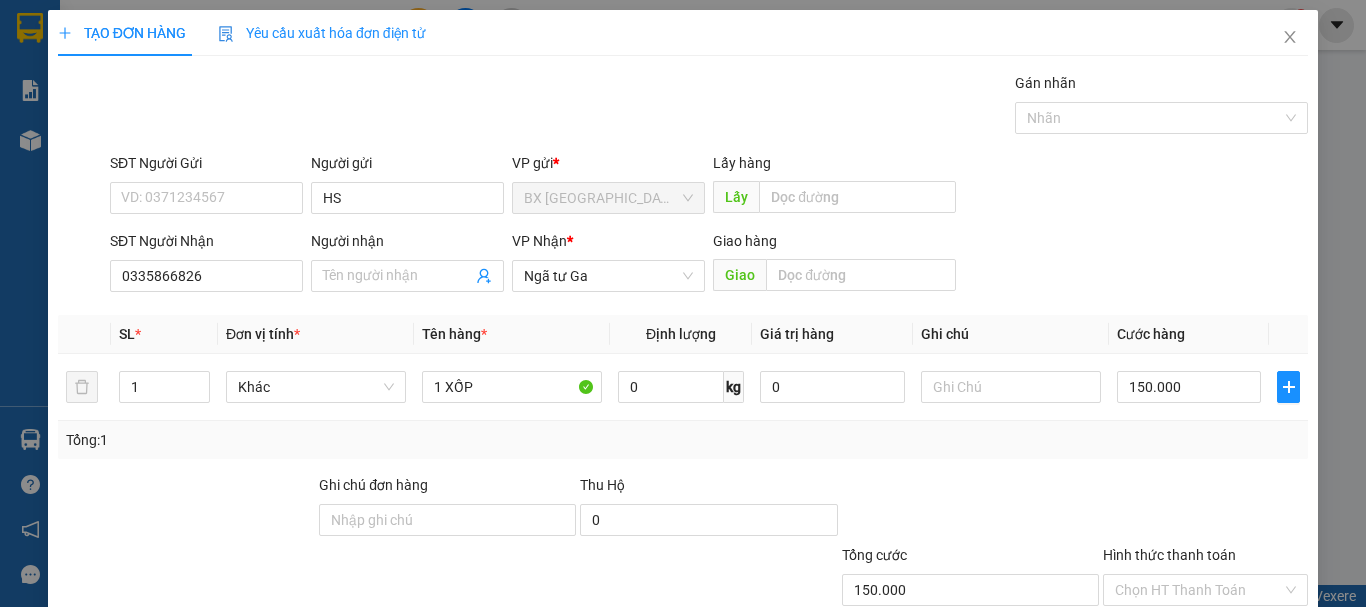 scroll, scrollTop: 133, scrollLeft: 0, axis: vertical 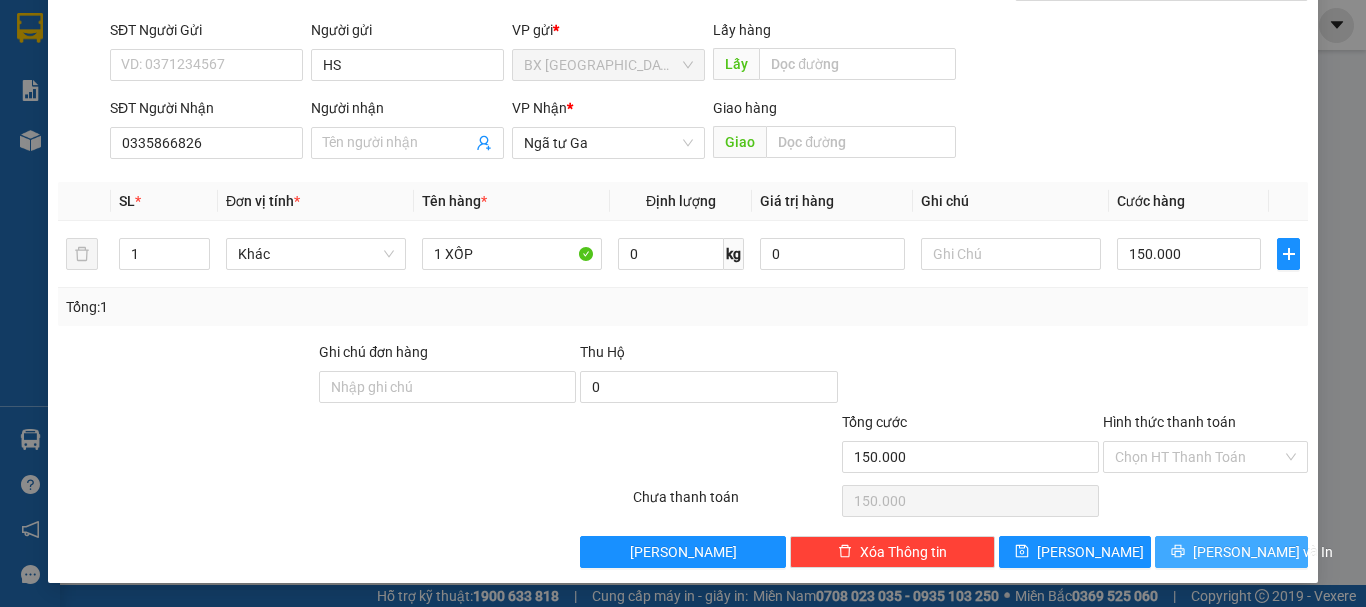 click 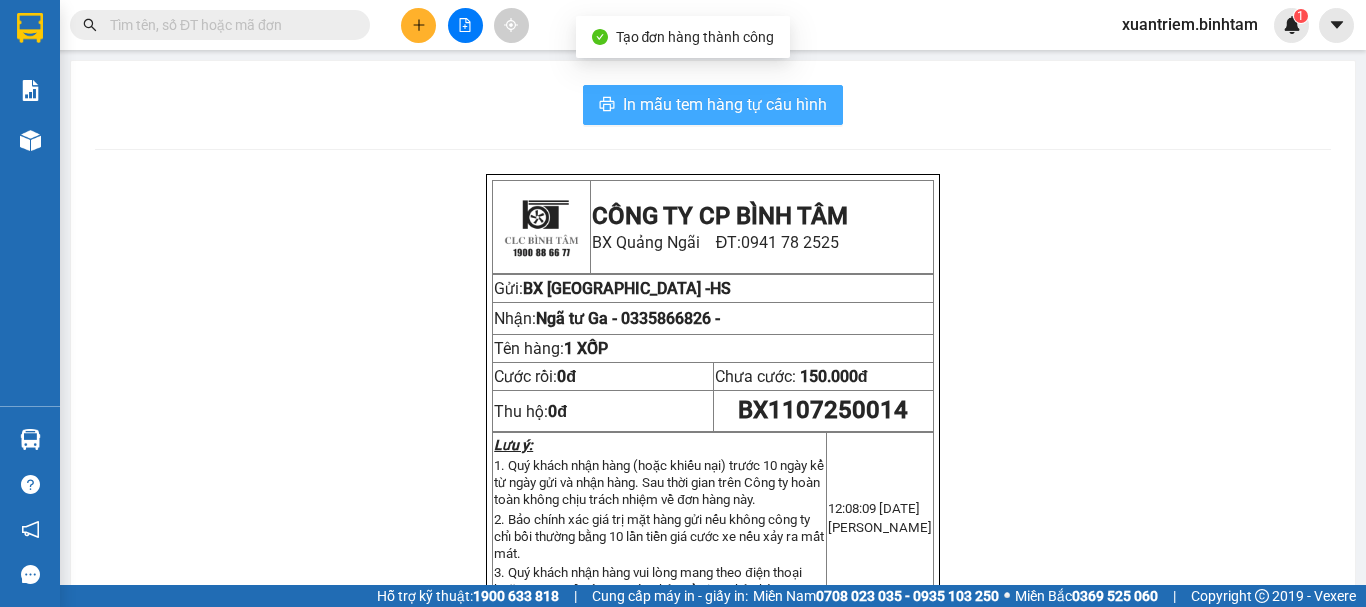 click on "In mẫu tem hàng tự cấu hình" at bounding box center [725, 104] 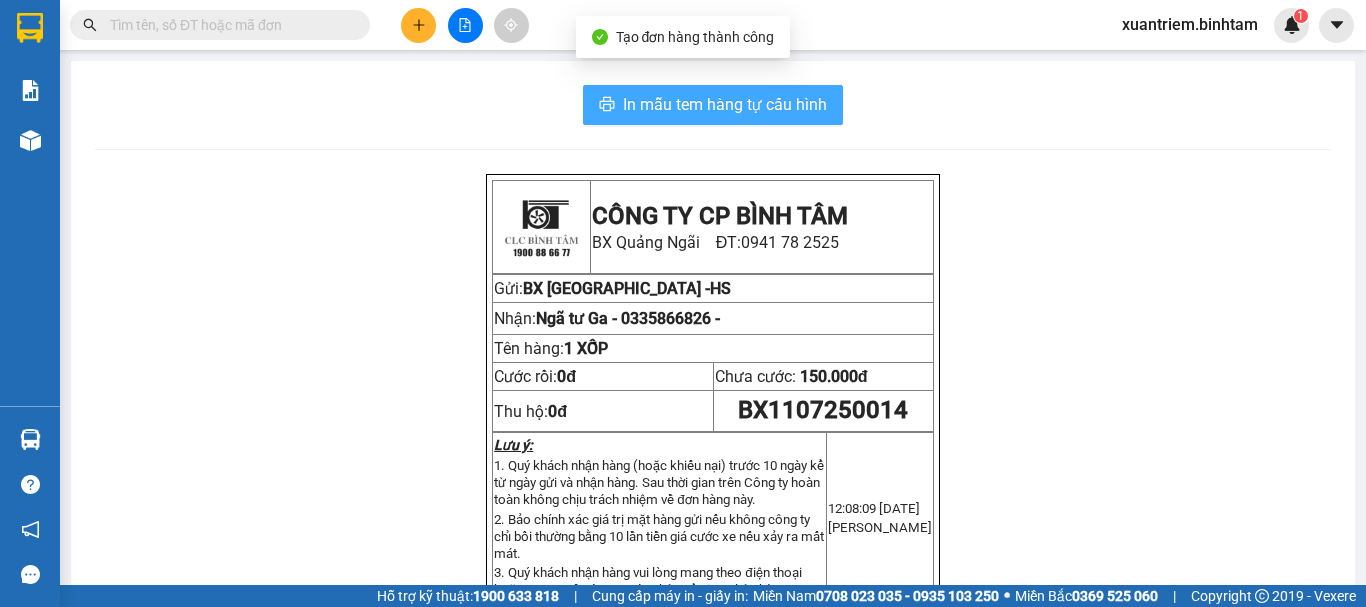 scroll, scrollTop: 0, scrollLeft: 0, axis: both 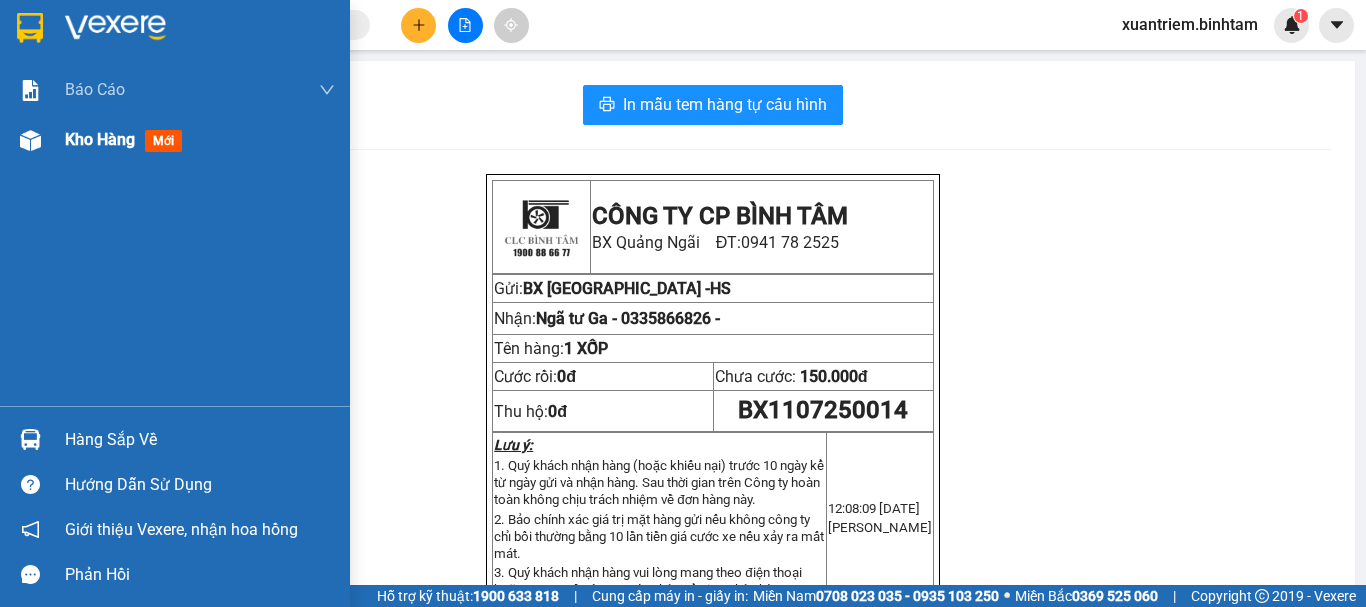 click at bounding box center [30, 140] 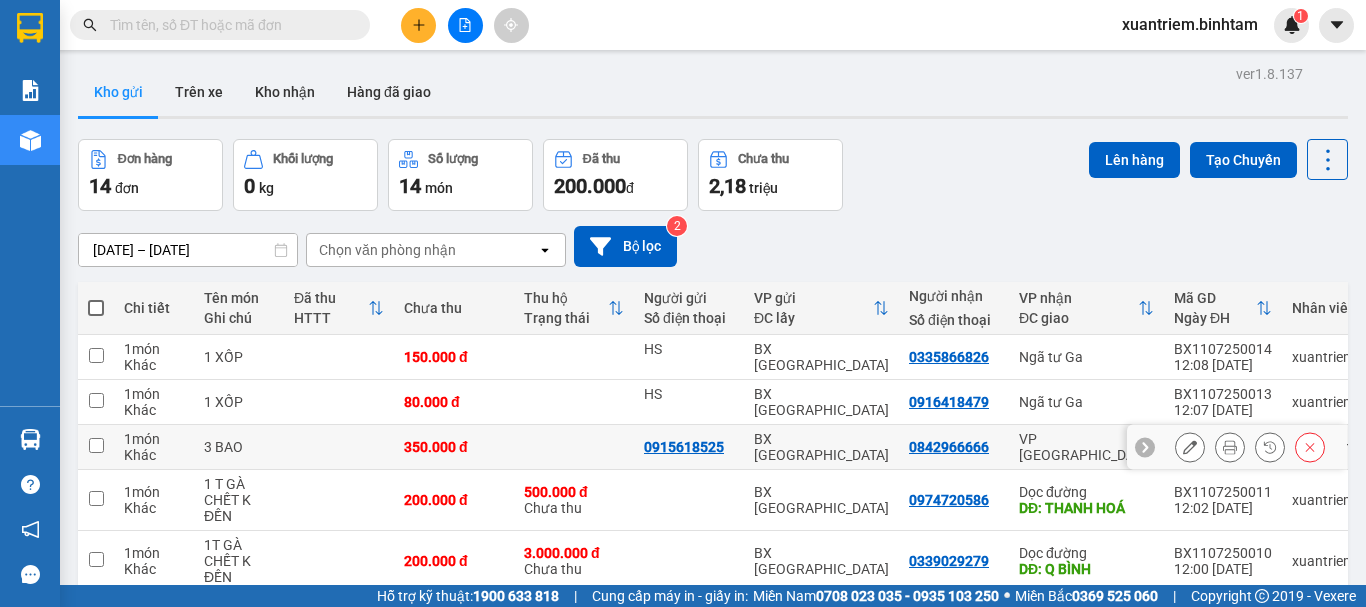 click at bounding box center (339, 447) 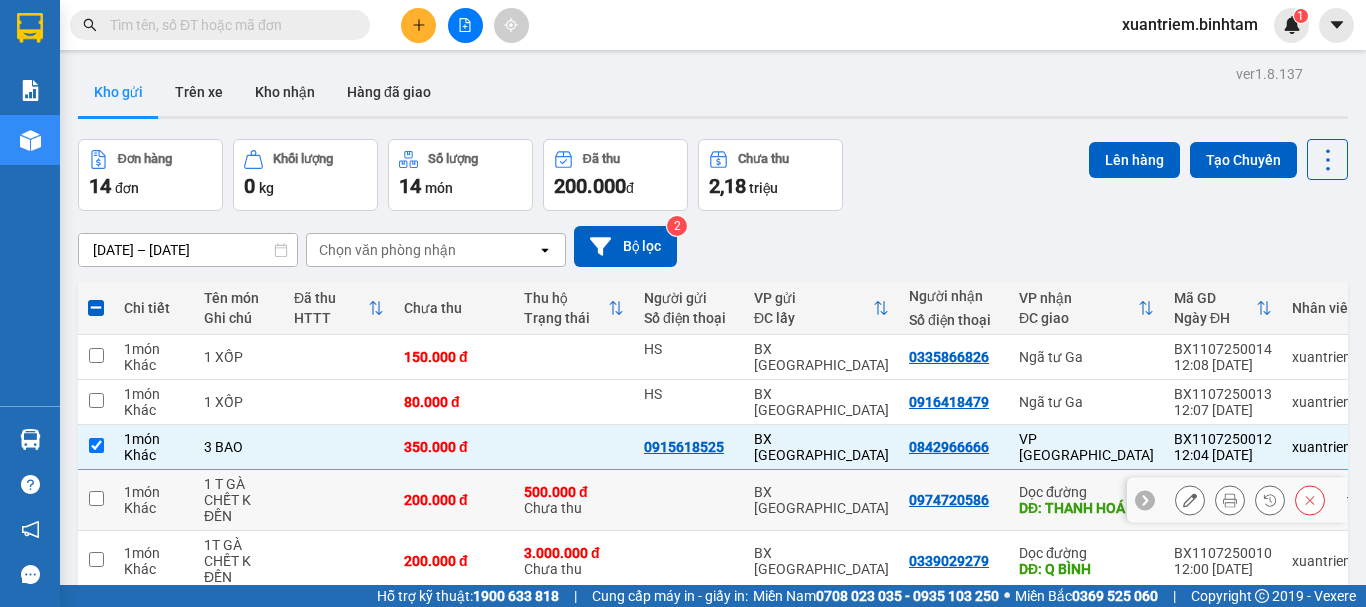 click at bounding box center (339, 500) 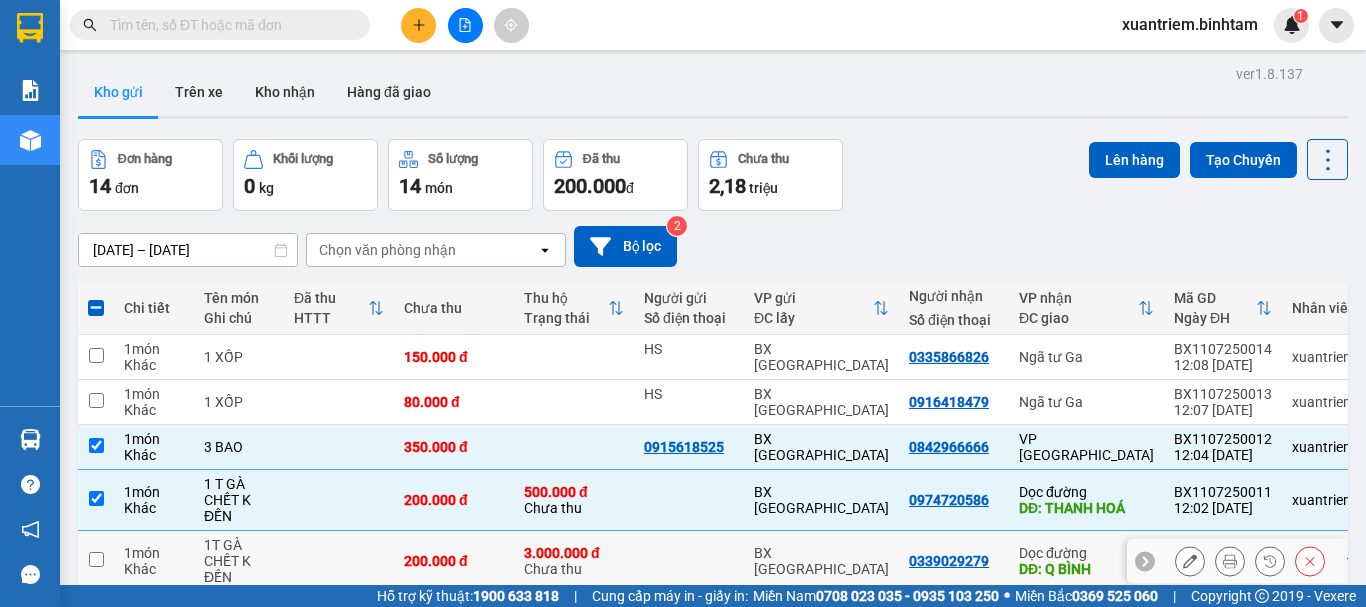 click at bounding box center [339, 561] 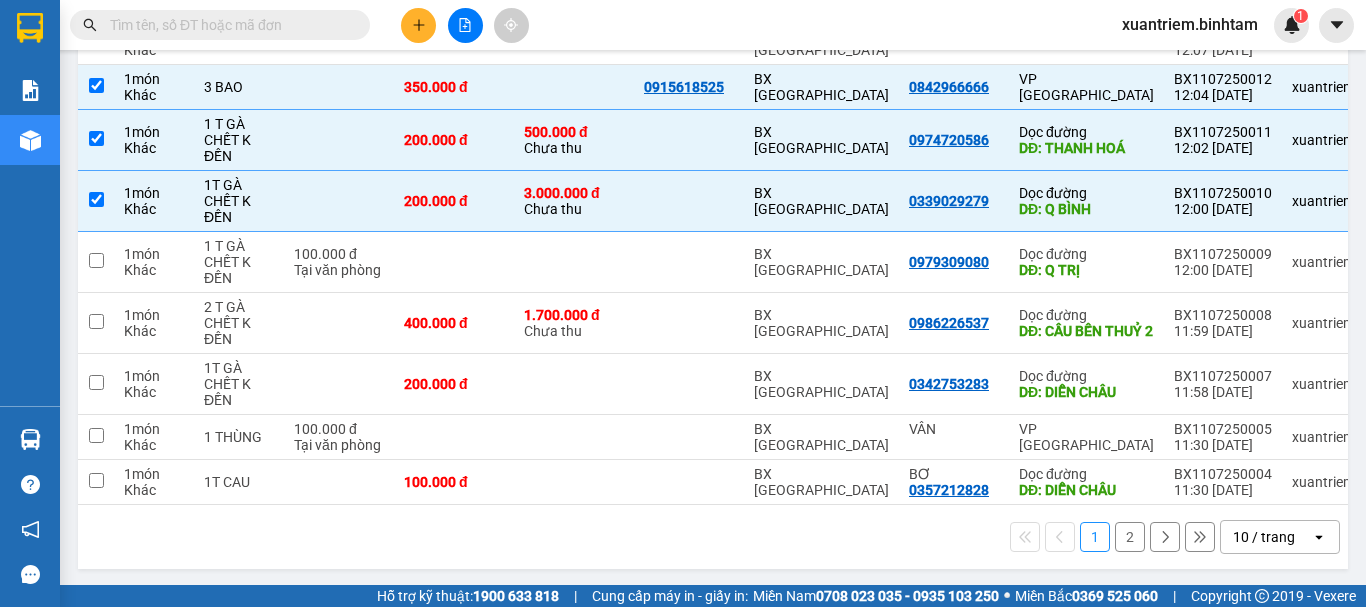 scroll, scrollTop: 370, scrollLeft: 0, axis: vertical 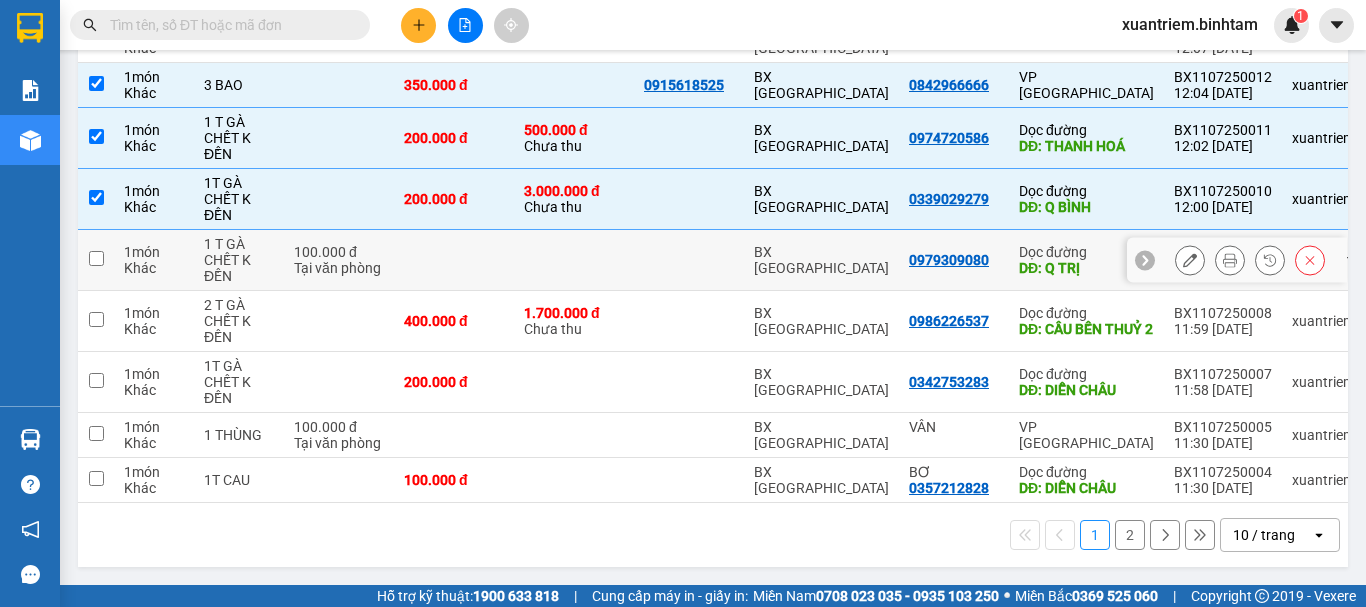 click on "100.000 đ" at bounding box center [339, 252] 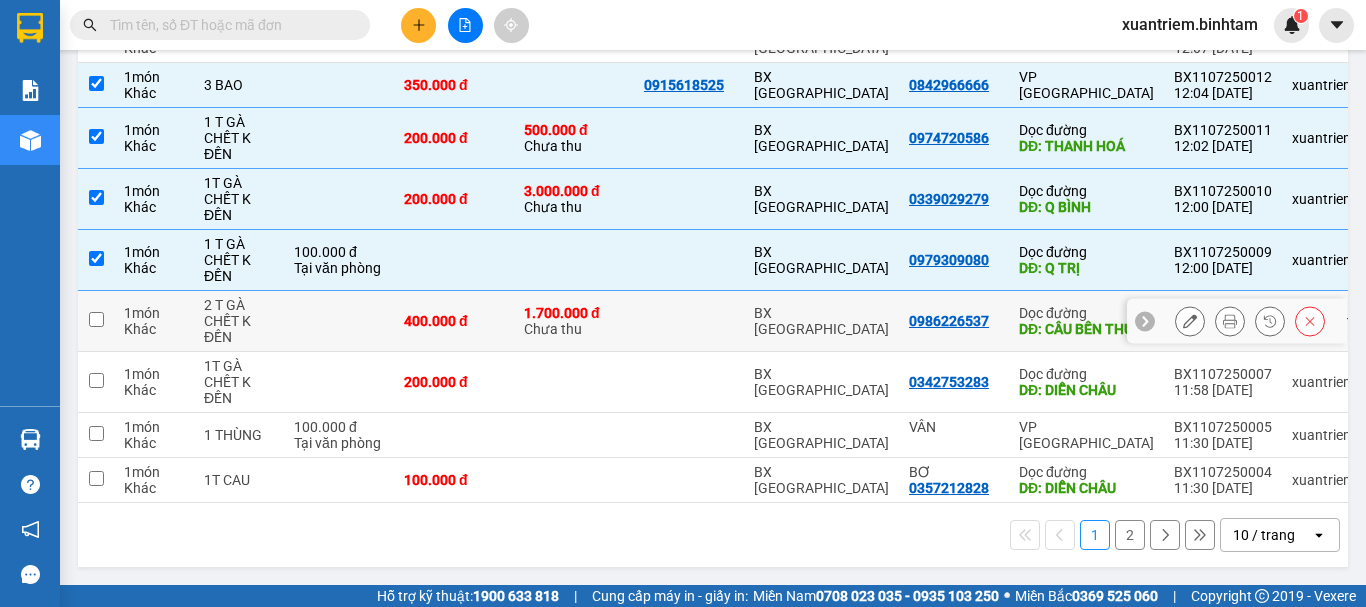 click at bounding box center (339, 321) 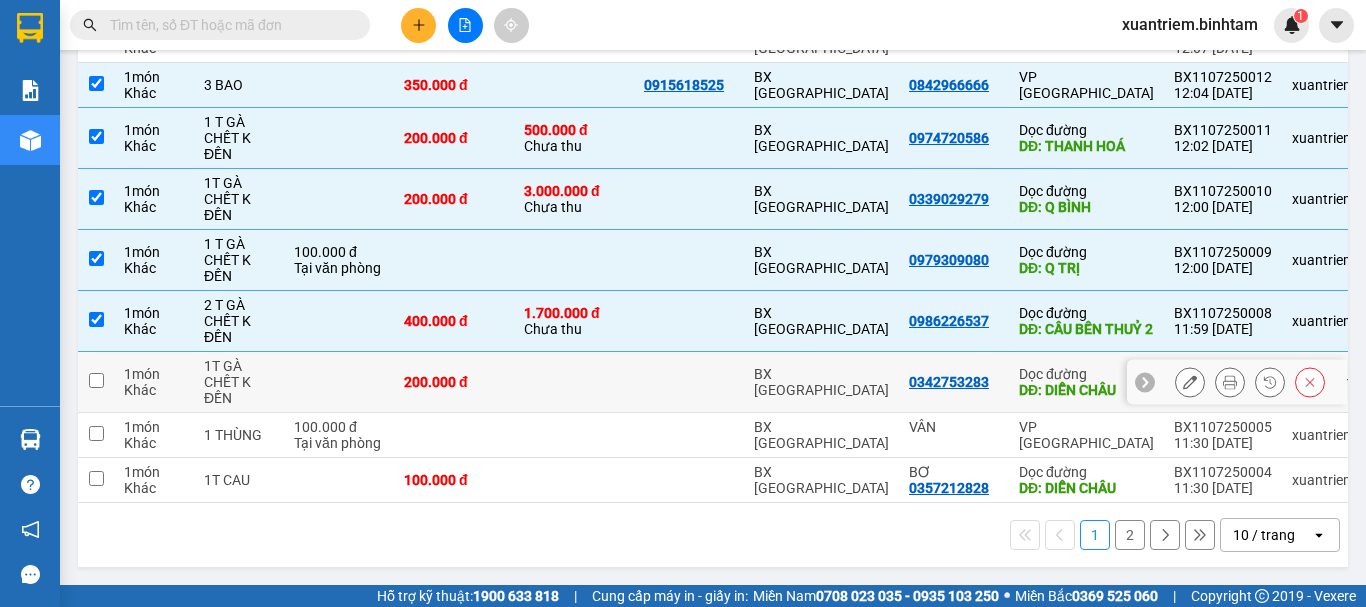 click at bounding box center (339, 382) 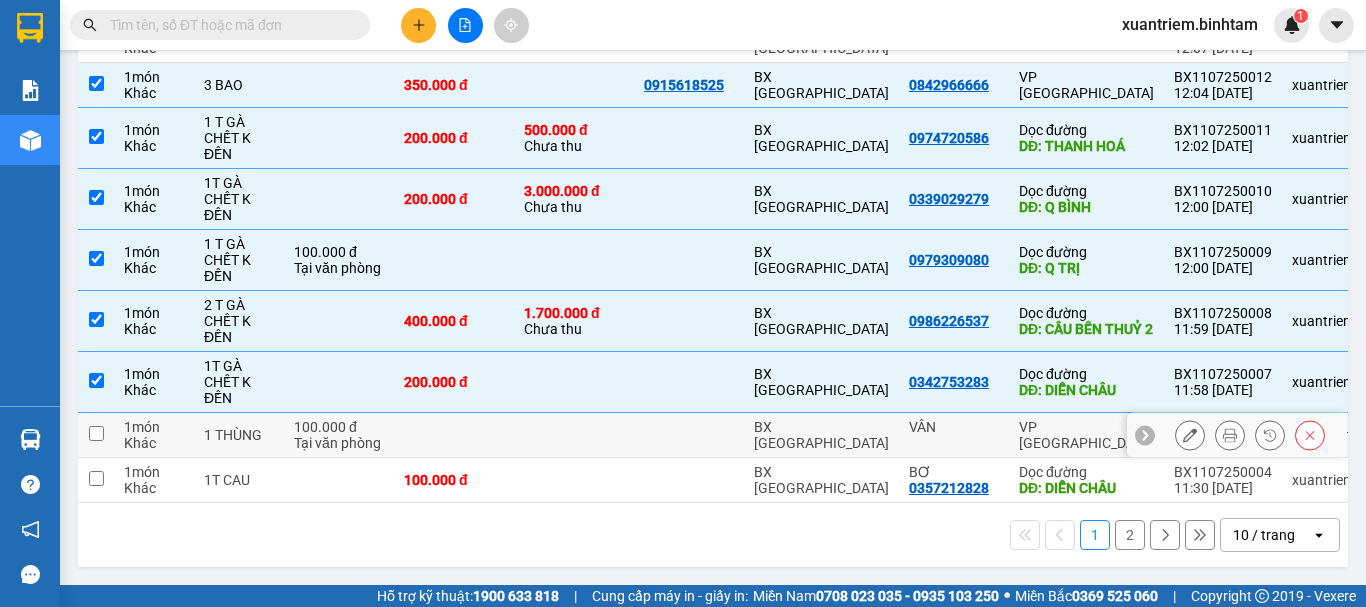 click on "100.000 đ" at bounding box center (339, 427) 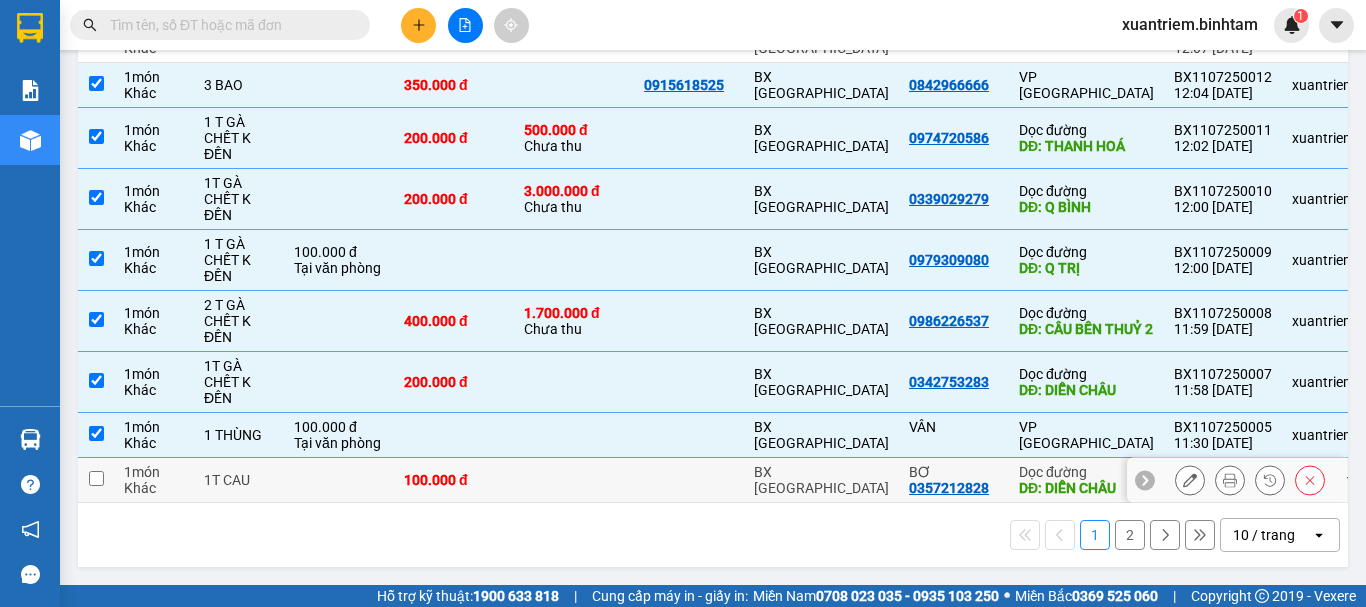 click at bounding box center (339, 480) 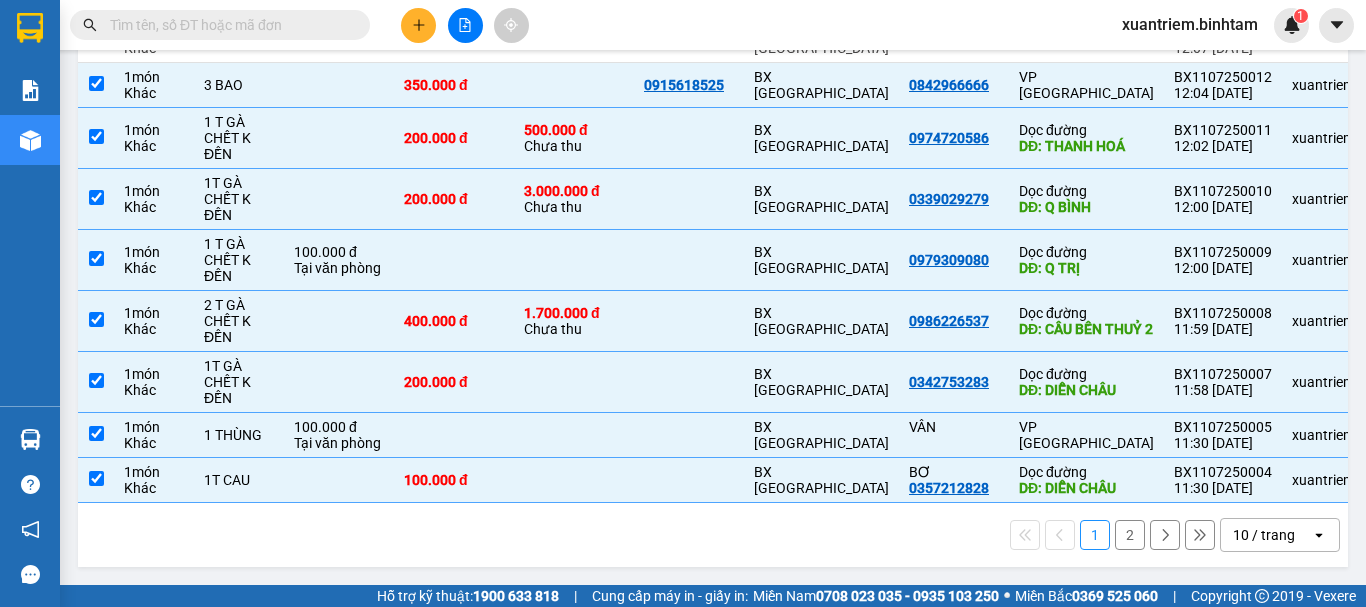scroll, scrollTop: 0, scrollLeft: 0, axis: both 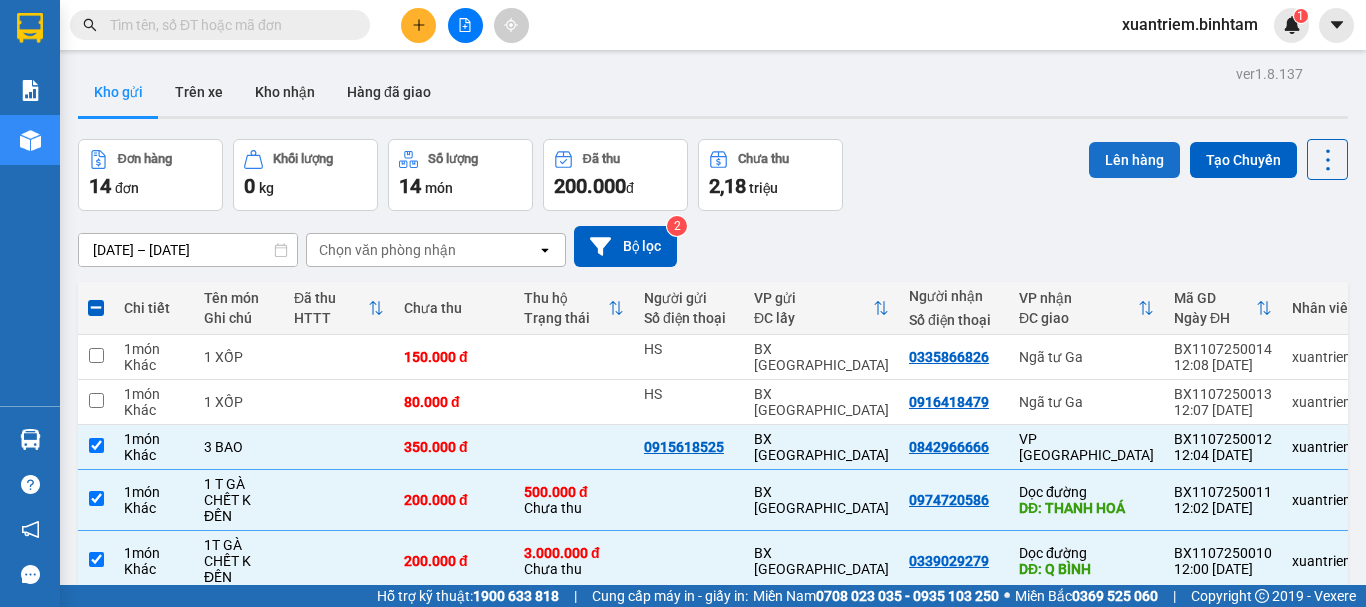 click on "Lên hàng" at bounding box center [1134, 160] 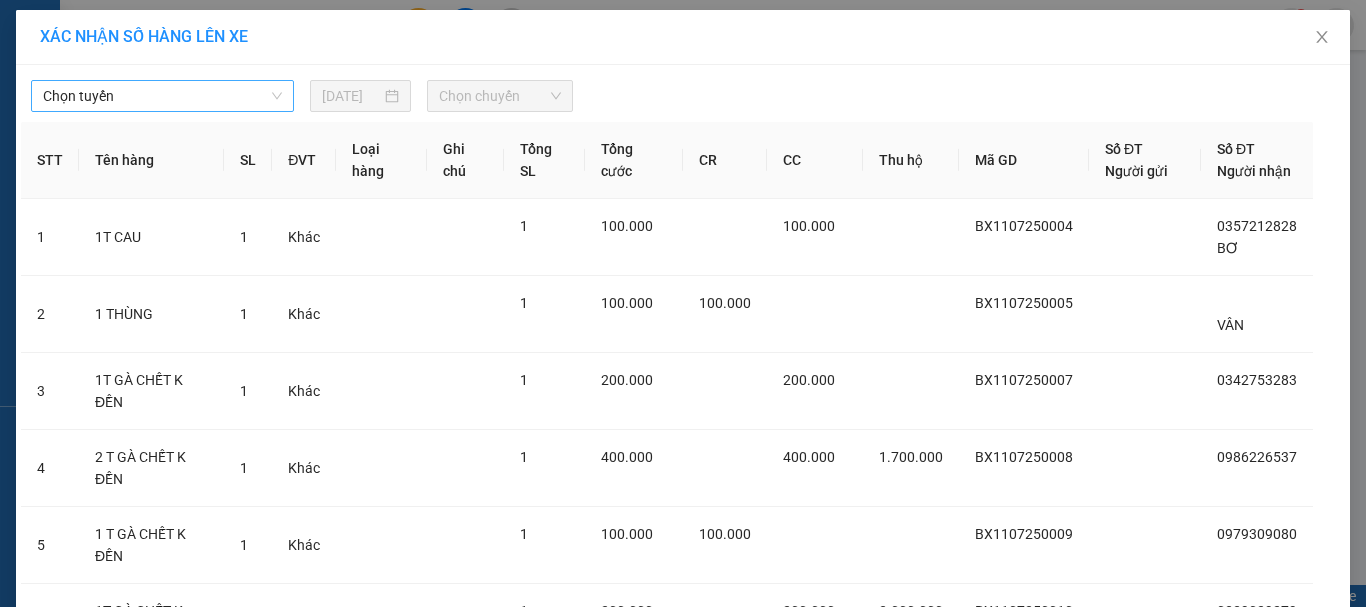 click on "Chọn tuyến" at bounding box center [162, 96] 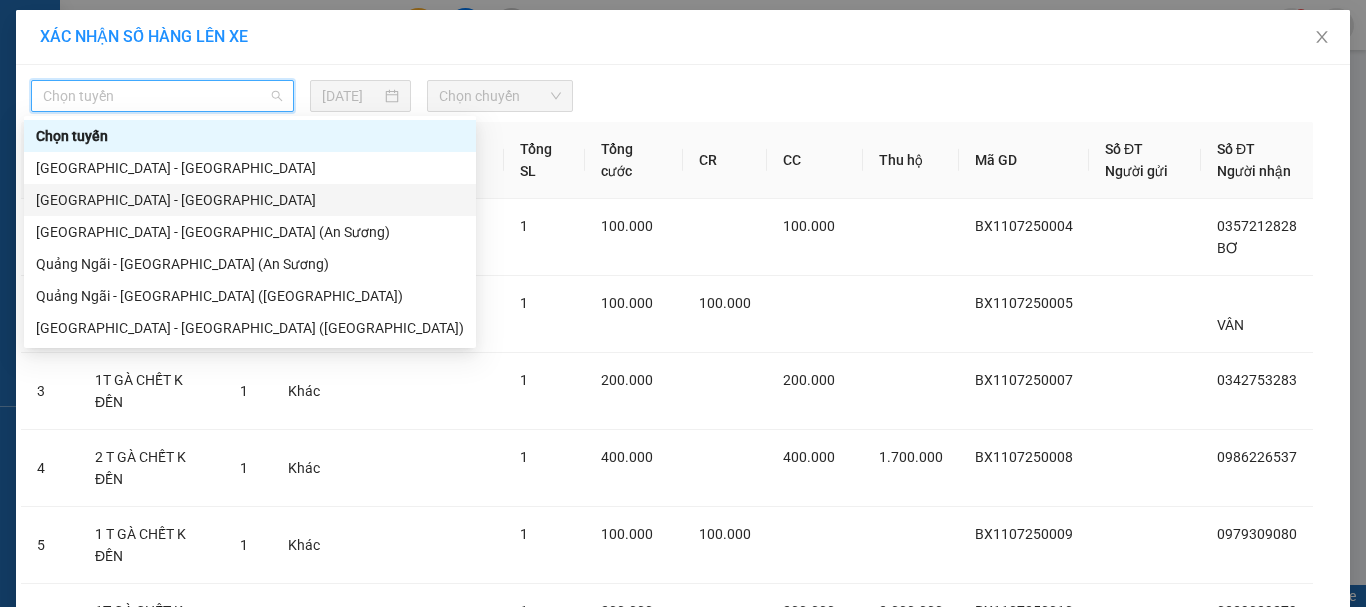 click on "[GEOGRAPHIC_DATA] - [GEOGRAPHIC_DATA]" at bounding box center [250, 200] 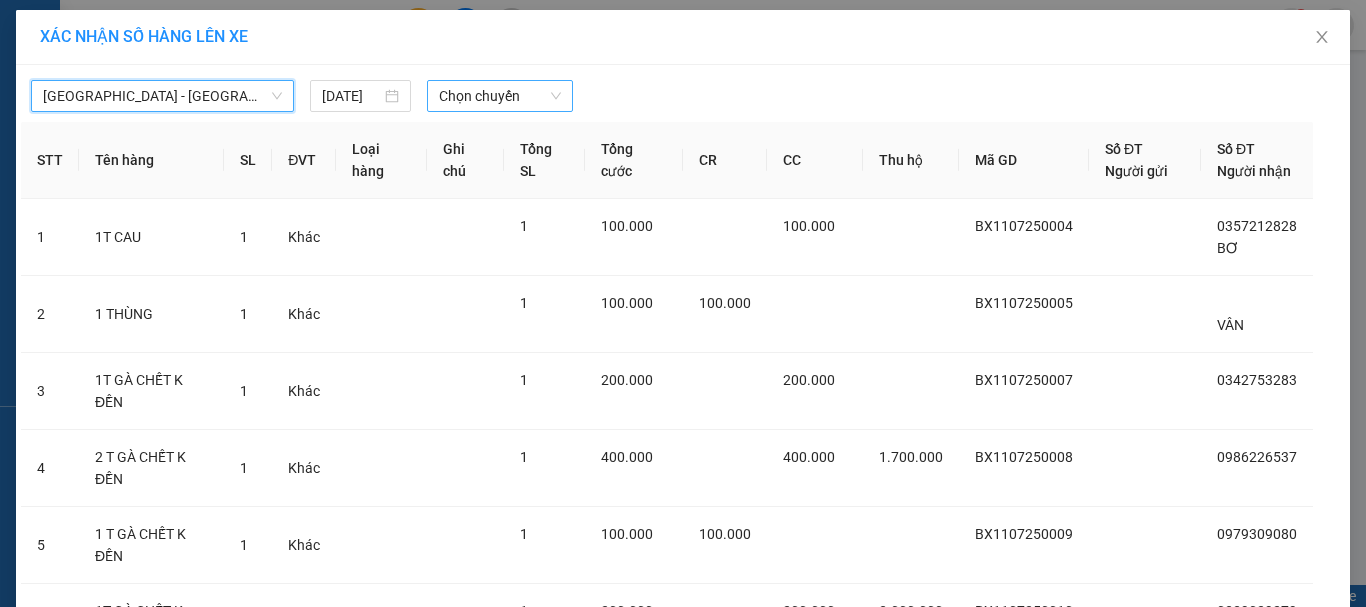 click on "Chọn chuyến" at bounding box center (500, 96) 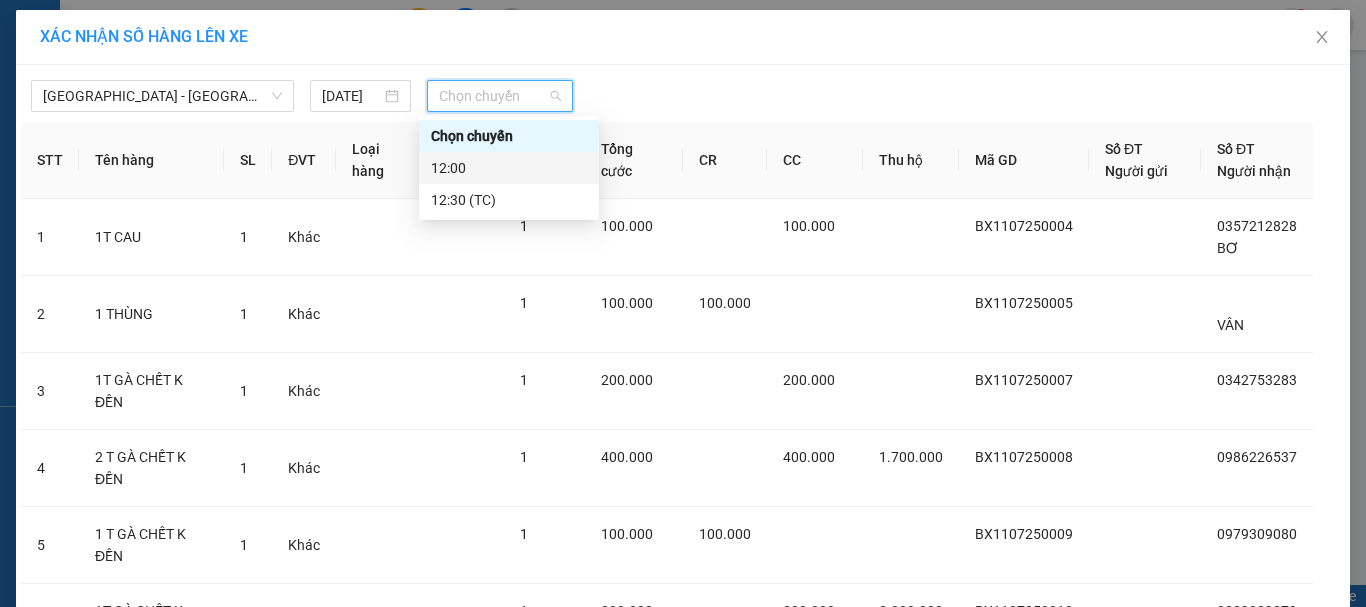 click on "12:00" at bounding box center (509, 168) 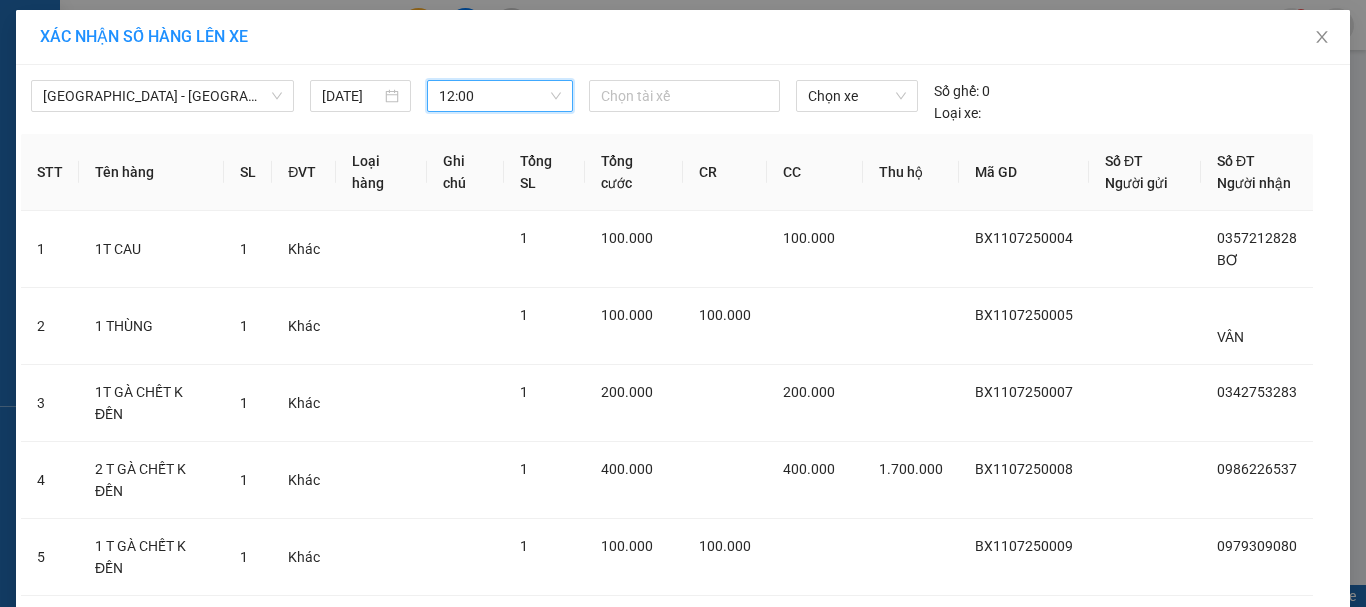 scroll, scrollTop: 234, scrollLeft: 0, axis: vertical 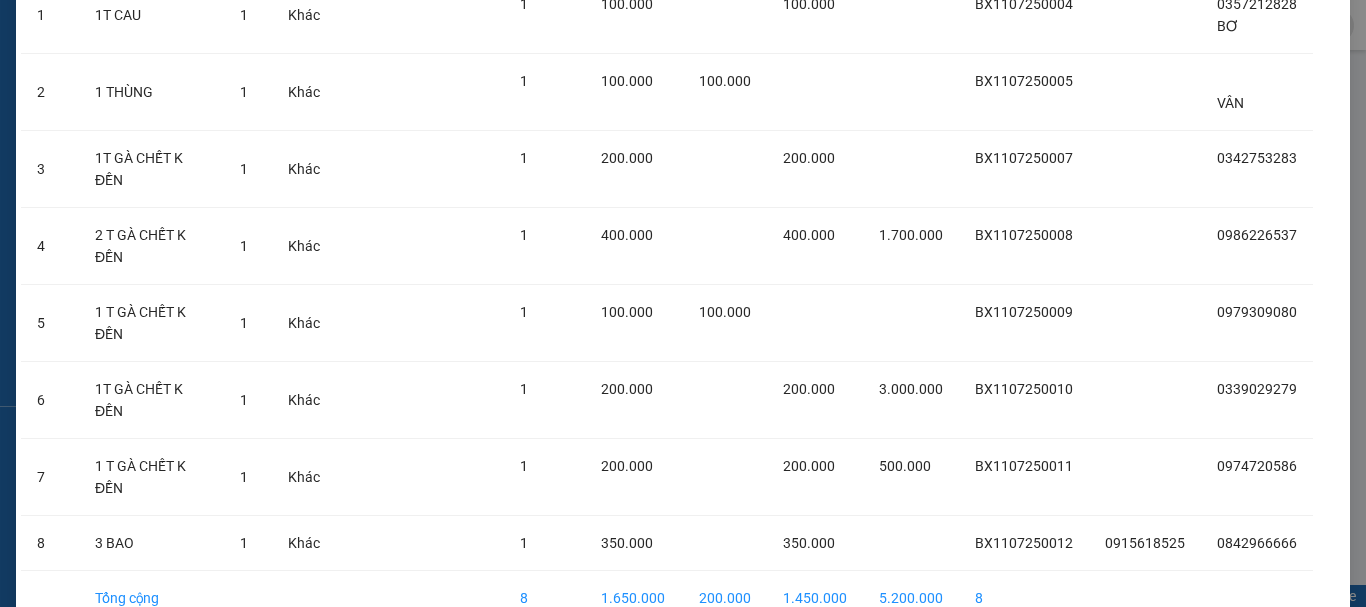 click 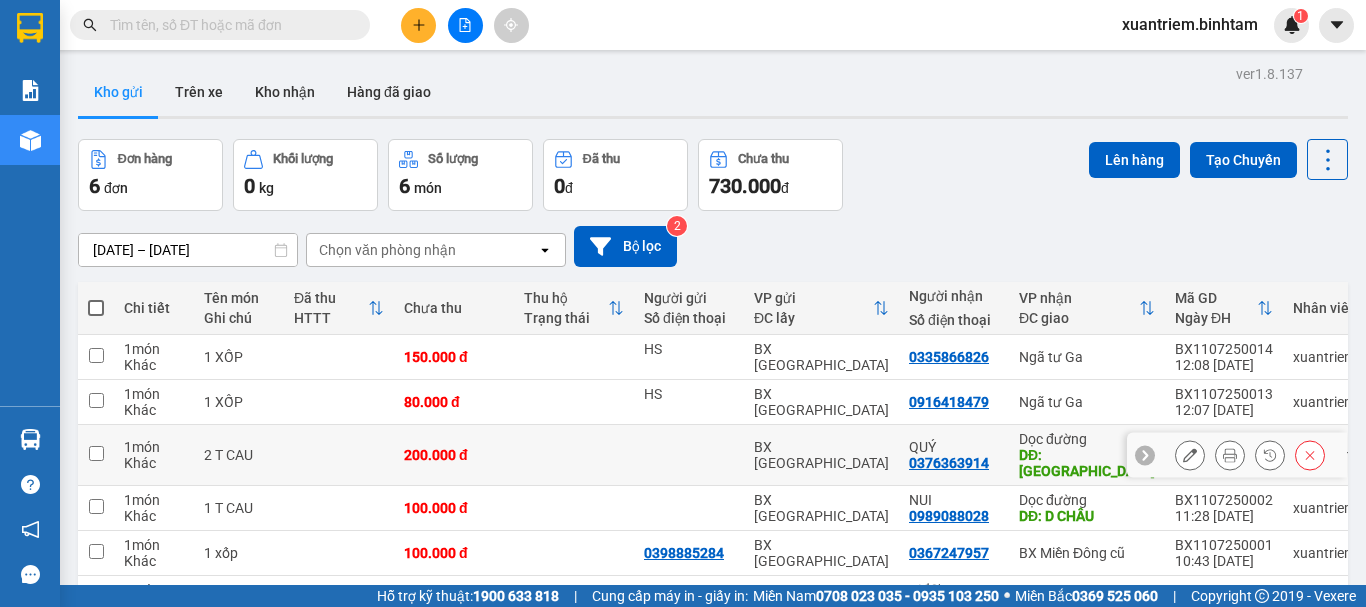 click on "200.000 đ" at bounding box center [454, 455] 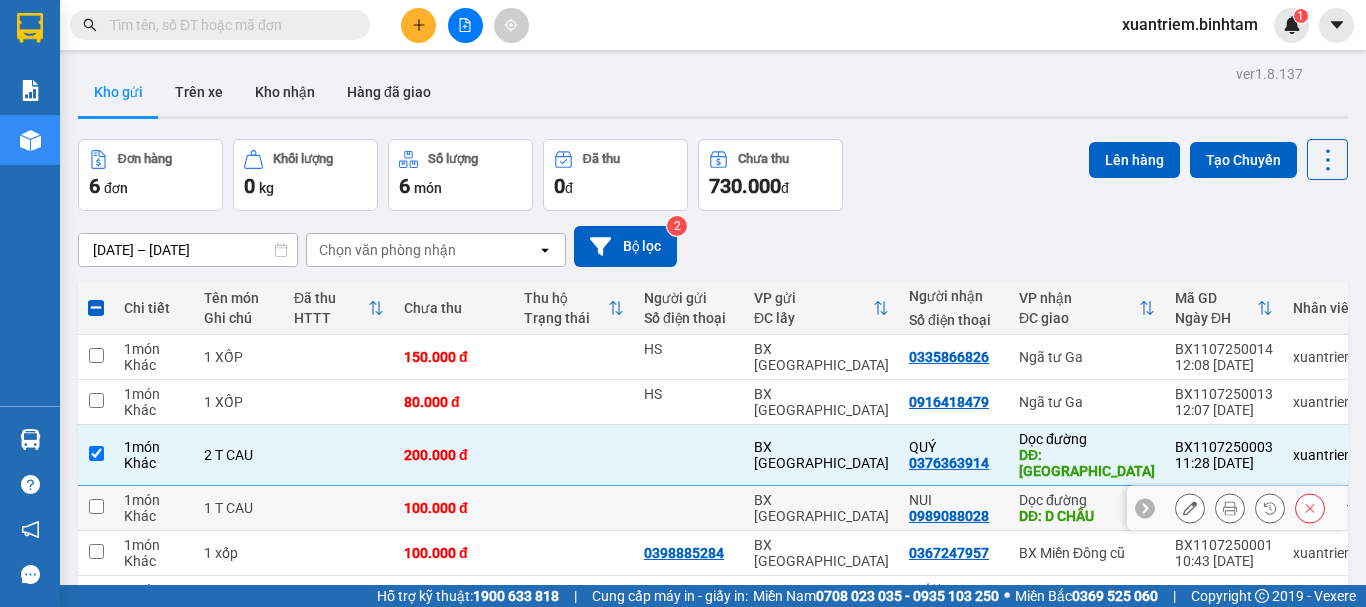 click on "100.000 đ" at bounding box center (454, 508) 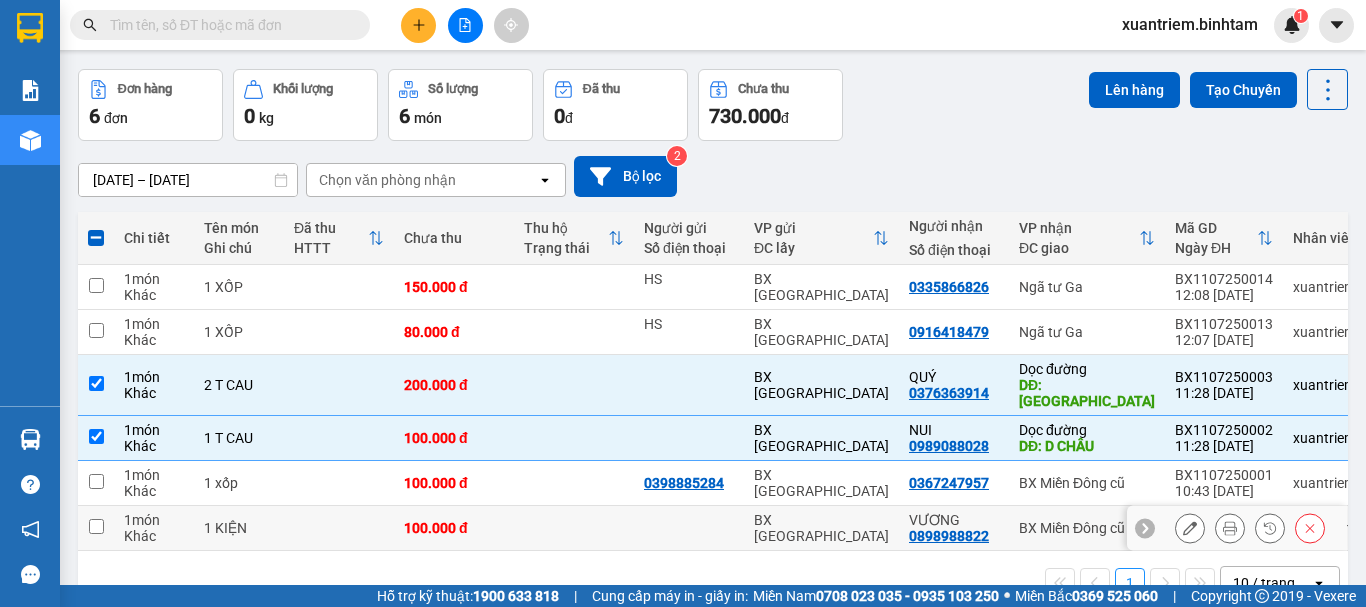 scroll, scrollTop: 0, scrollLeft: 0, axis: both 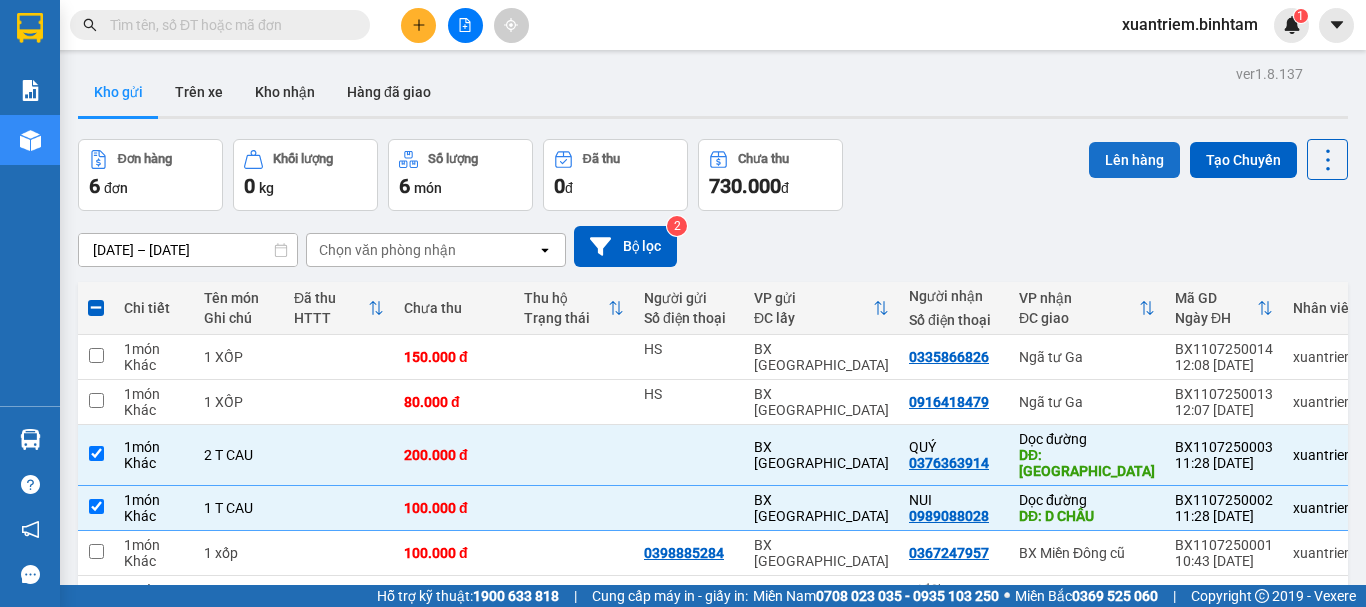click on "Lên hàng" at bounding box center (1134, 160) 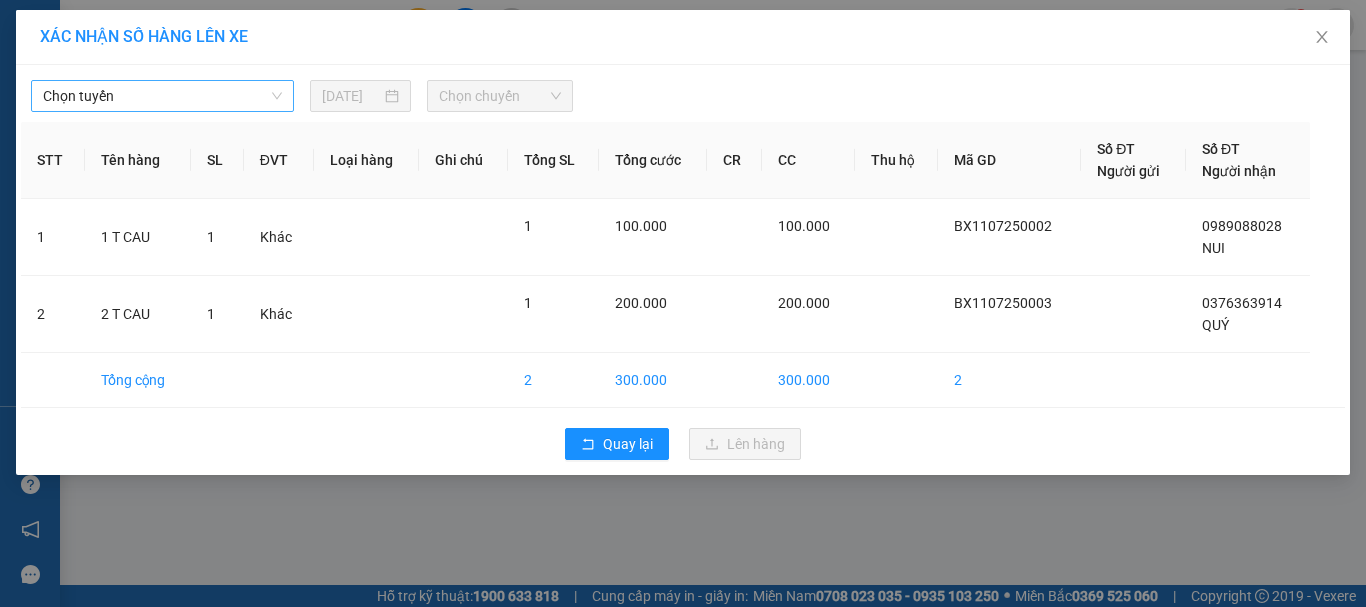 click on "Chọn tuyến" at bounding box center (162, 96) 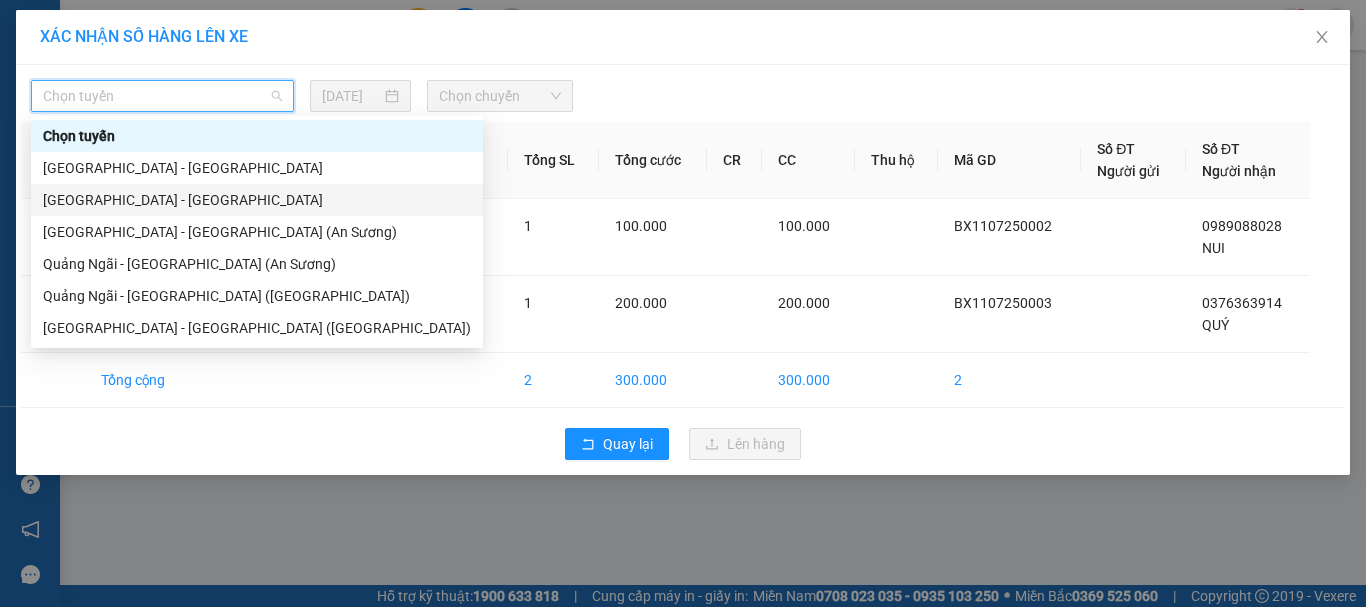 click on "[GEOGRAPHIC_DATA] - [GEOGRAPHIC_DATA]" at bounding box center [257, 200] 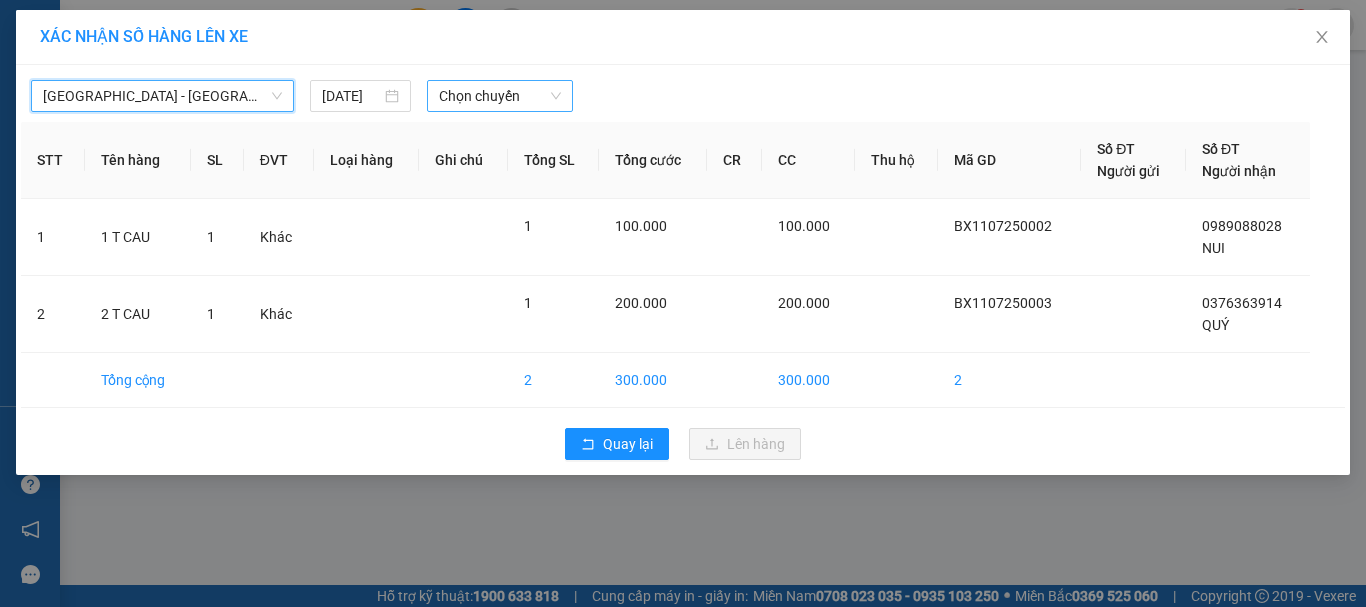 click on "Chọn chuyến" at bounding box center (500, 96) 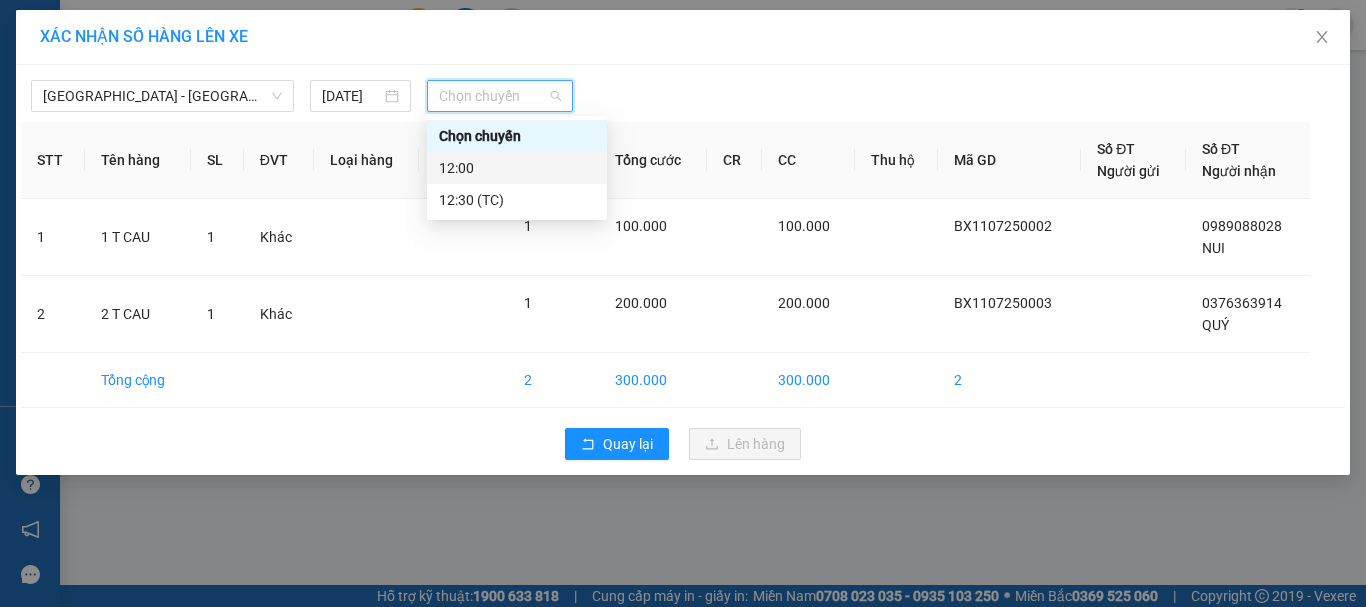 click on "12:00" at bounding box center [517, 168] 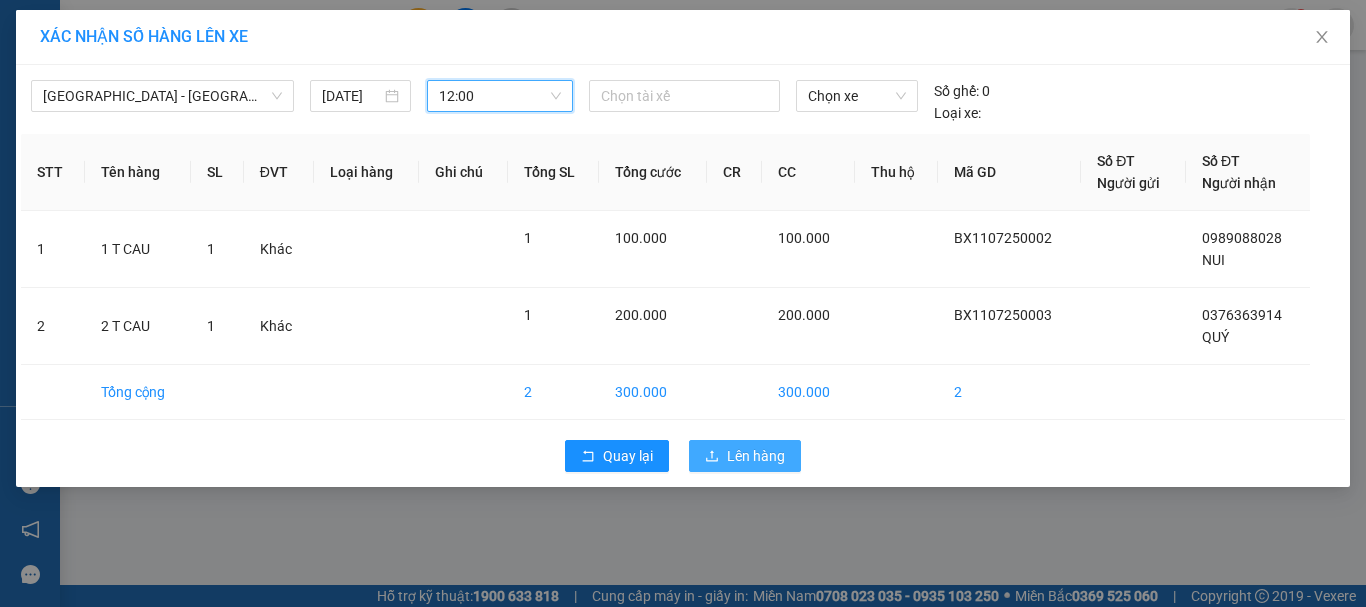 click on "Lên hàng" at bounding box center [756, 456] 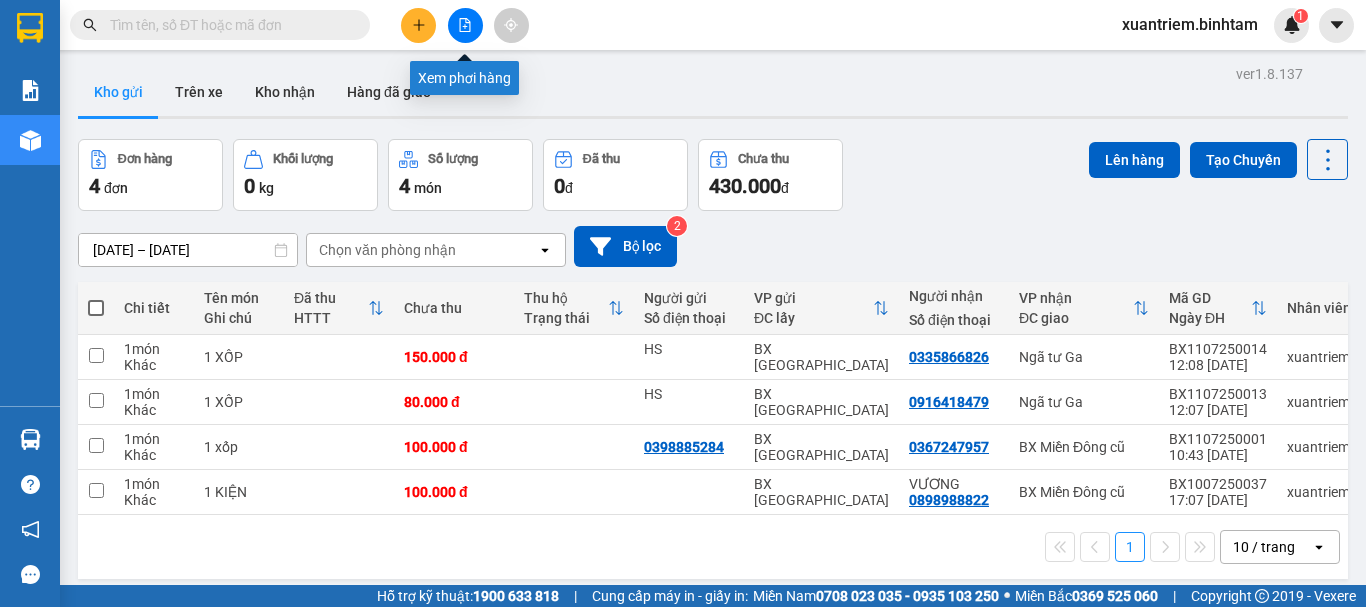 click 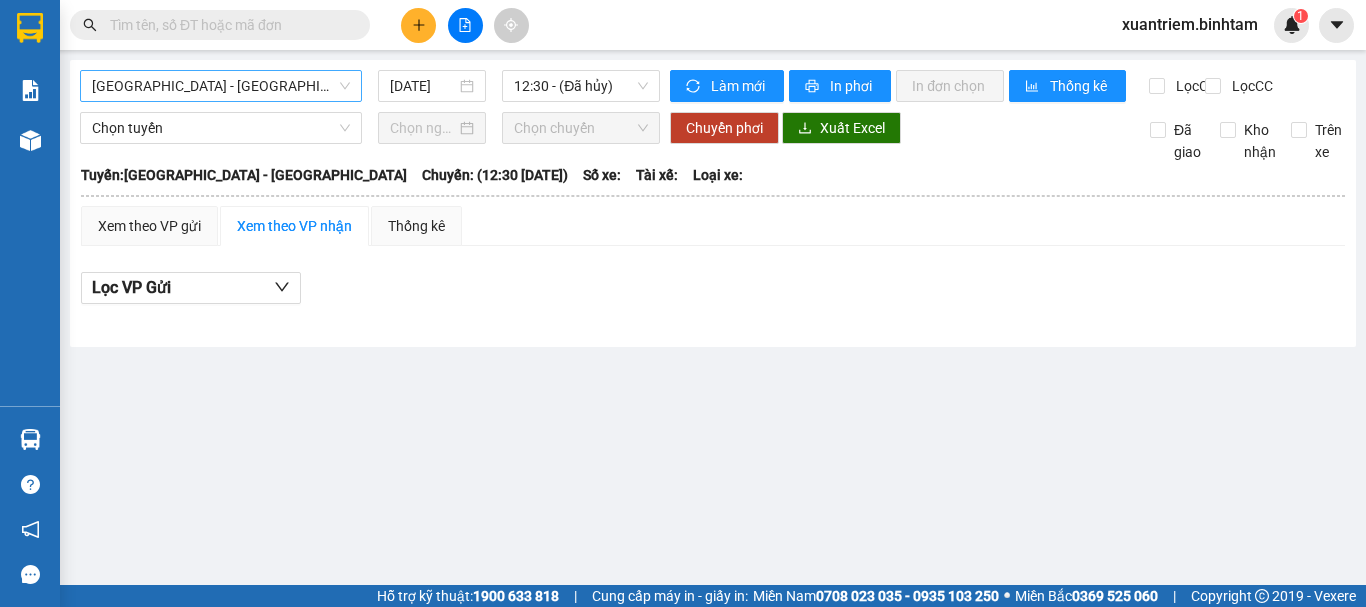 click on "[GEOGRAPHIC_DATA] - [GEOGRAPHIC_DATA]" at bounding box center [221, 86] 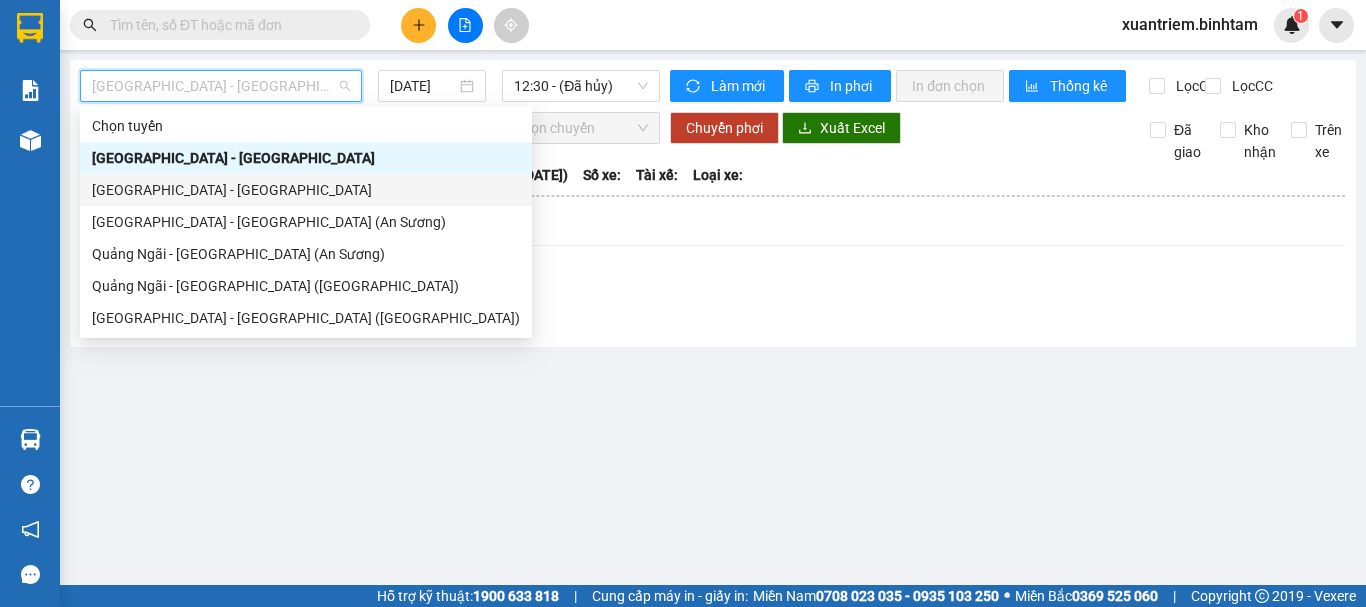 click on "[GEOGRAPHIC_DATA] - [GEOGRAPHIC_DATA]" at bounding box center (306, 190) 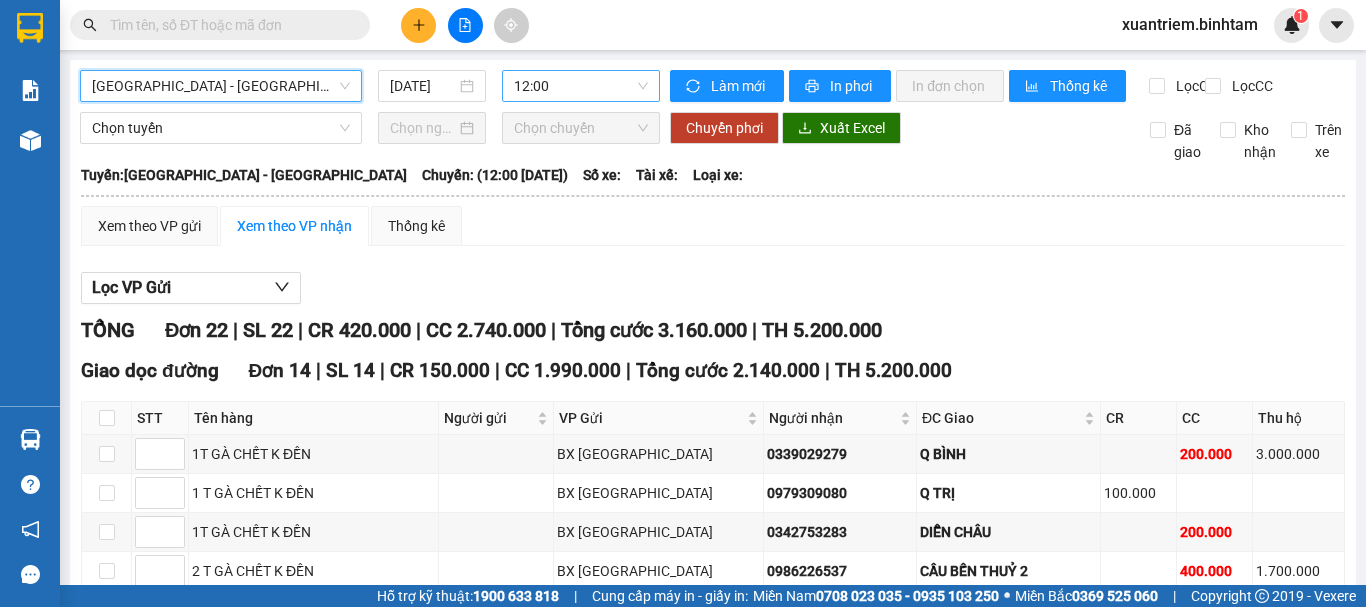 click on "12:00" at bounding box center (581, 86) 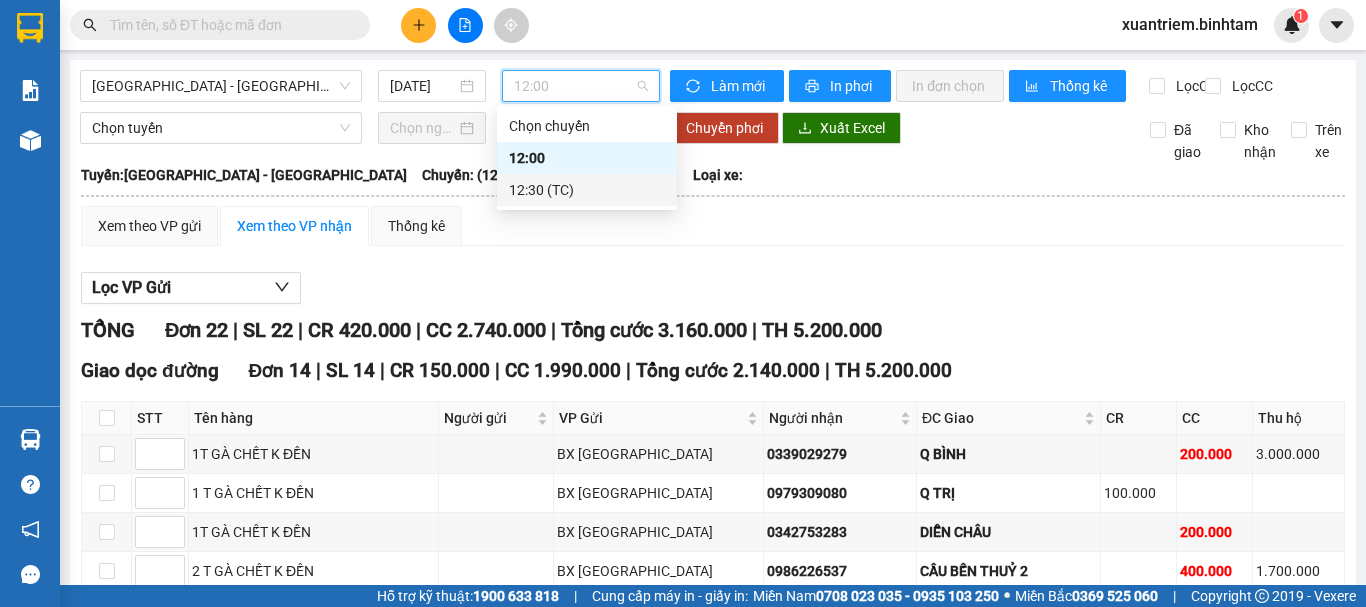 click on "12:30   (TC)" at bounding box center (587, 190) 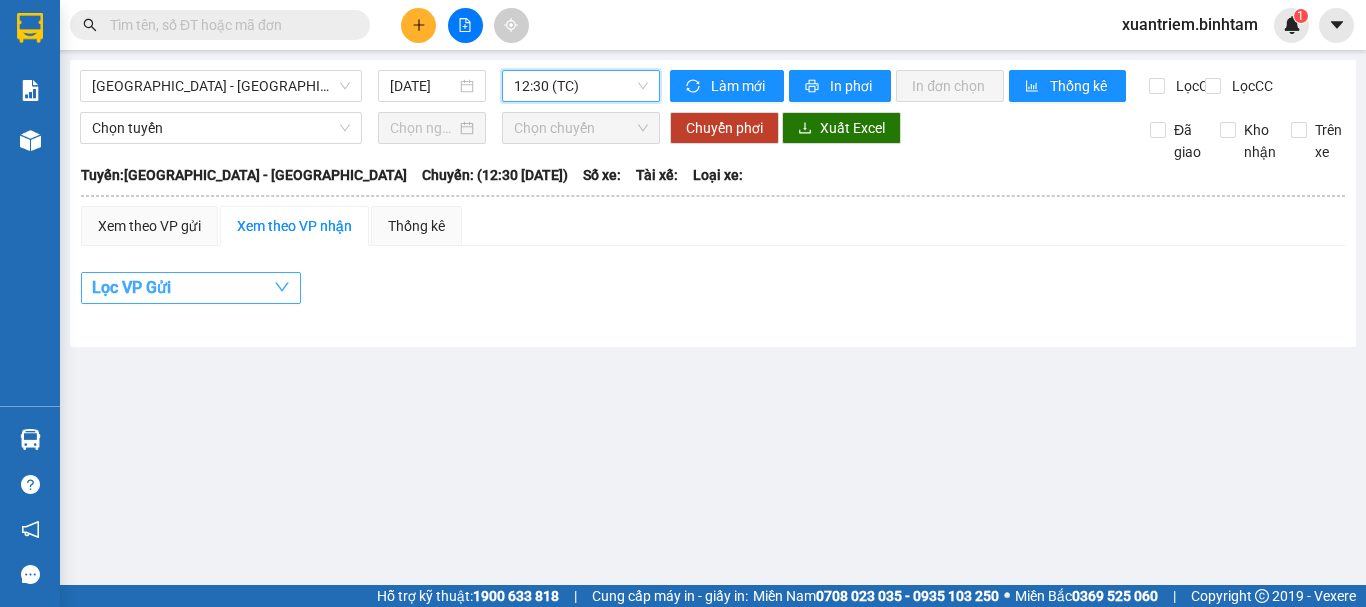 click on "Lọc VP Gửi" at bounding box center (191, 288) 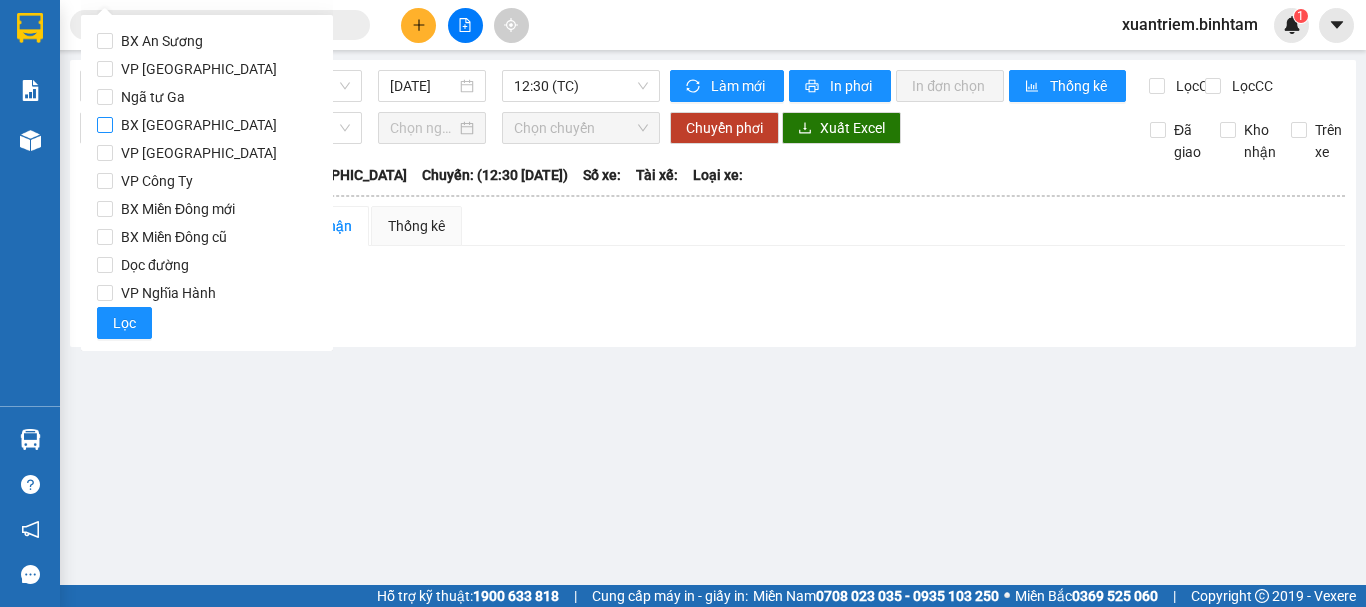 click on "BX [GEOGRAPHIC_DATA]" at bounding box center [199, 125] 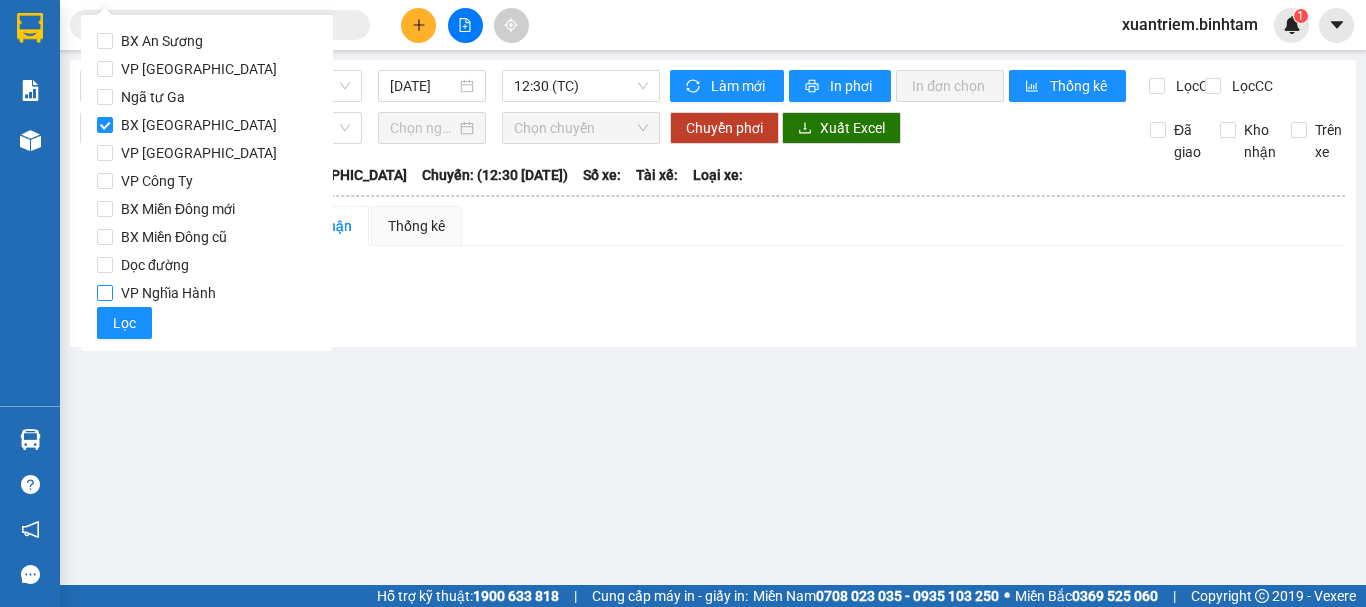 click on "VP Nghĩa Hành" at bounding box center [168, 293] 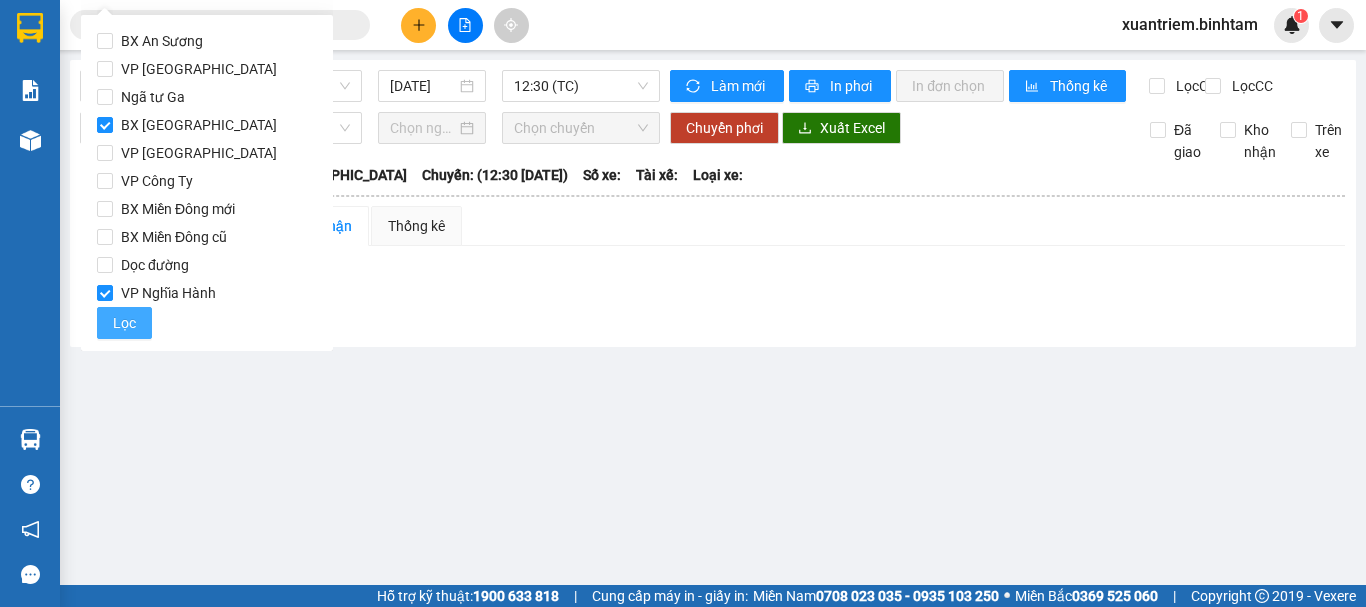 click on "Lọc" at bounding box center [124, 323] 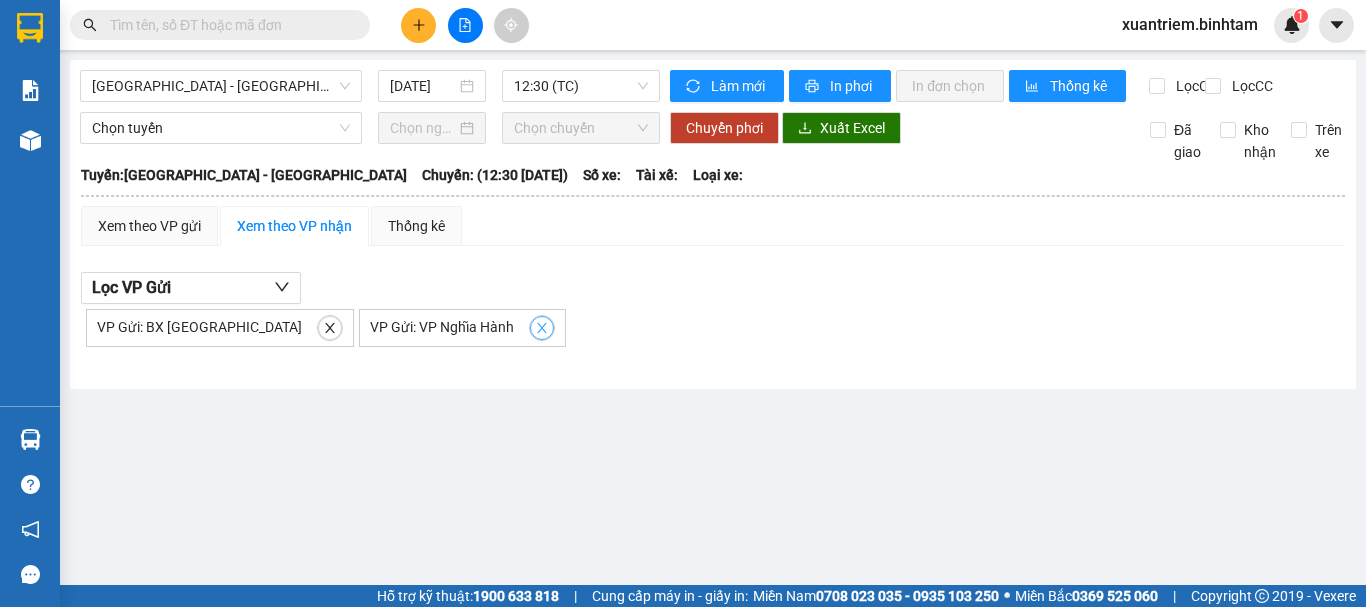 click 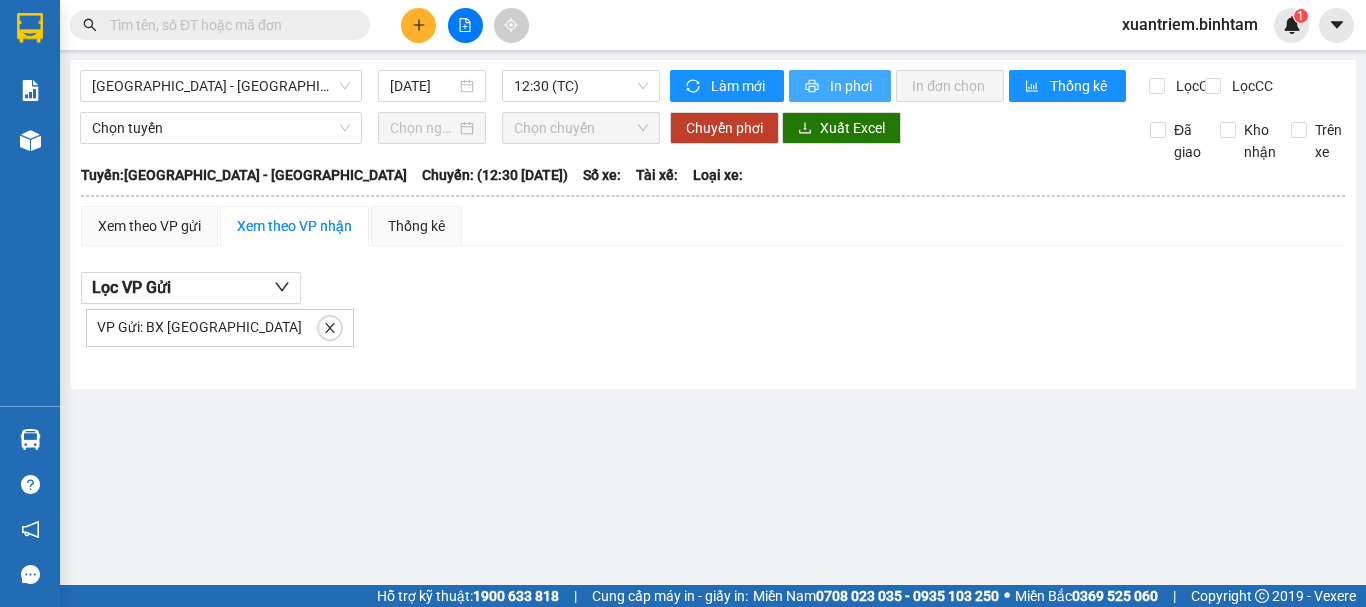 click on "In phơi" at bounding box center [852, 86] 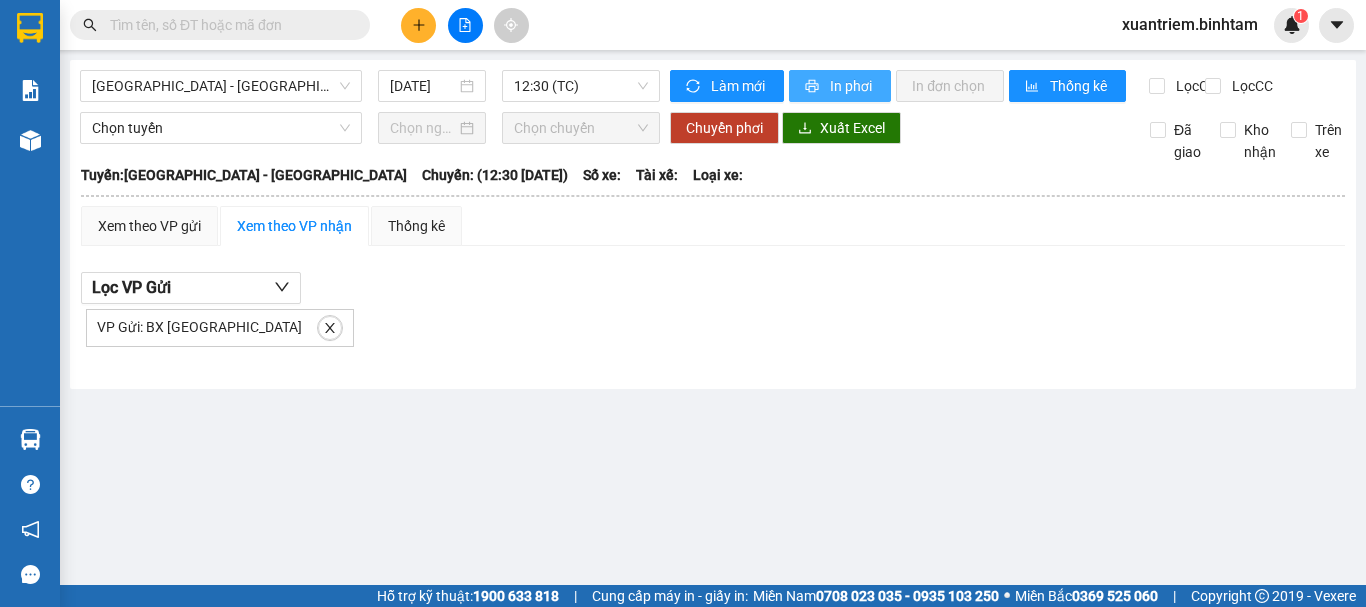 scroll, scrollTop: 0, scrollLeft: 0, axis: both 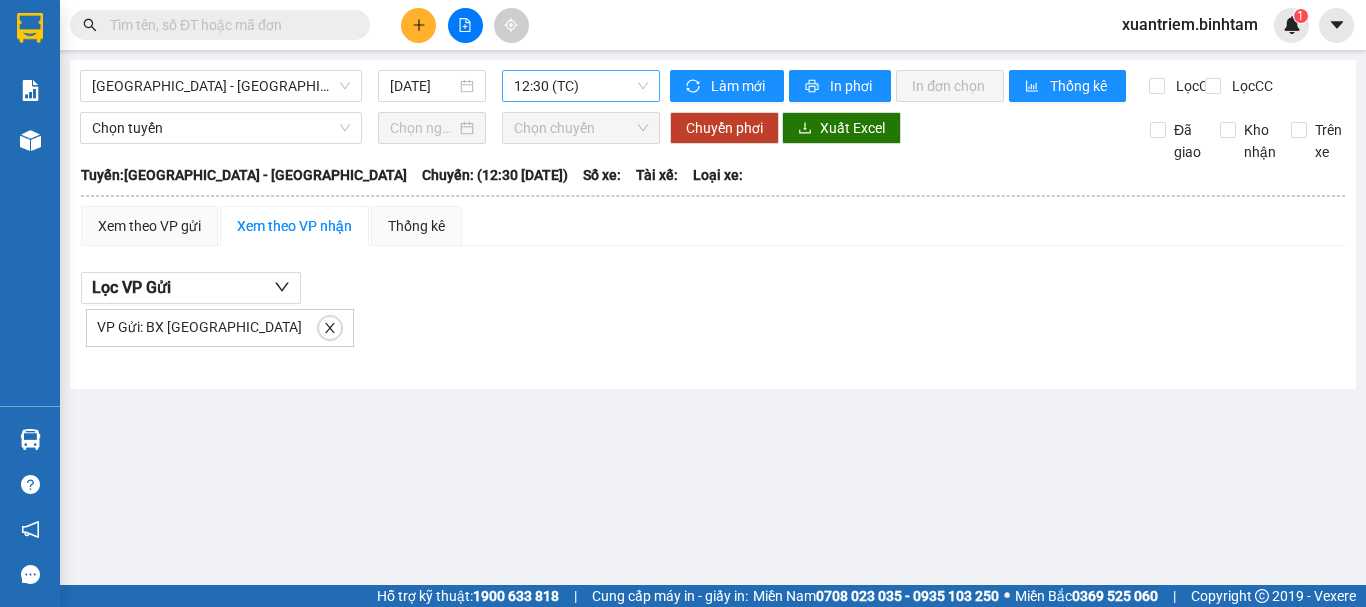 click on "12:30   (TC)" at bounding box center (581, 86) 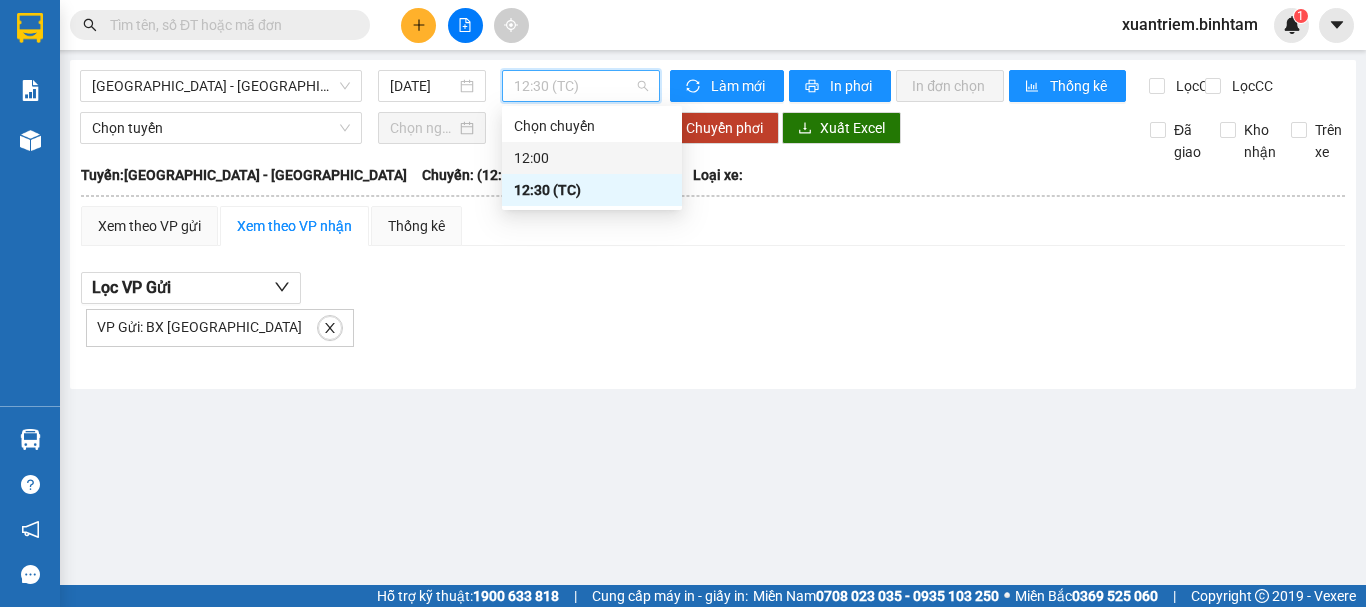 click on "12:00" at bounding box center [592, 158] 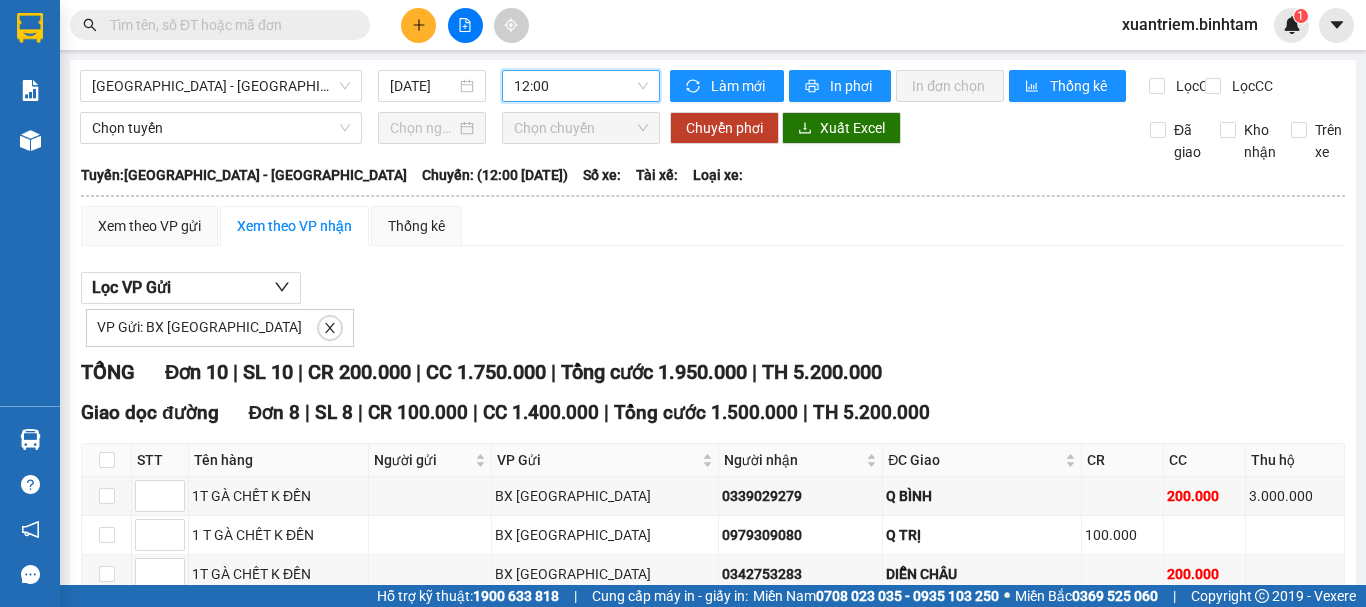 scroll, scrollTop: 511, scrollLeft: 0, axis: vertical 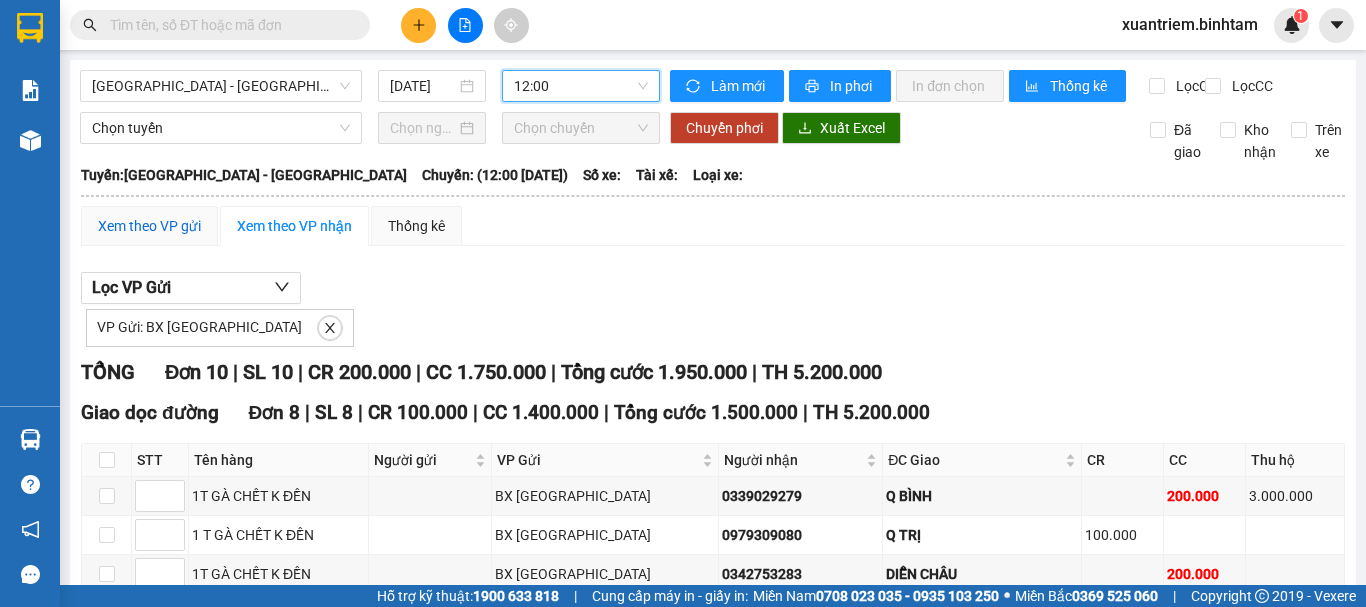 click on "Xem theo VP gửi" at bounding box center (149, 226) 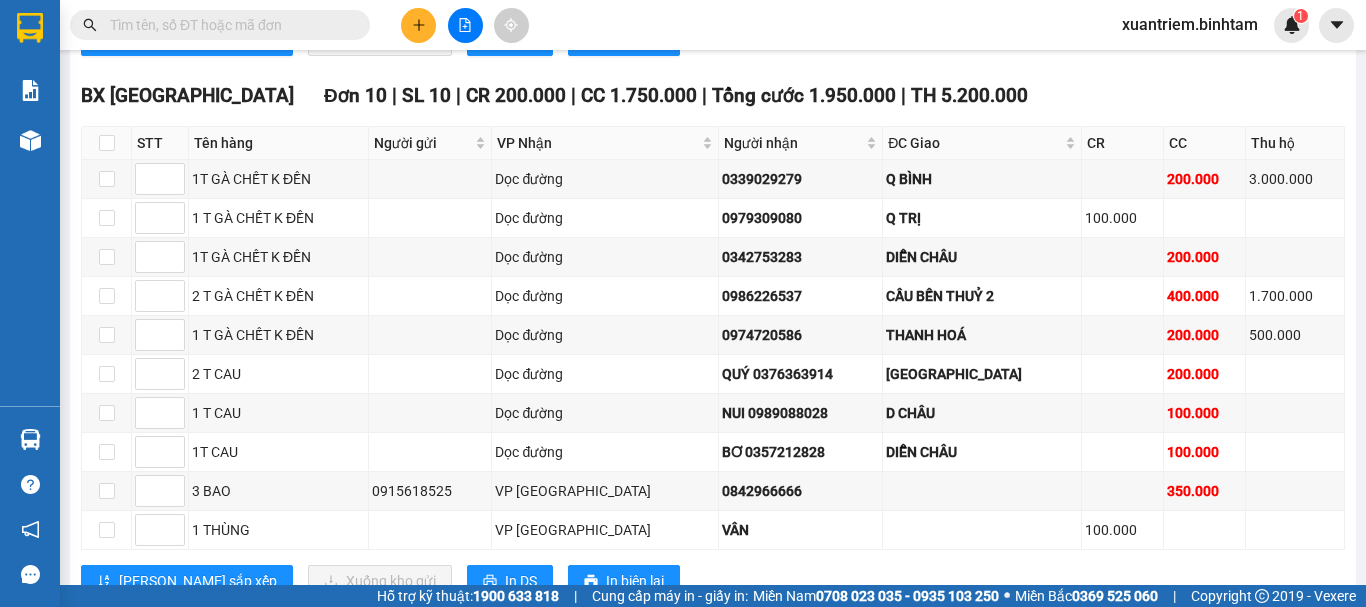 scroll, scrollTop: 922, scrollLeft: 0, axis: vertical 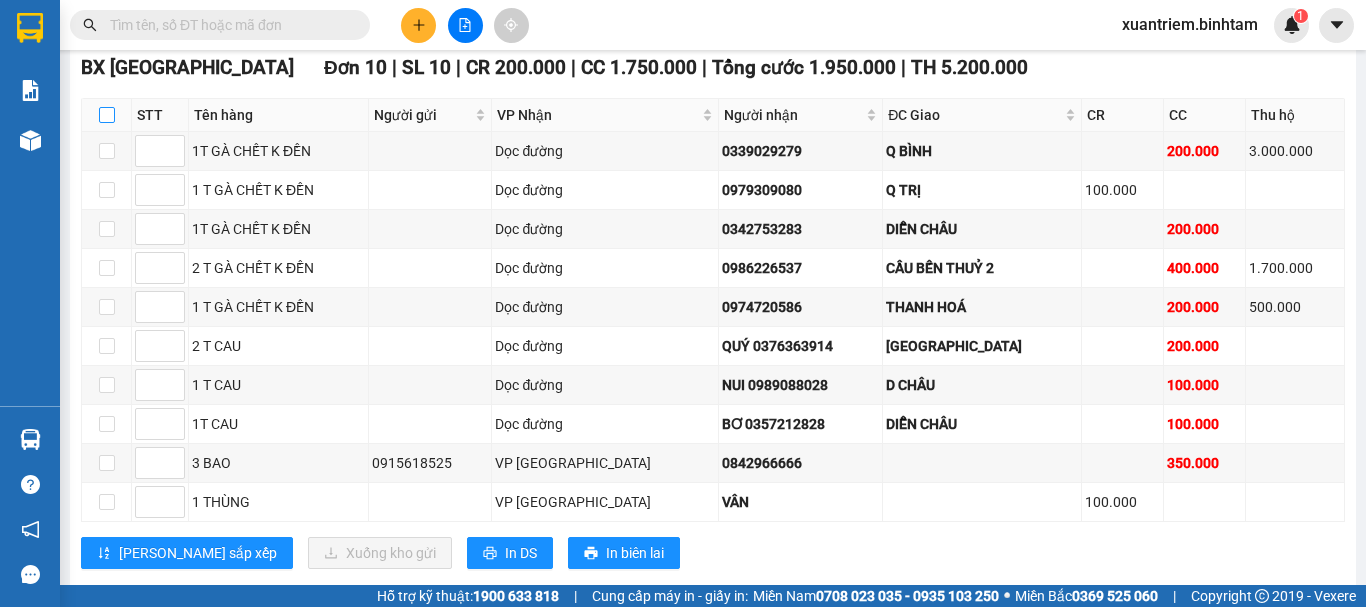 click at bounding box center (107, 115) 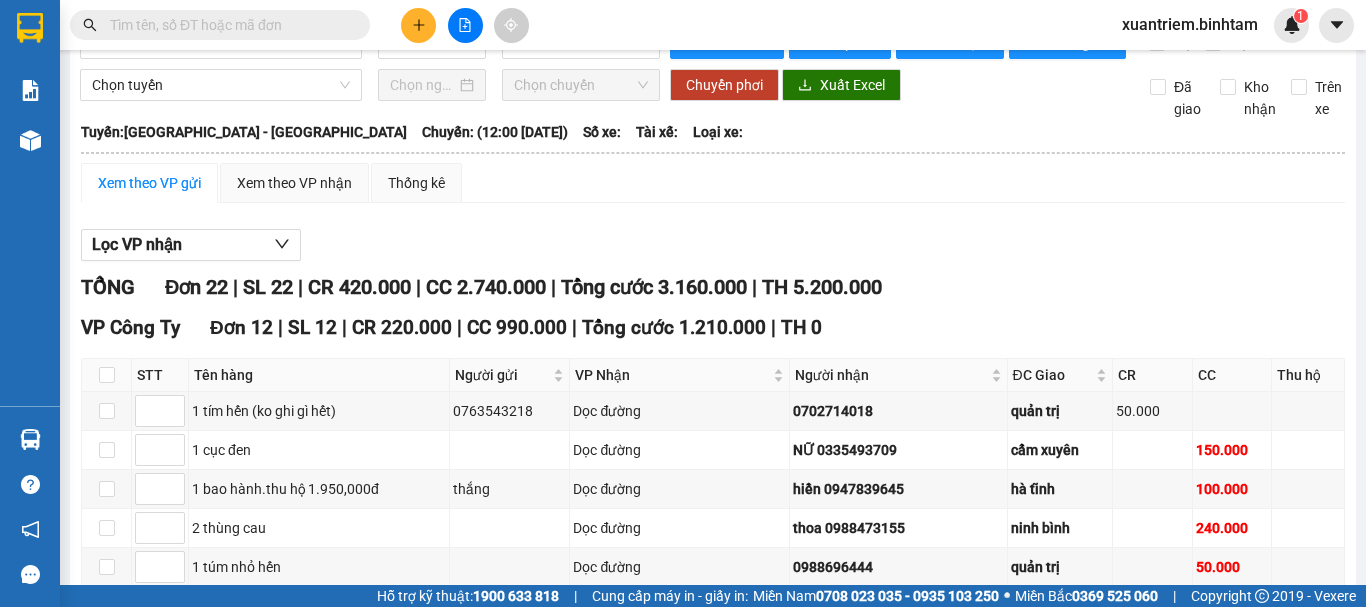 scroll, scrollTop: 0, scrollLeft: 0, axis: both 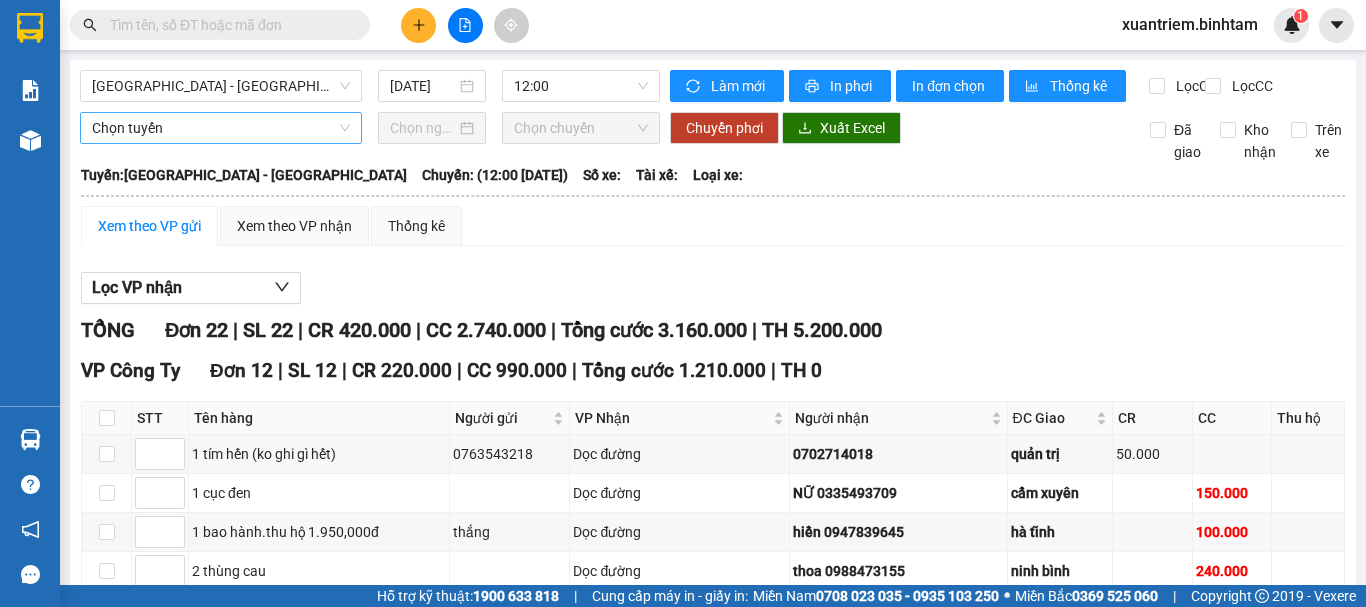 click on "Chọn tuyến" at bounding box center [221, 128] 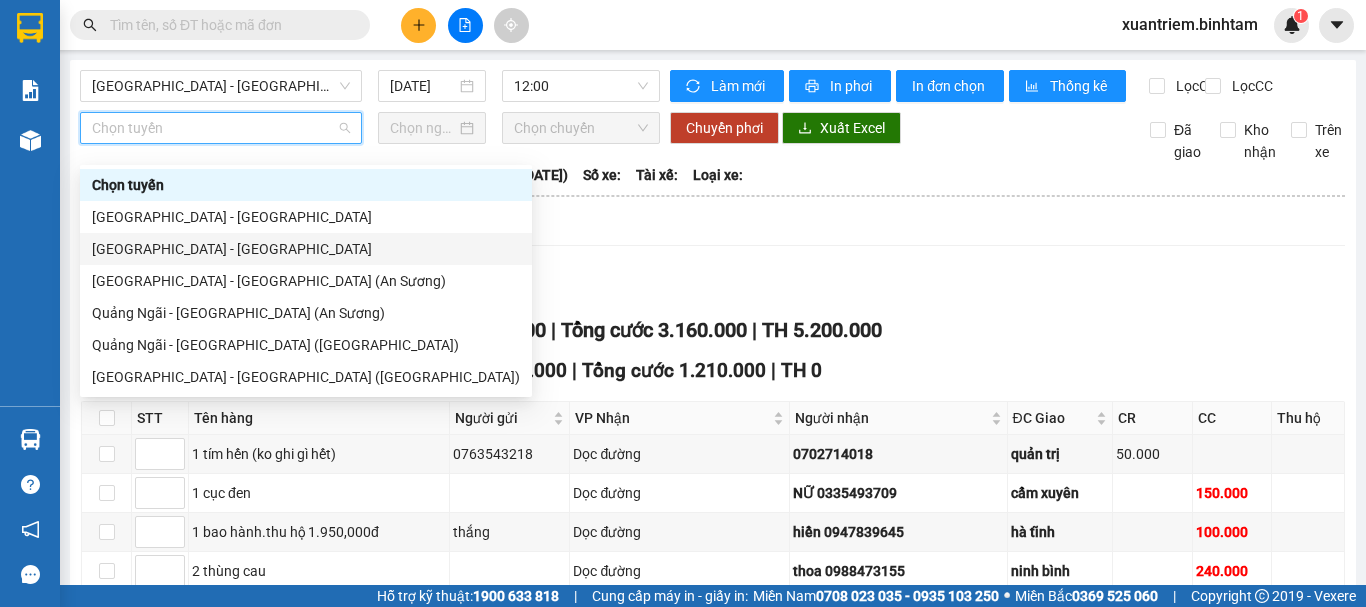 click on "[GEOGRAPHIC_DATA] - [GEOGRAPHIC_DATA]" at bounding box center [306, 249] 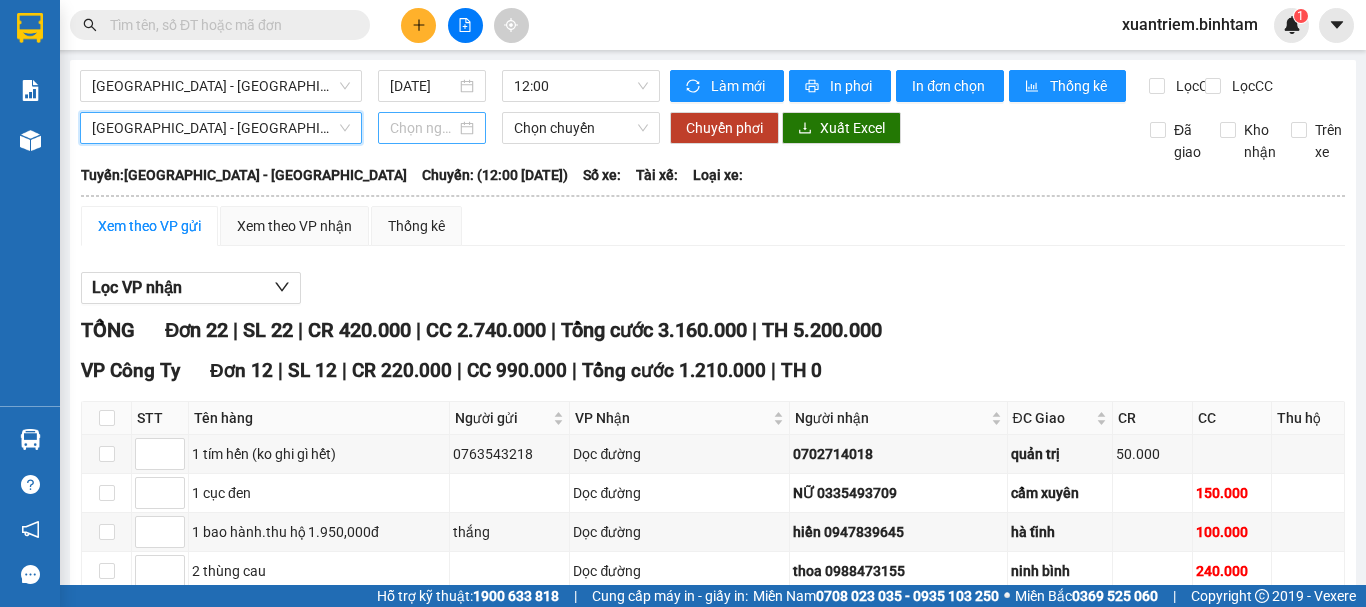 click at bounding box center (423, 128) 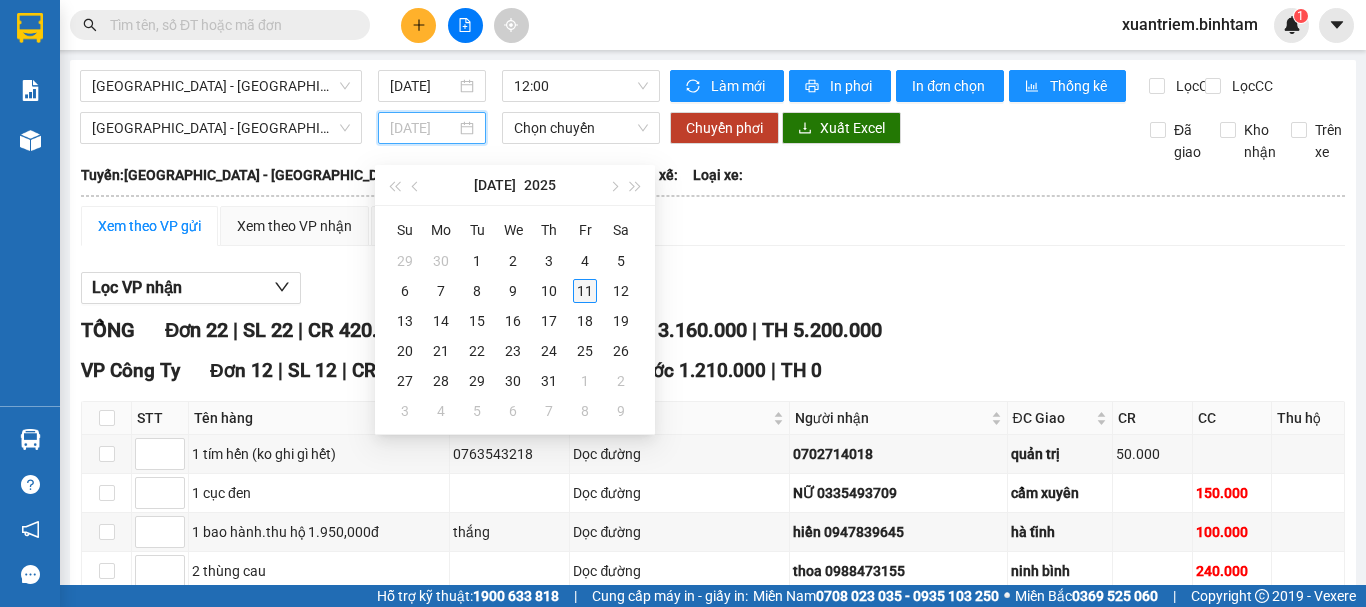 click on "11" at bounding box center (585, 291) 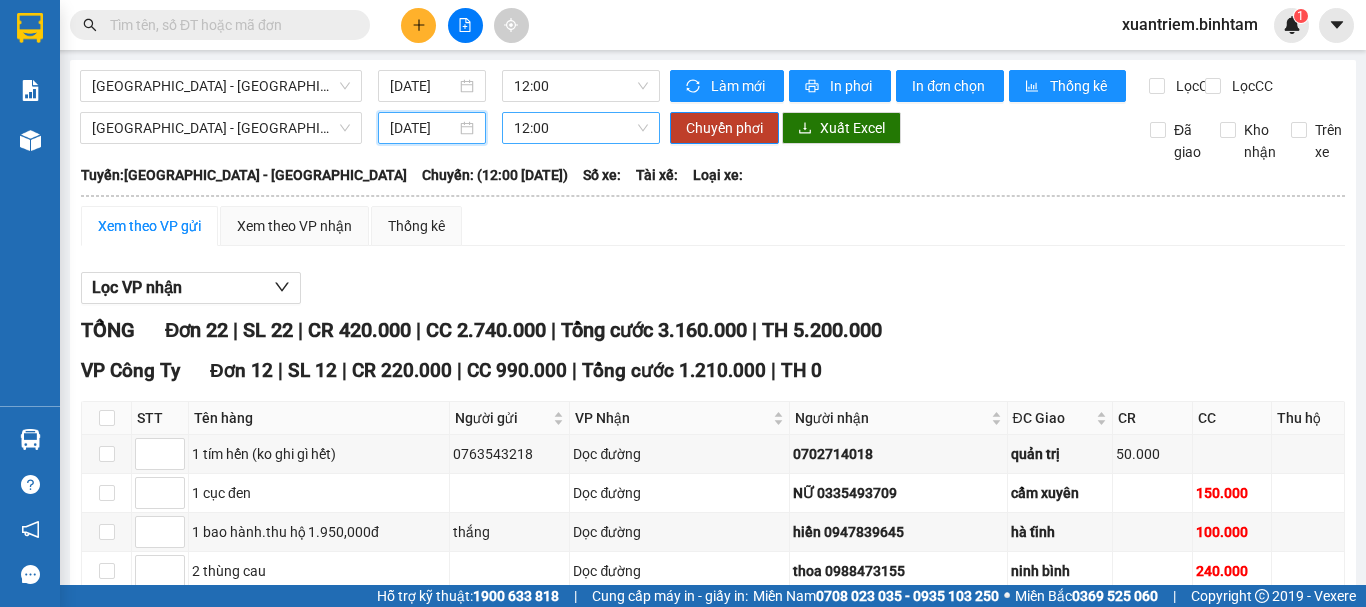 click on "12:00" at bounding box center [581, 128] 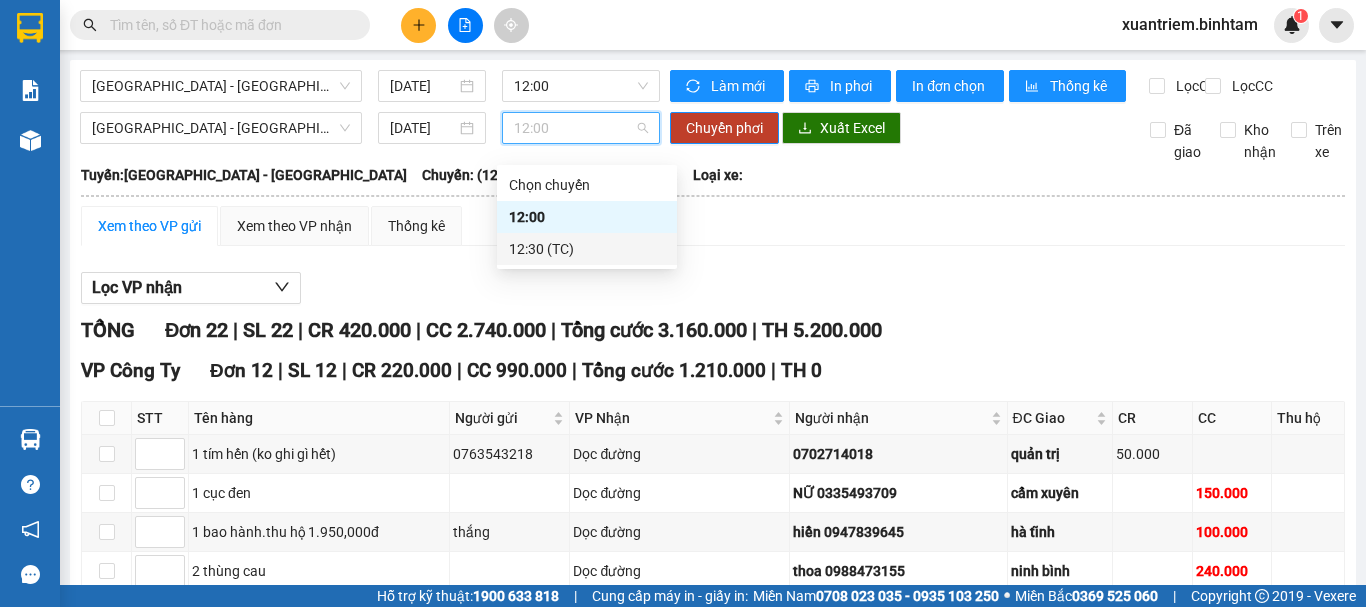 click on "12:30   (TC)" at bounding box center (587, 249) 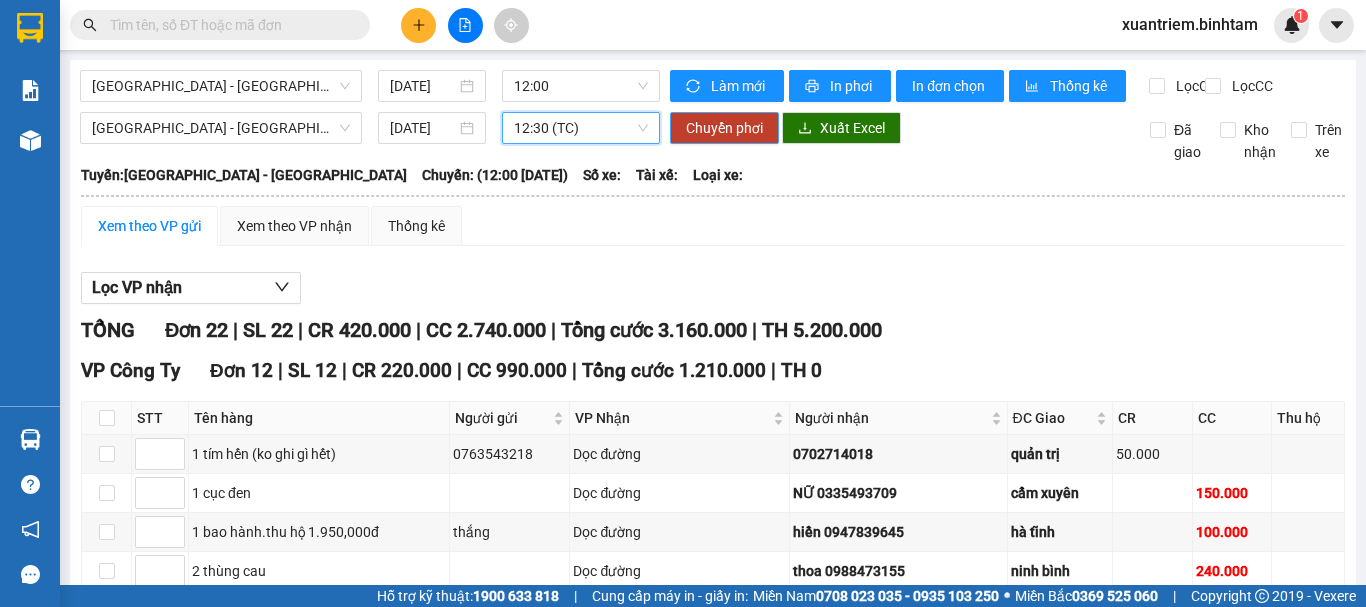 click on "Chuyển phơi" at bounding box center [724, 128] 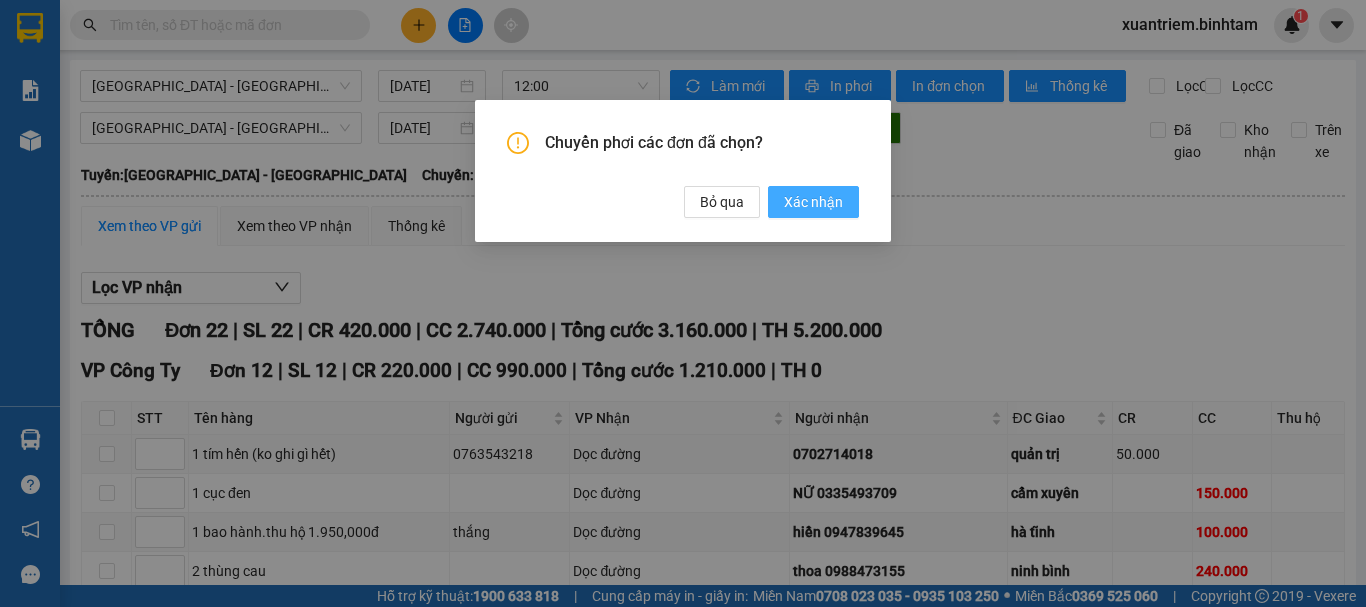 click on "Xác nhận" at bounding box center [813, 202] 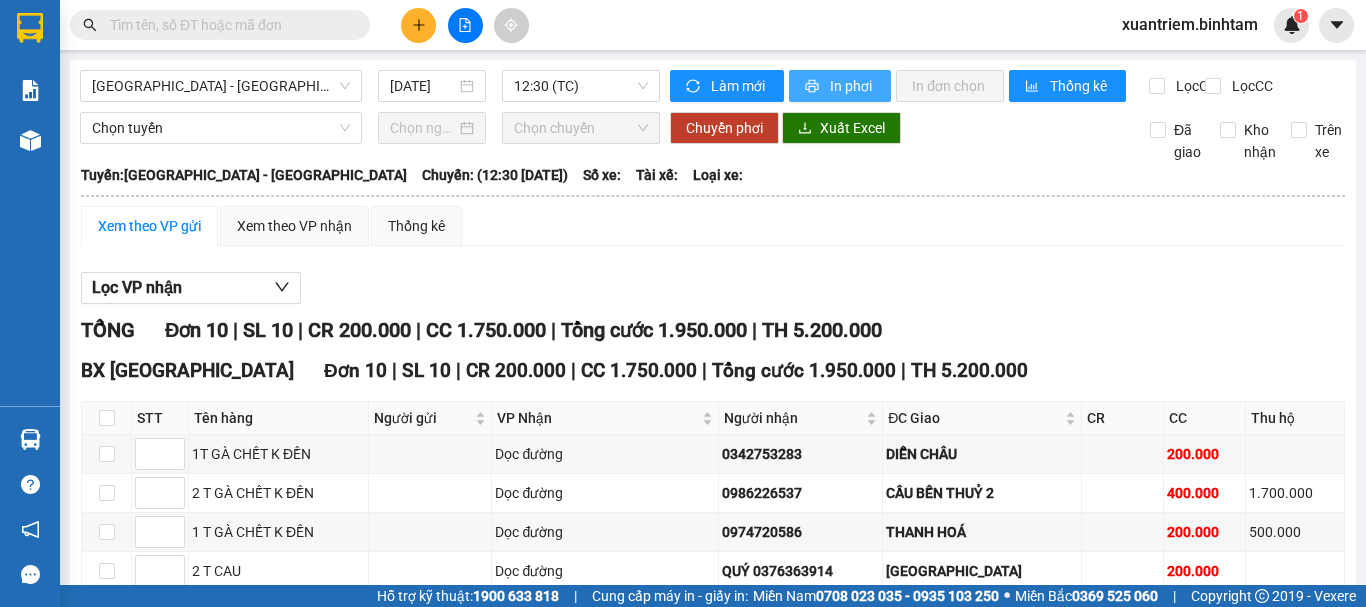 click on "In phơi" at bounding box center [840, 86] 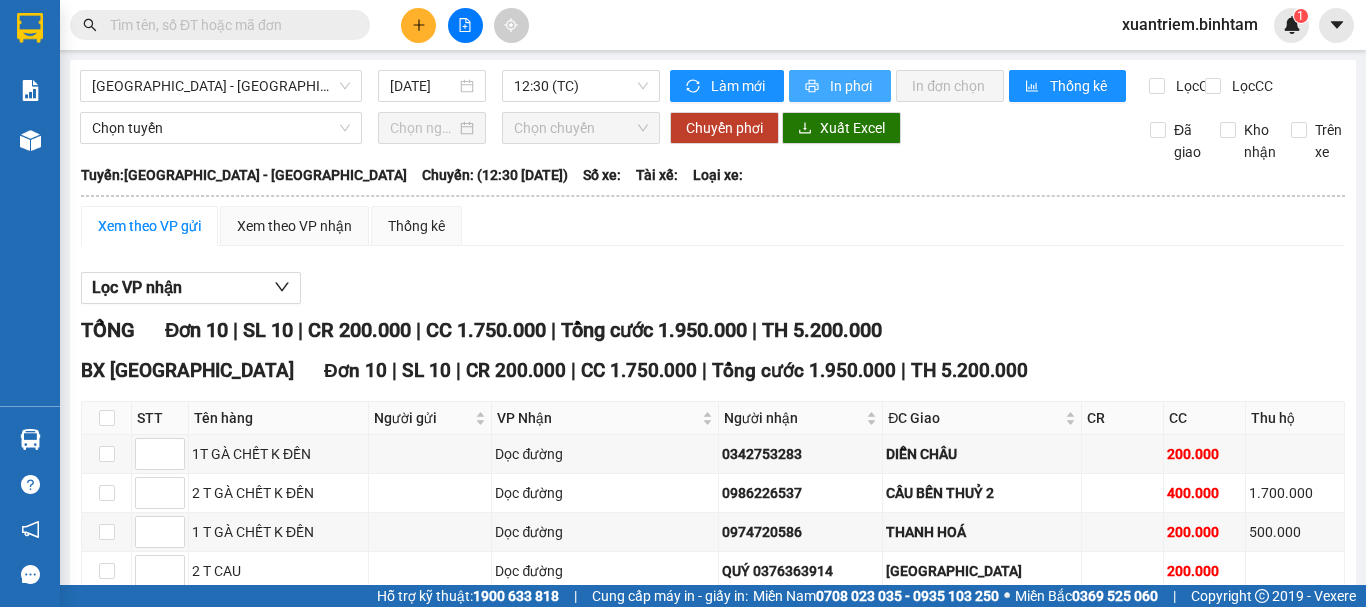 scroll, scrollTop: 0, scrollLeft: 0, axis: both 